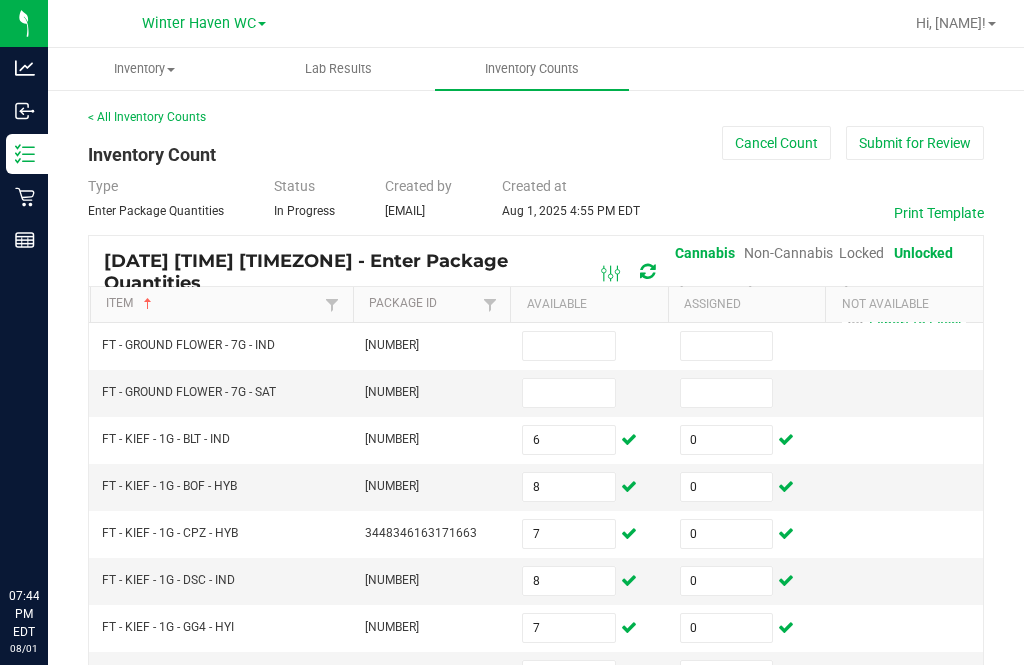 scroll, scrollTop: 372, scrollLeft: 0, axis: vertical 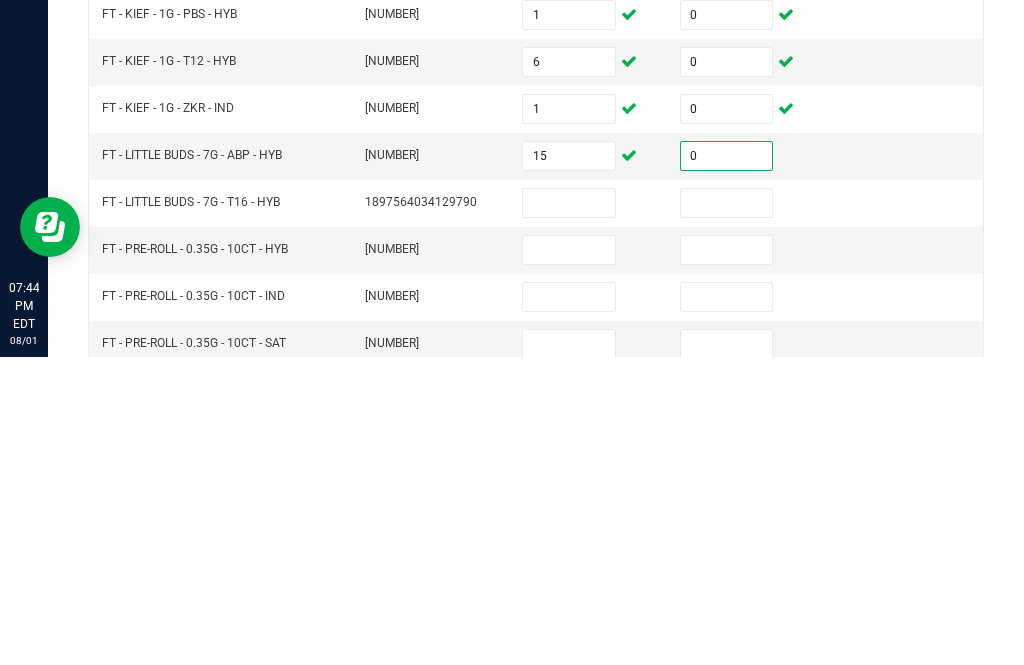type on "0" 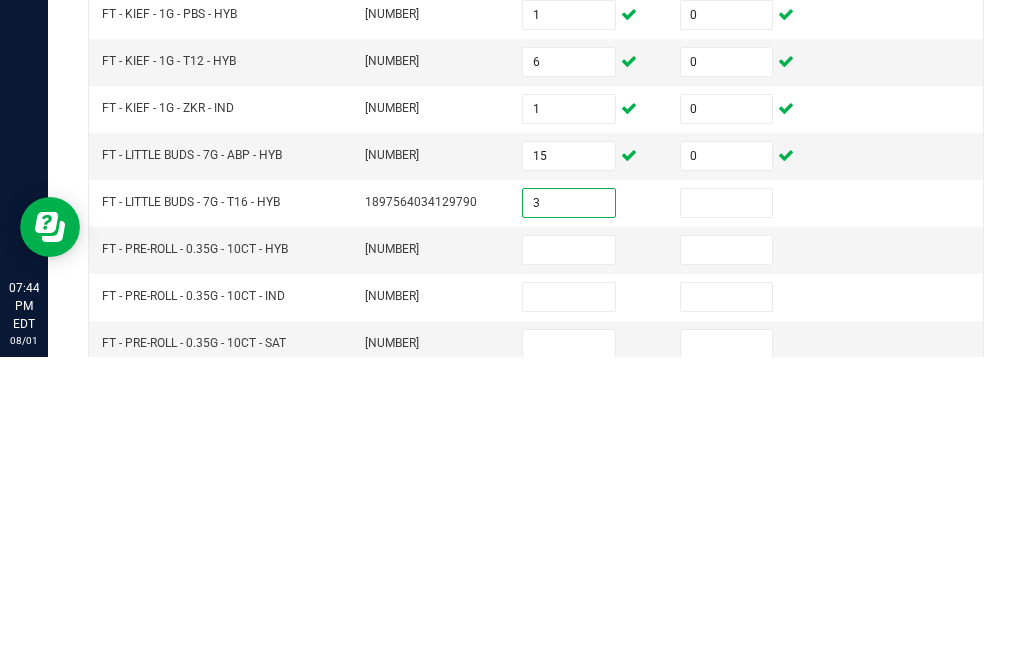 type on "3" 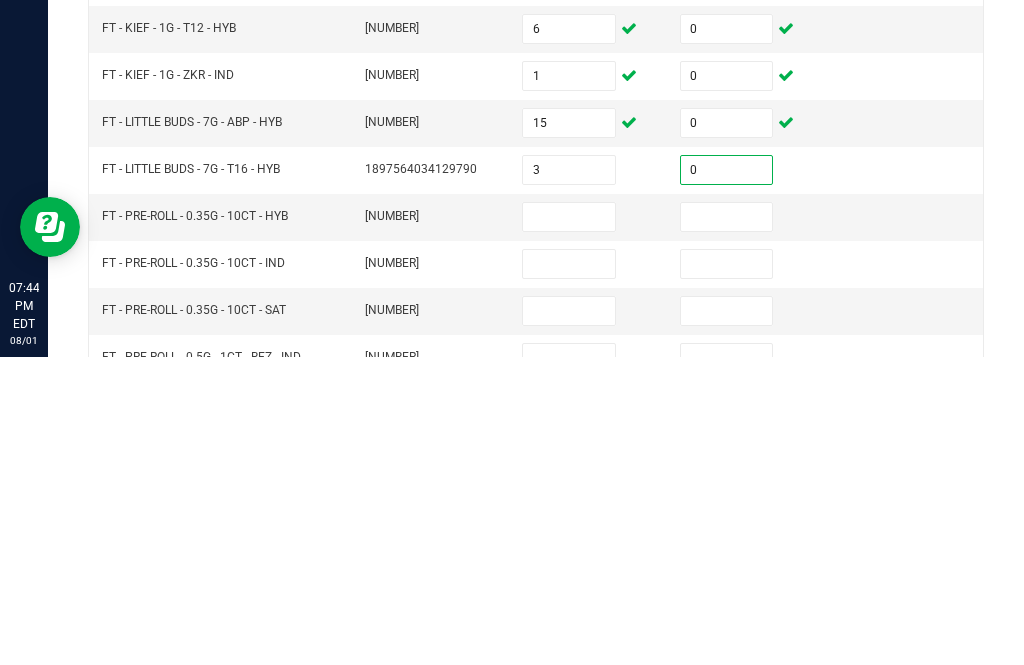 scroll, scrollTop: 438, scrollLeft: 0, axis: vertical 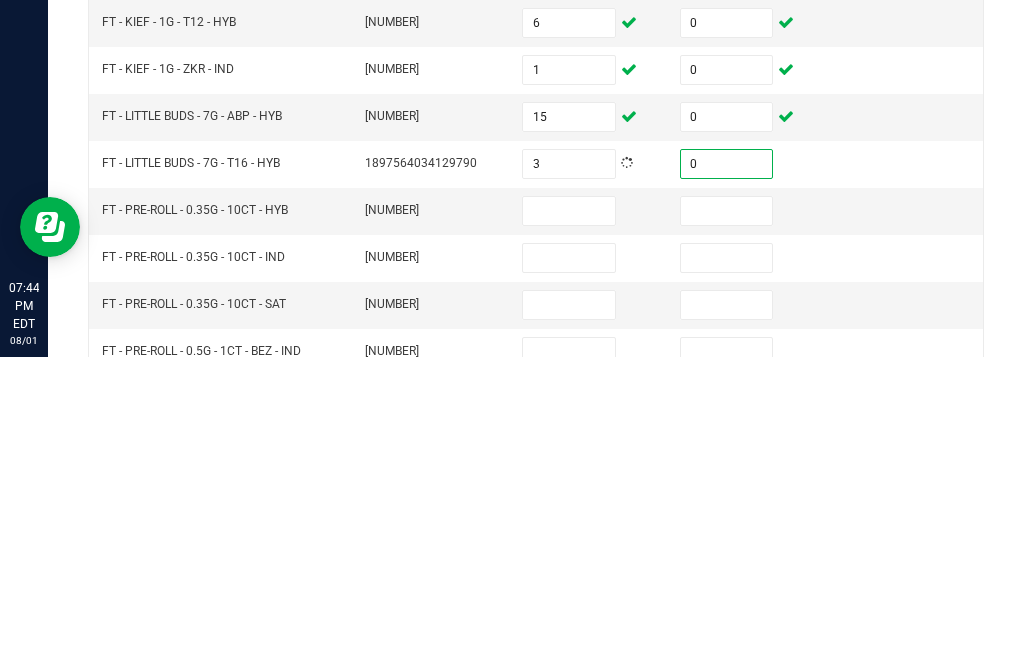 type on "0" 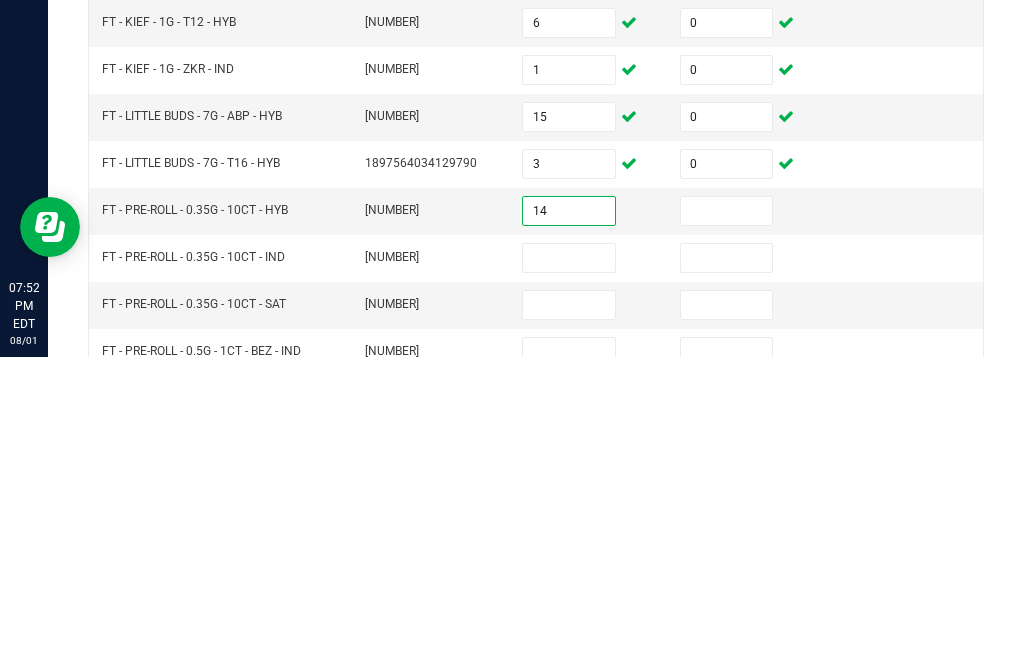 type on "14" 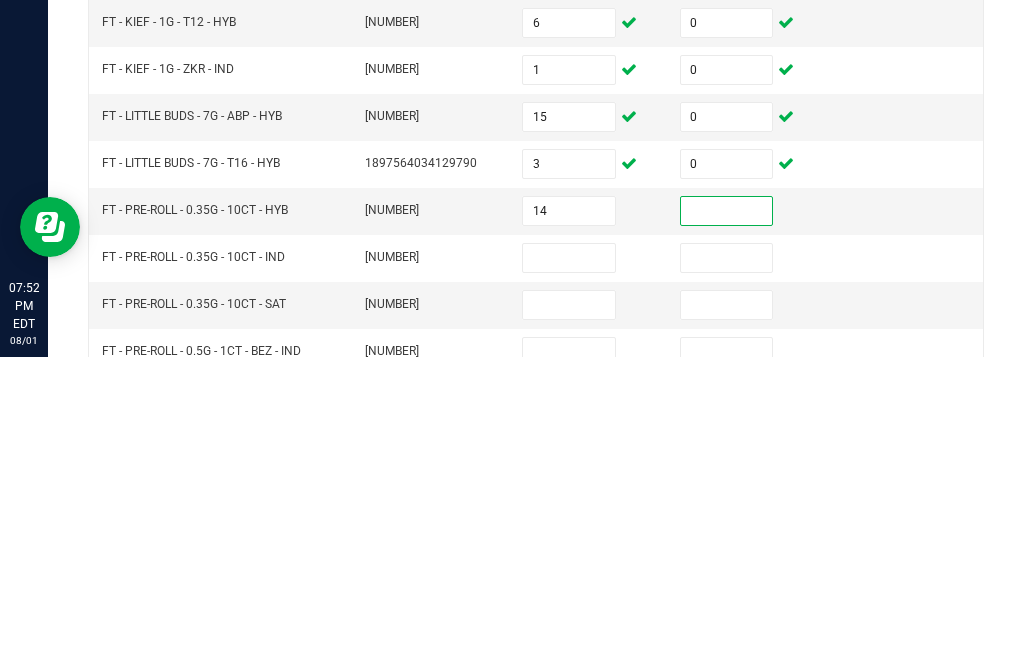 scroll, scrollTop: 458, scrollLeft: 0, axis: vertical 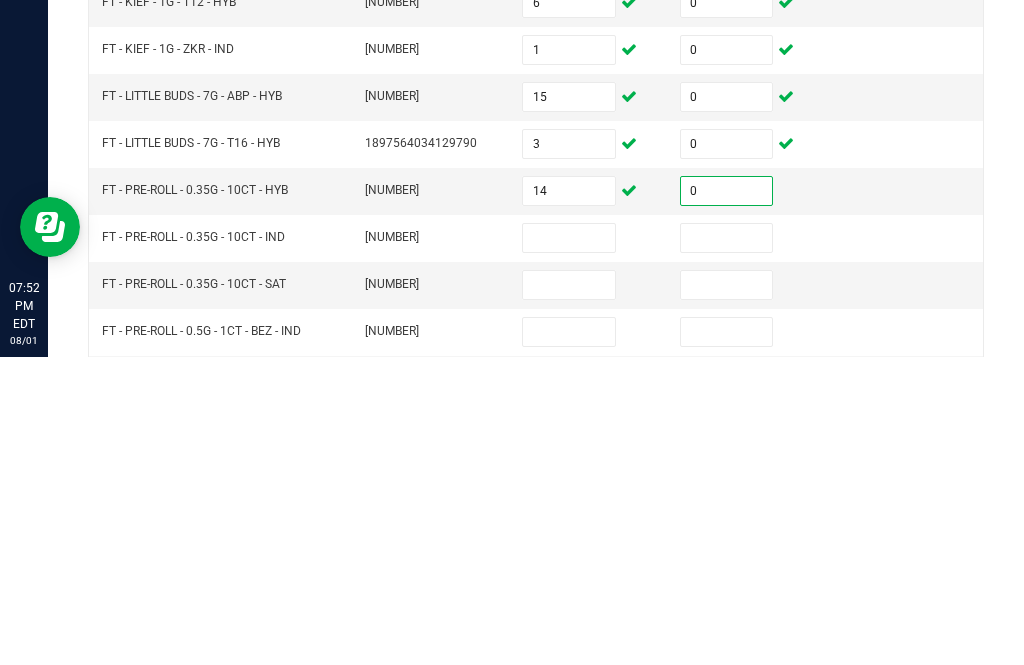 type on "0" 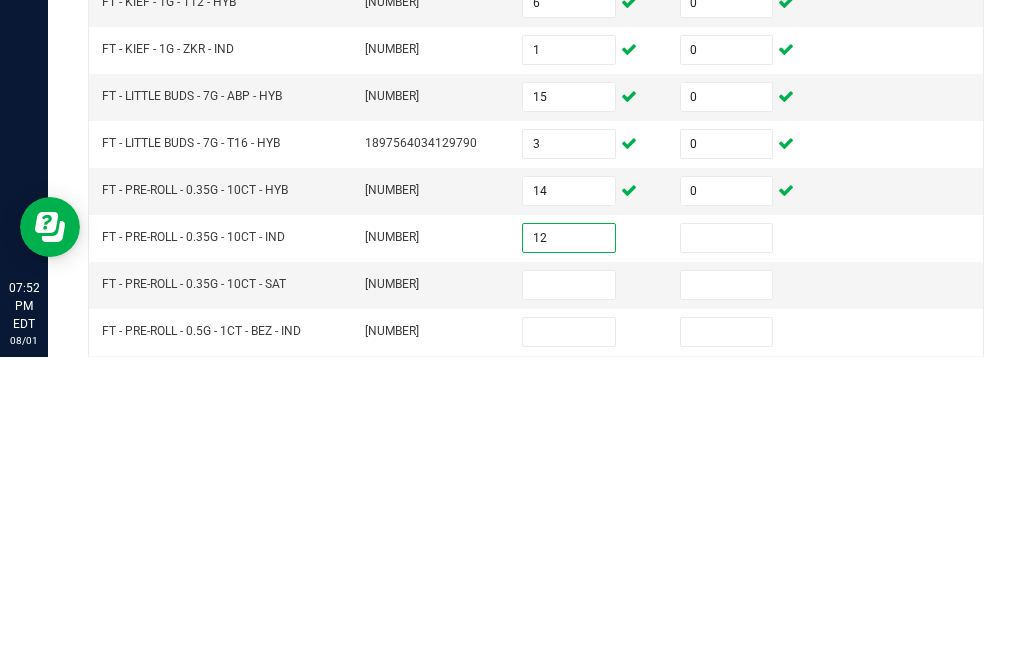 type on "12" 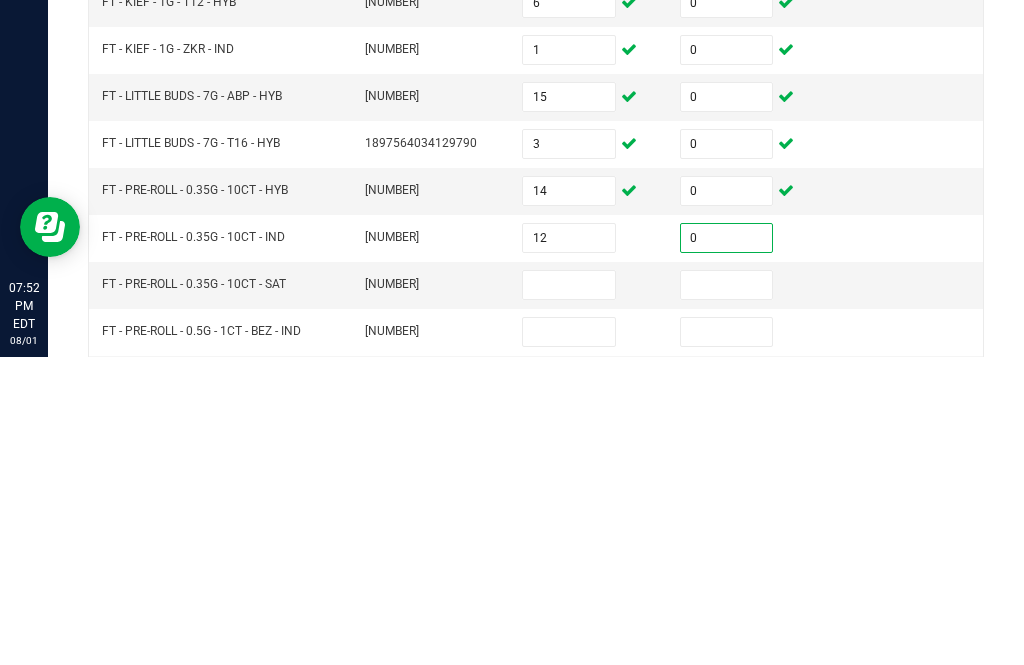 scroll, scrollTop: 480, scrollLeft: 0, axis: vertical 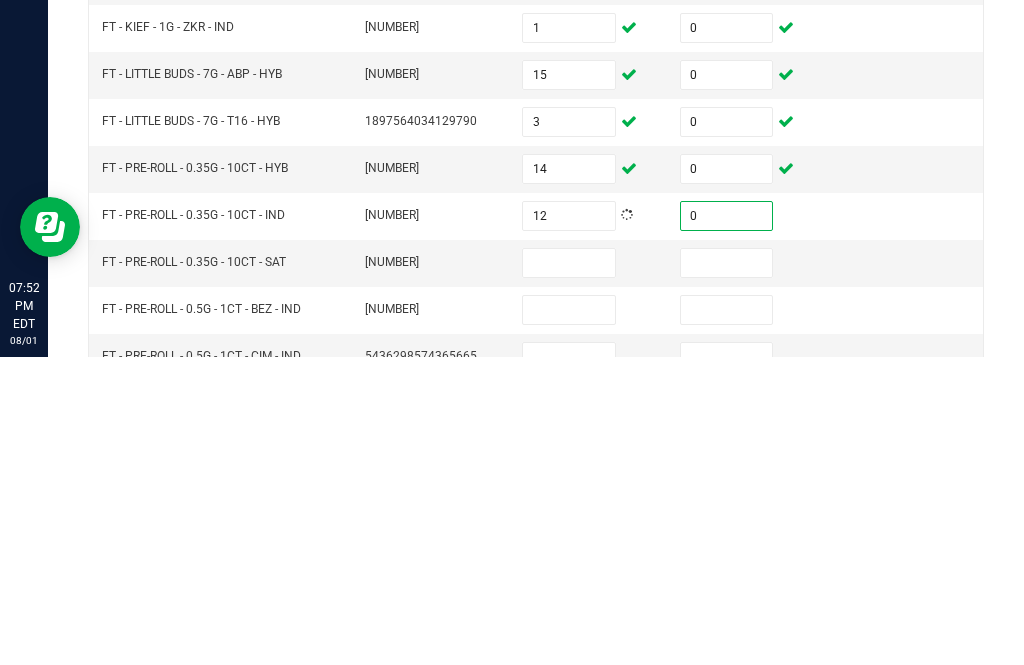 type on "0" 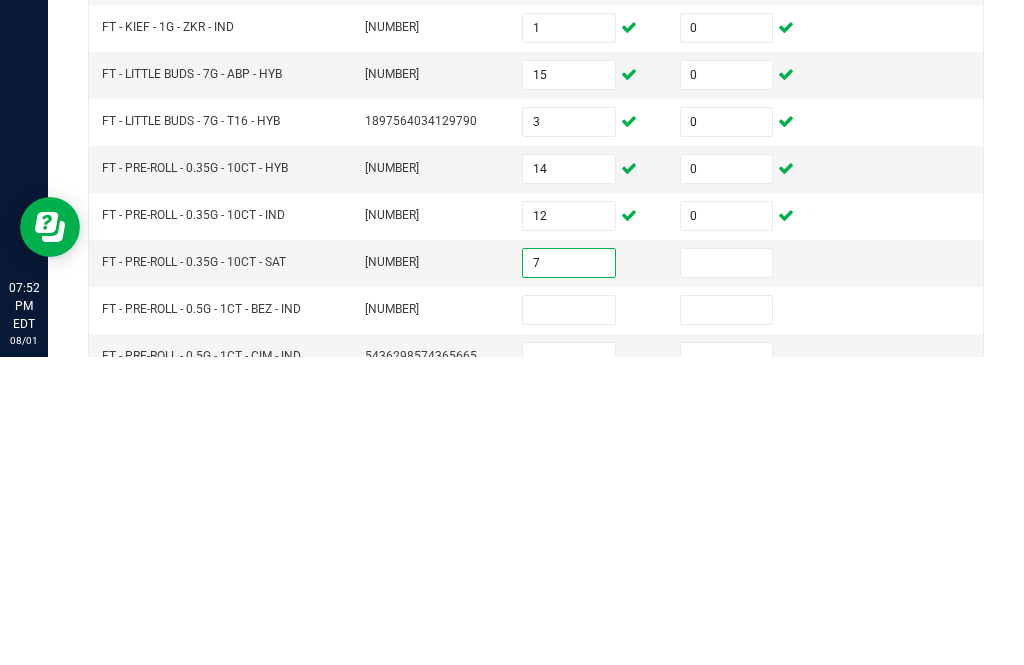 type on "7" 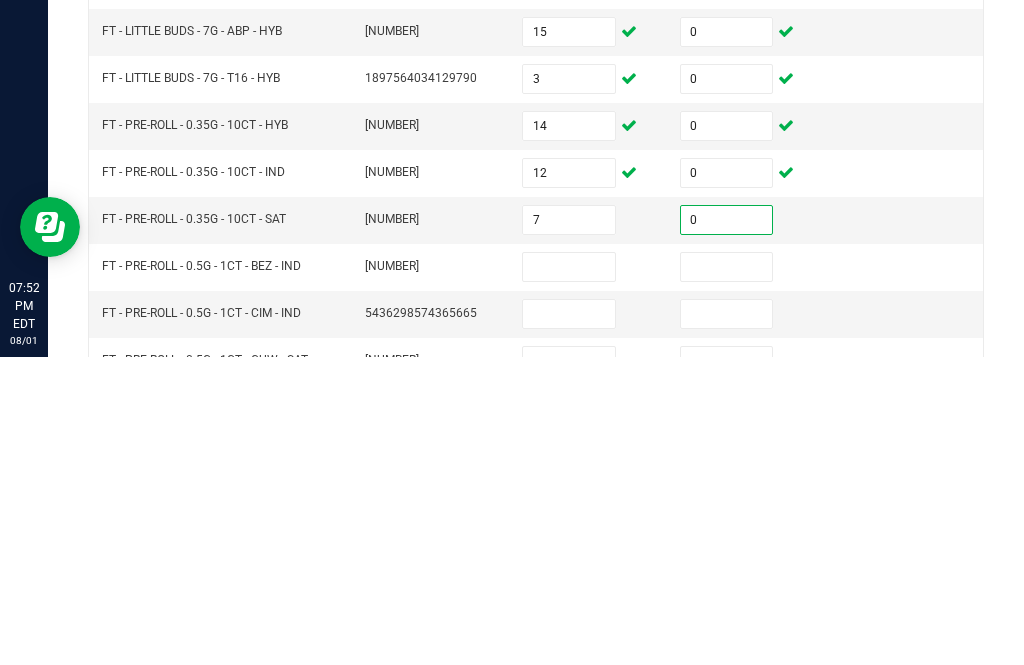 scroll, scrollTop: 533, scrollLeft: 0, axis: vertical 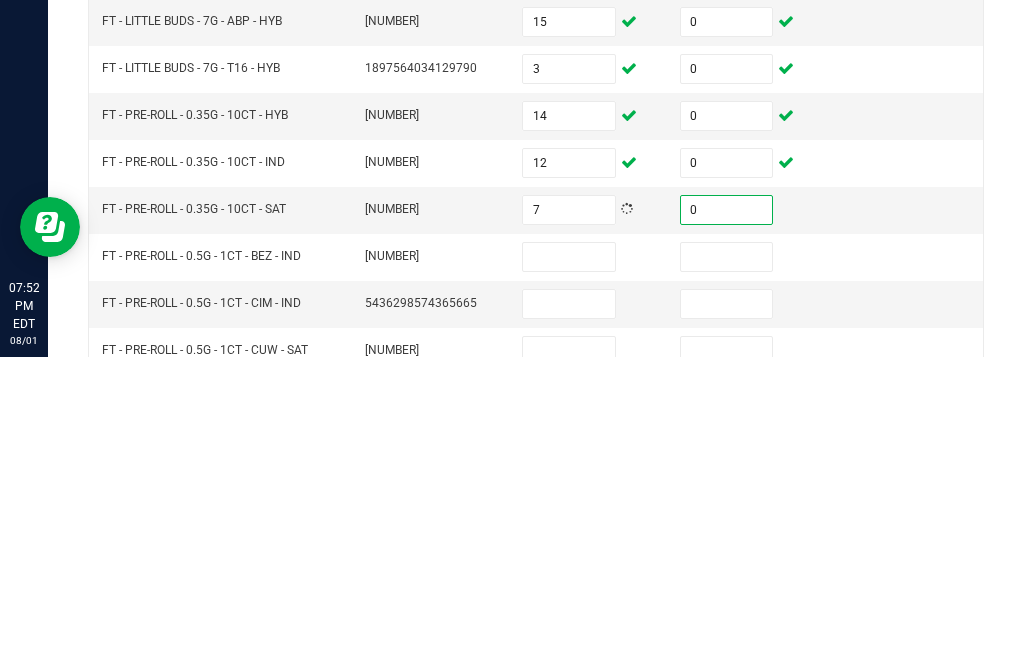 type on "0" 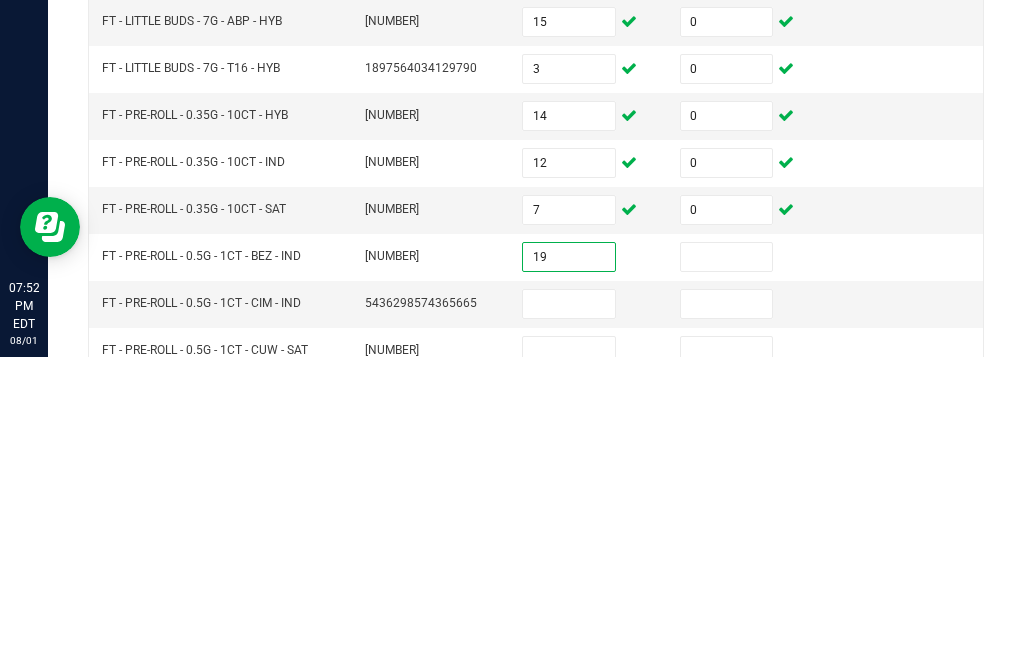 type on "19" 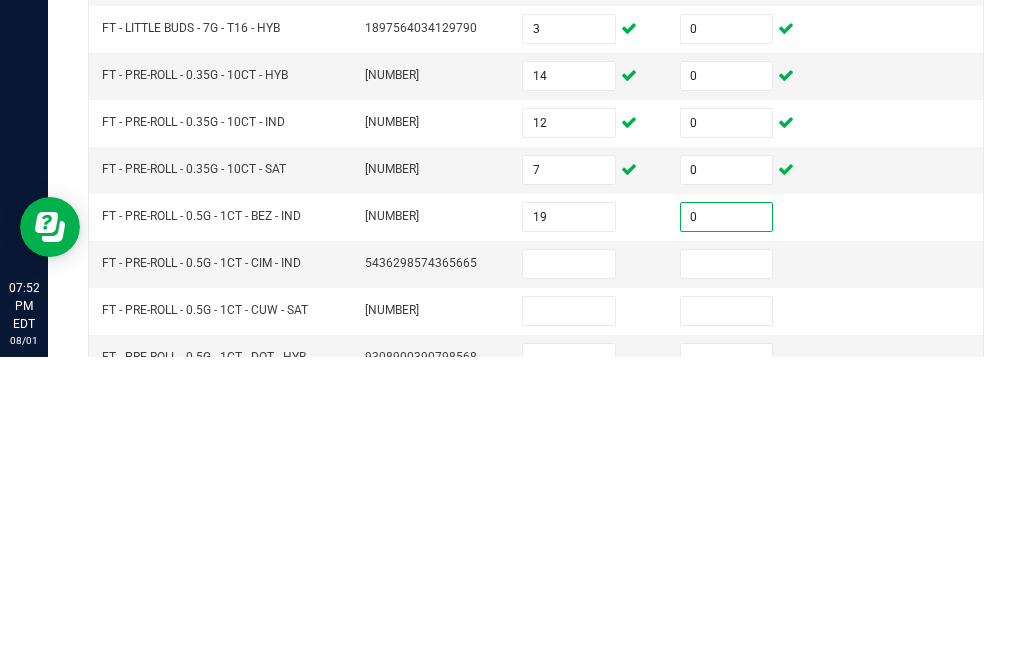 scroll, scrollTop: 578, scrollLeft: 0, axis: vertical 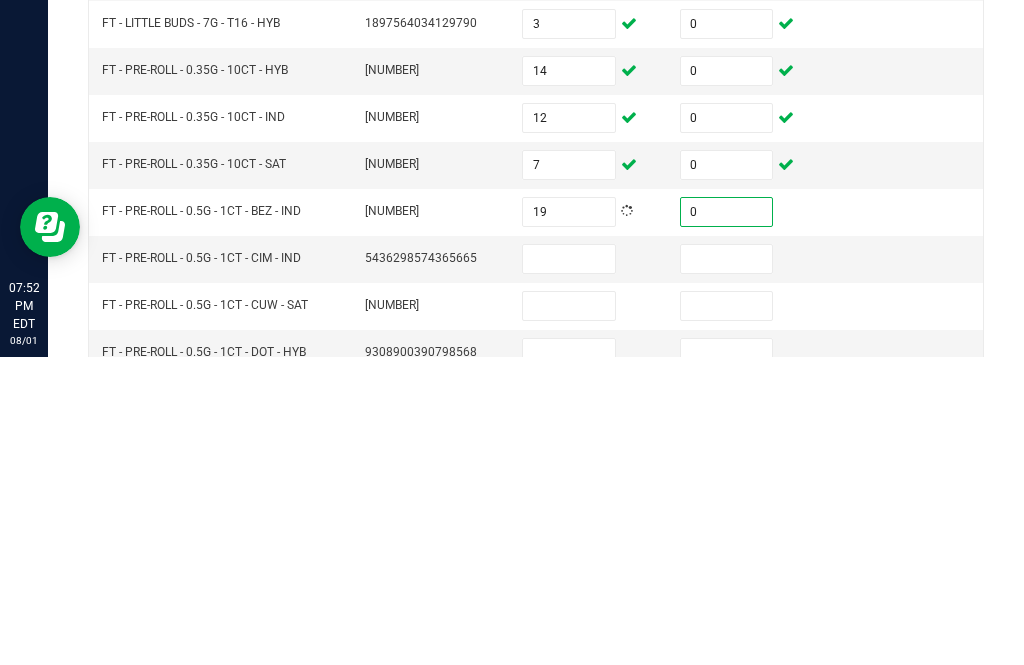 type on "0" 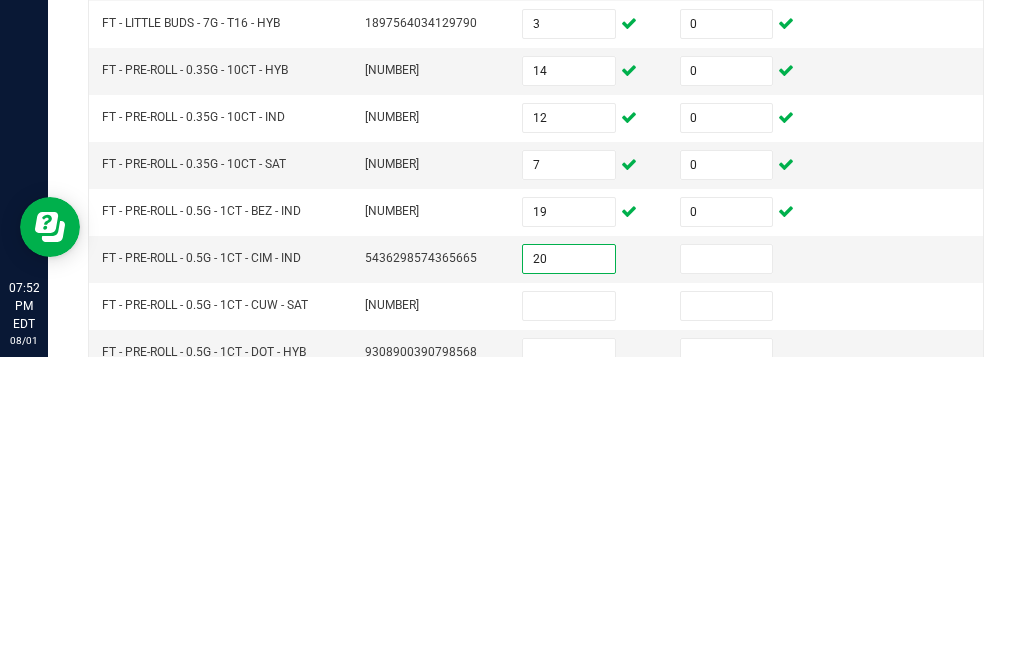 type on "20" 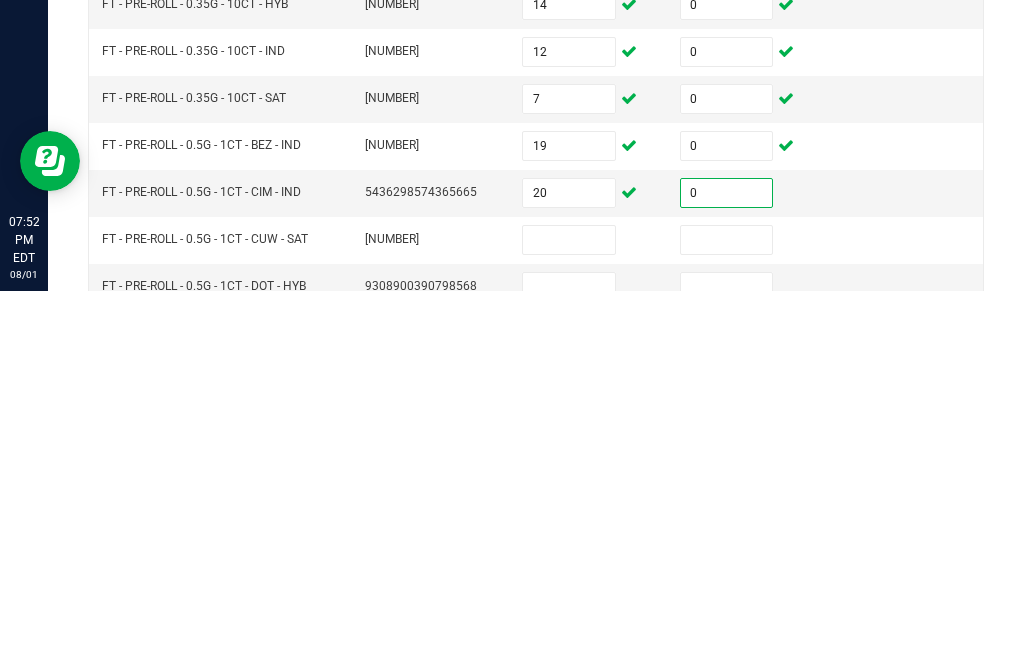type on "0" 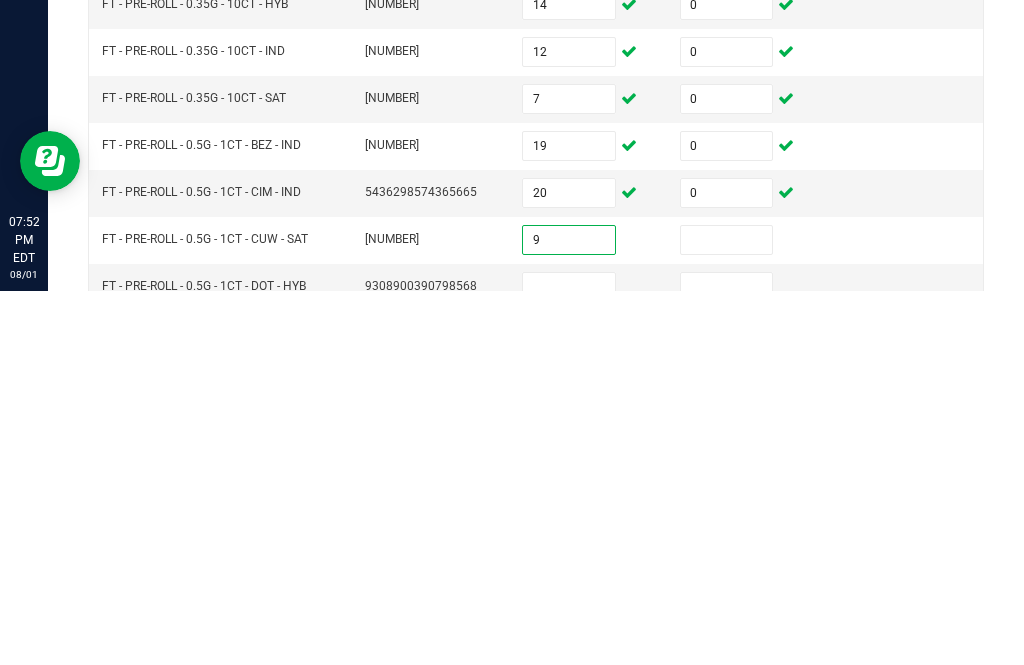 type on "9" 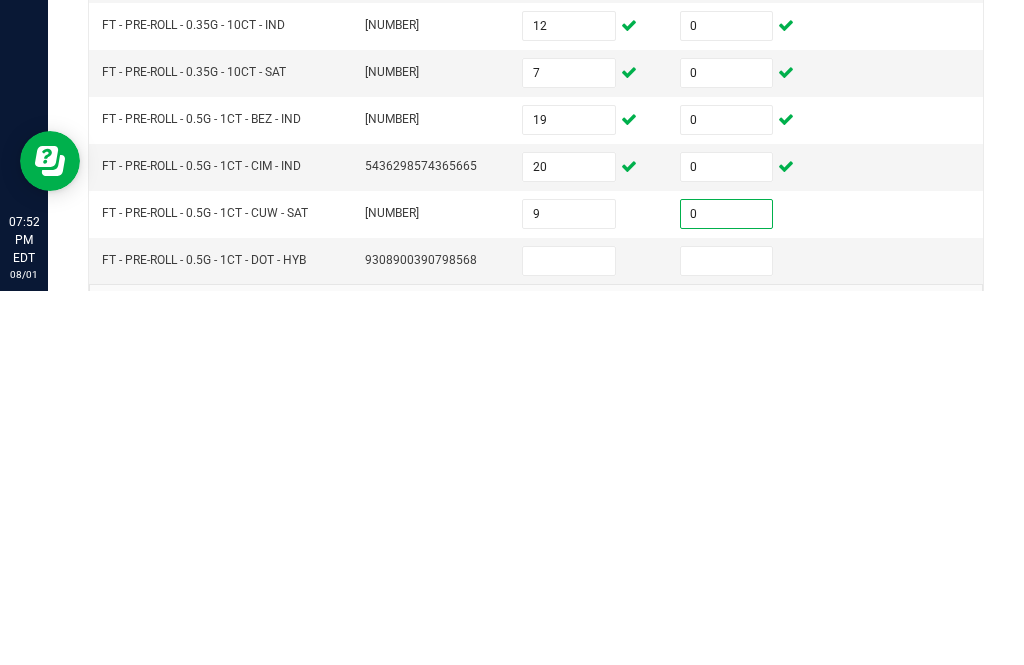 scroll, scrollTop: 604, scrollLeft: 0, axis: vertical 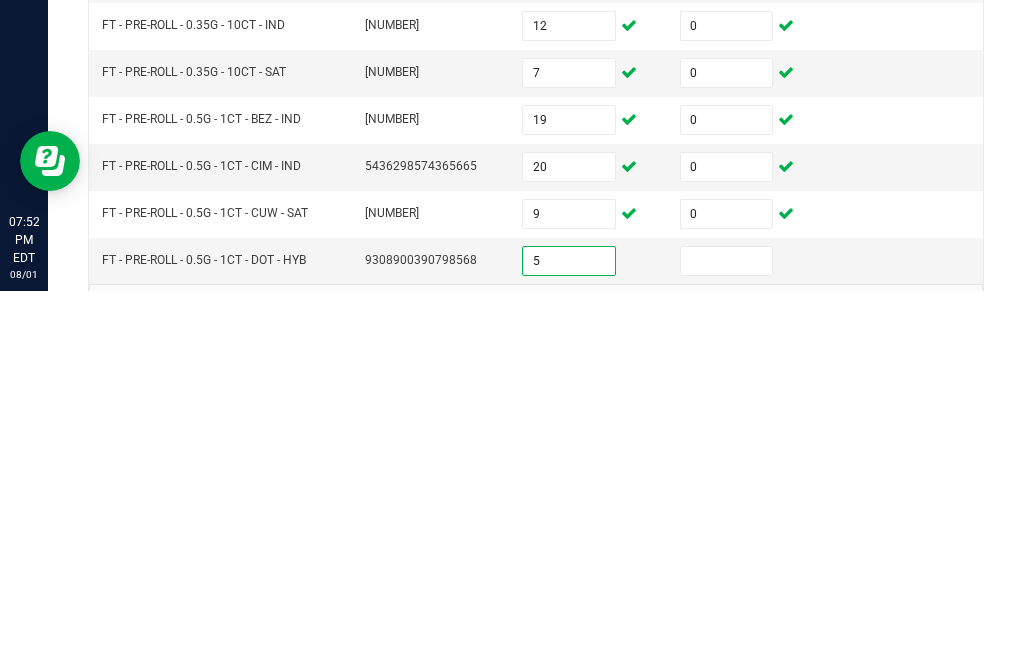 type on "5" 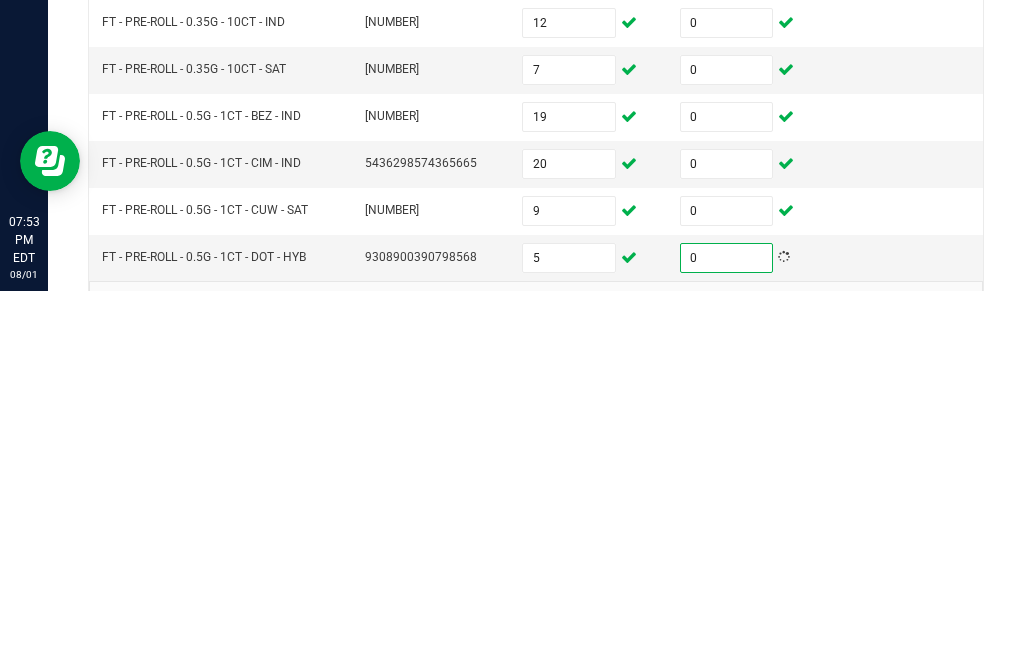 scroll, scrollTop: 605, scrollLeft: 0, axis: vertical 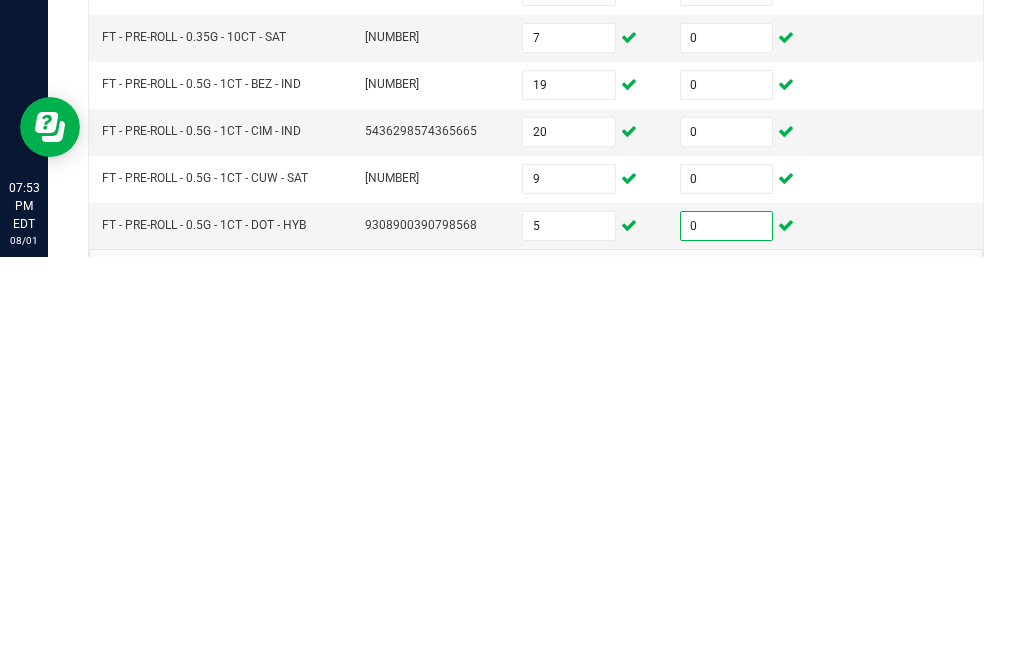 type on "0" 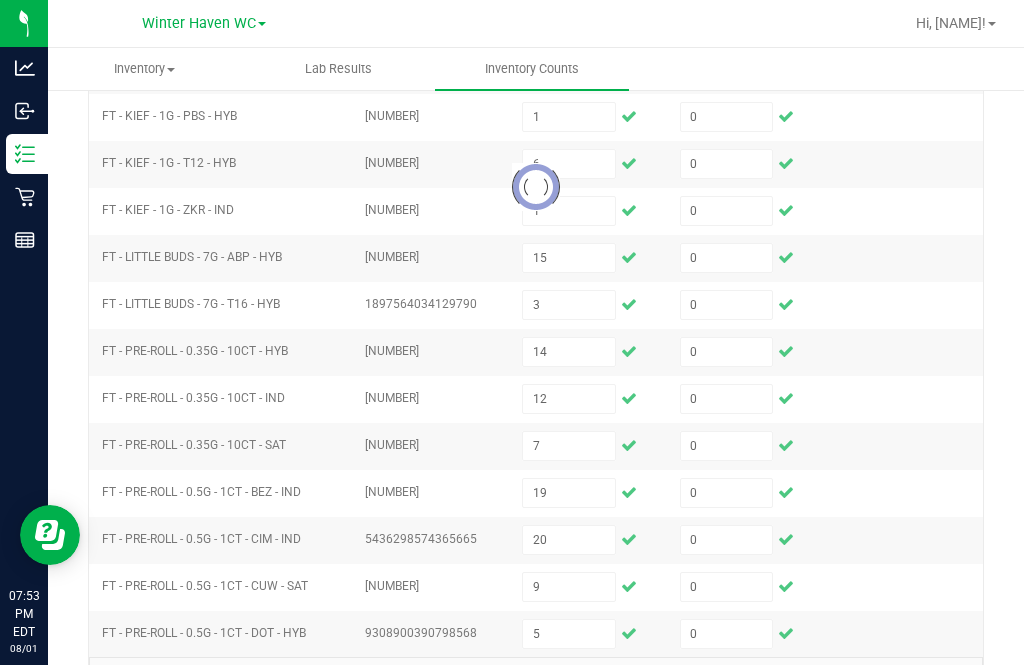 type 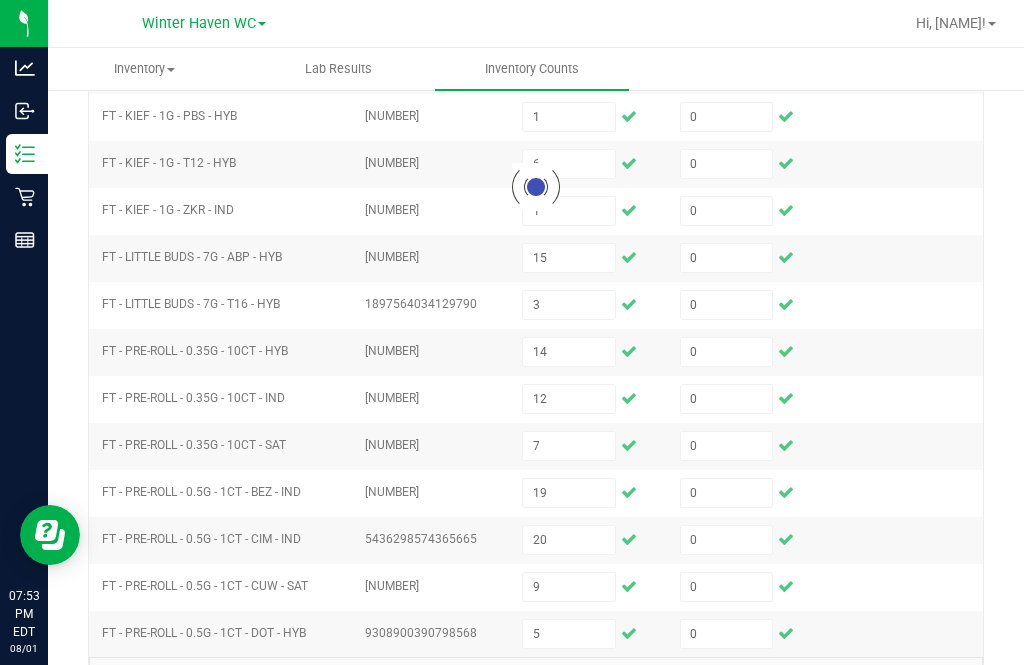 type 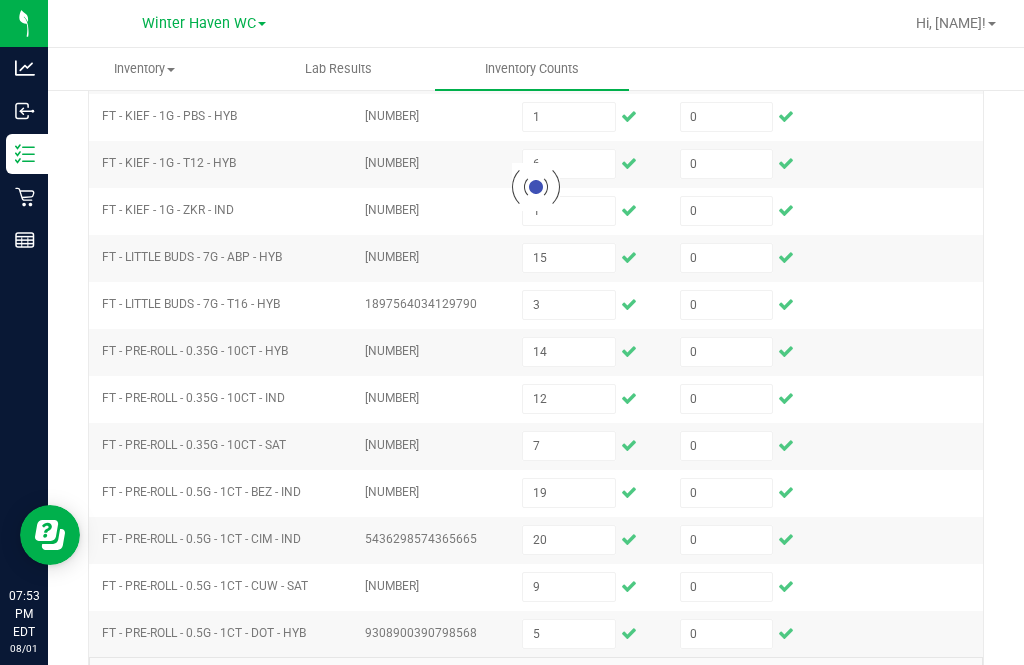 type 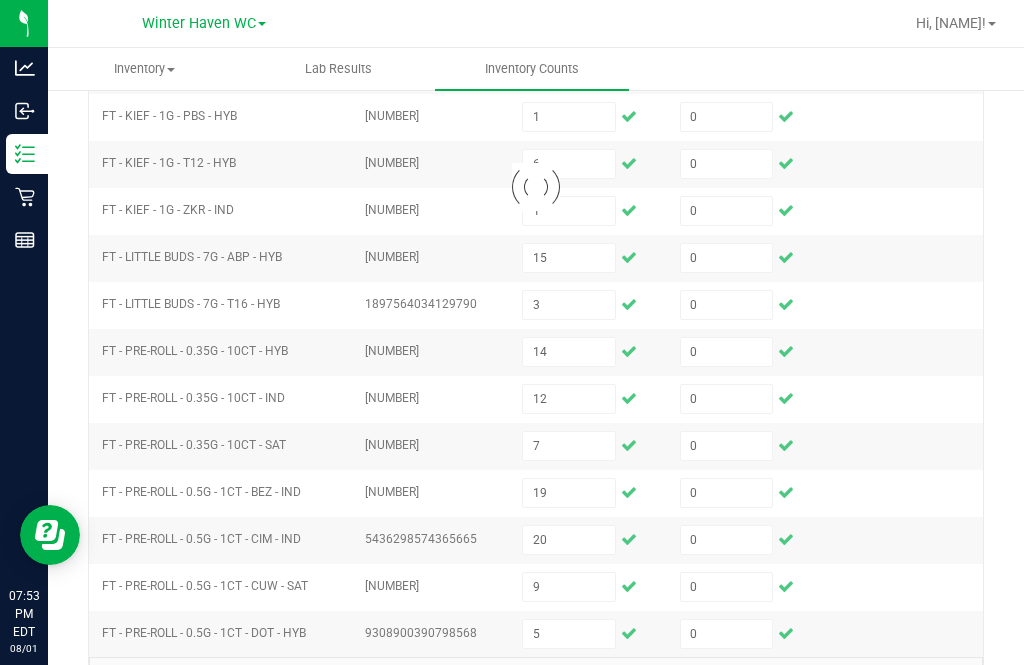 type 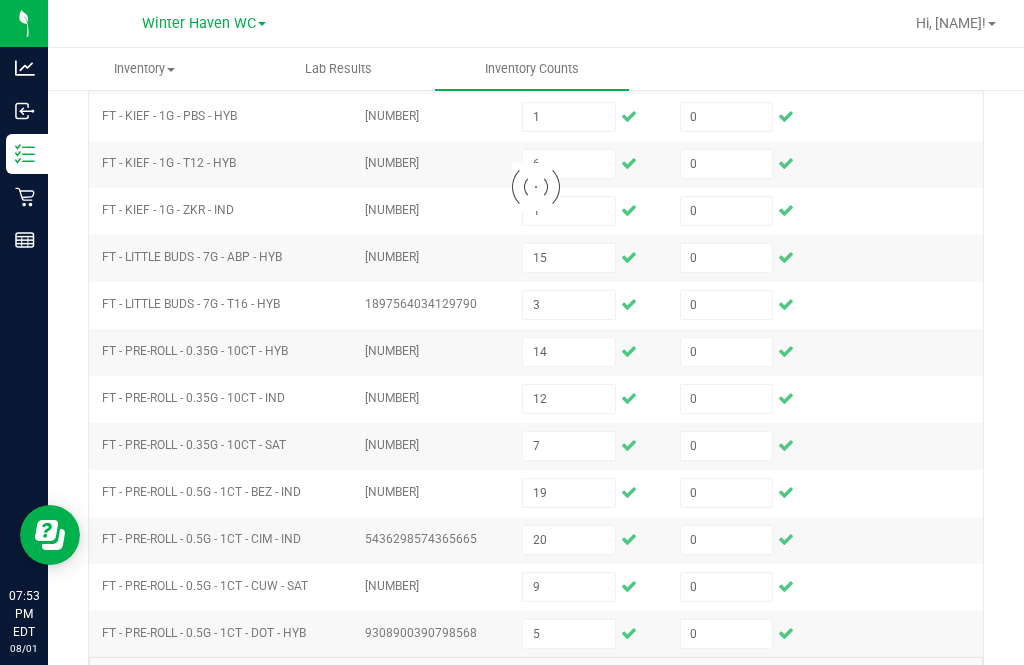 type 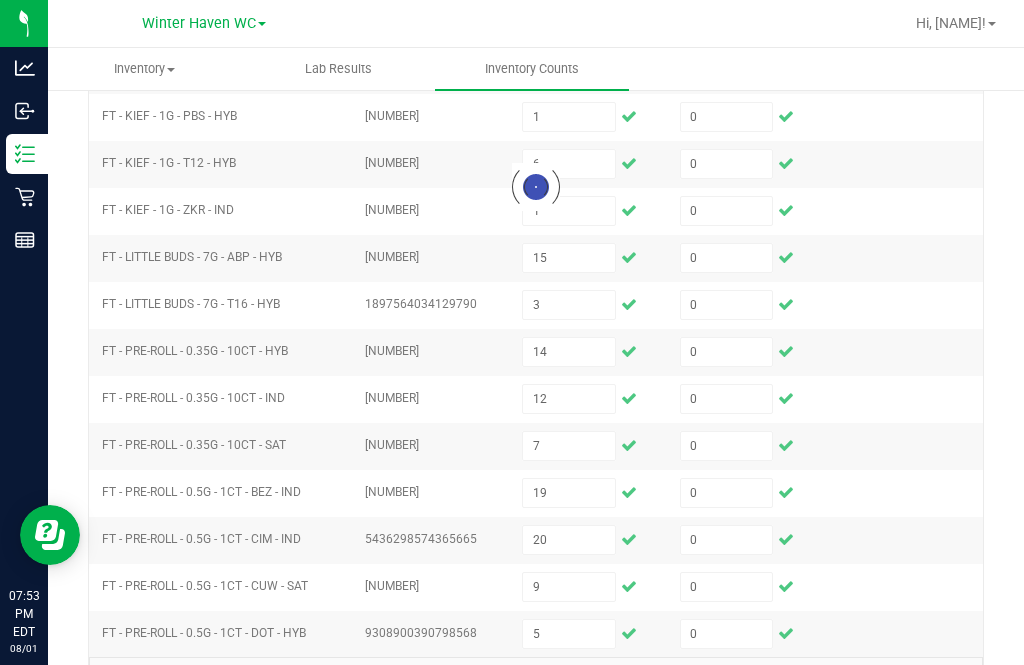 type 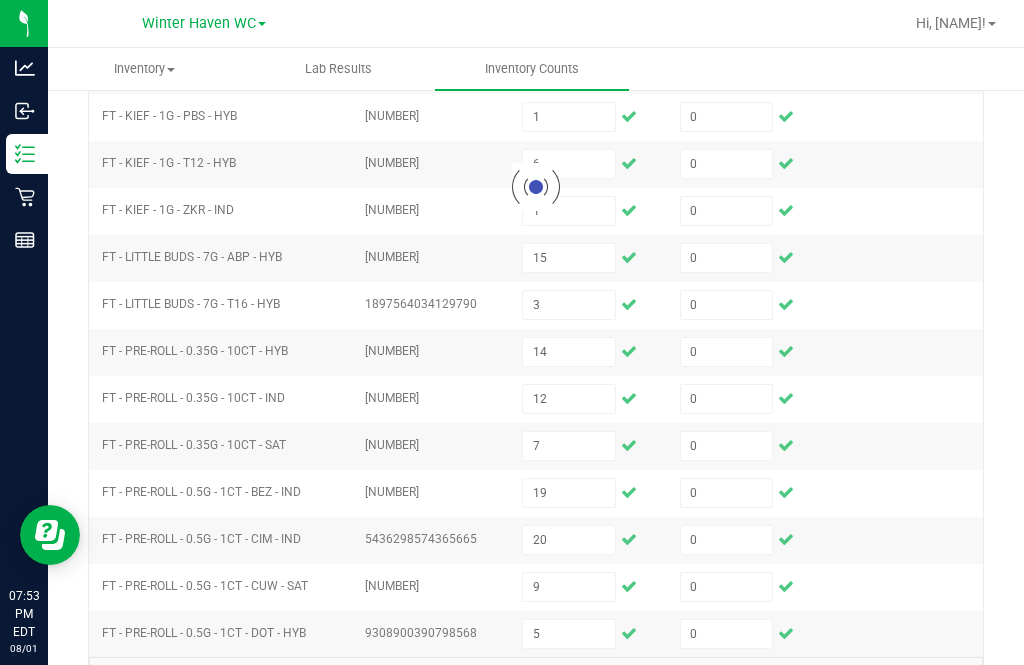 type 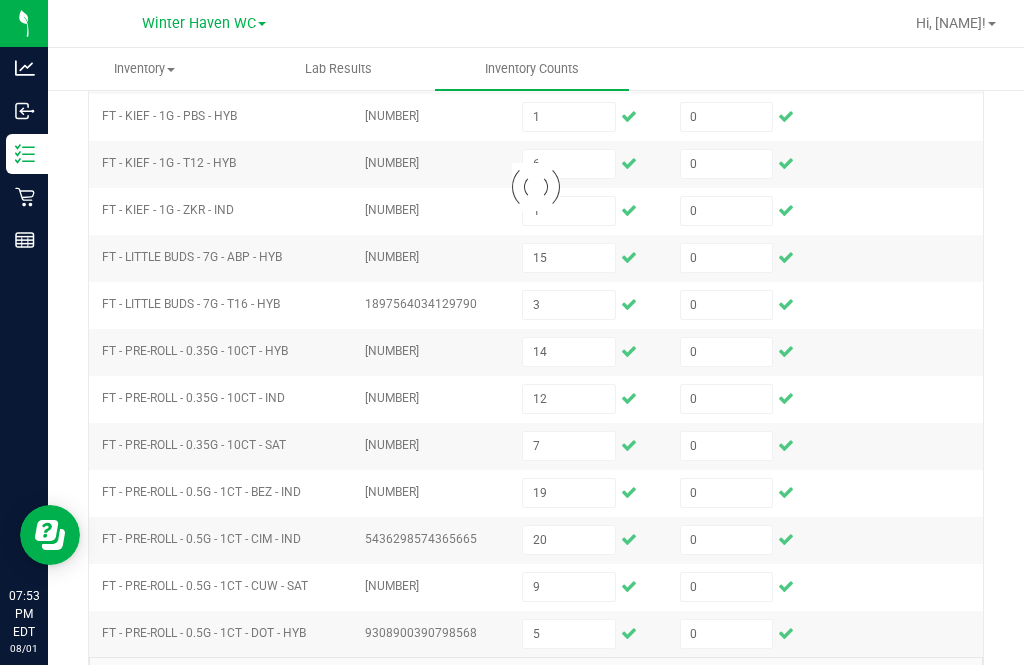 type 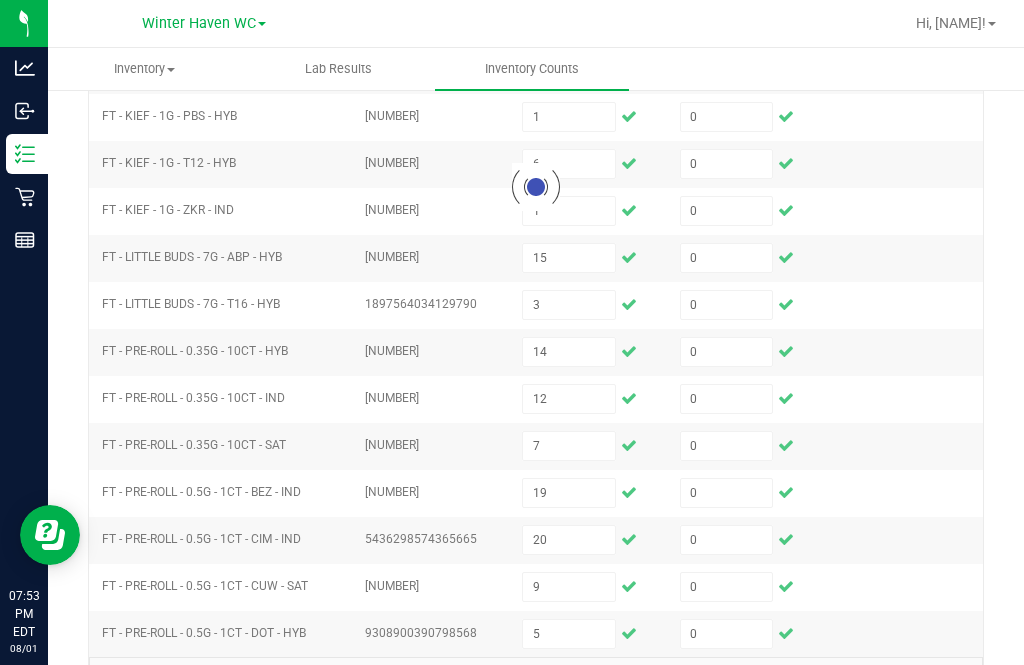 type 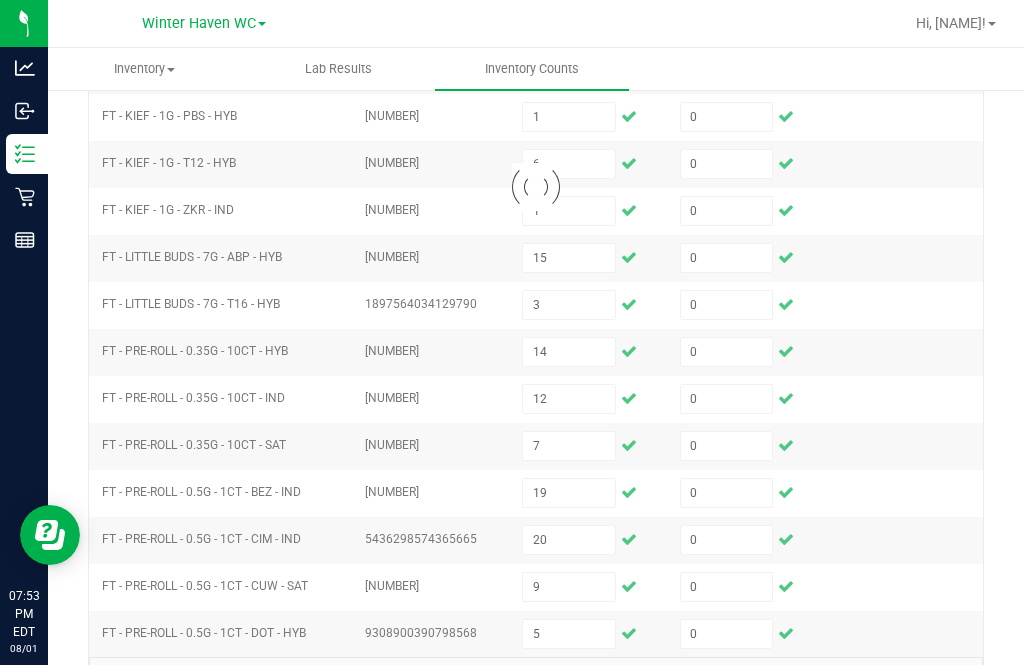 type 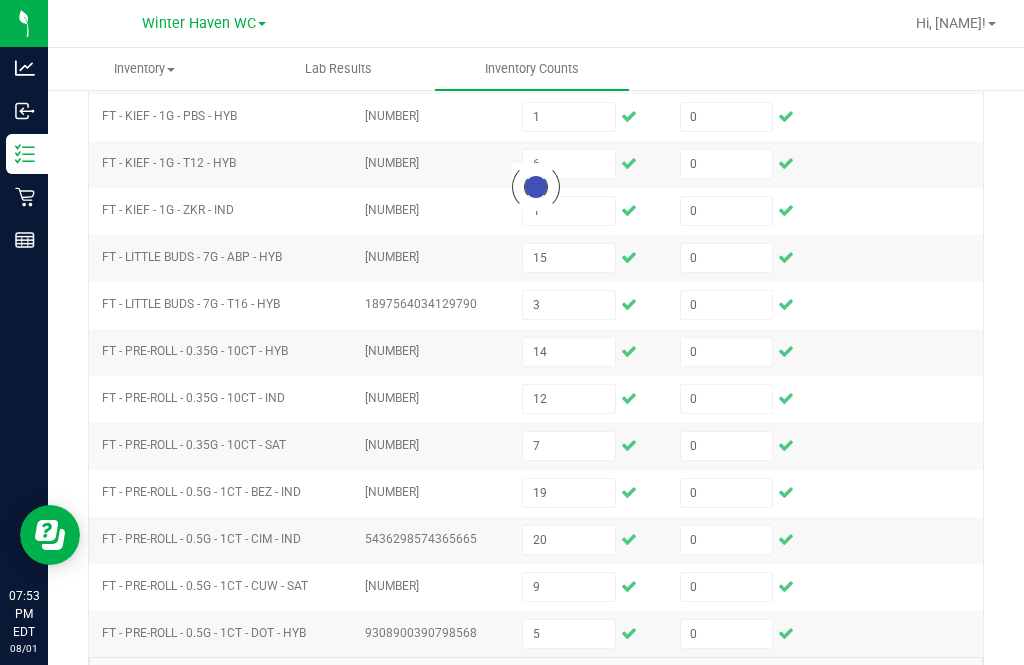 type 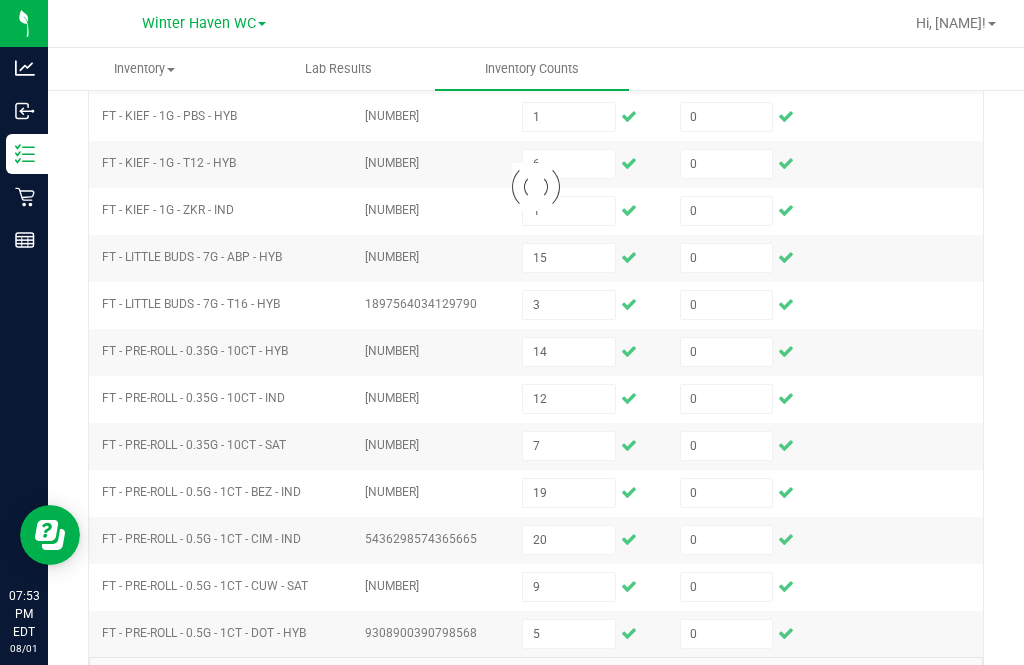 type 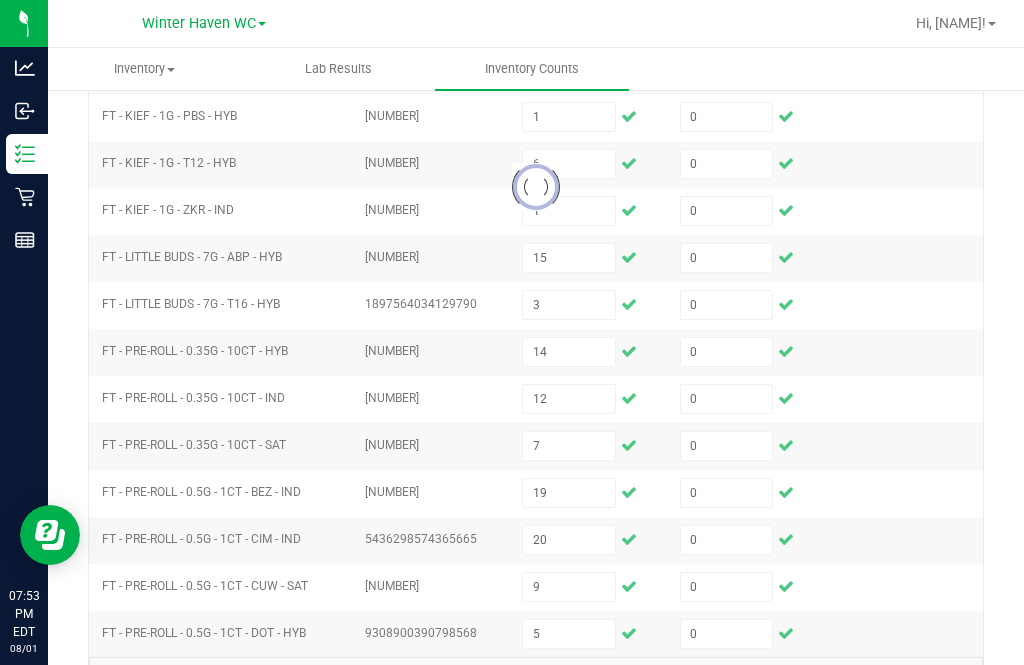 type 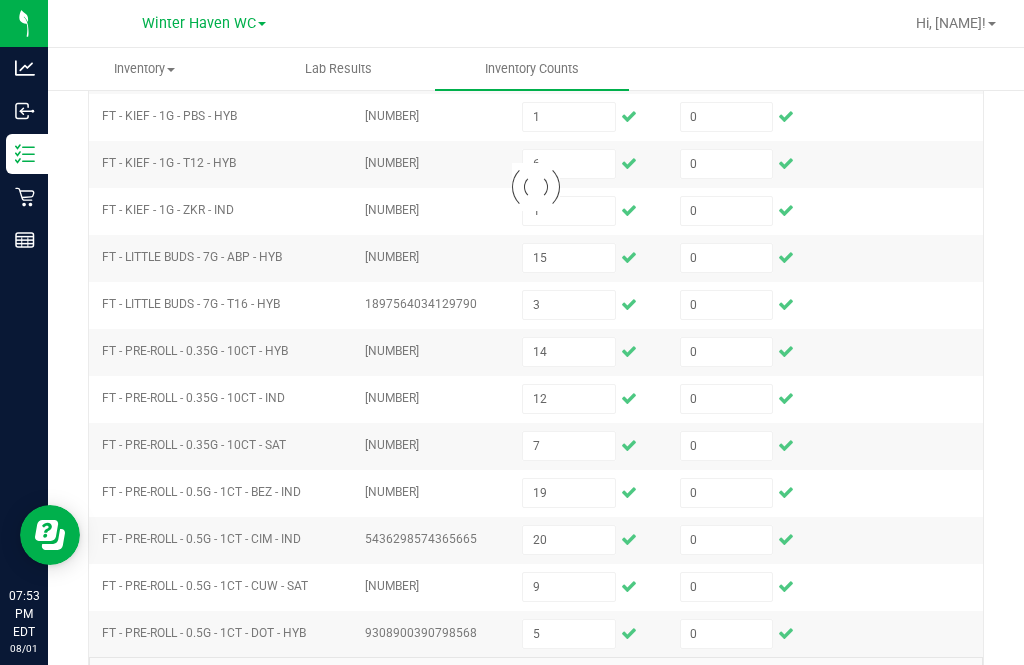 type 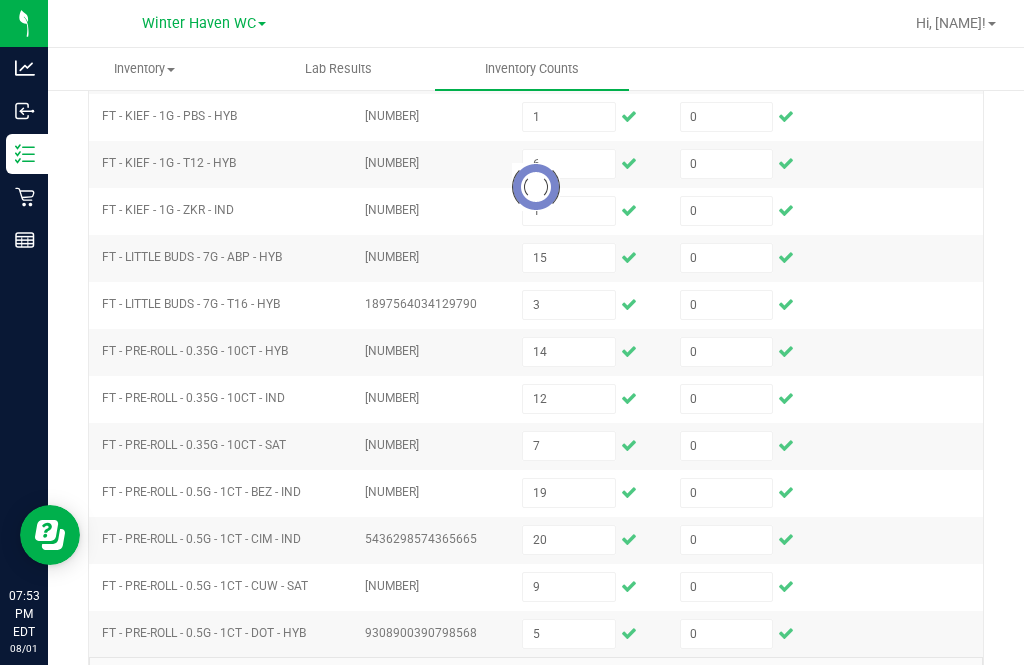 type 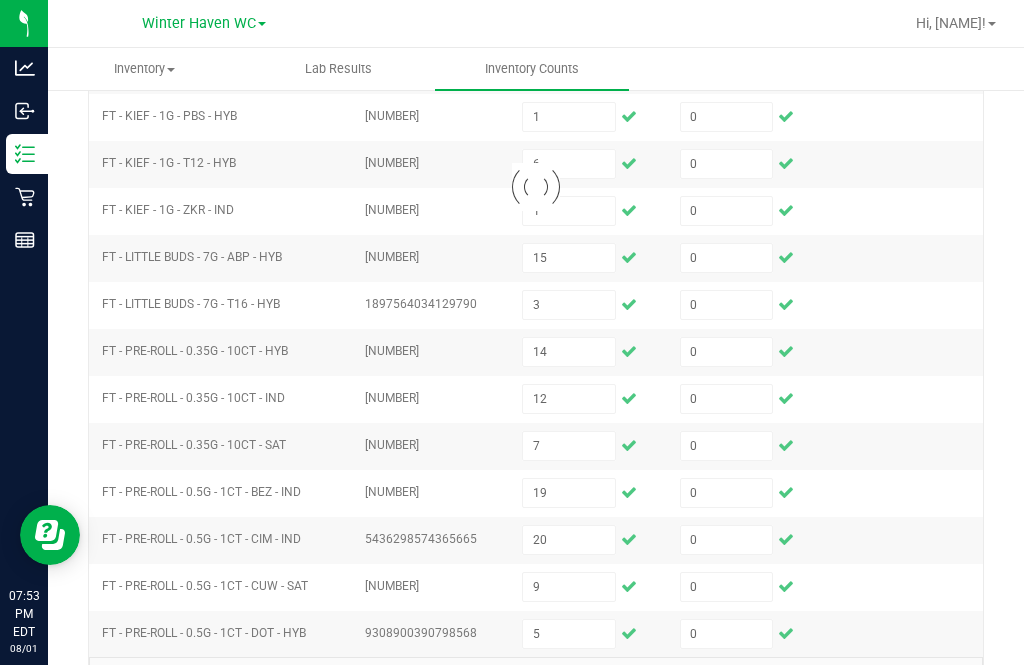 type 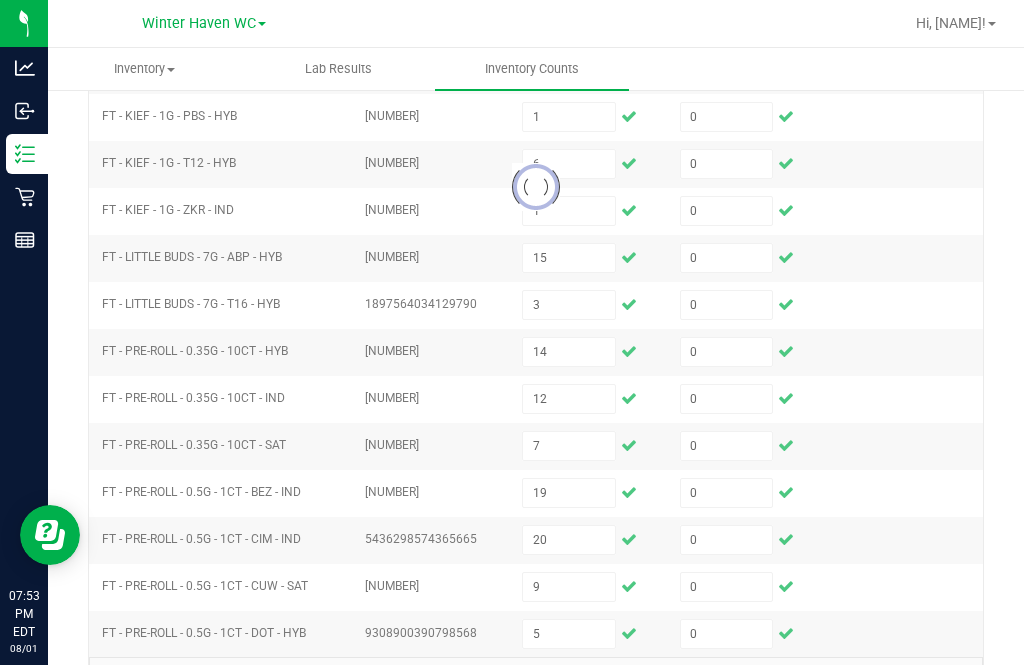 type 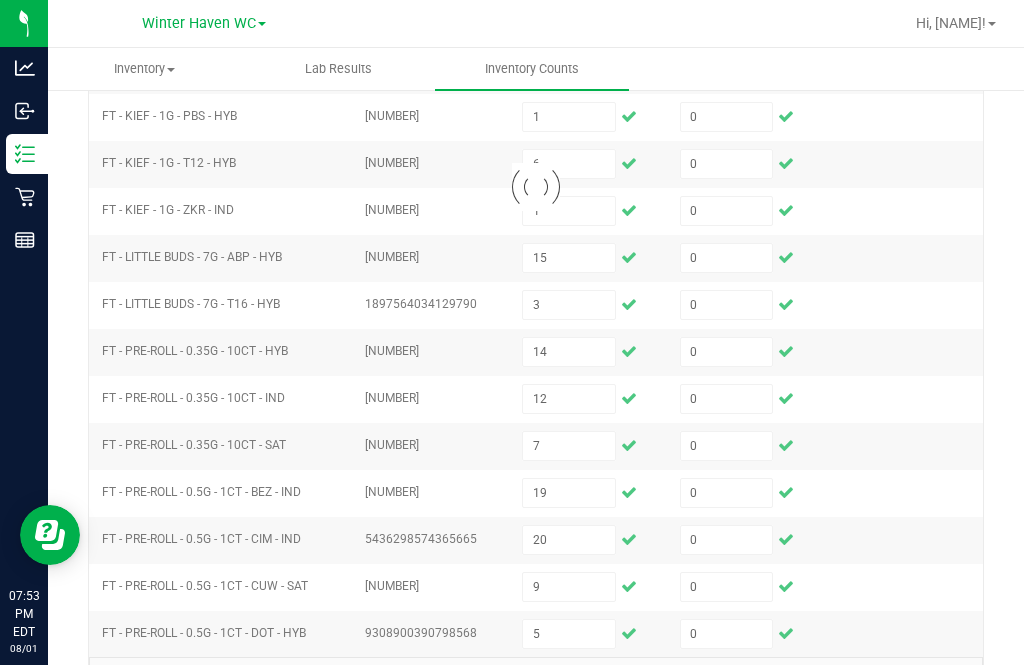 type 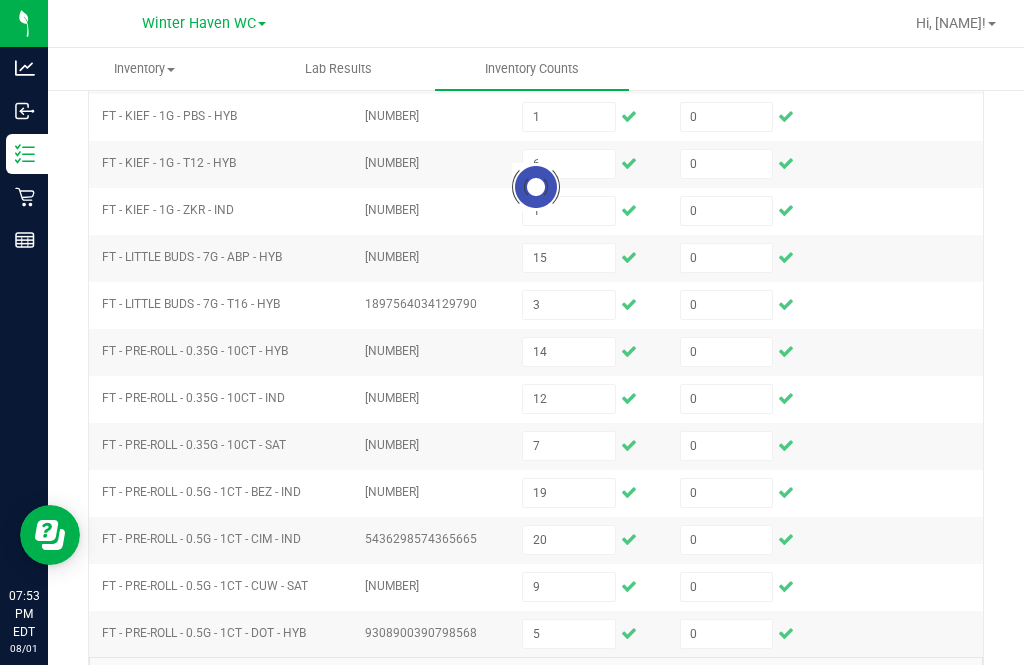 type 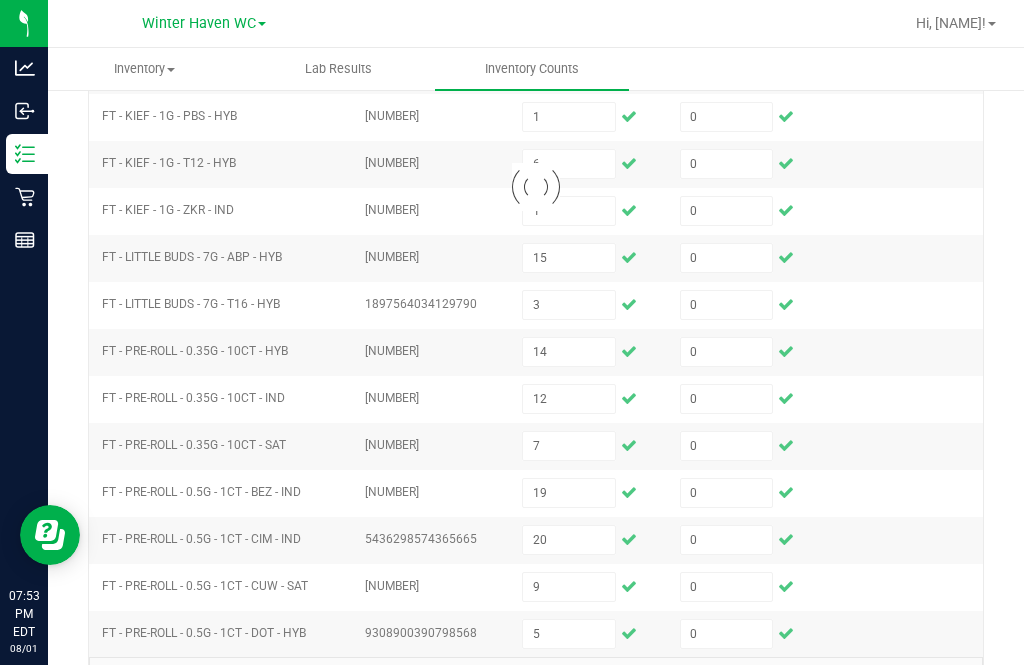 type 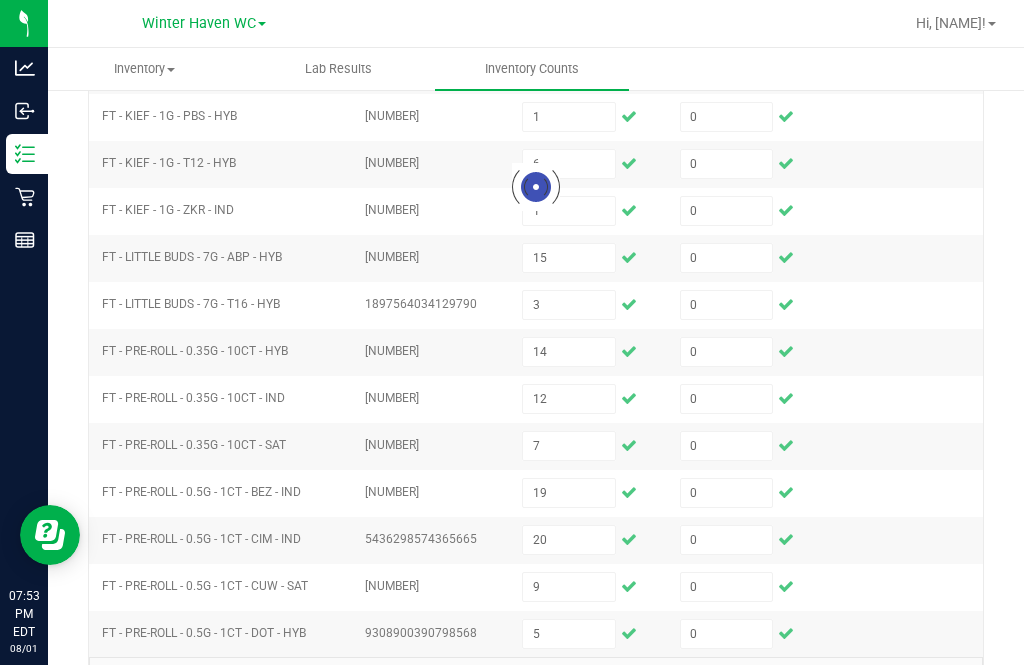 type 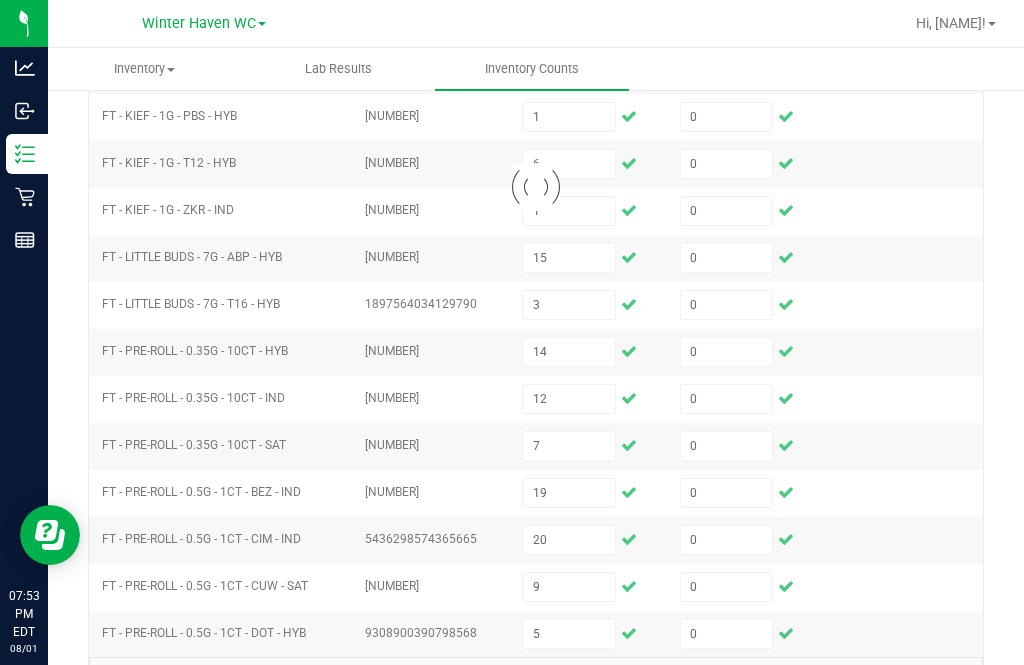 type 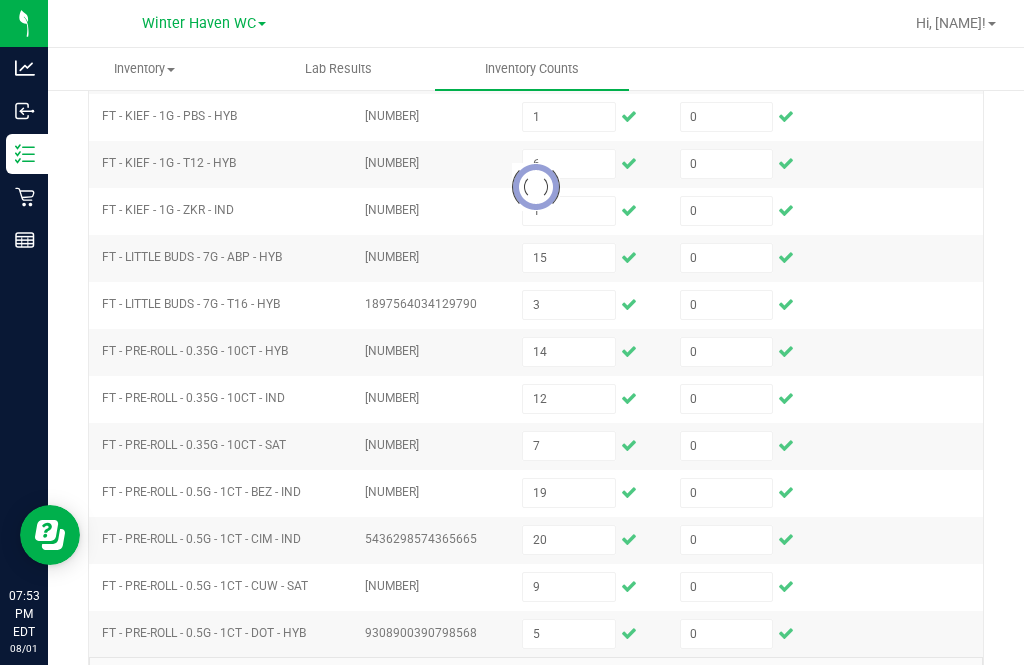 type 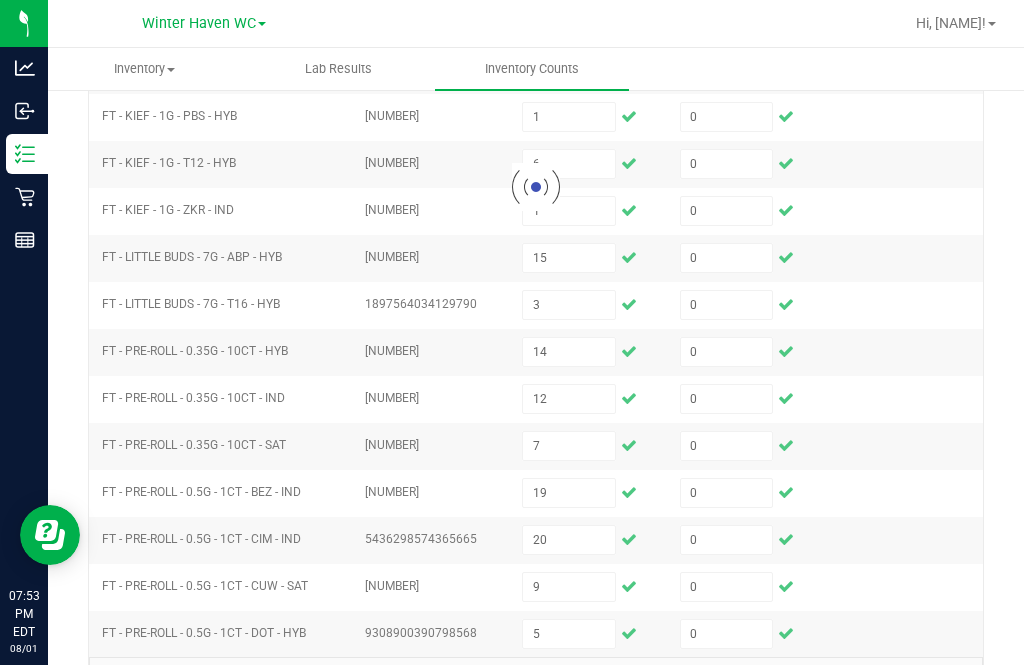 type 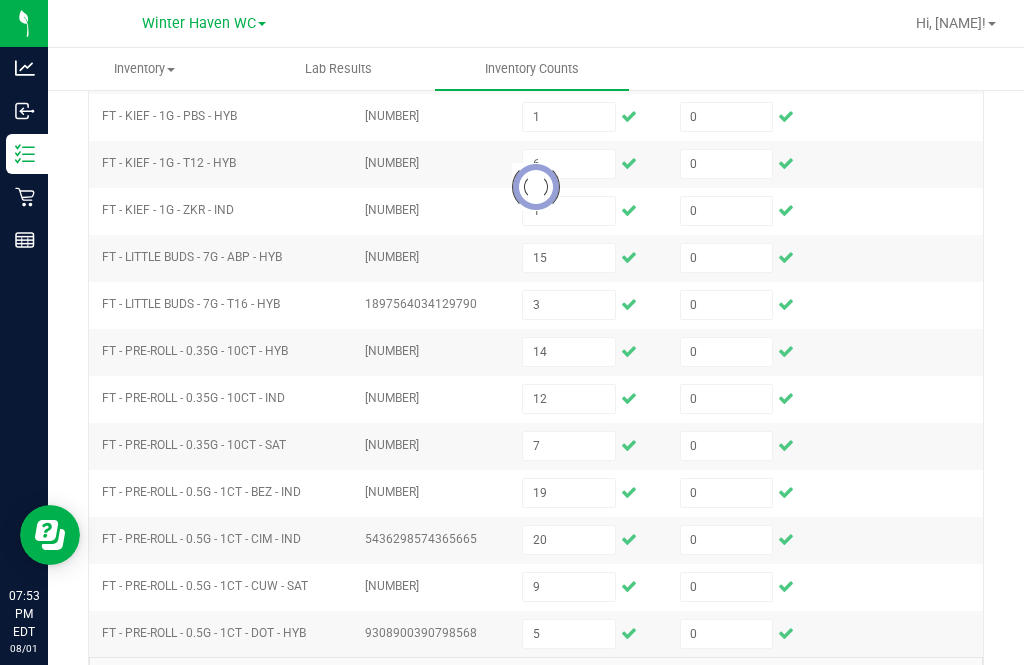 type 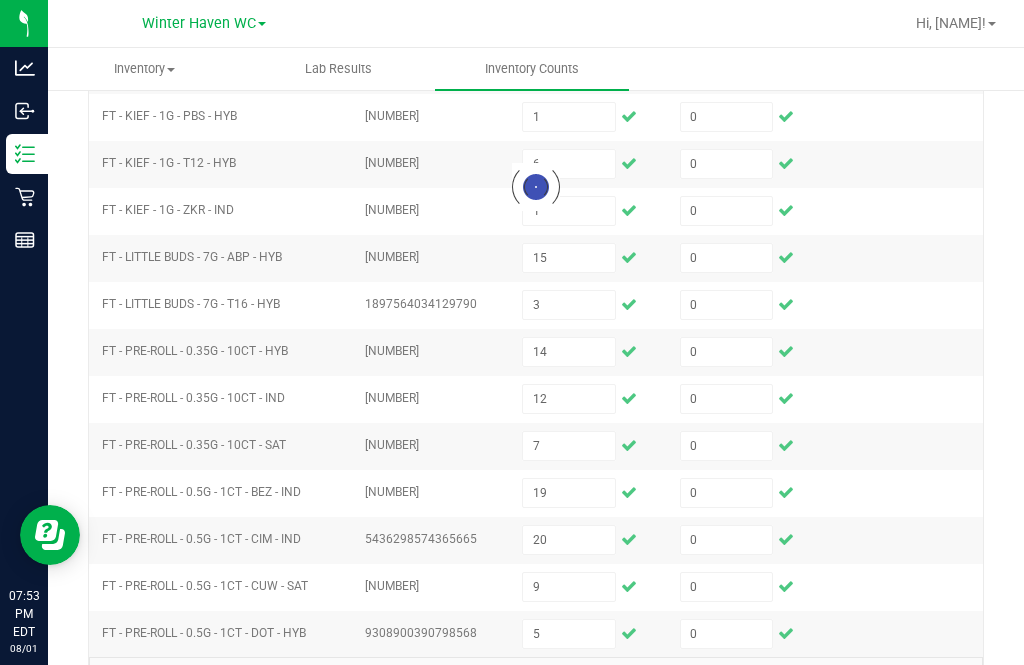 type 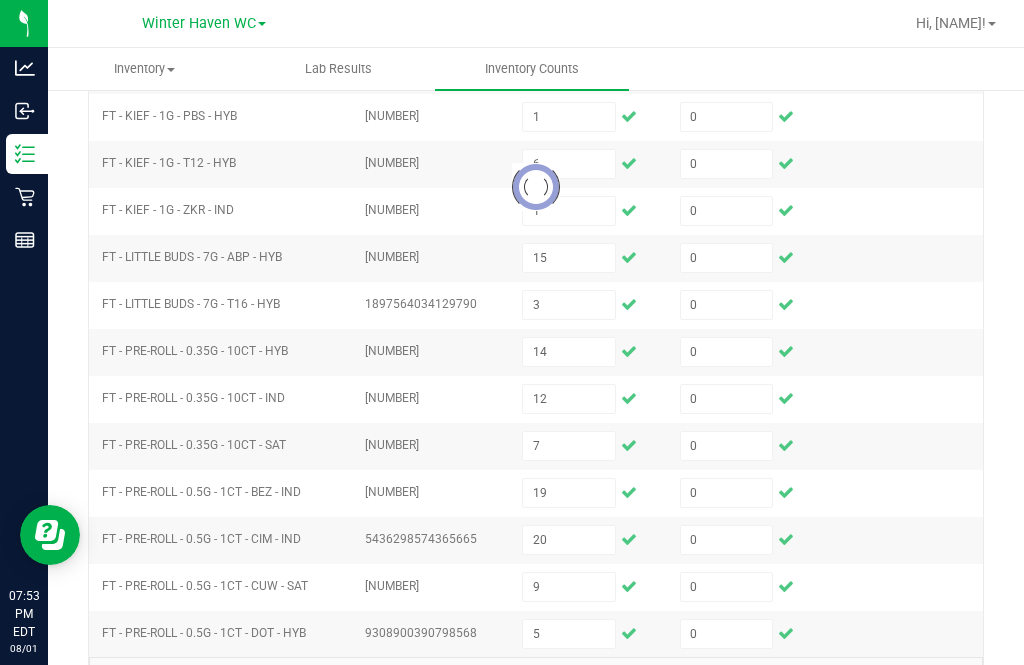 type 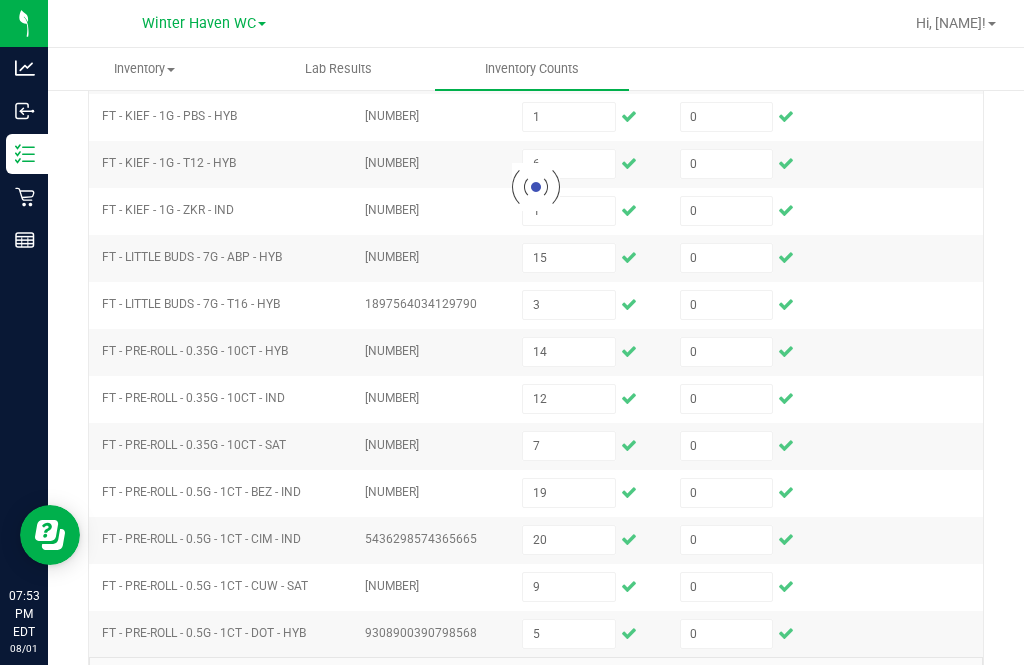 type 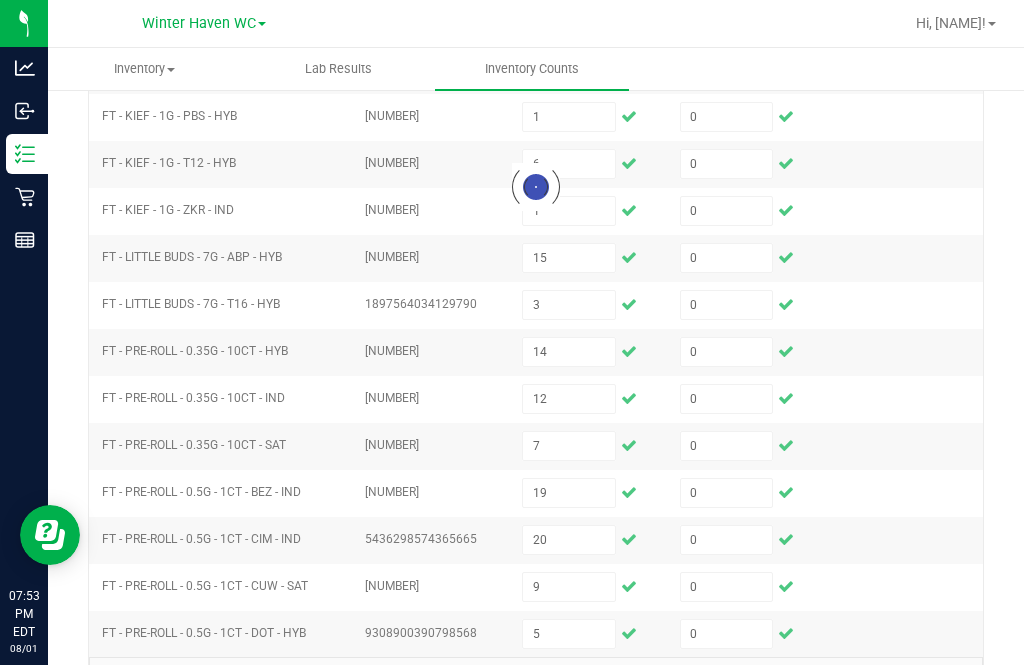 type 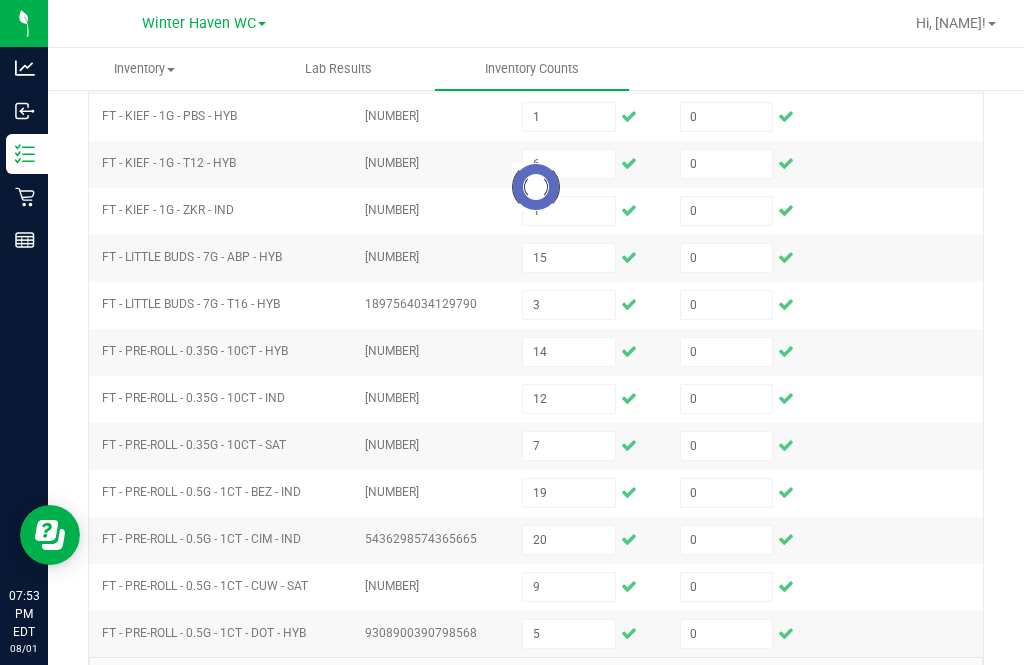 type 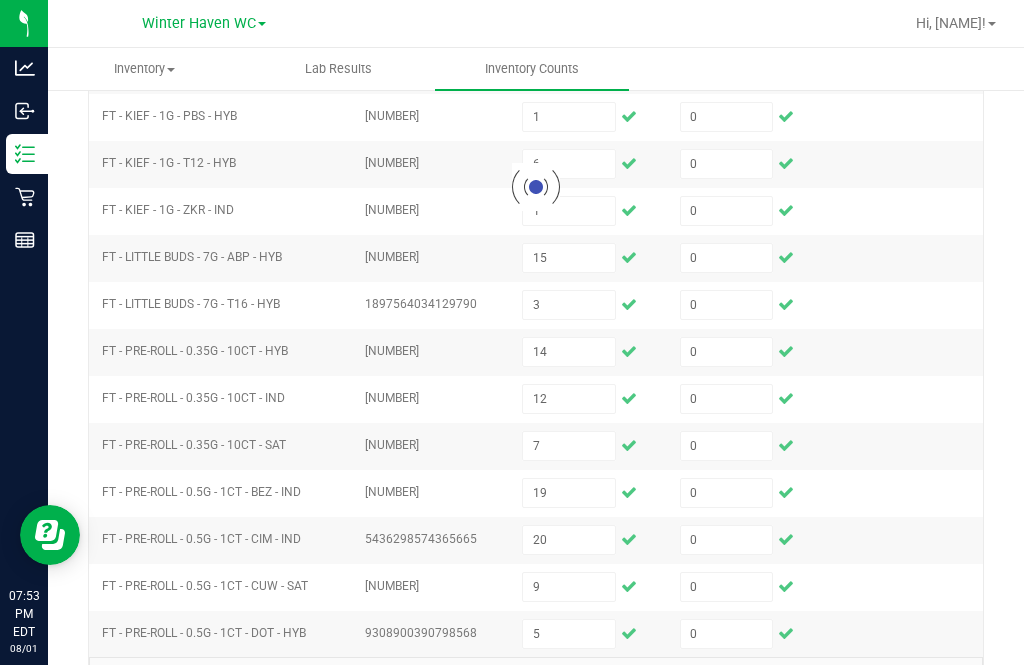 type 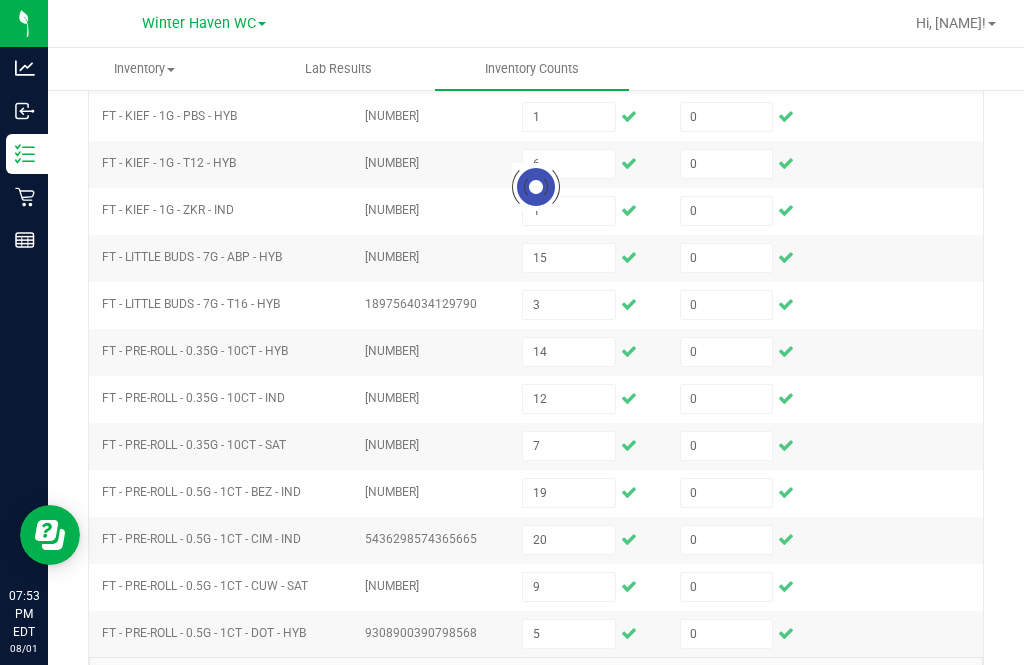 type 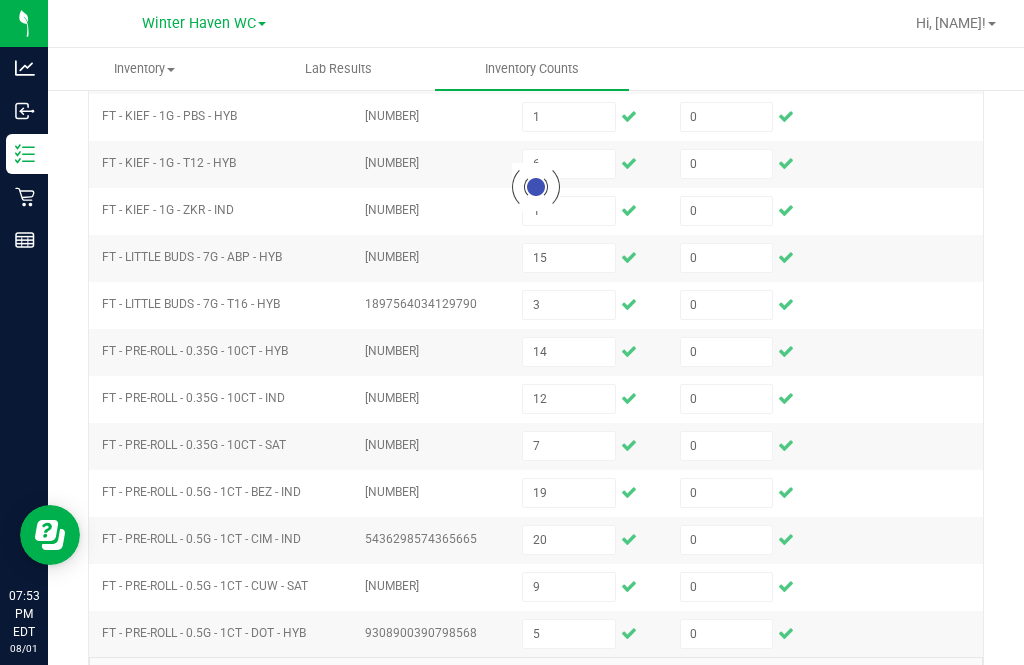 type 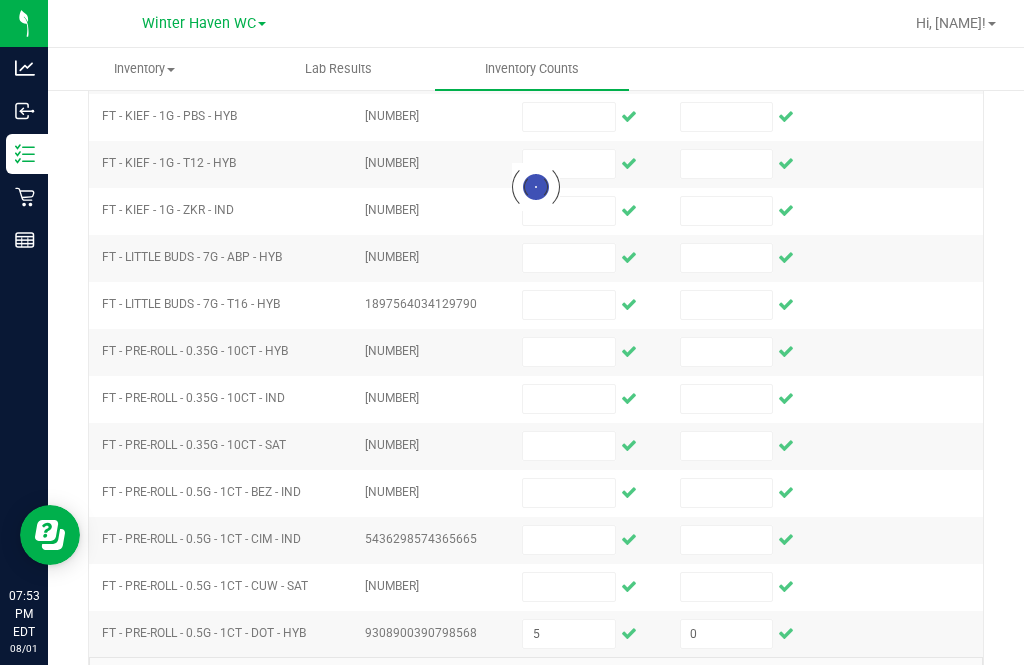 type 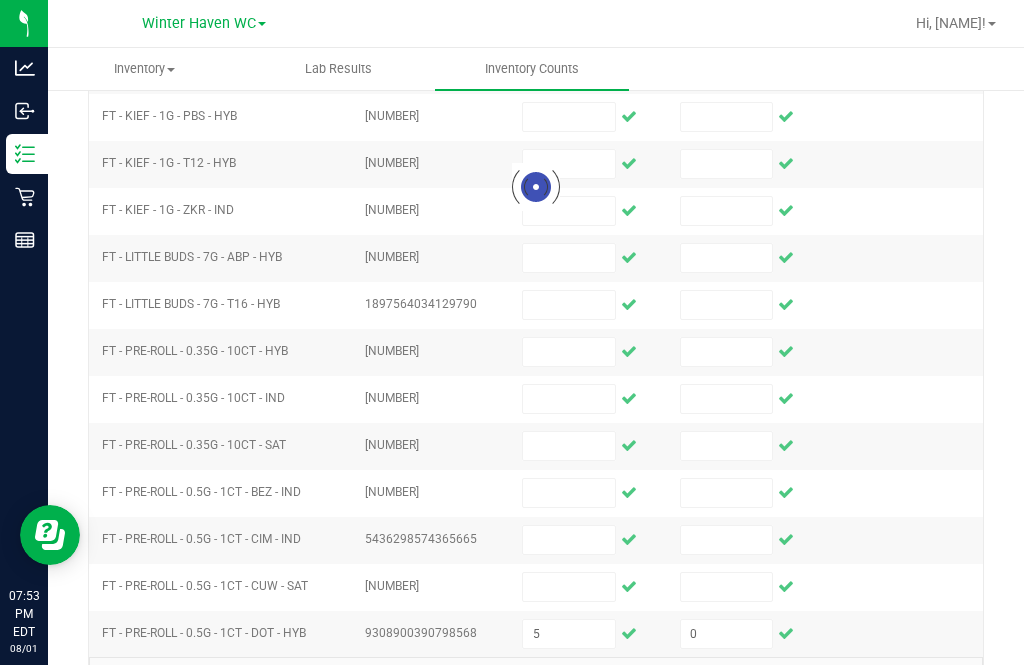 type 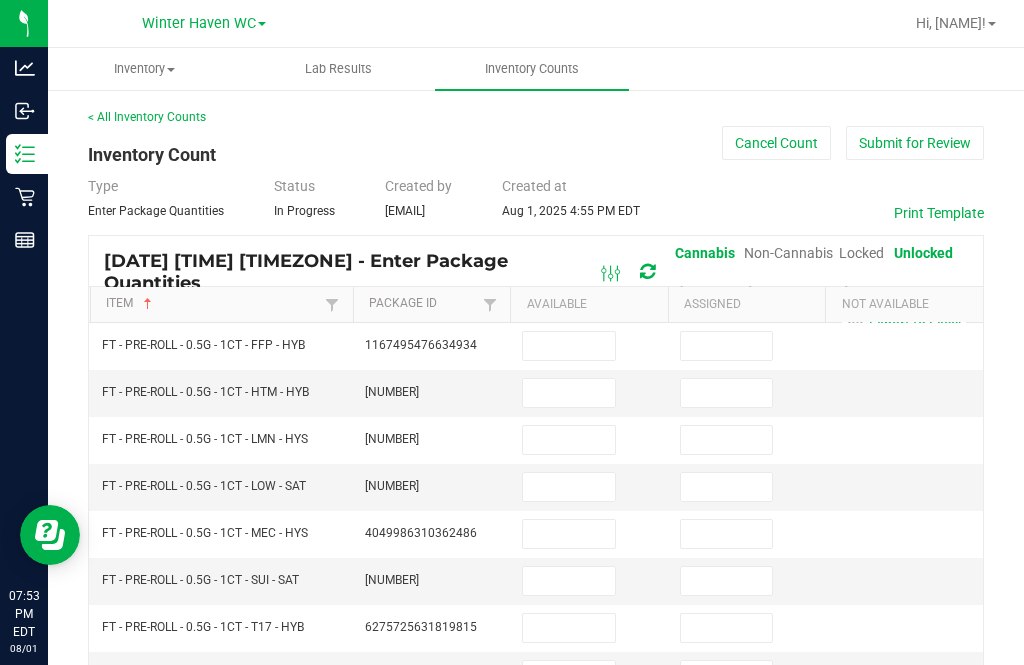 scroll, scrollTop: 67, scrollLeft: 0, axis: vertical 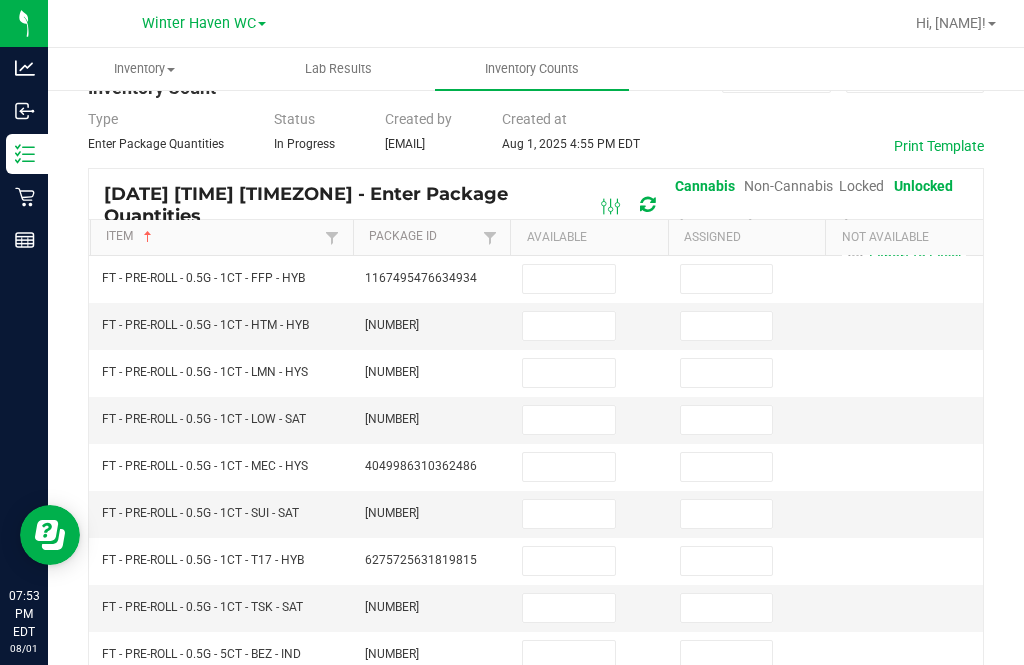 click at bounding box center (569, 279) 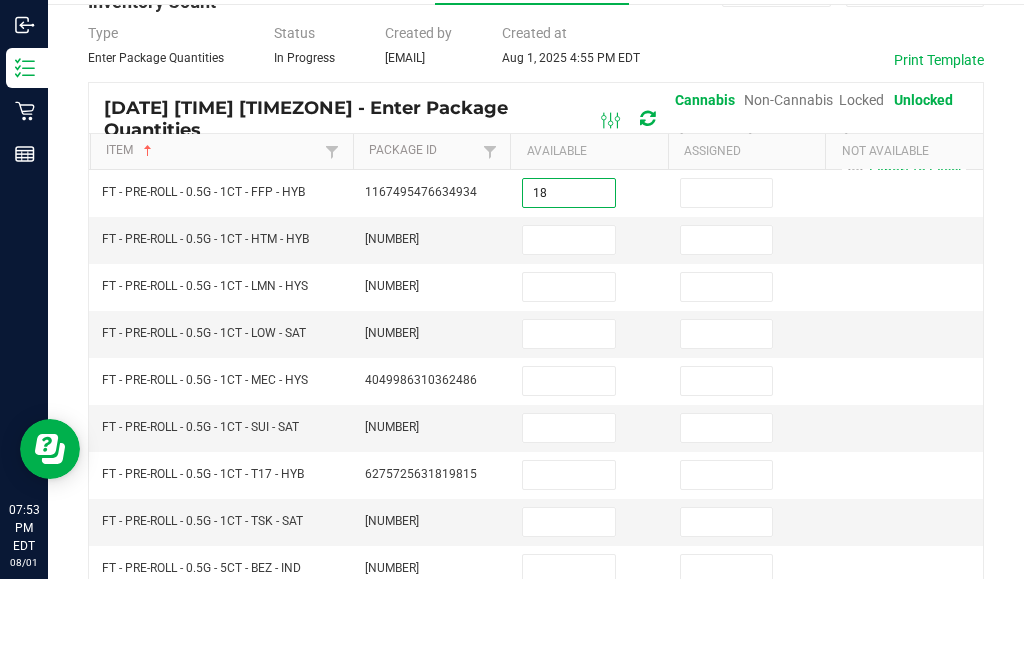 type on "18" 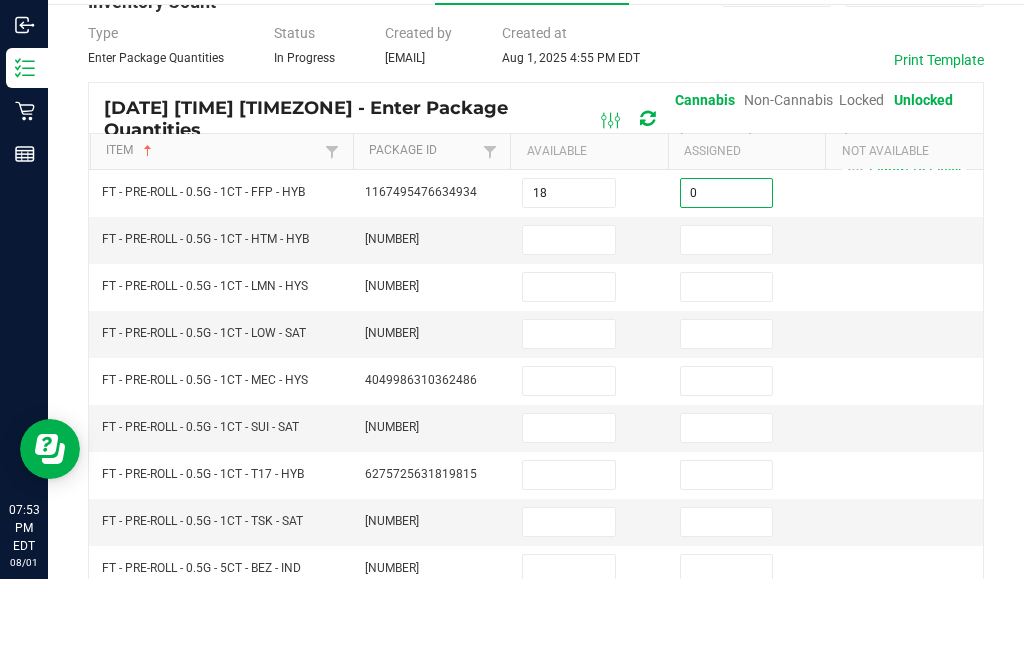 type on "0" 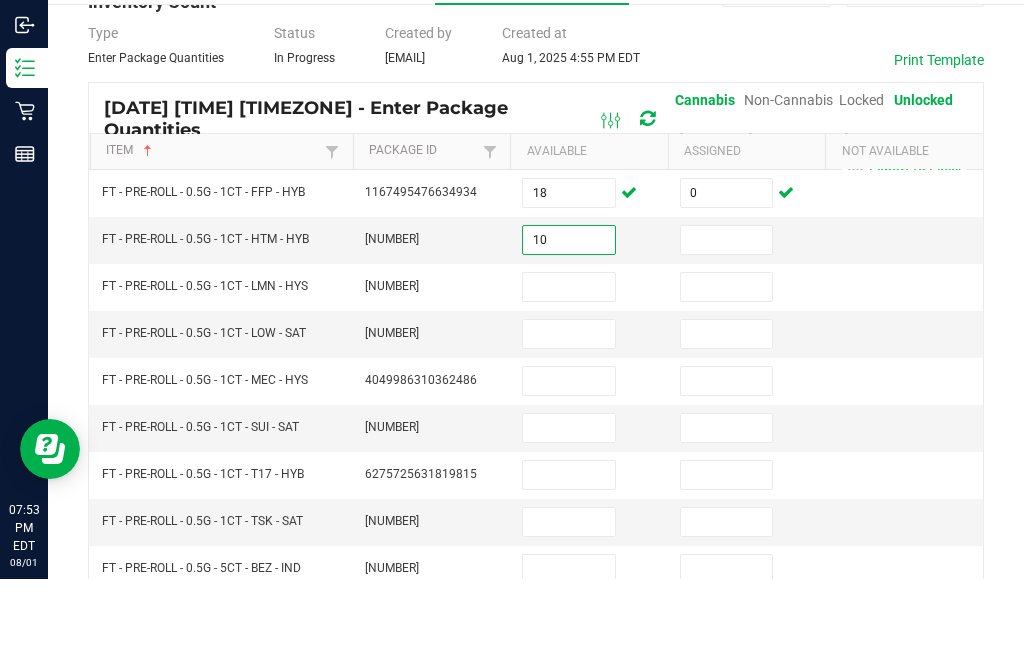 type on "10" 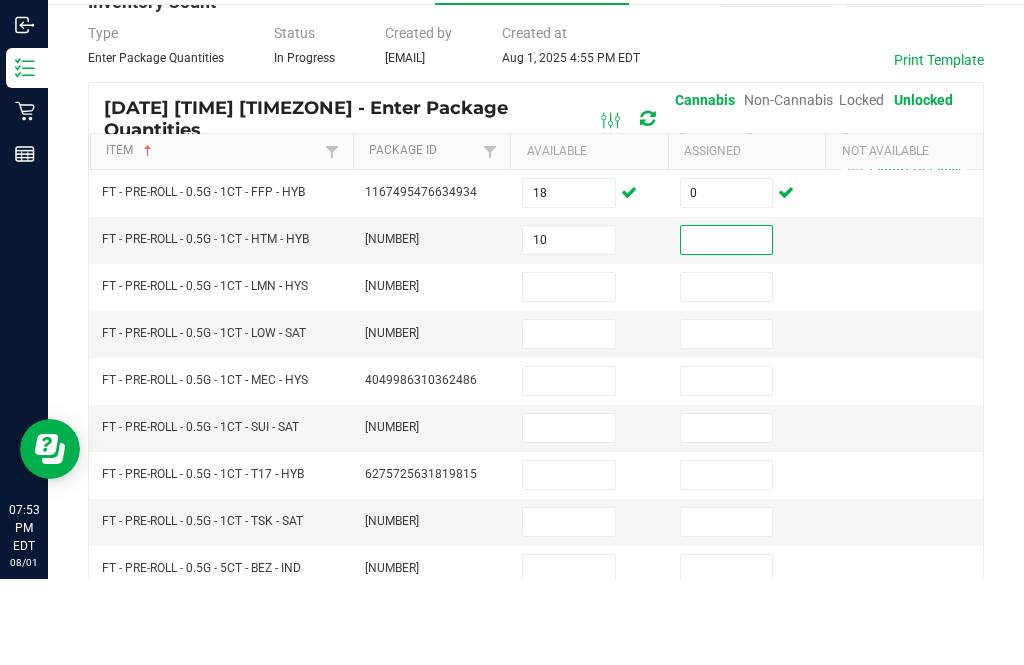 scroll, scrollTop: 85, scrollLeft: 0, axis: vertical 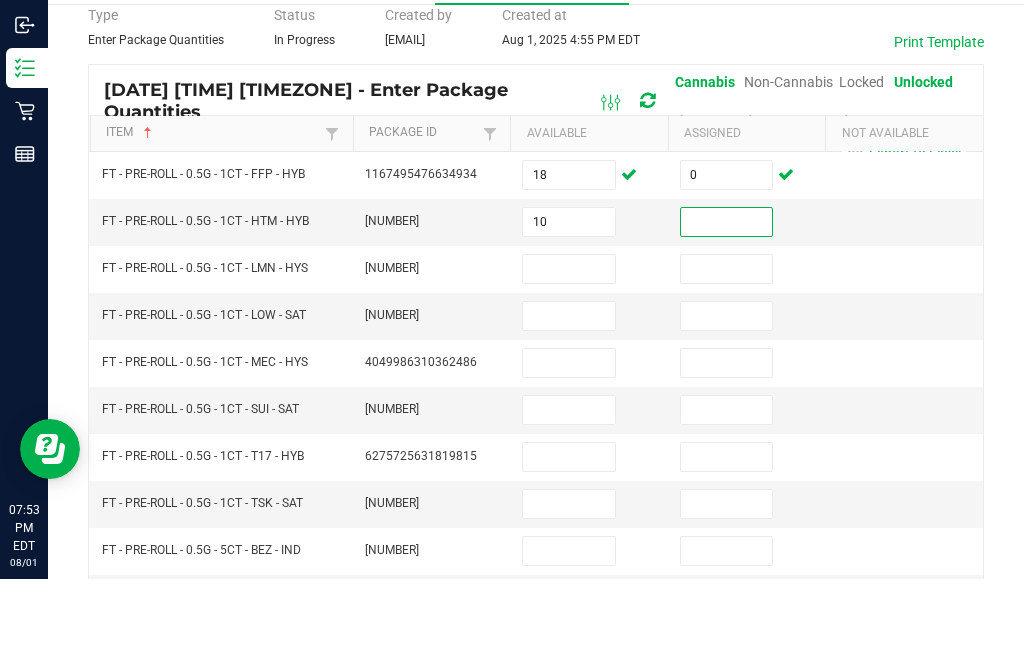 click at bounding box center (569, 355) 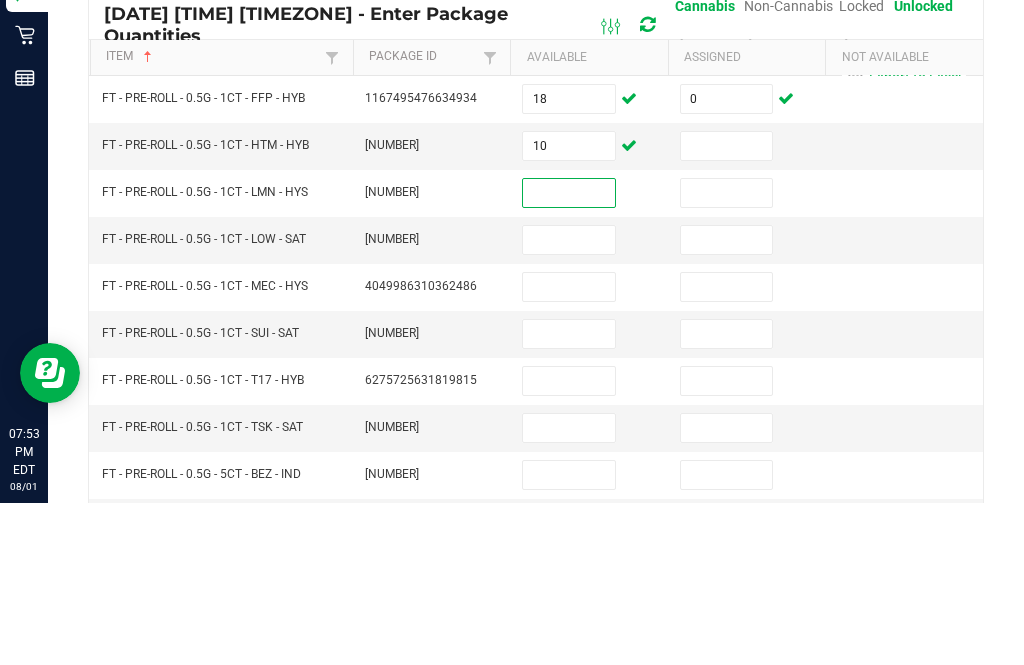 click at bounding box center [727, 308] 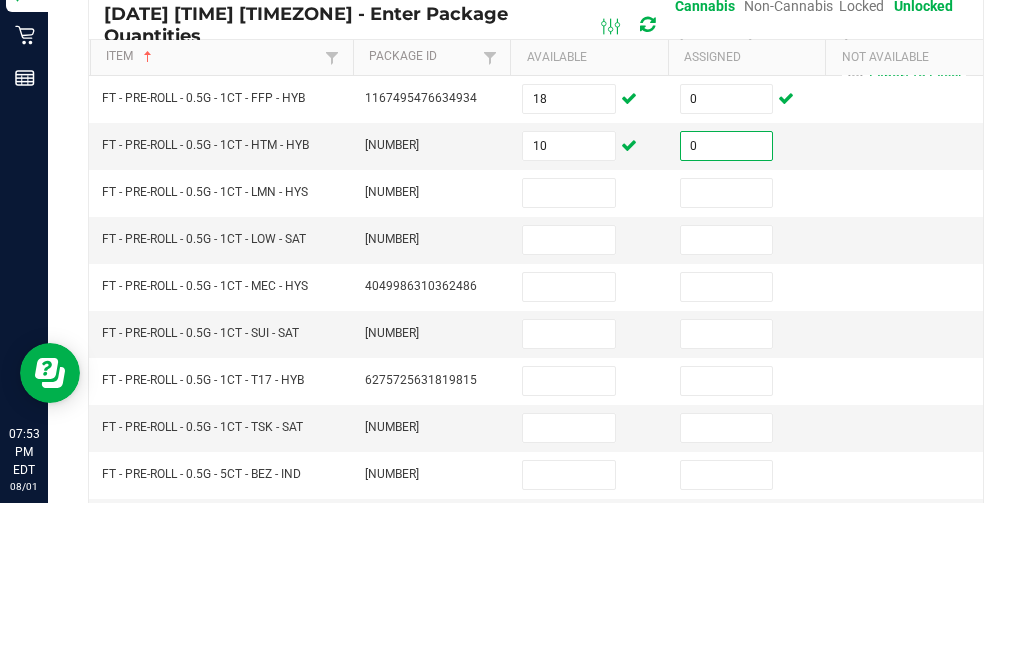type on "0" 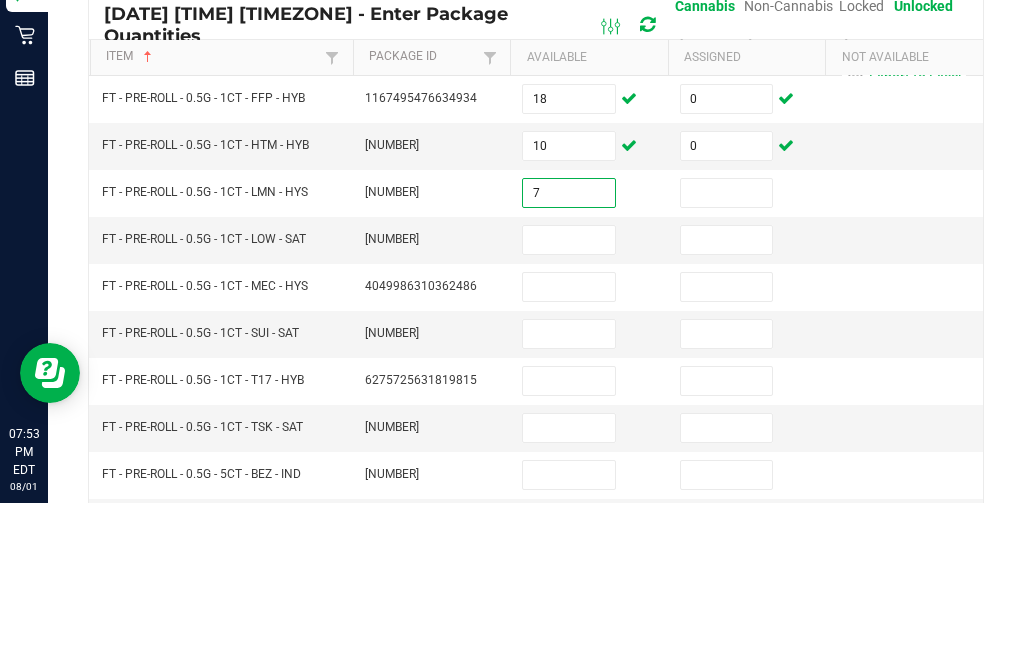 type on "7" 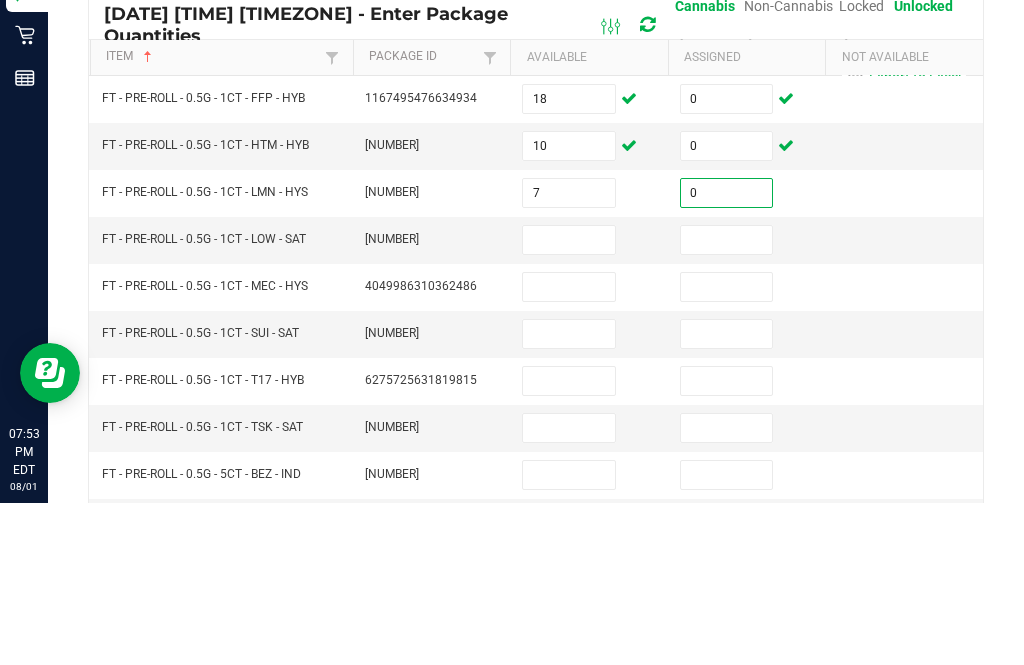 scroll, scrollTop: 96, scrollLeft: 0, axis: vertical 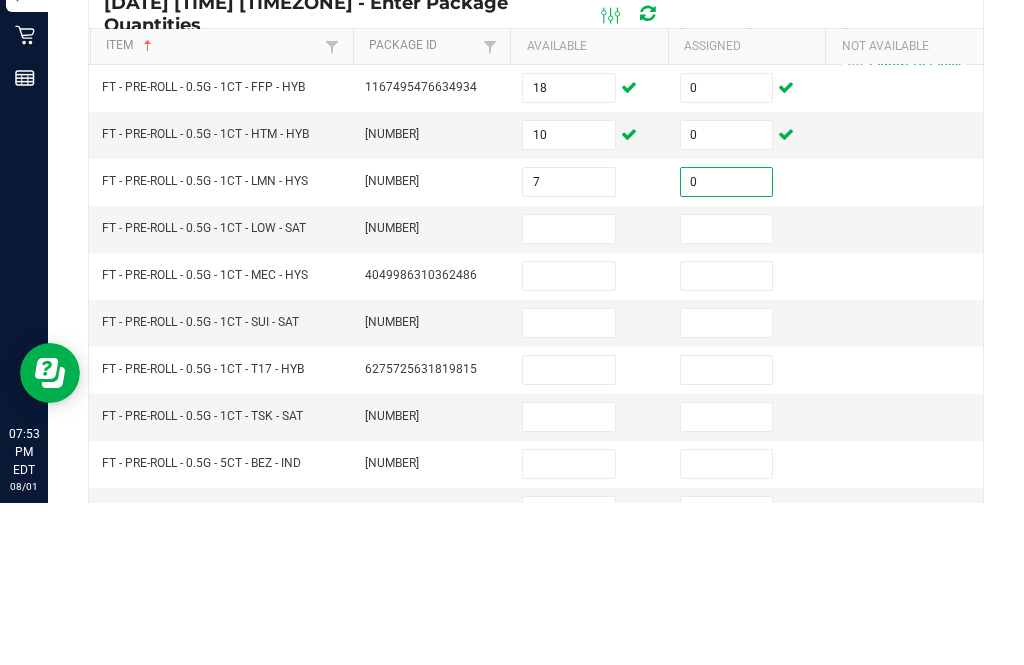 type on "0" 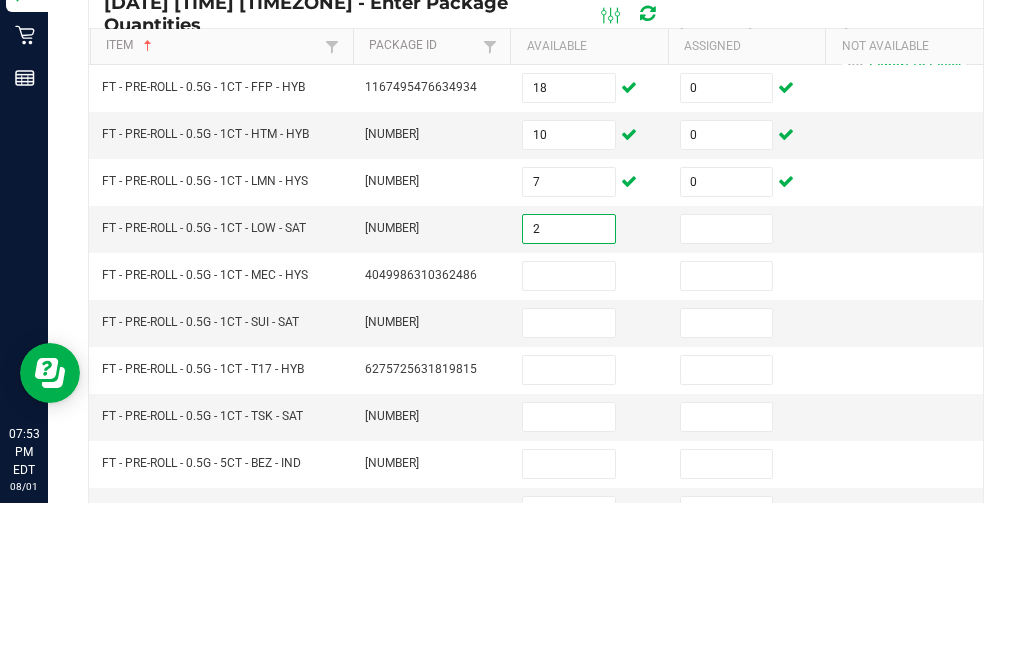 type on "2" 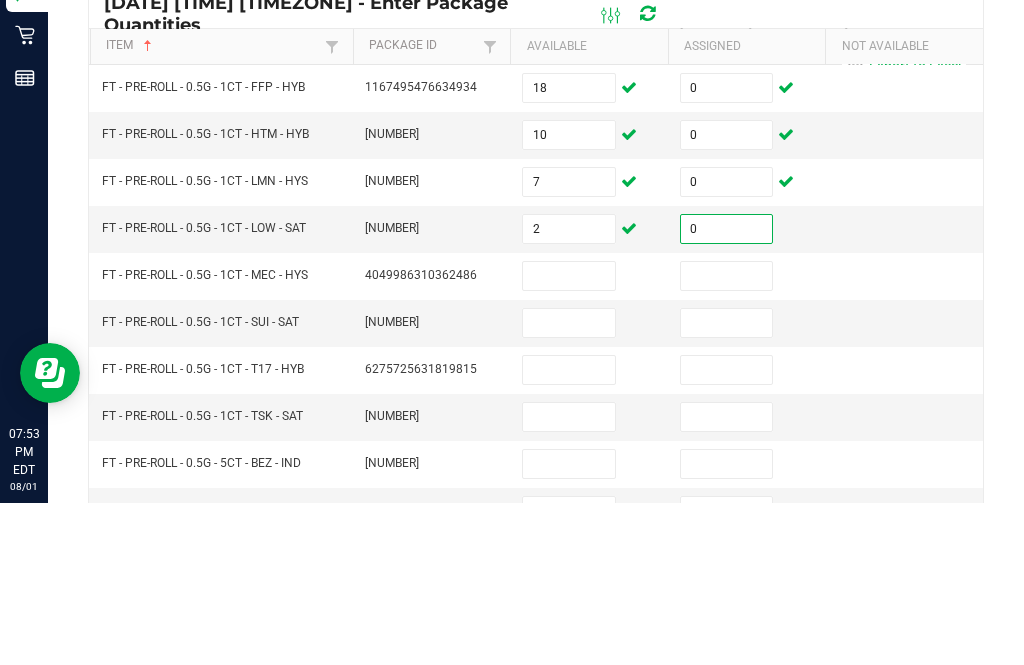 type on "0" 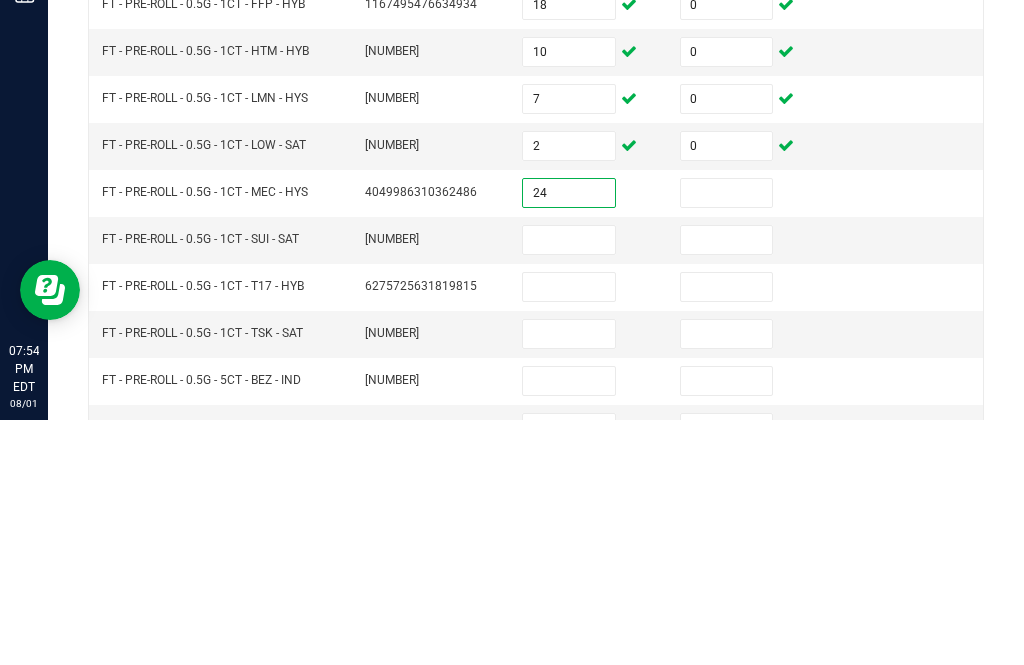 type on "24" 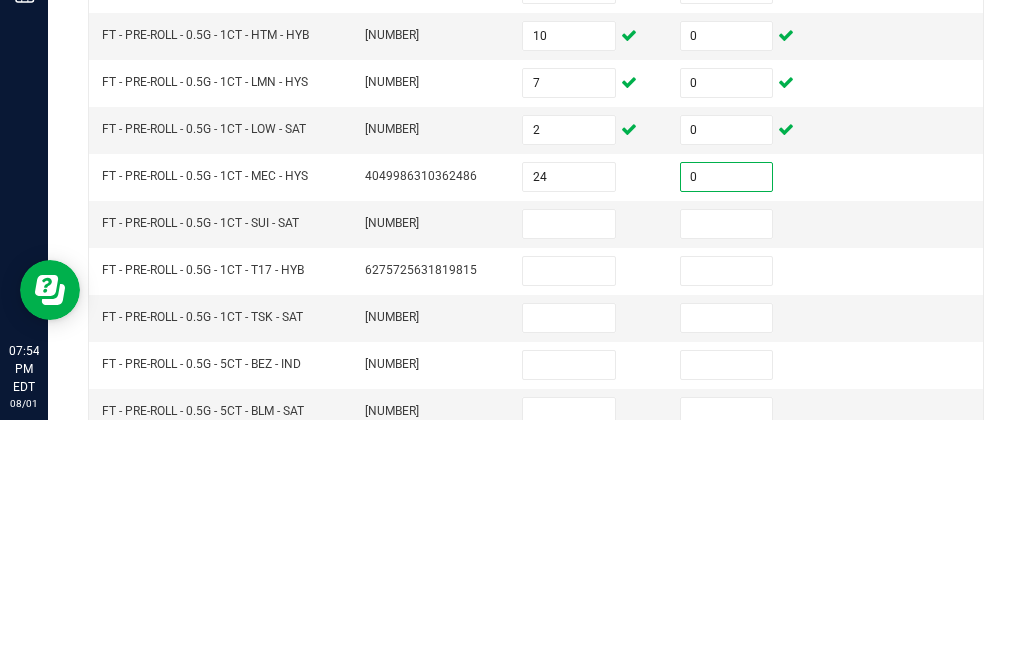 scroll, scrollTop: 110, scrollLeft: 0, axis: vertical 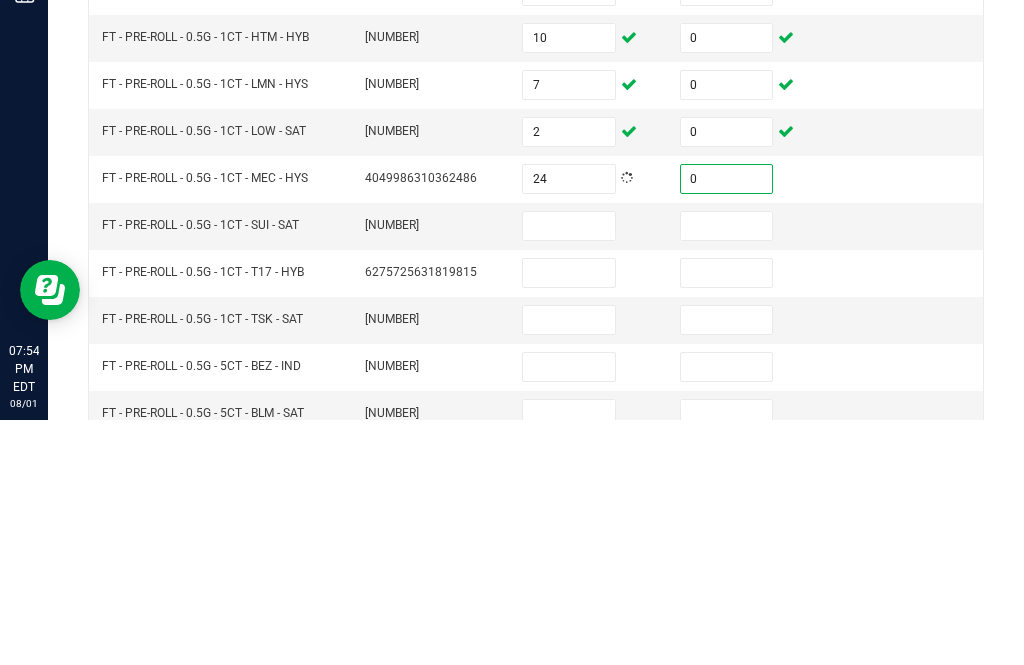 type on "0" 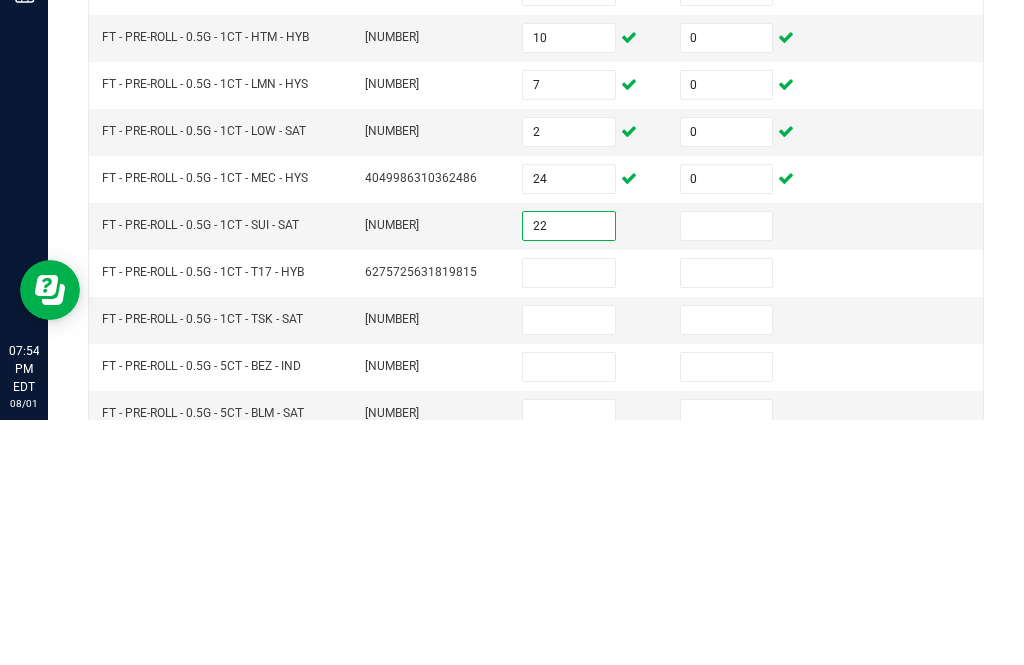 type on "22" 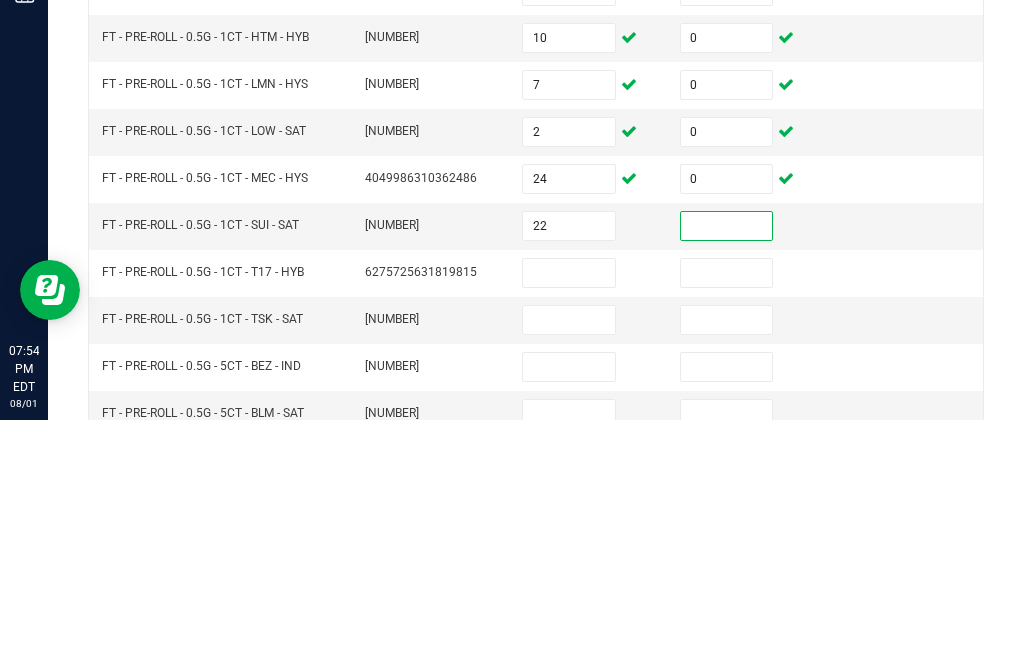scroll, scrollTop: 132, scrollLeft: 0, axis: vertical 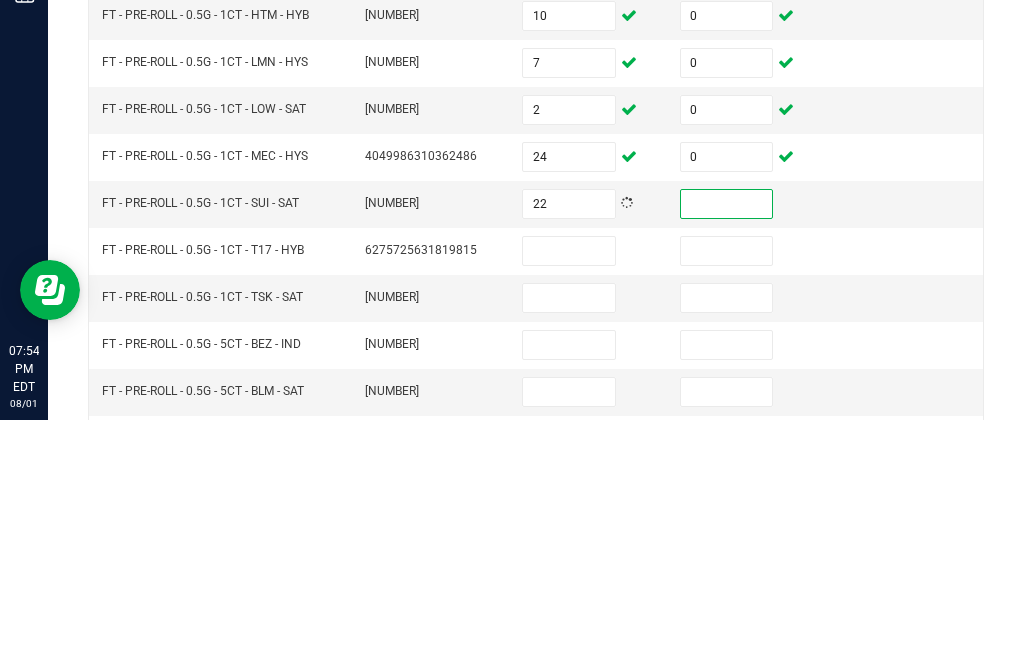 click at bounding box center [727, 449] 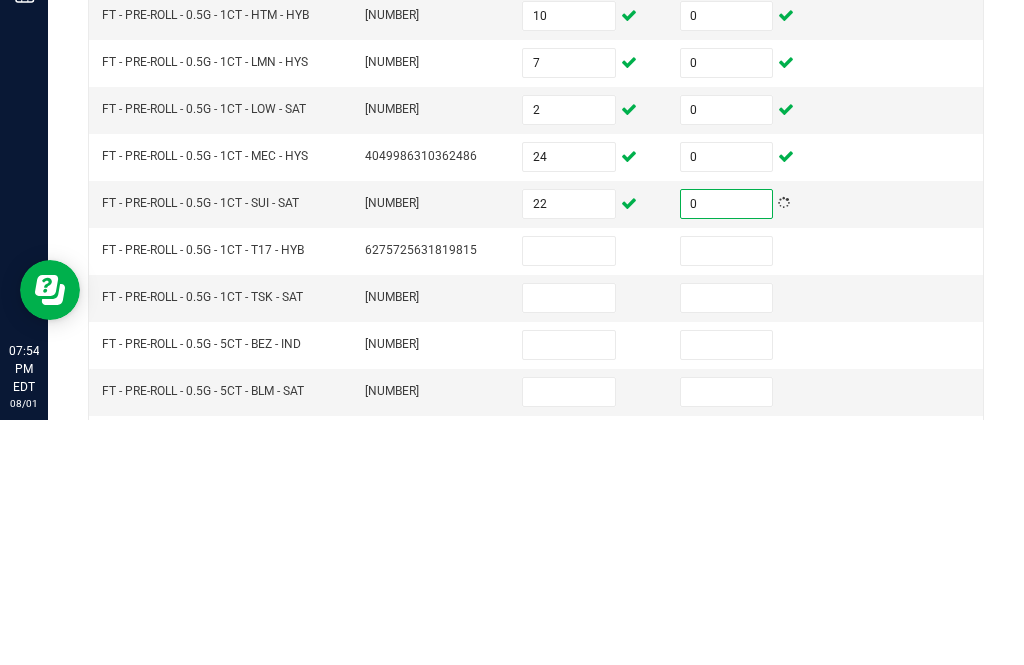 type on "0" 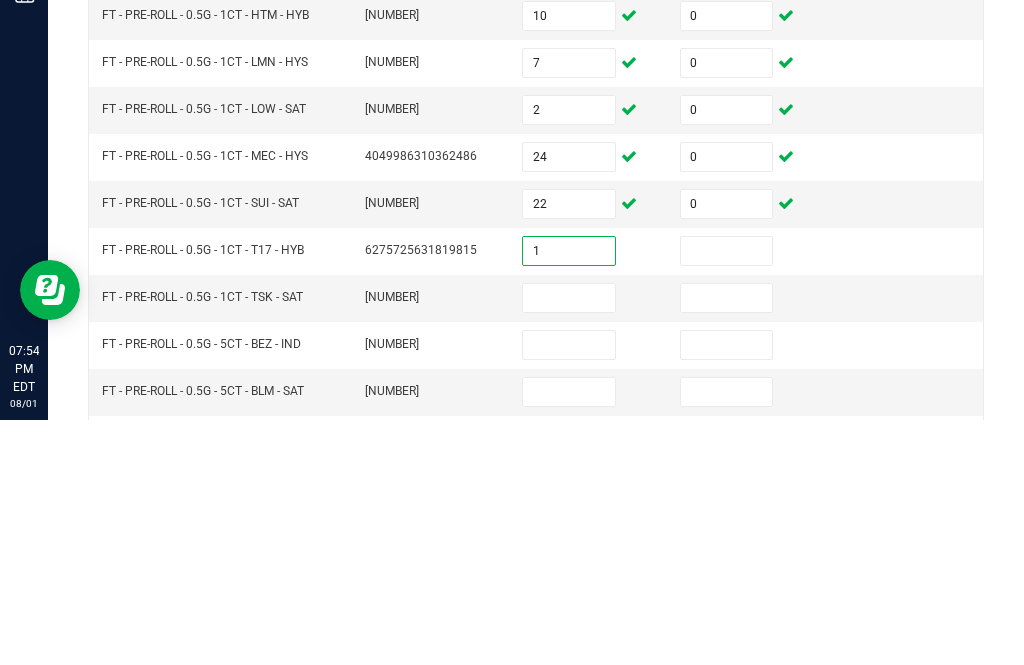 type on "1" 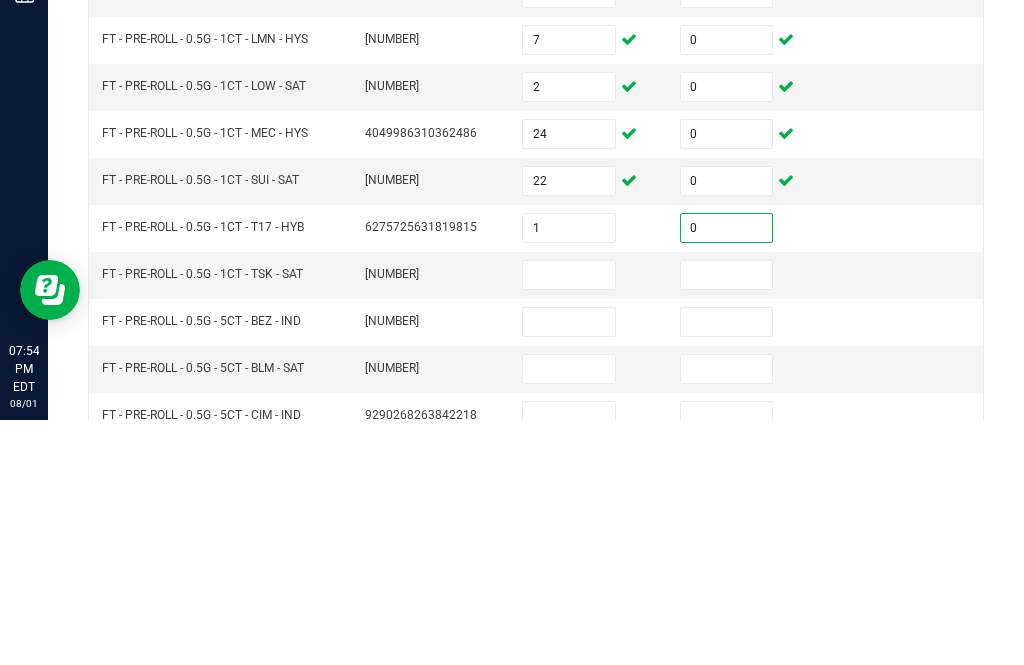 scroll, scrollTop: 155, scrollLeft: 0, axis: vertical 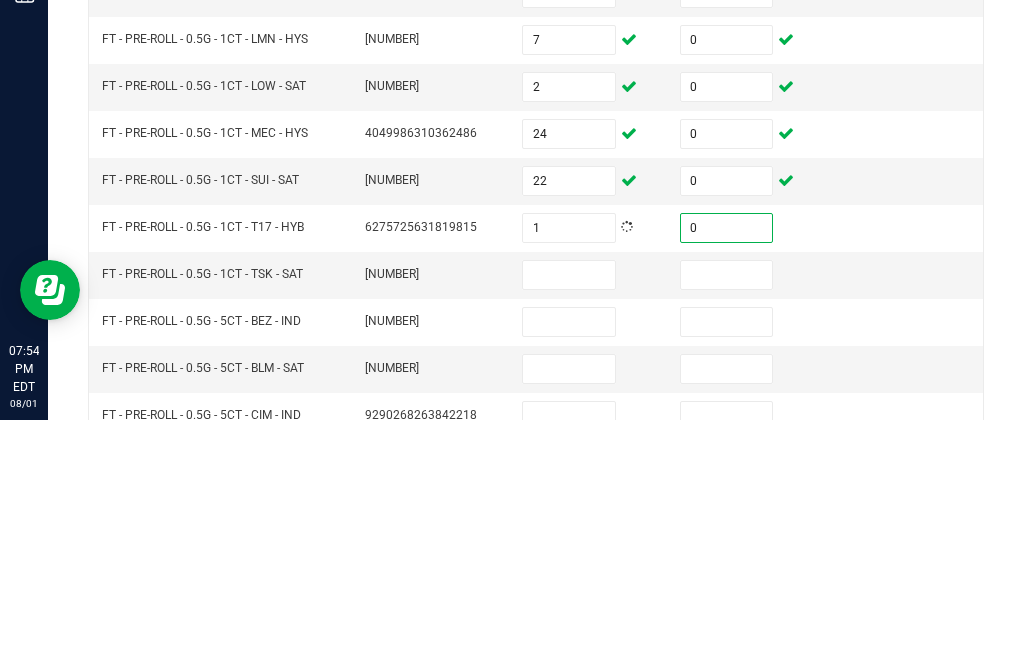 type on "0" 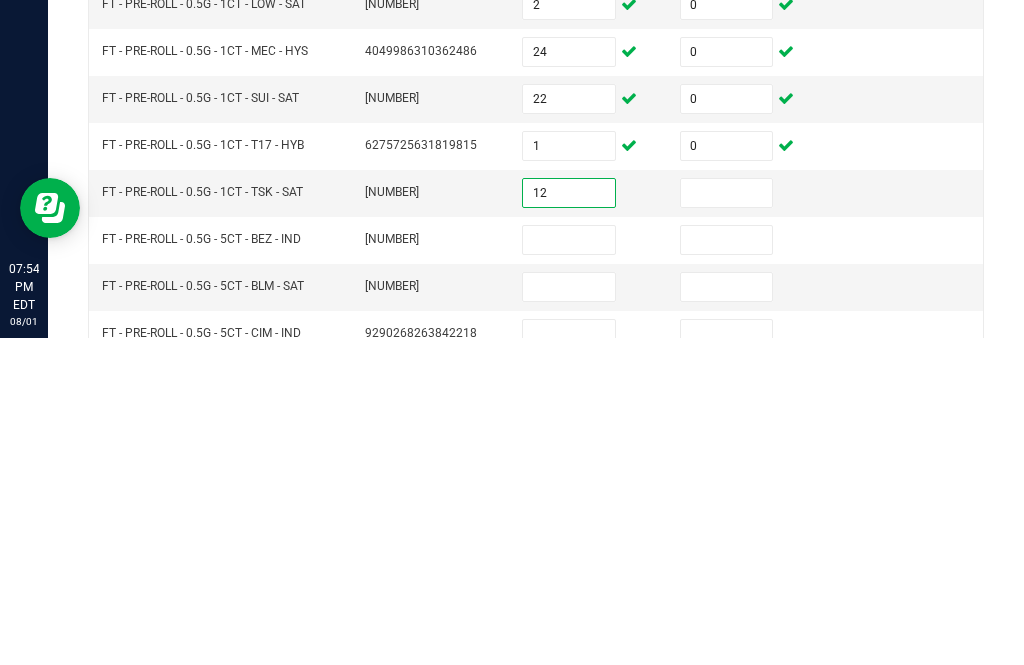 type on "12" 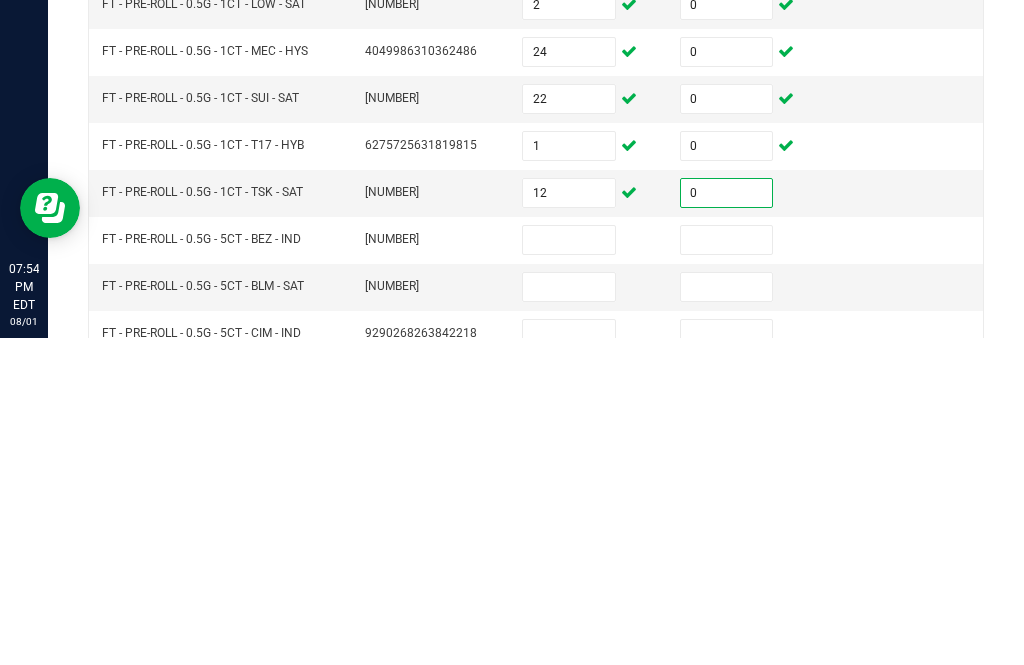 type on "0" 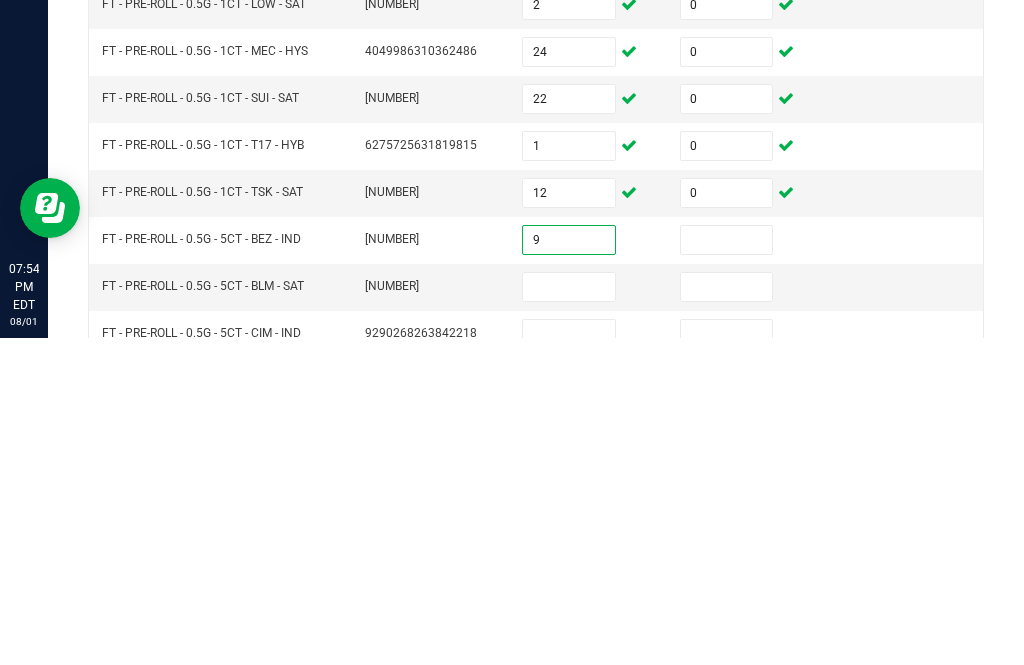 type on "9" 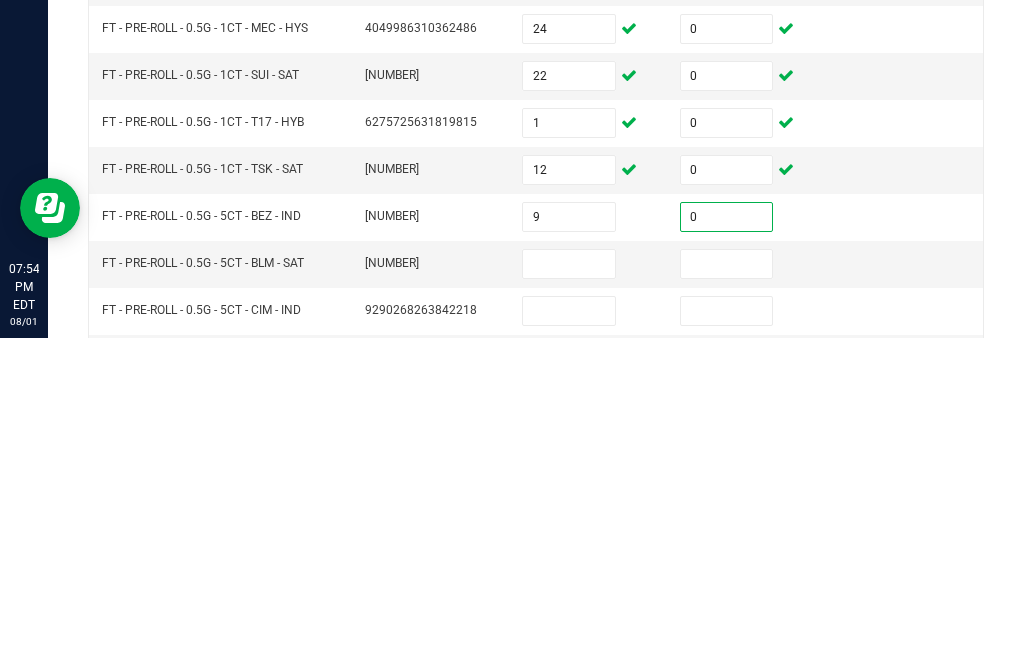 scroll, scrollTop: 182, scrollLeft: 0, axis: vertical 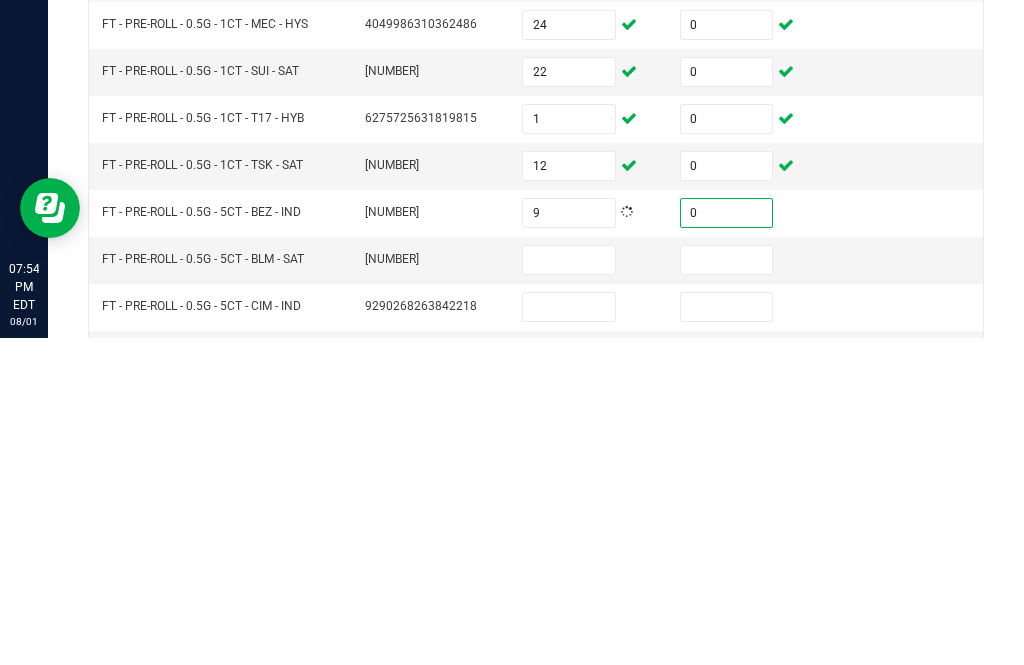 type on "0" 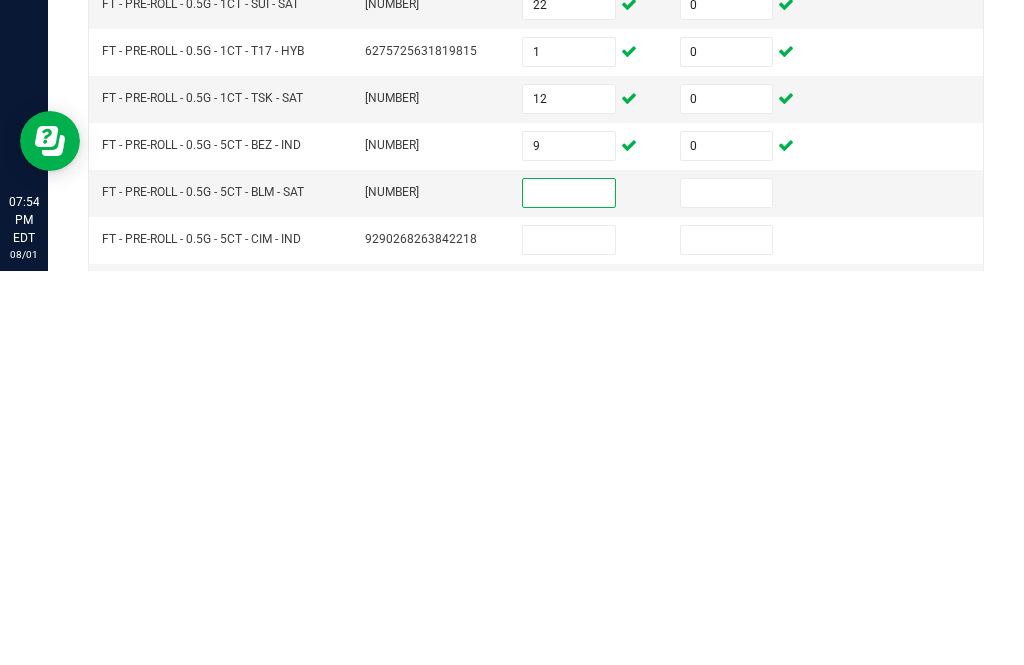 click on "9" at bounding box center [569, 540] 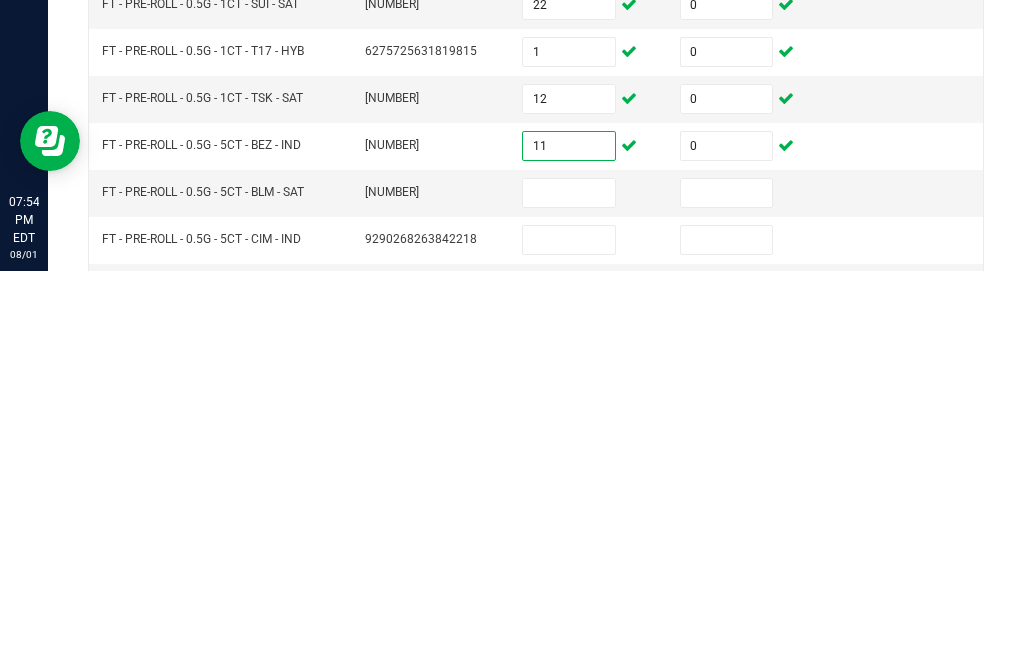 type on "11" 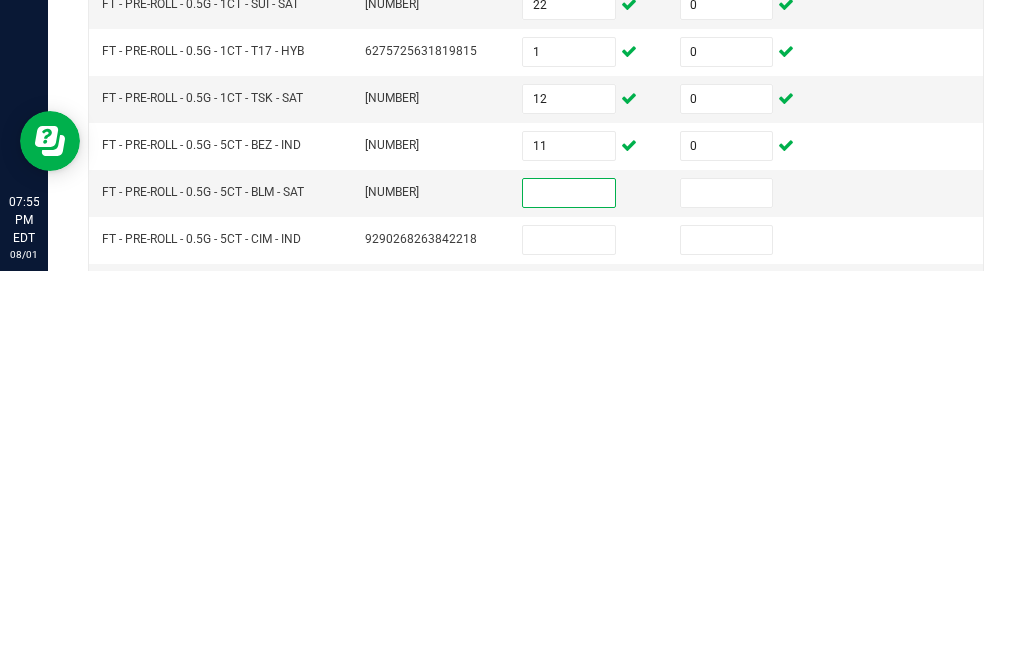 click on "11" at bounding box center (569, 540) 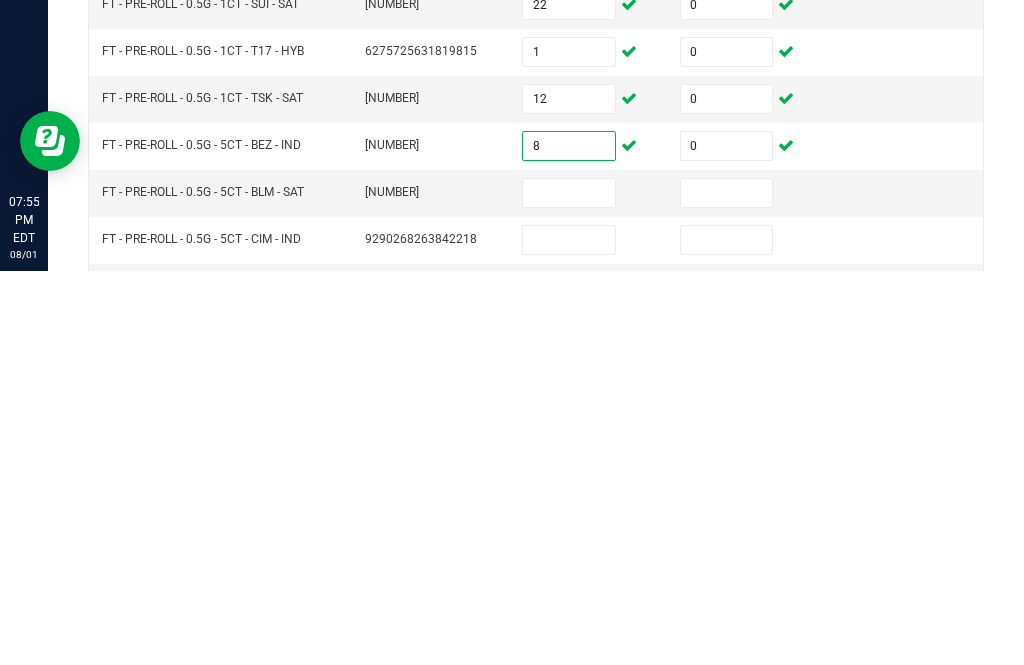 type on "8" 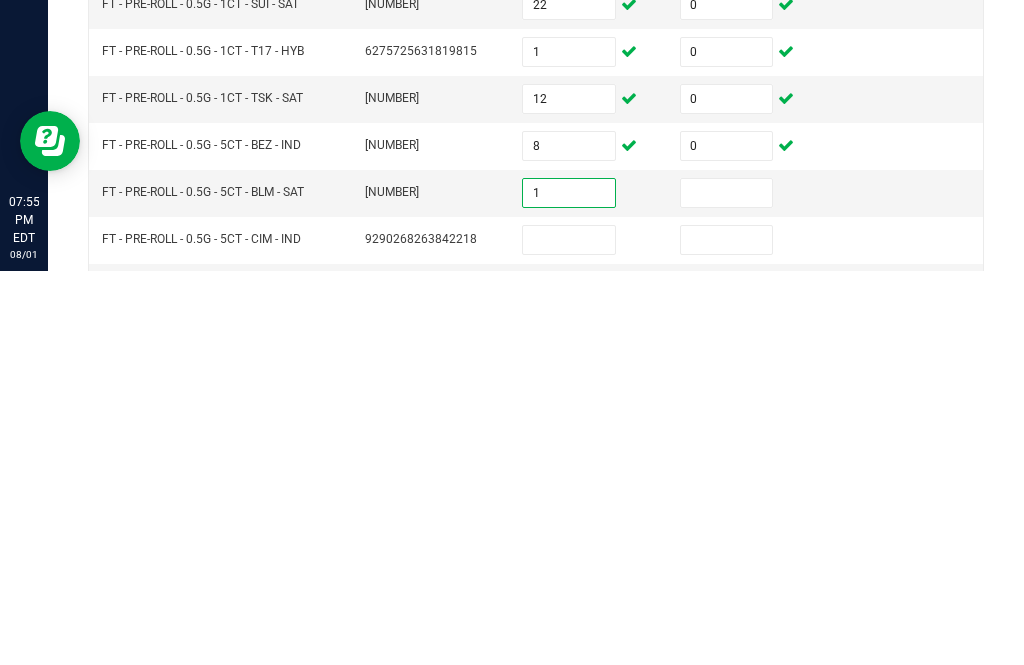 type on "1" 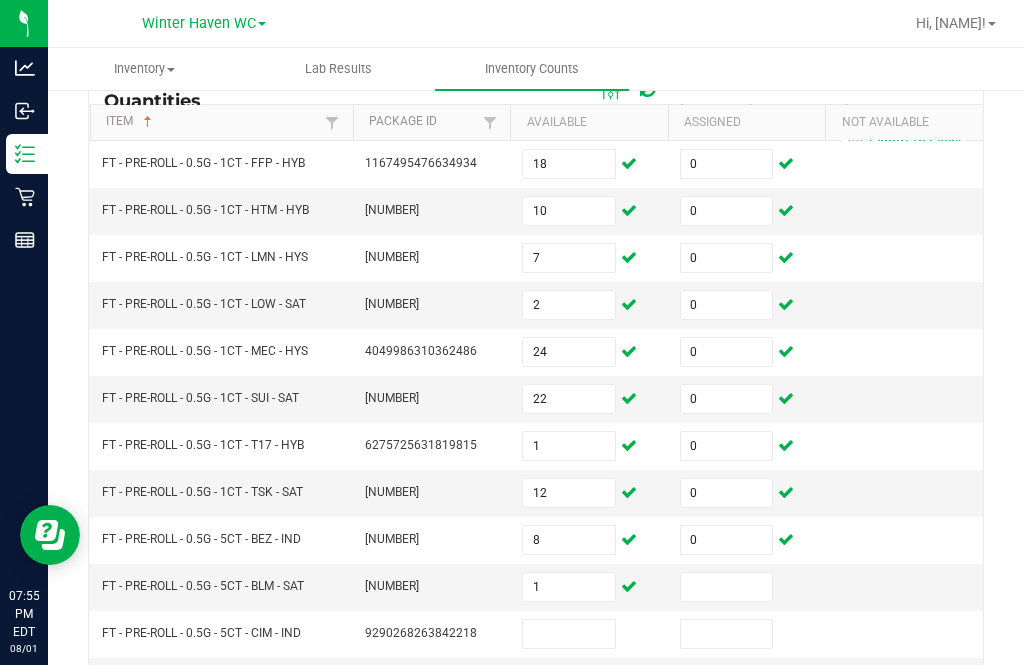 click at bounding box center (727, 587) 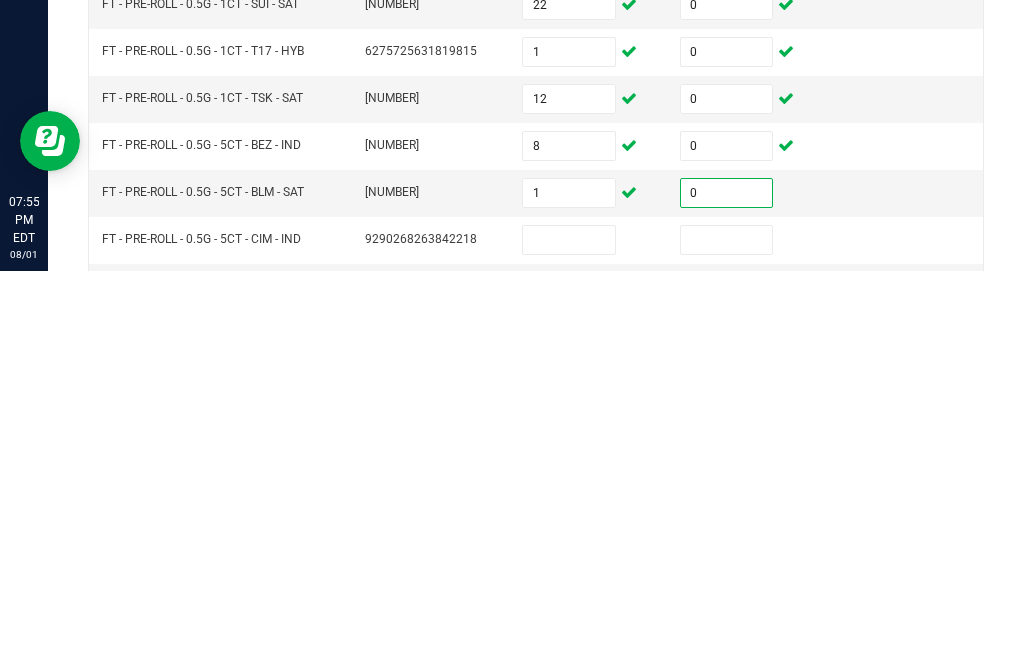 scroll, scrollTop: 196, scrollLeft: 0, axis: vertical 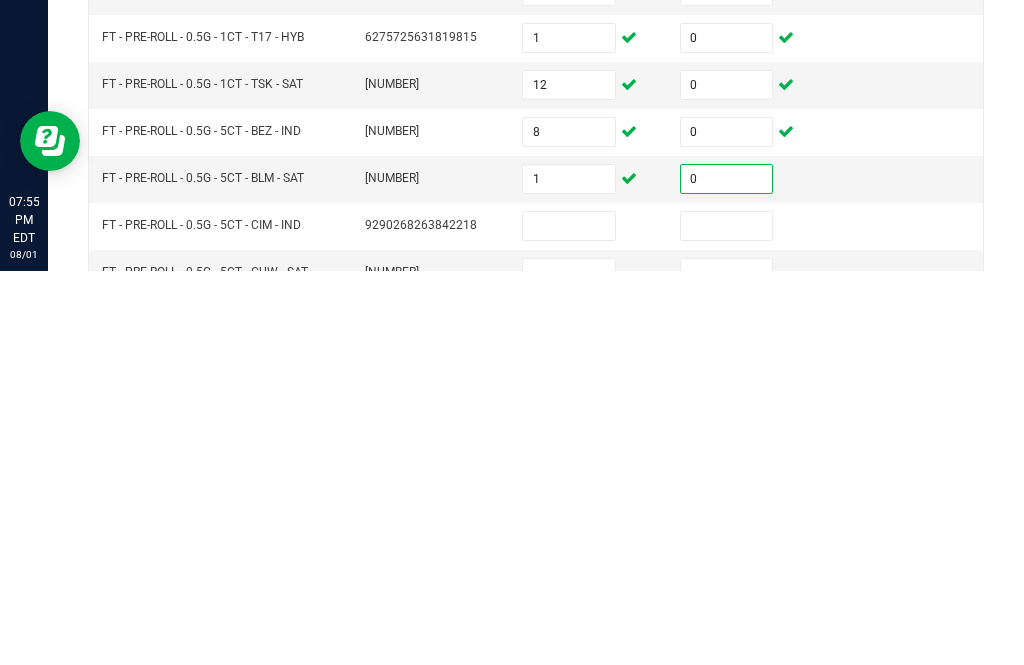 type on "0" 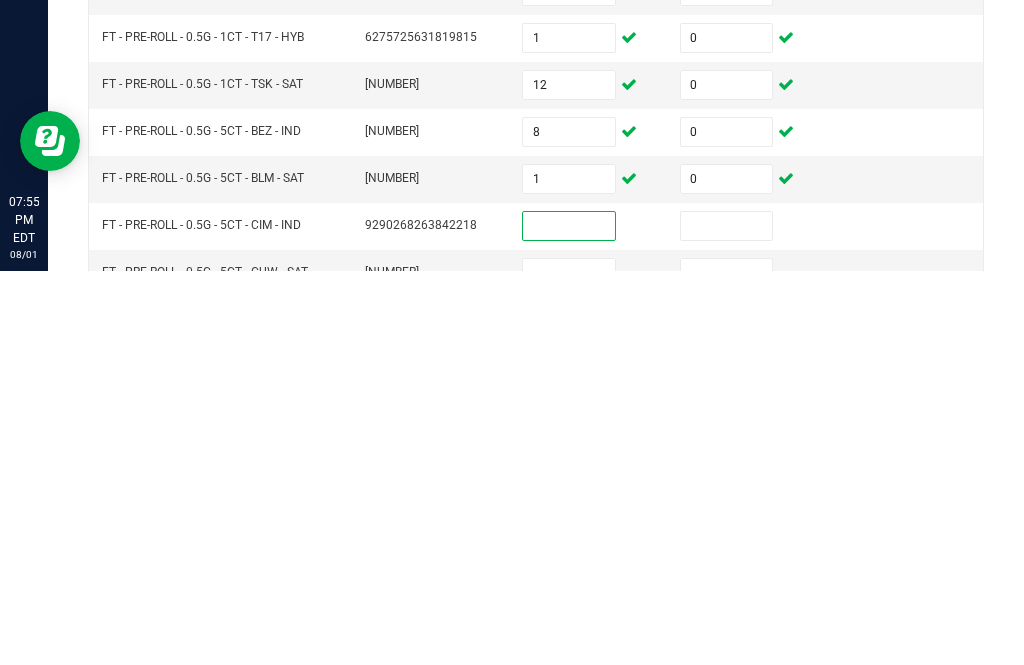 type on "2" 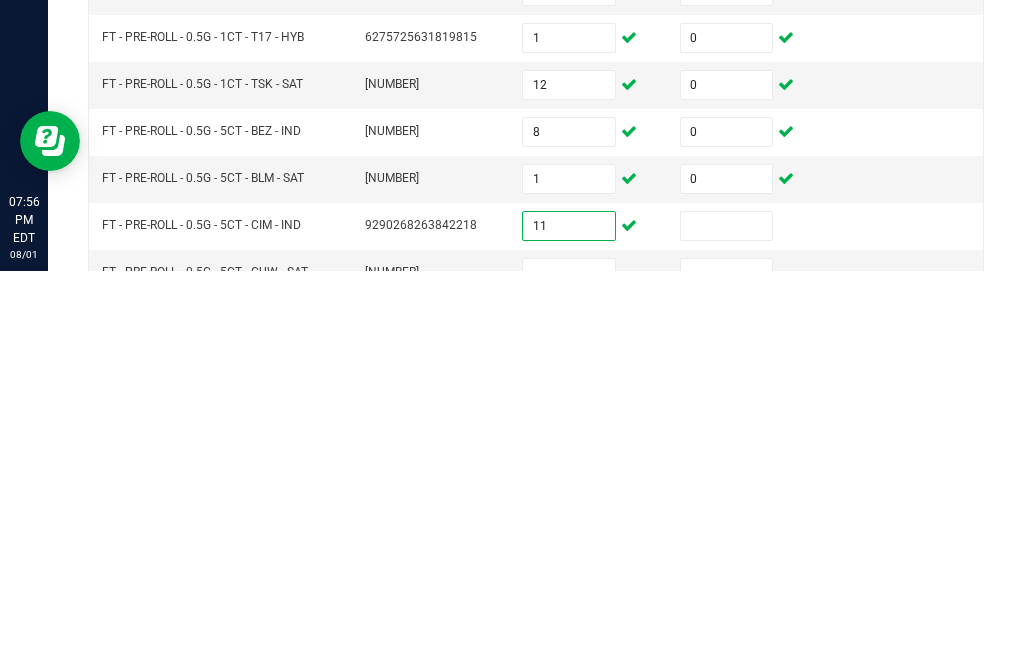 type on "11" 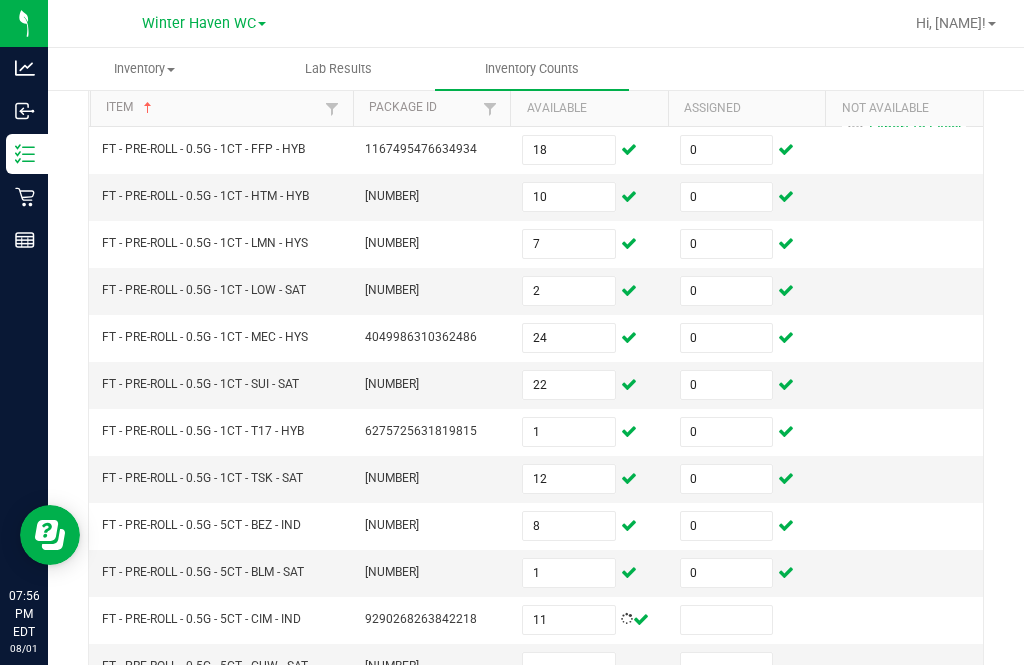 click at bounding box center [727, 620] 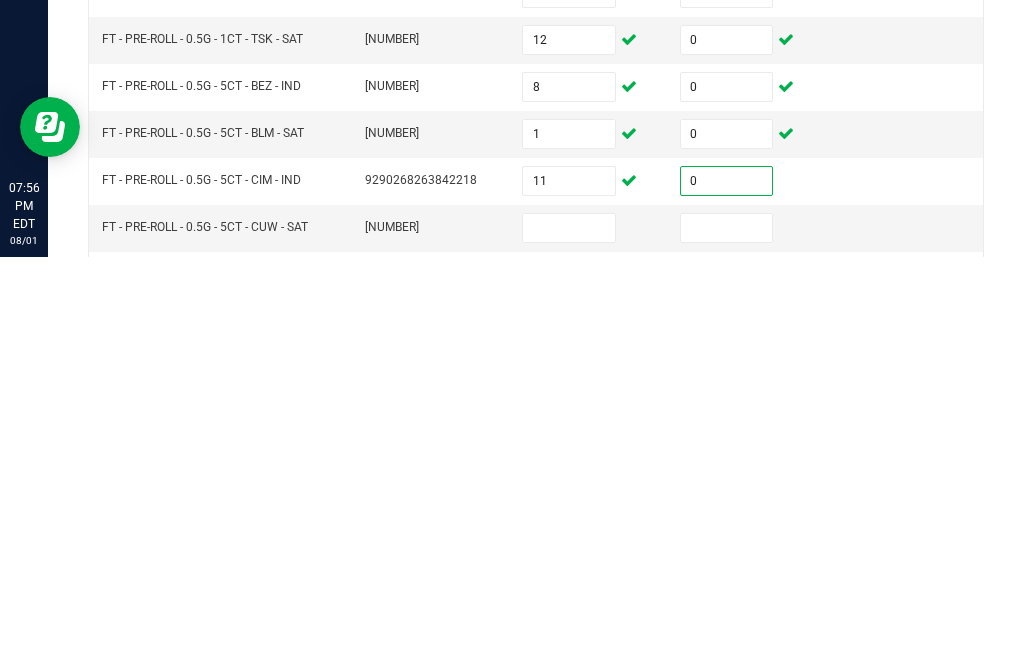 scroll, scrollTop: 232, scrollLeft: 0, axis: vertical 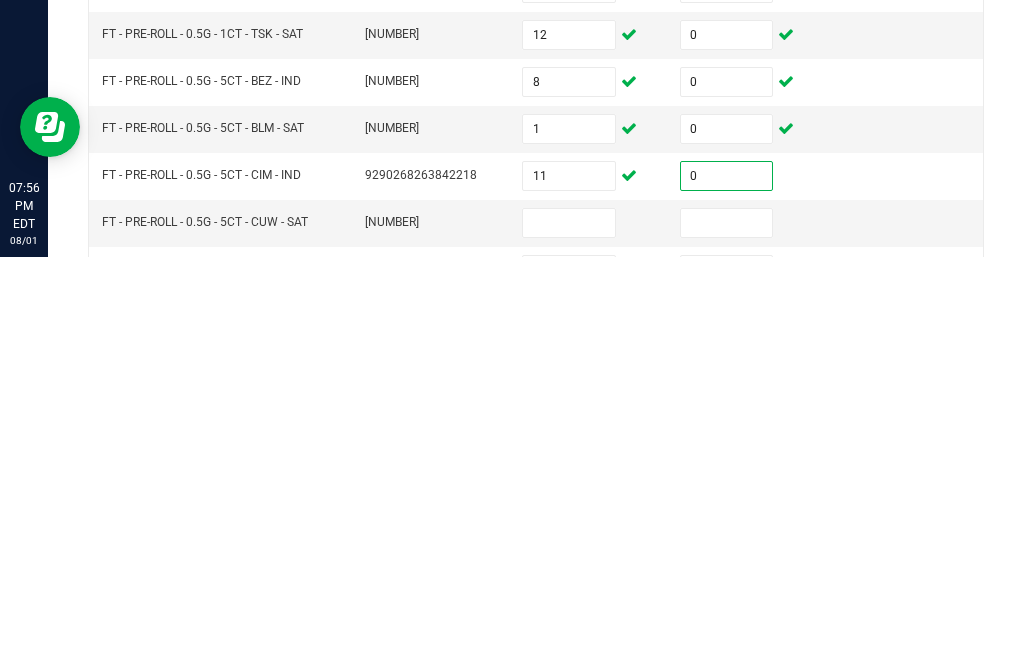 type on "0" 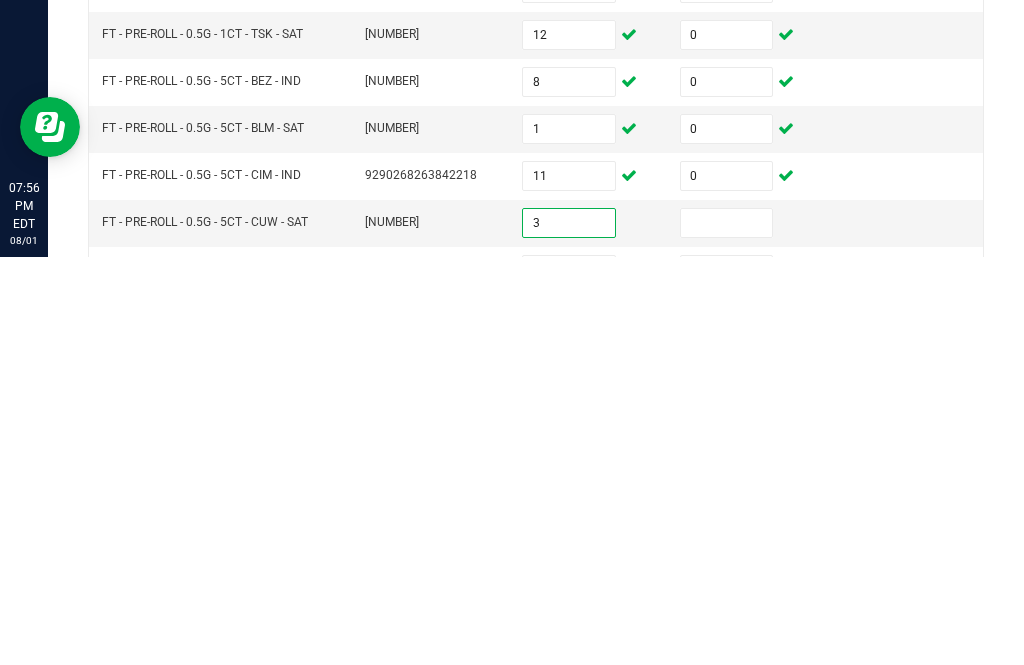 type on "3" 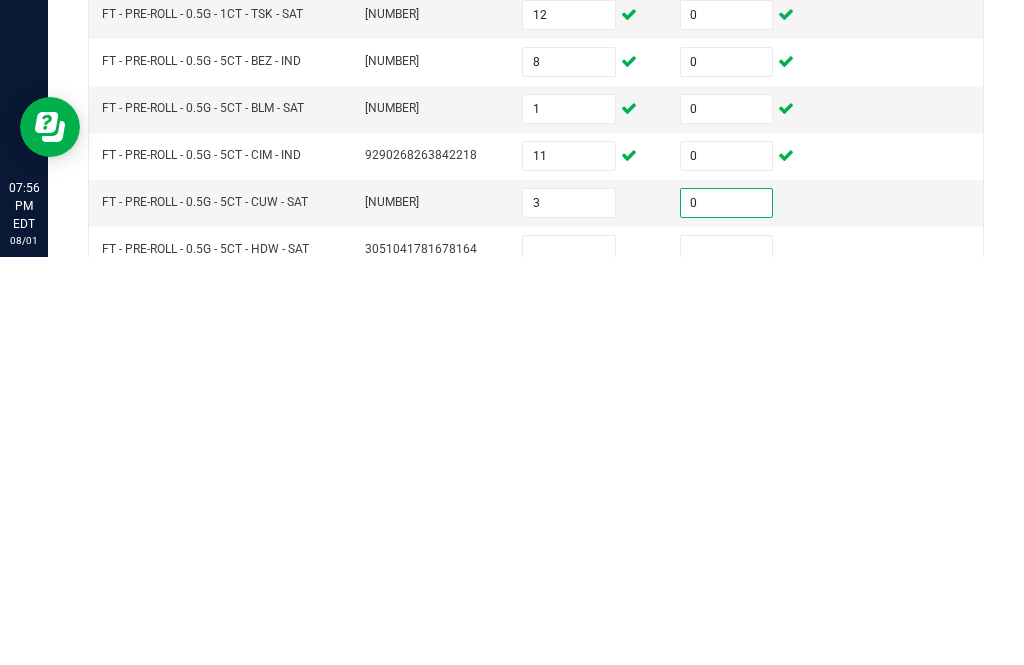 scroll, scrollTop: 254, scrollLeft: 0, axis: vertical 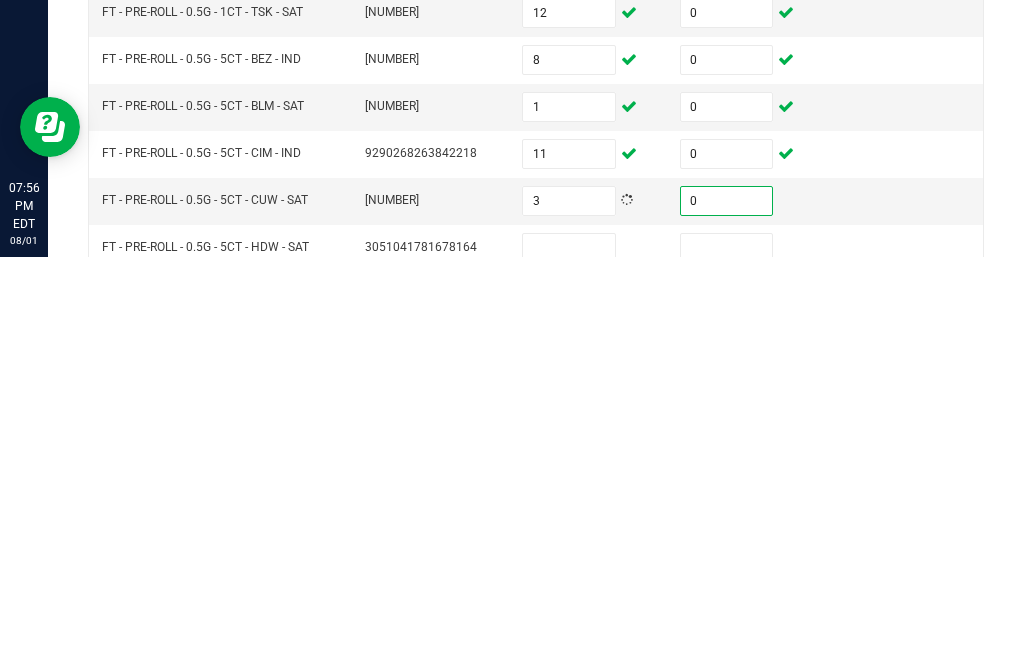 type on "0" 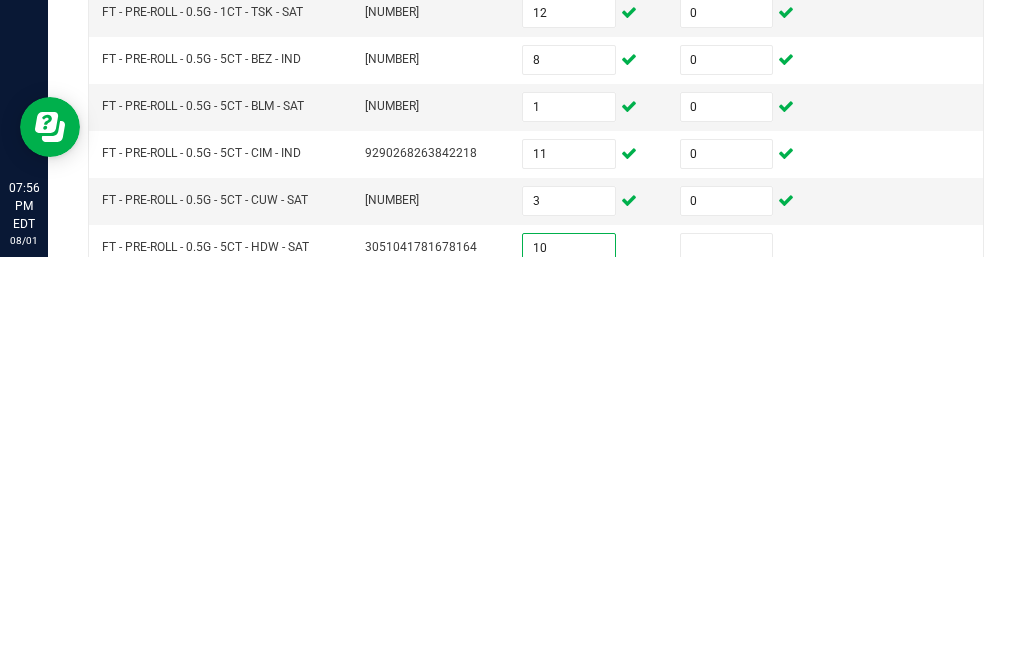 type on "10" 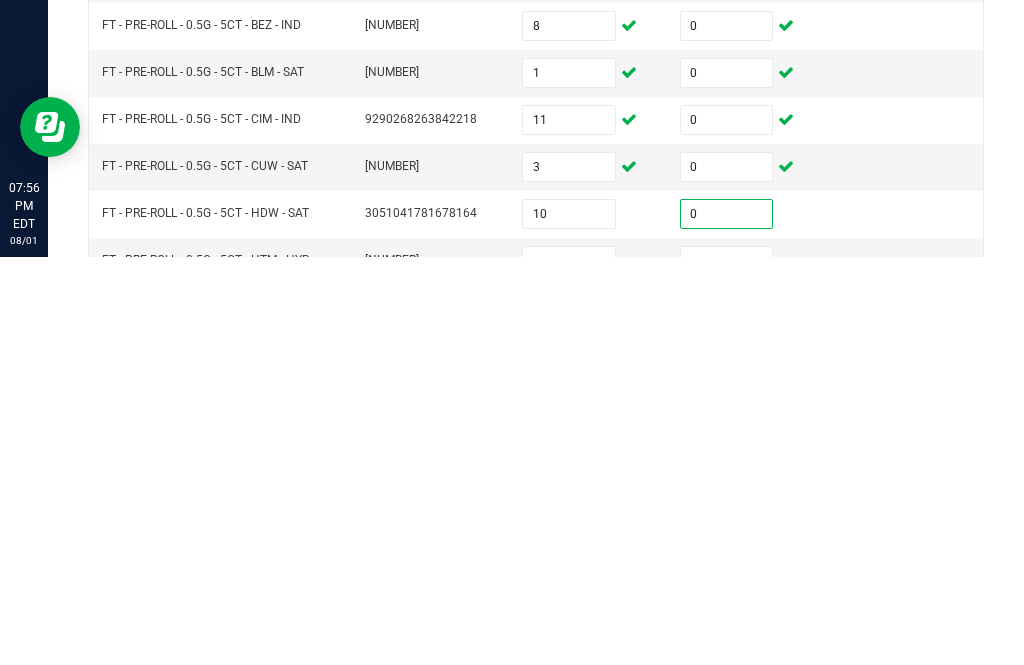 scroll, scrollTop: 290, scrollLeft: 0, axis: vertical 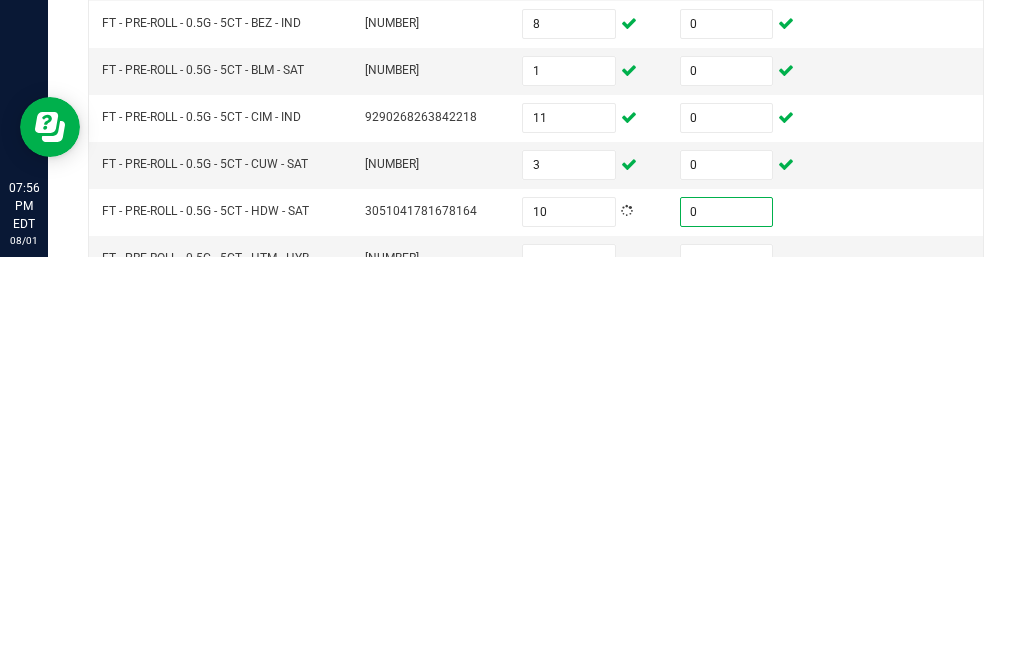 type on "0" 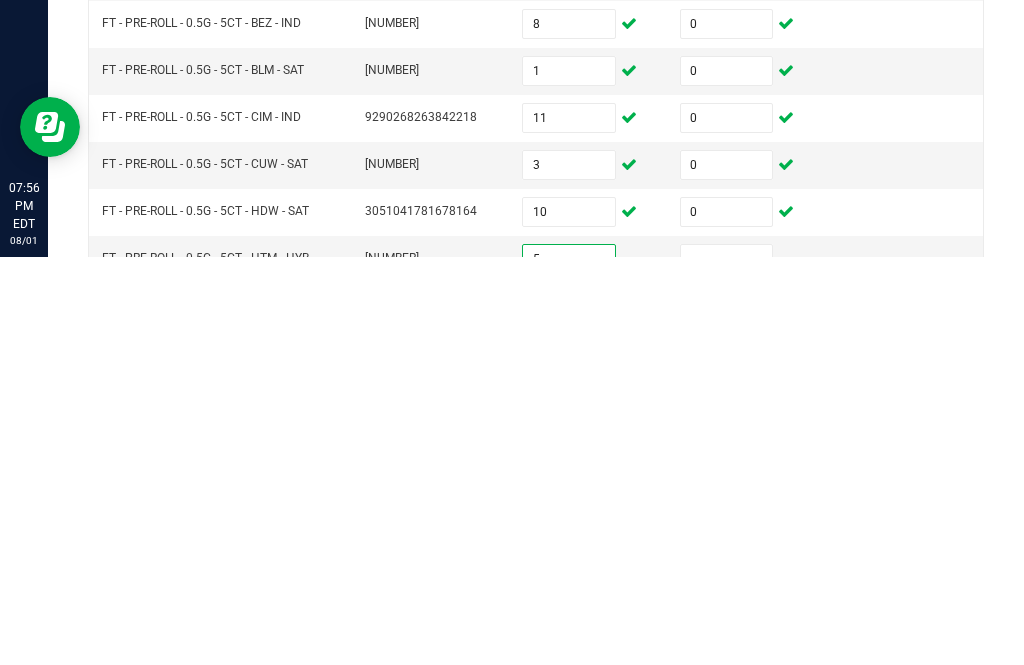 type on "5" 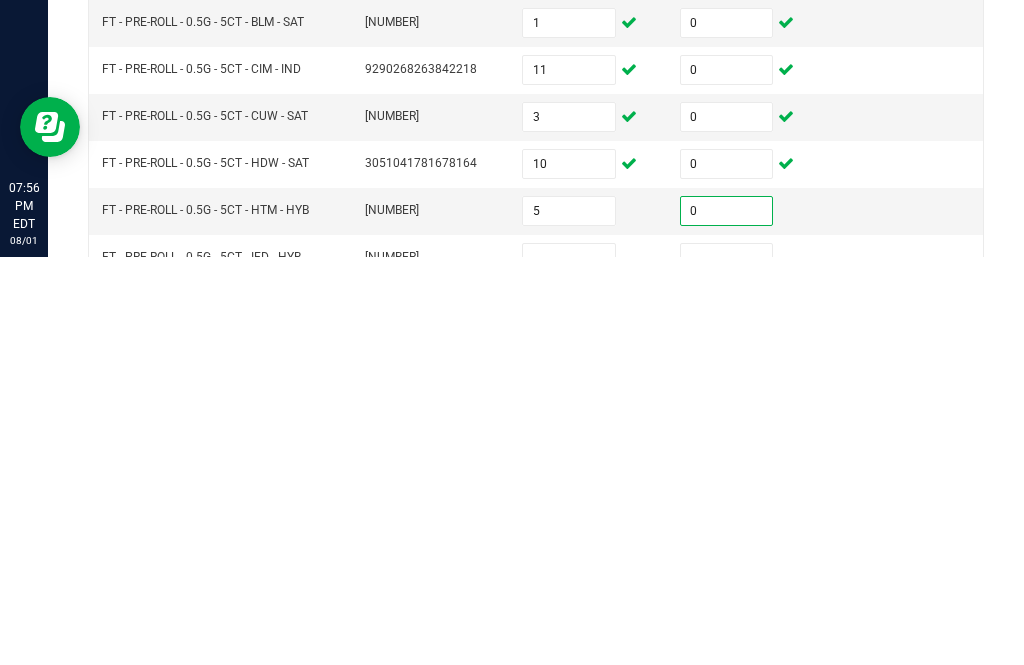 scroll, scrollTop: 346, scrollLeft: 0, axis: vertical 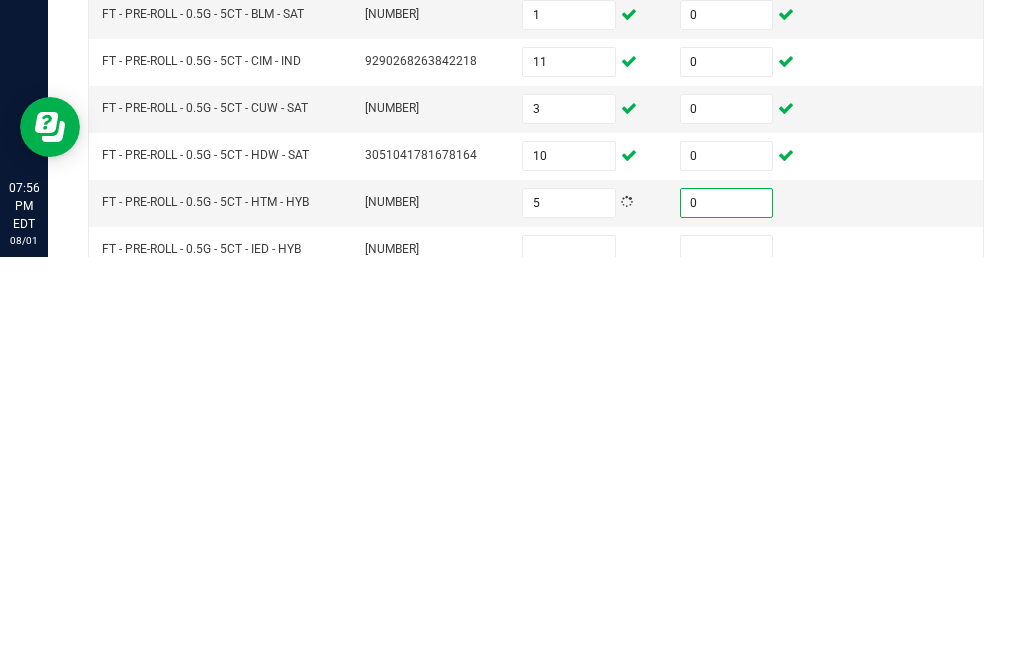 type on "0" 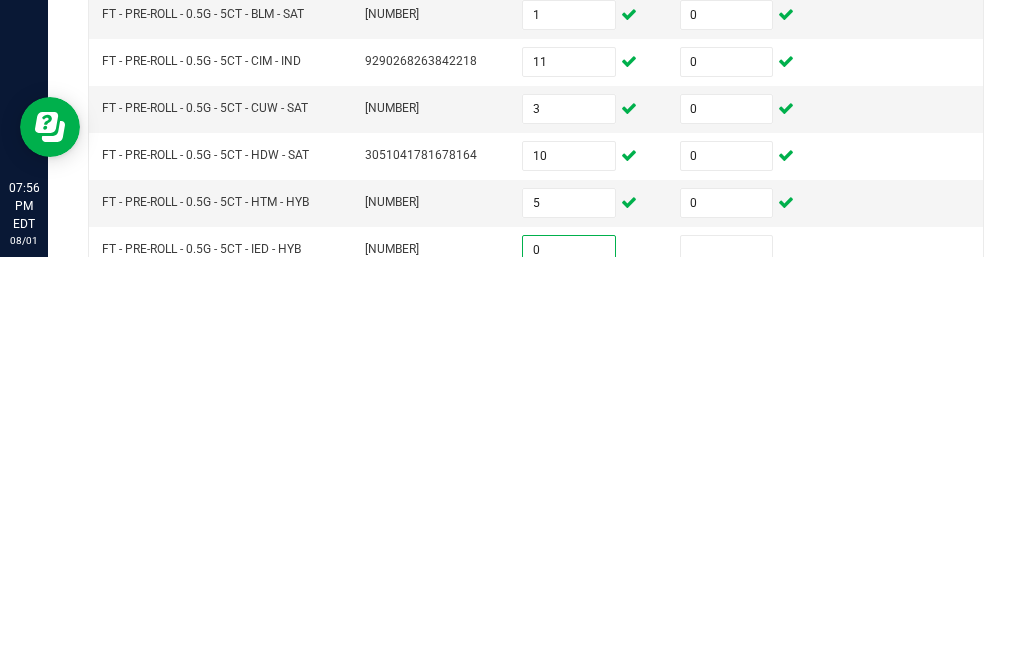 type on "0" 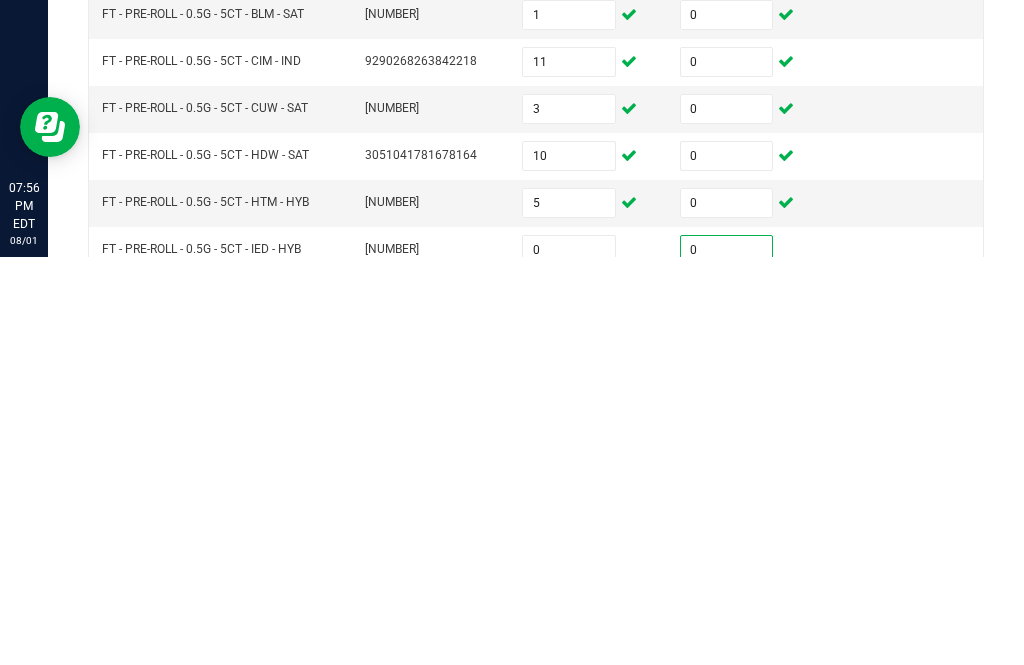 scroll, scrollTop: 375, scrollLeft: 0, axis: vertical 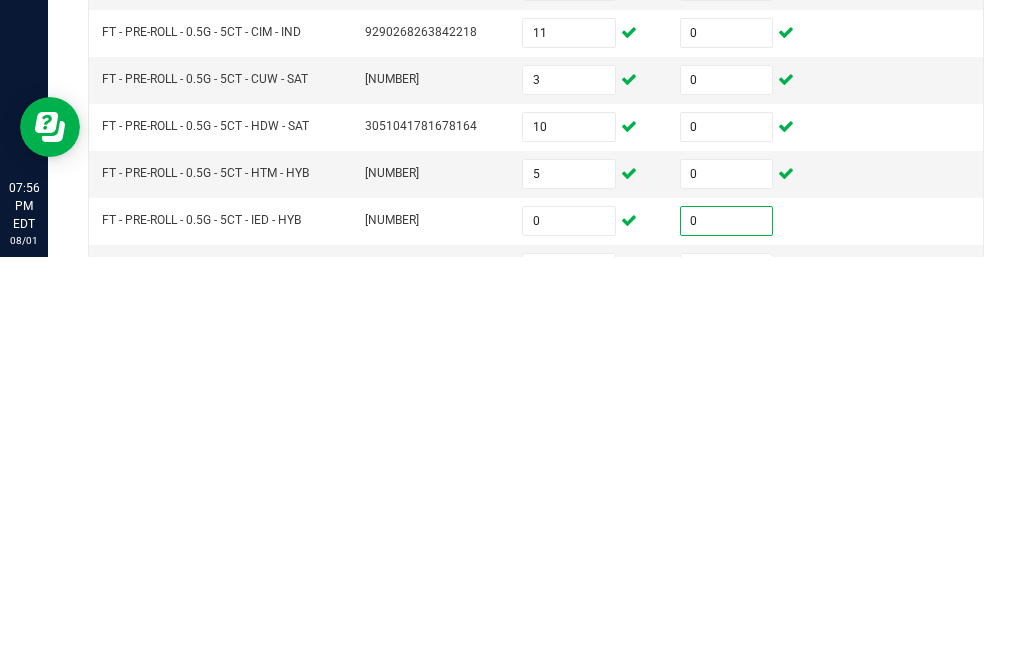 type on "0" 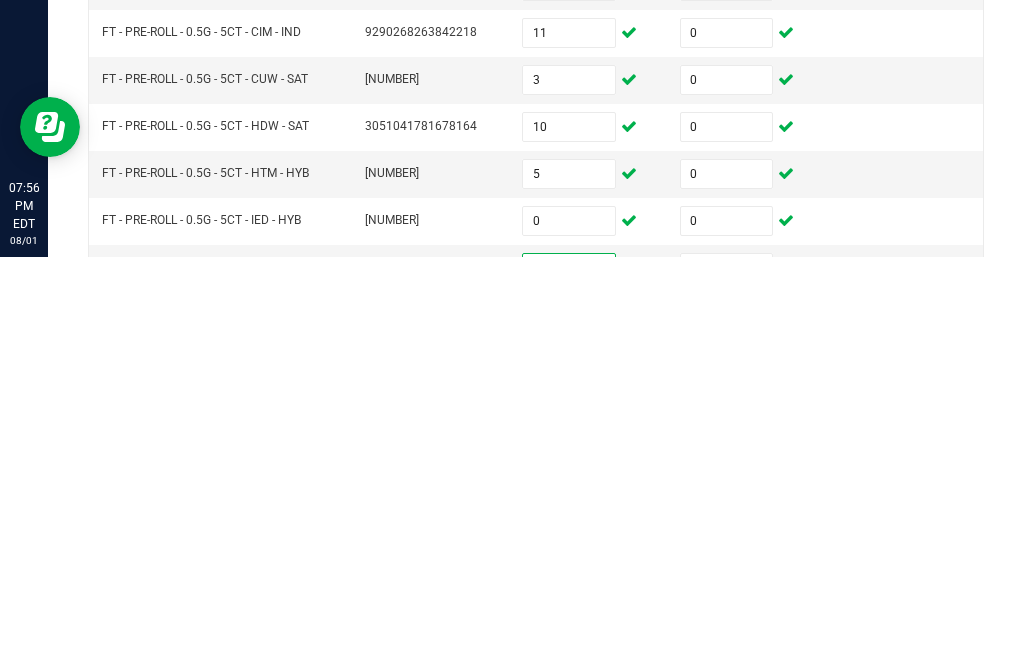 type on "1" 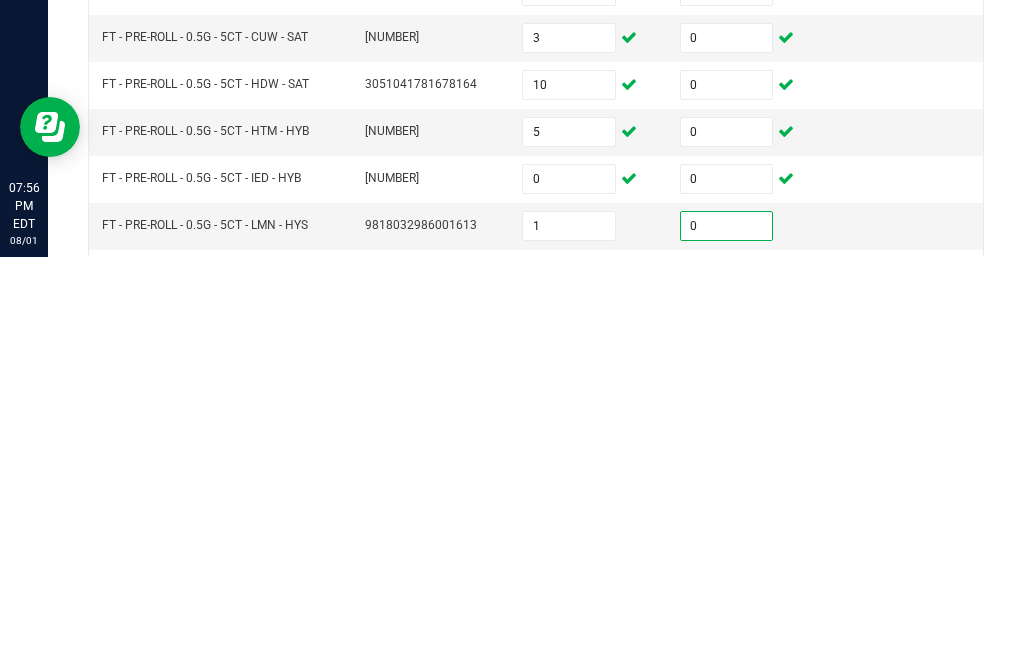 scroll, scrollTop: 429, scrollLeft: 0, axis: vertical 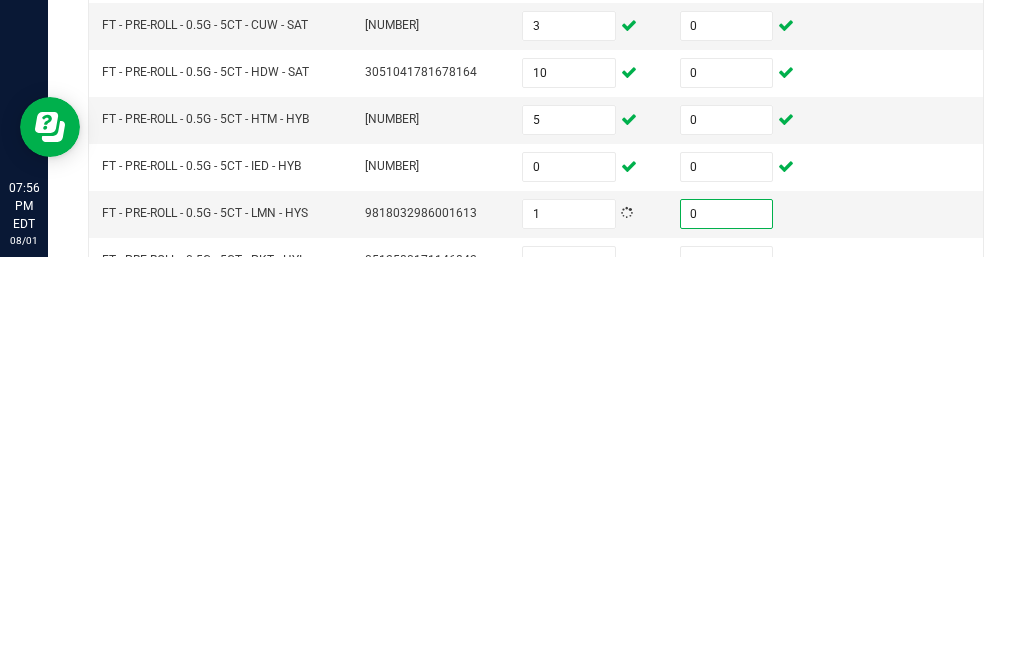 type on "0" 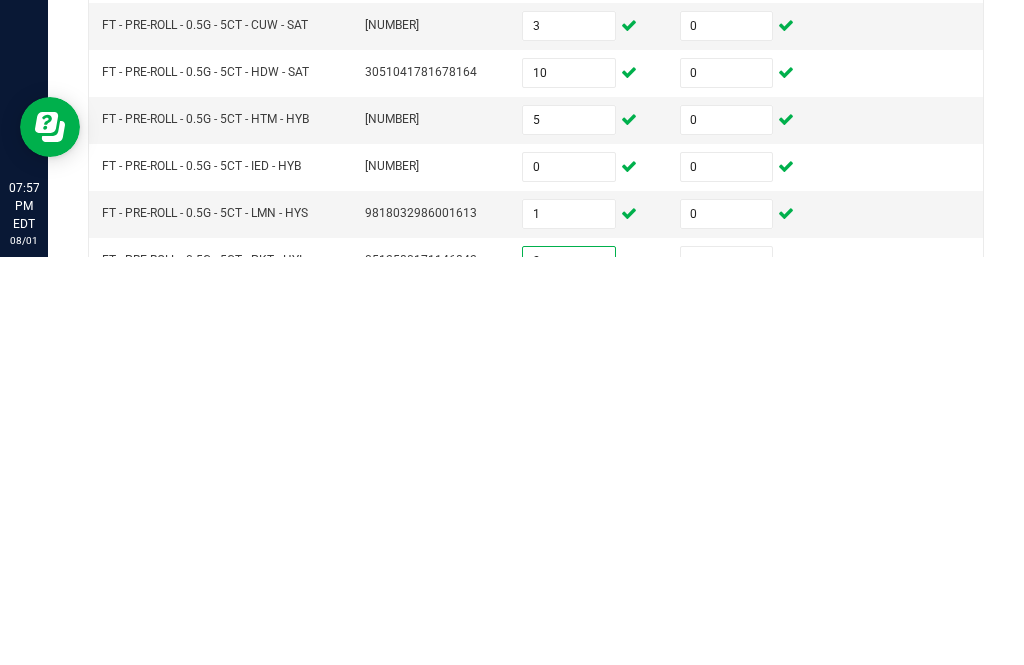 type on "2" 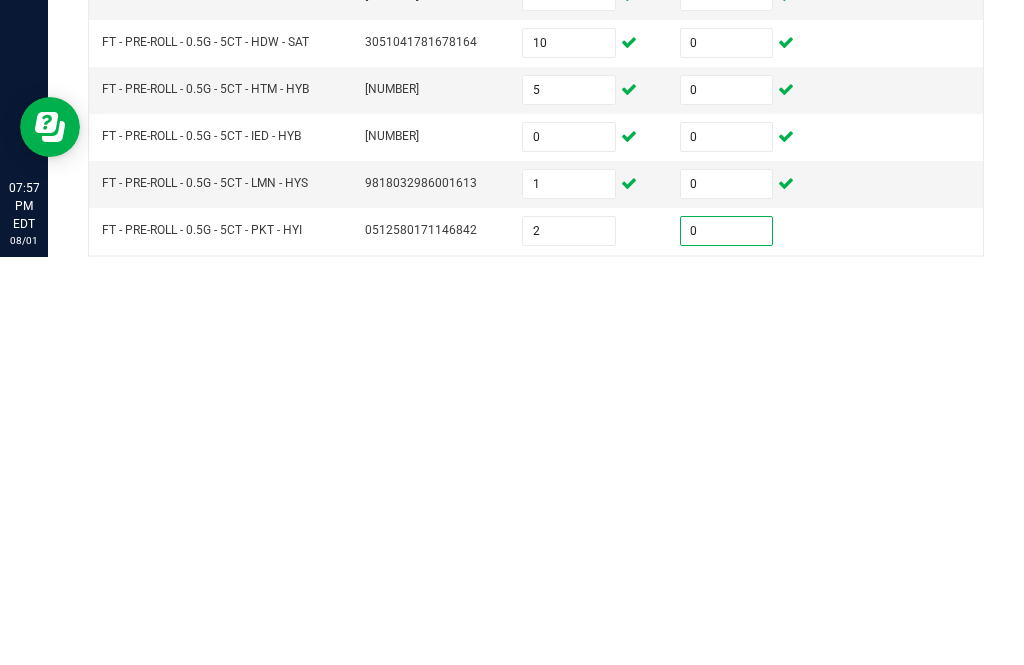 scroll, scrollTop: 460, scrollLeft: 0, axis: vertical 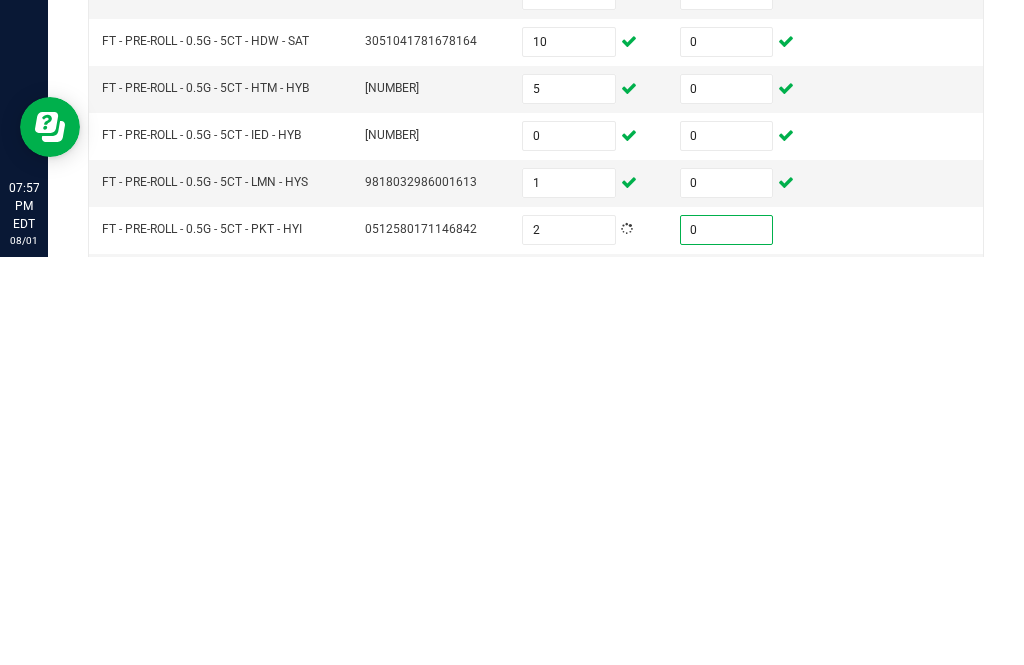 type on "0" 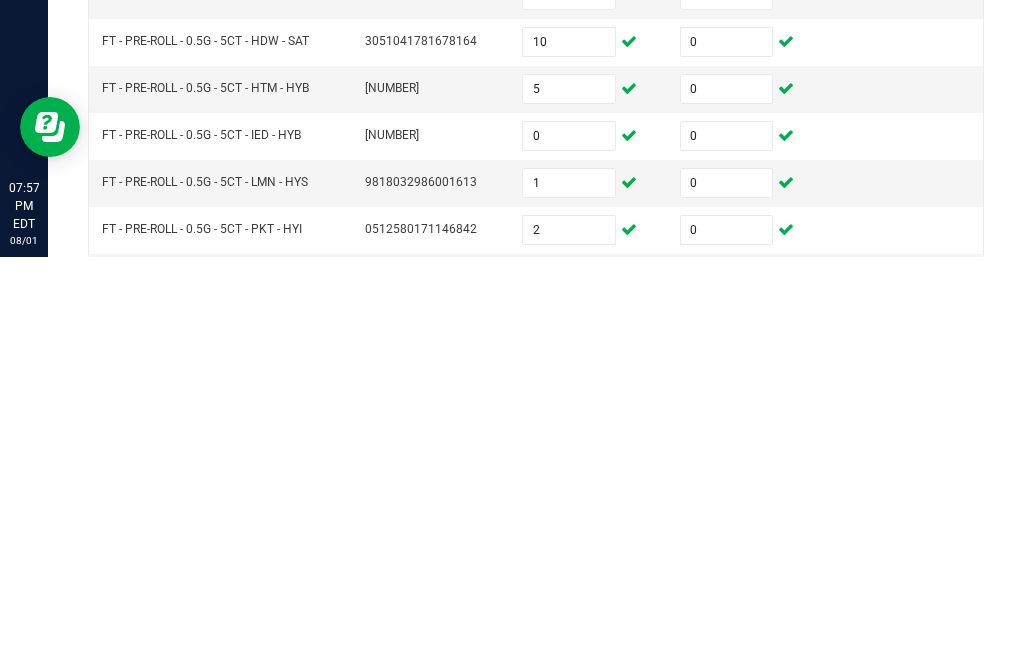type on "7" 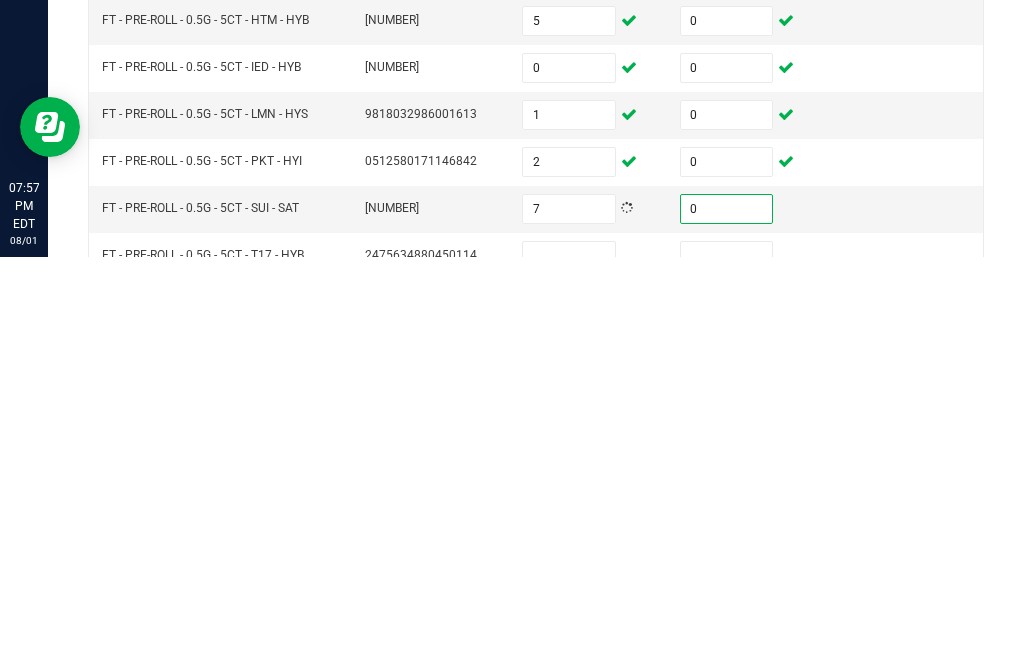 scroll, scrollTop: 548, scrollLeft: 0, axis: vertical 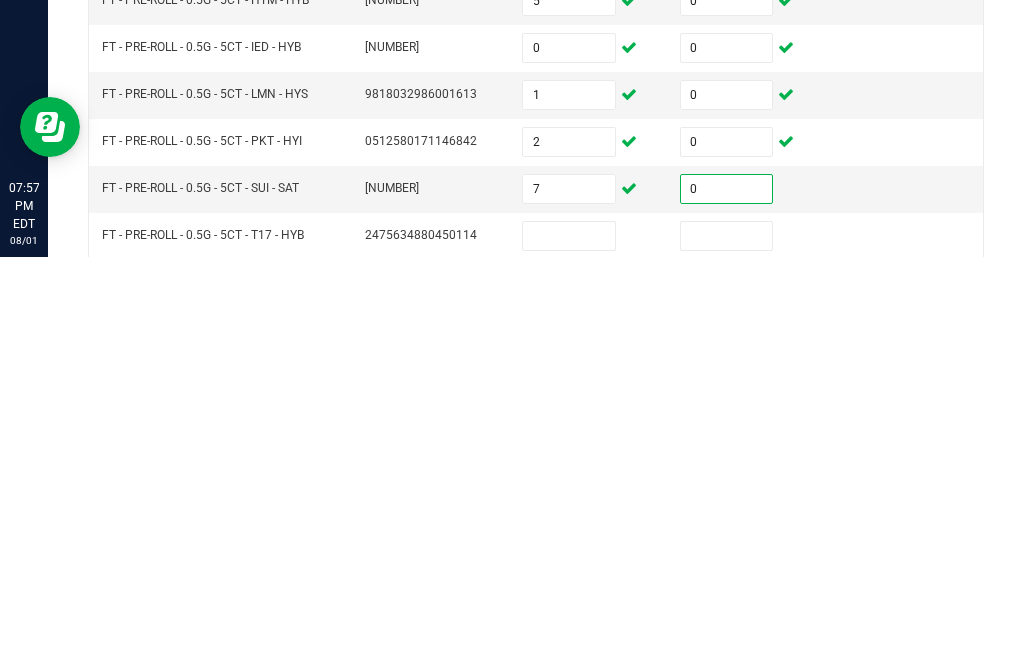 type on "0" 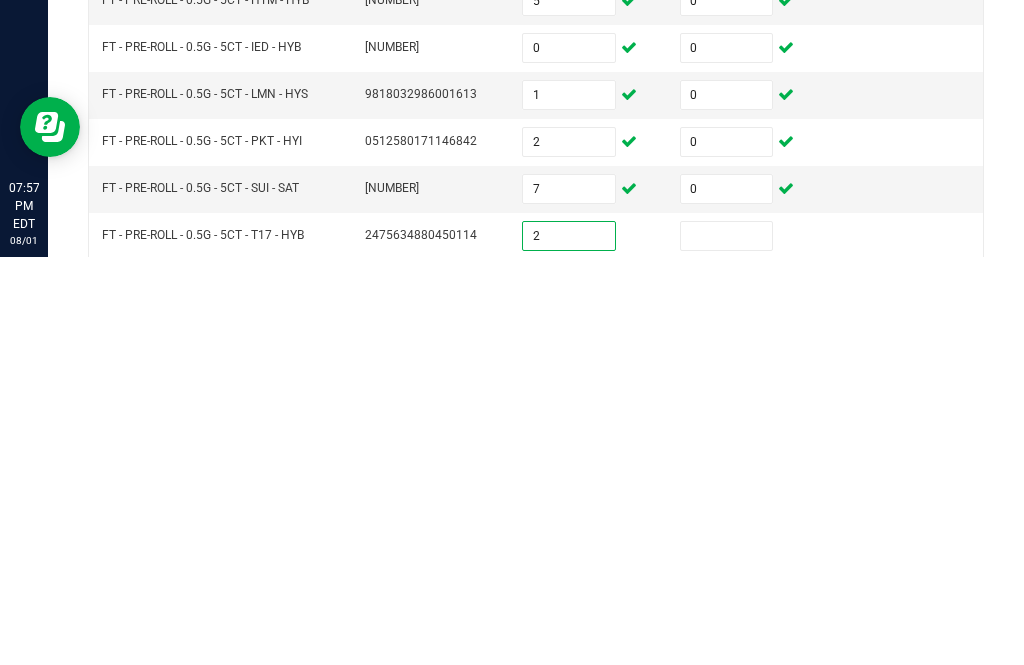type on "2" 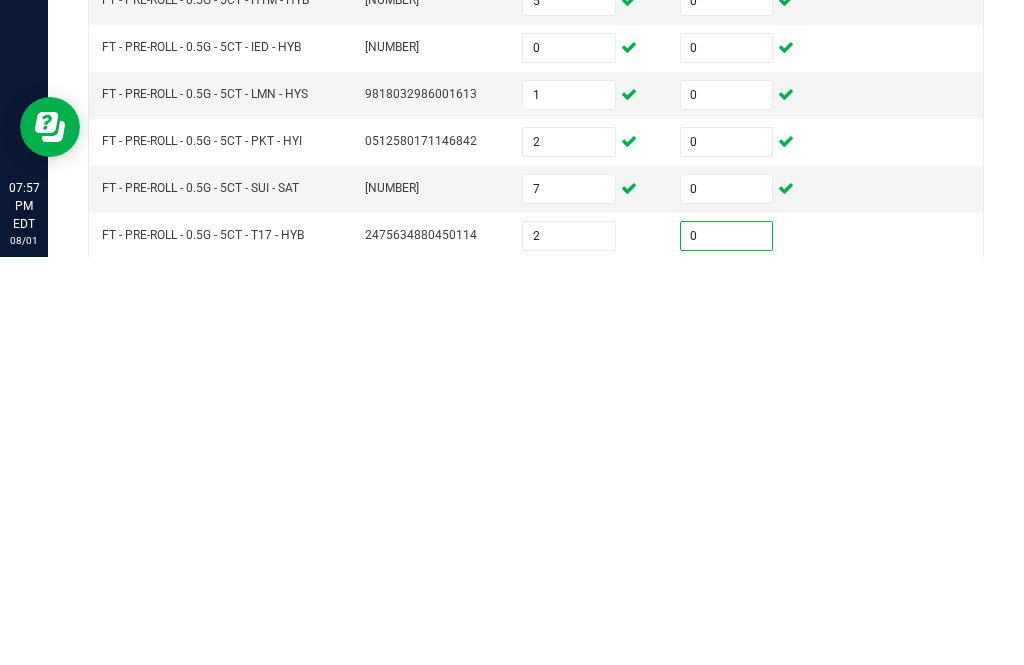 scroll, scrollTop: 570, scrollLeft: 0, axis: vertical 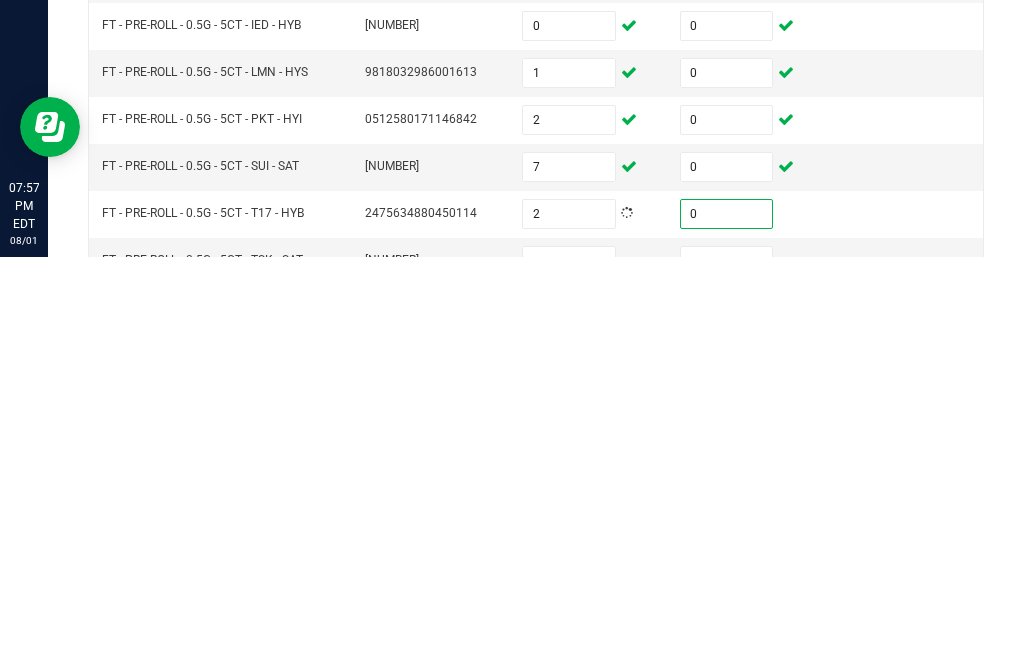 type on "0" 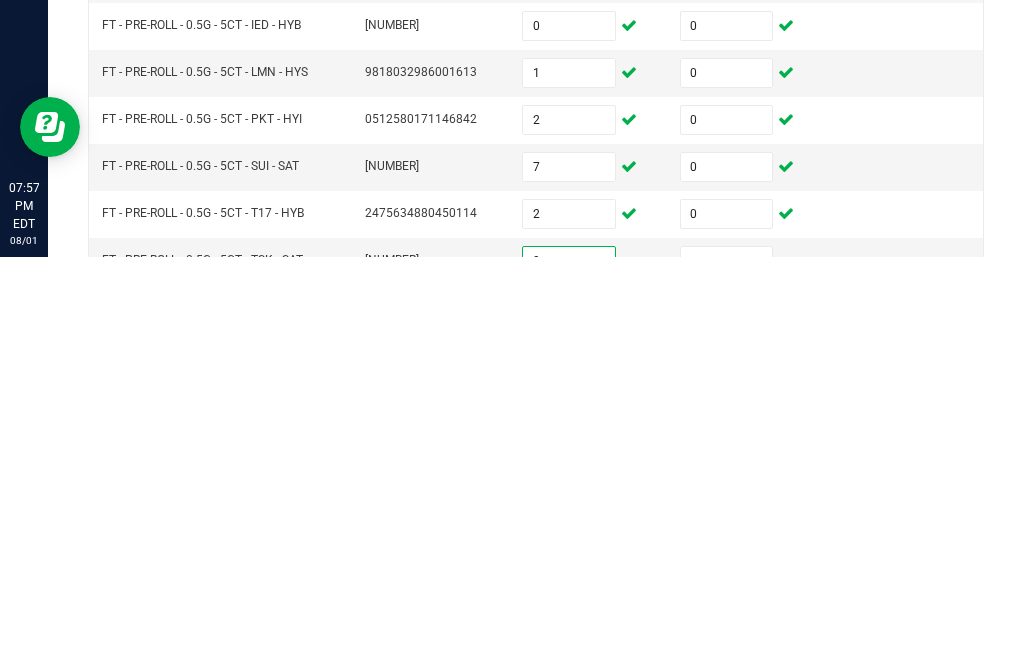 type on "9" 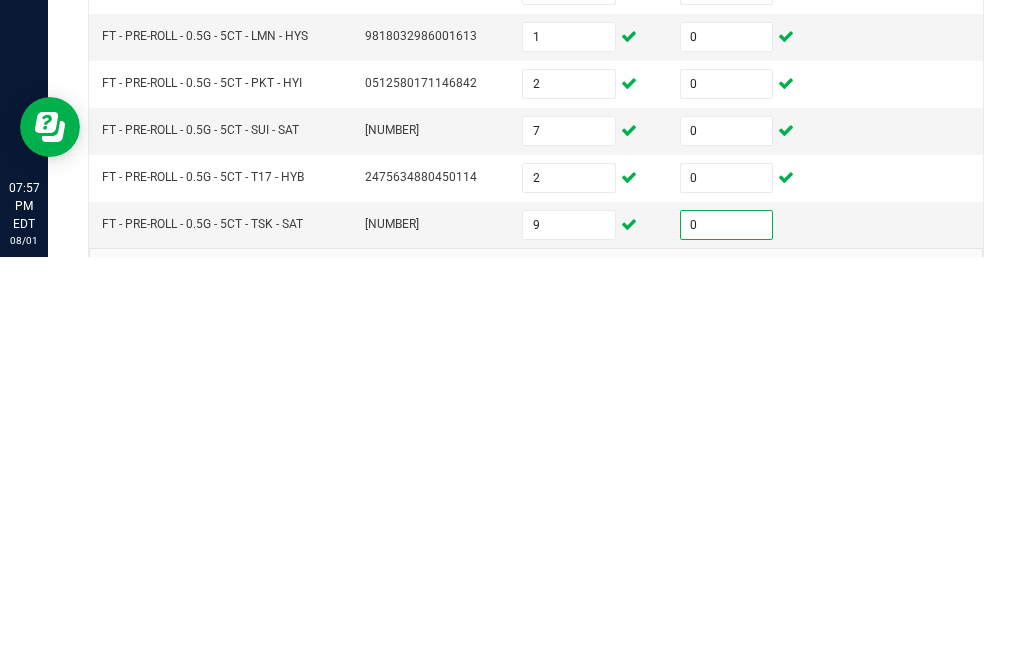 scroll, scrollTop: 605, scrollLeft: 0, axis: vertical 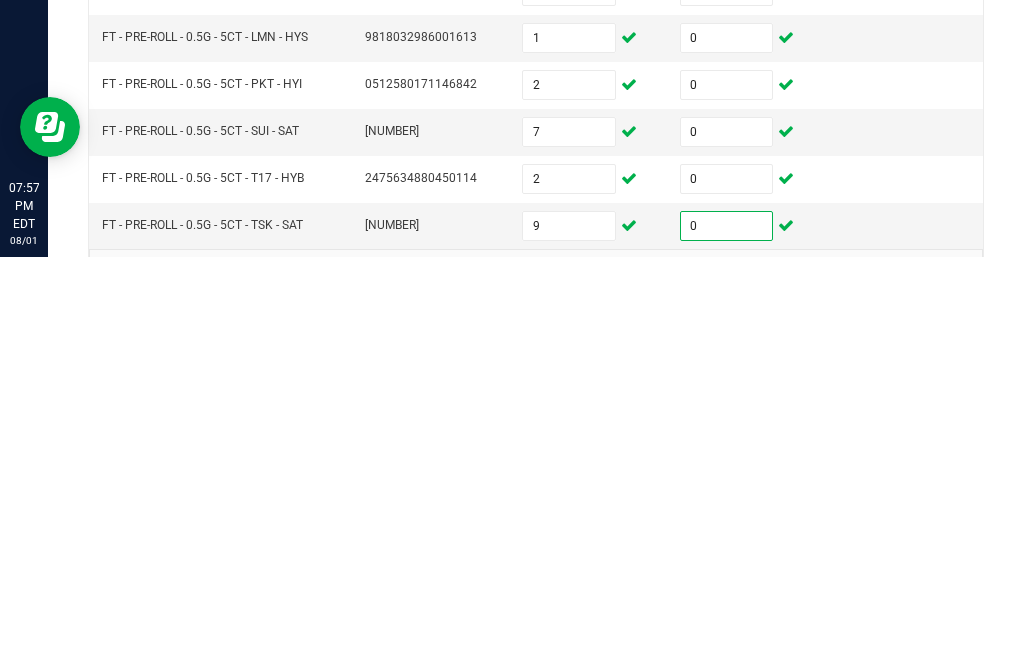 type on "0" 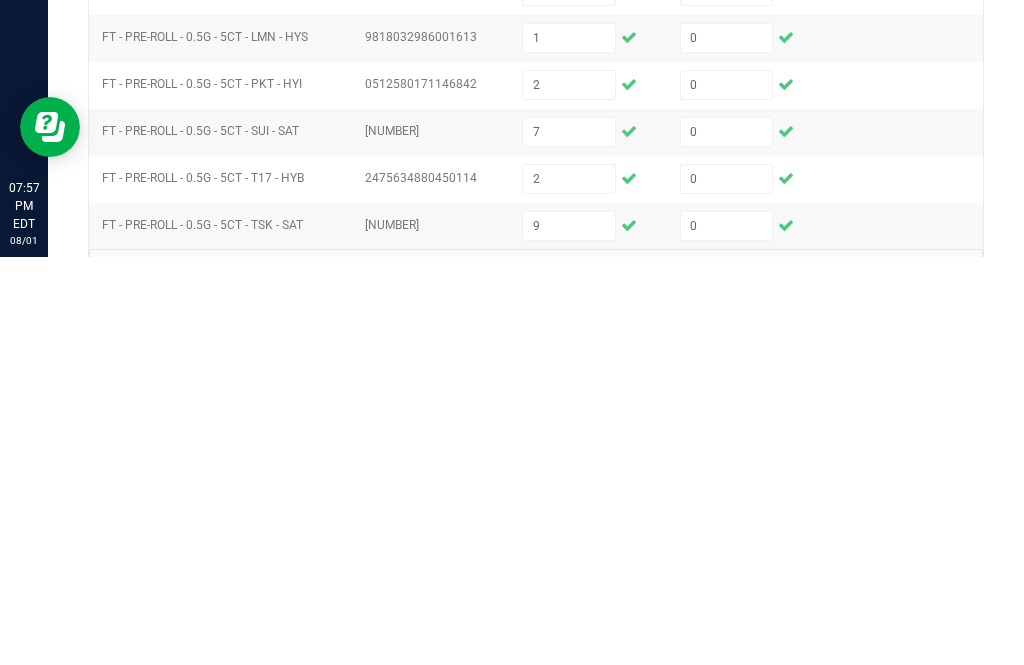 type on "5" 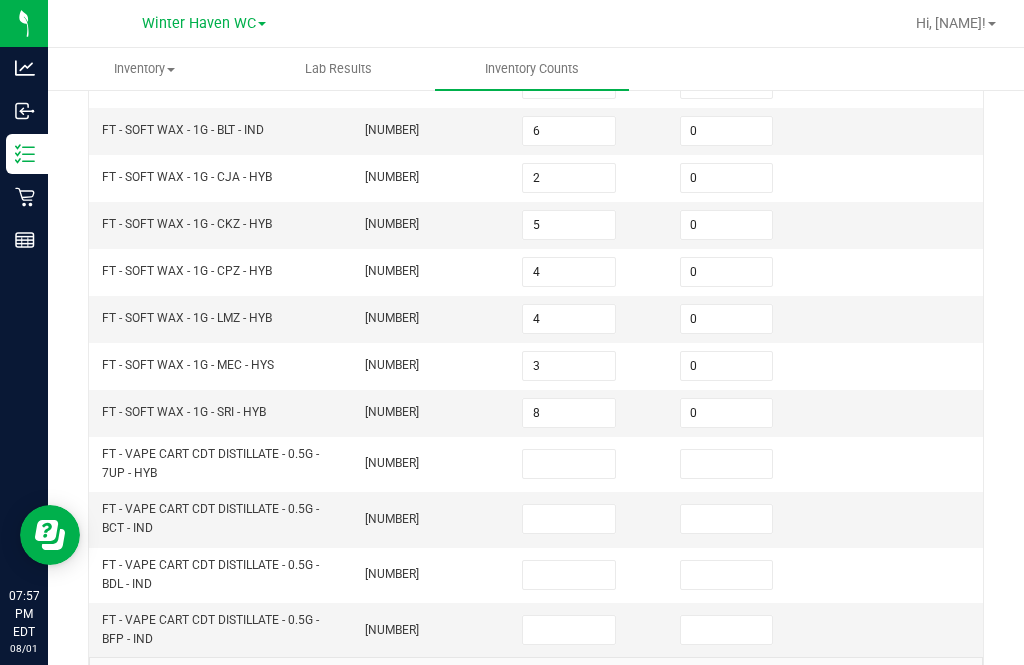 scroll, scrollTop: 637, scrollLeft: 0, axis: vertical 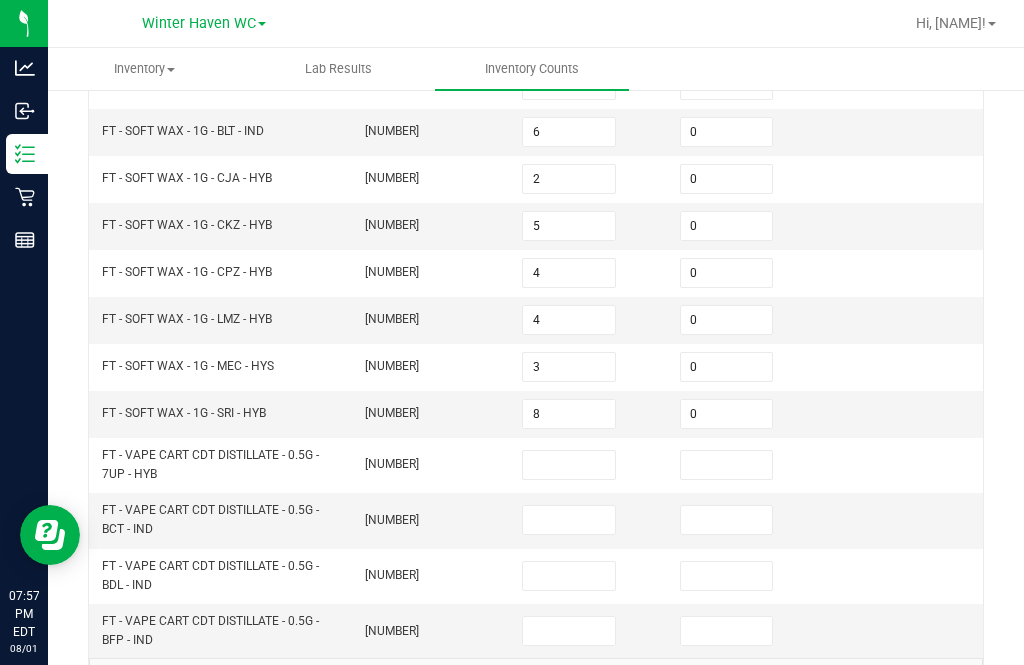click at bounding box center [569, 465] 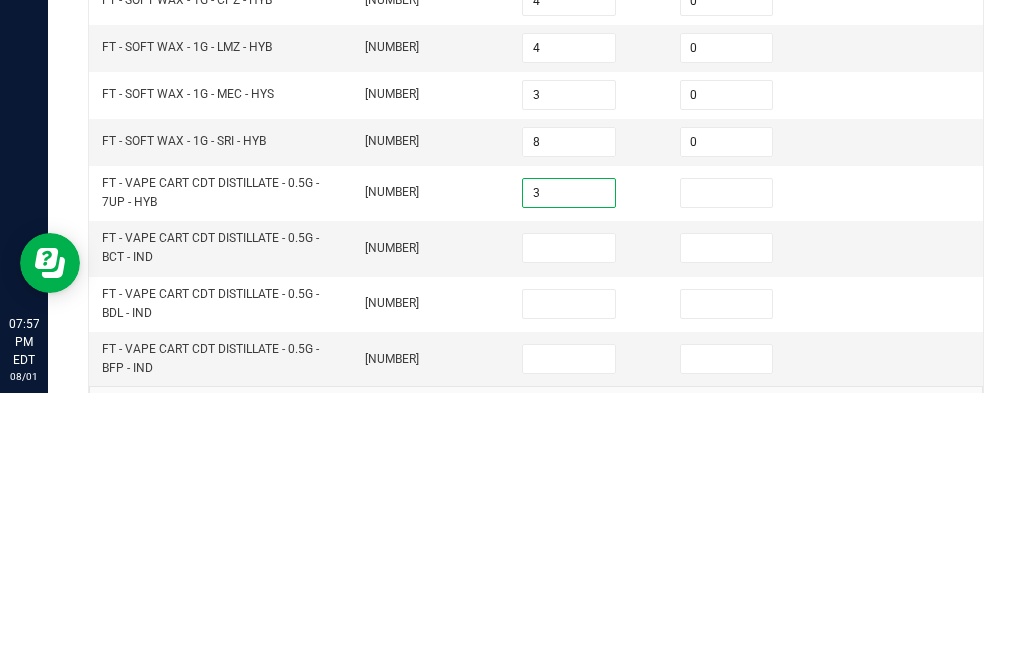 type on "3" 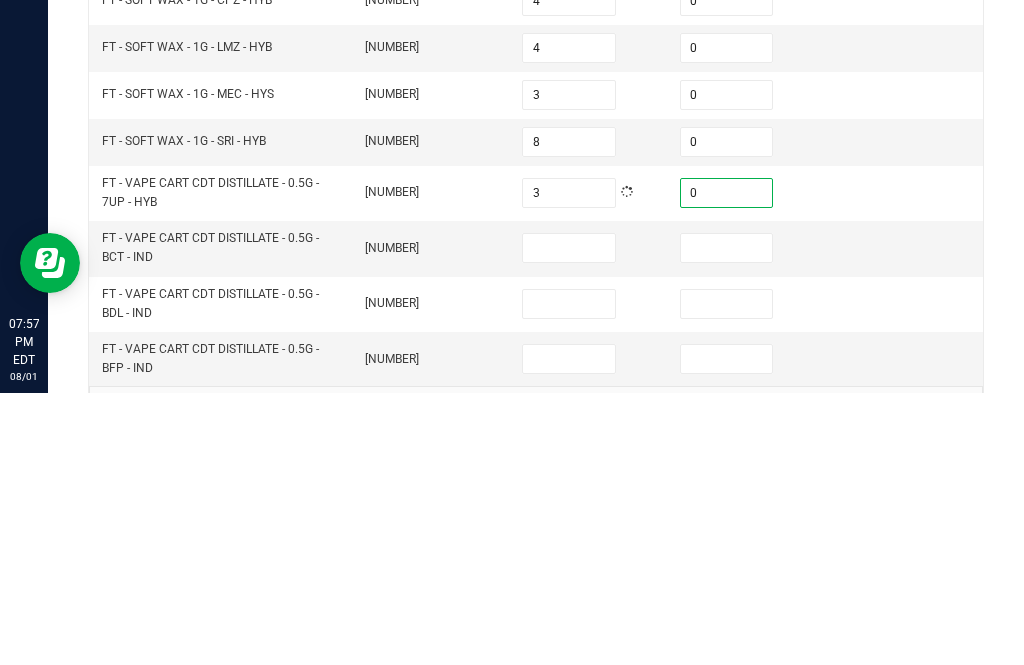 type on "0" 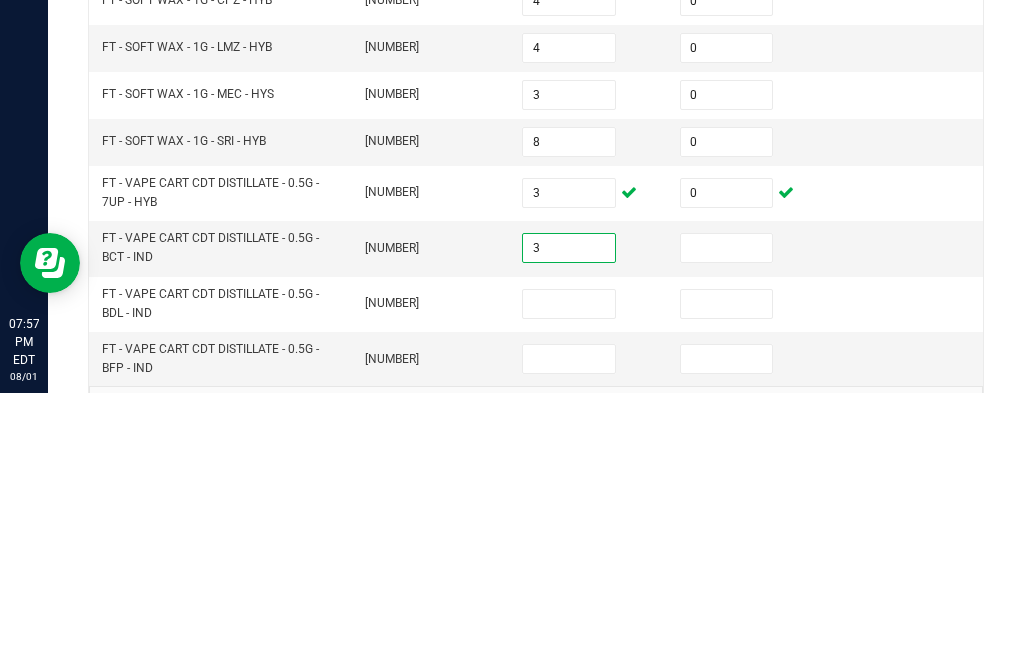 type on "3" 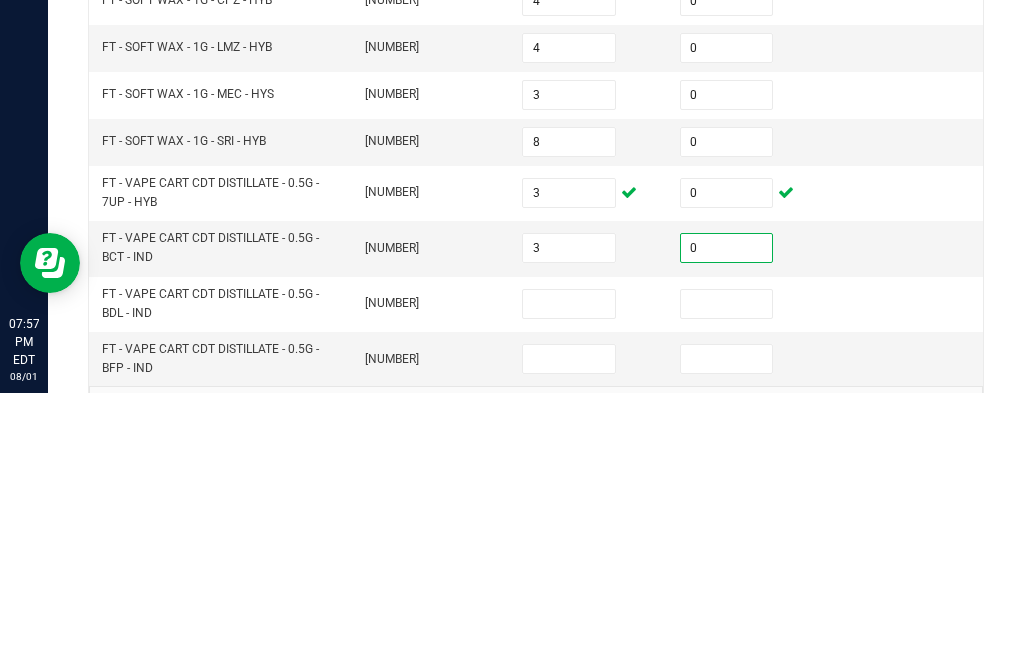 type on "0" 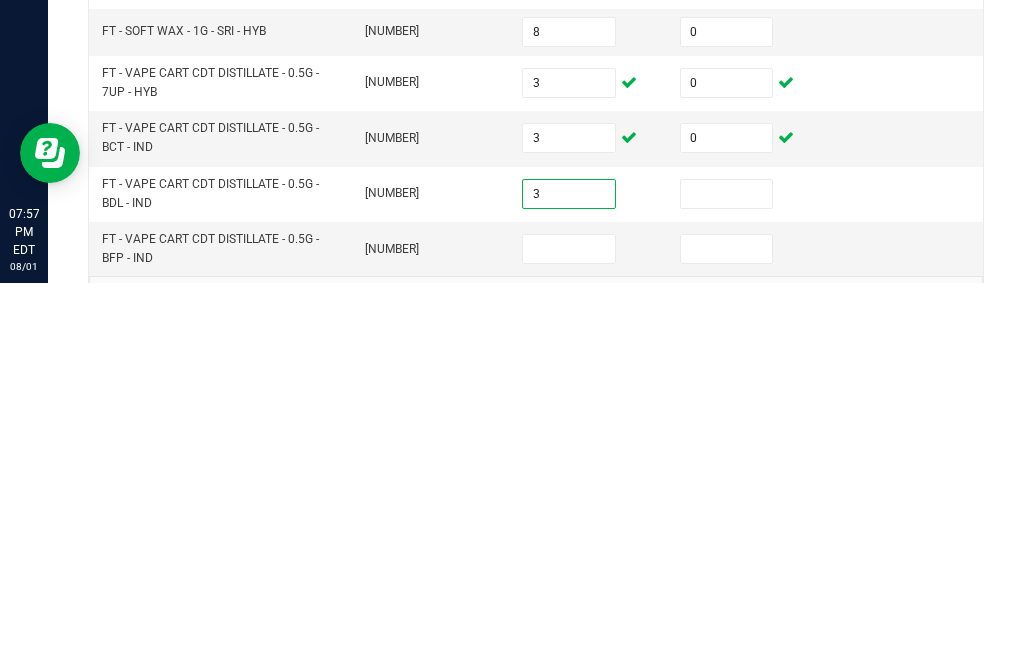 type on "3" 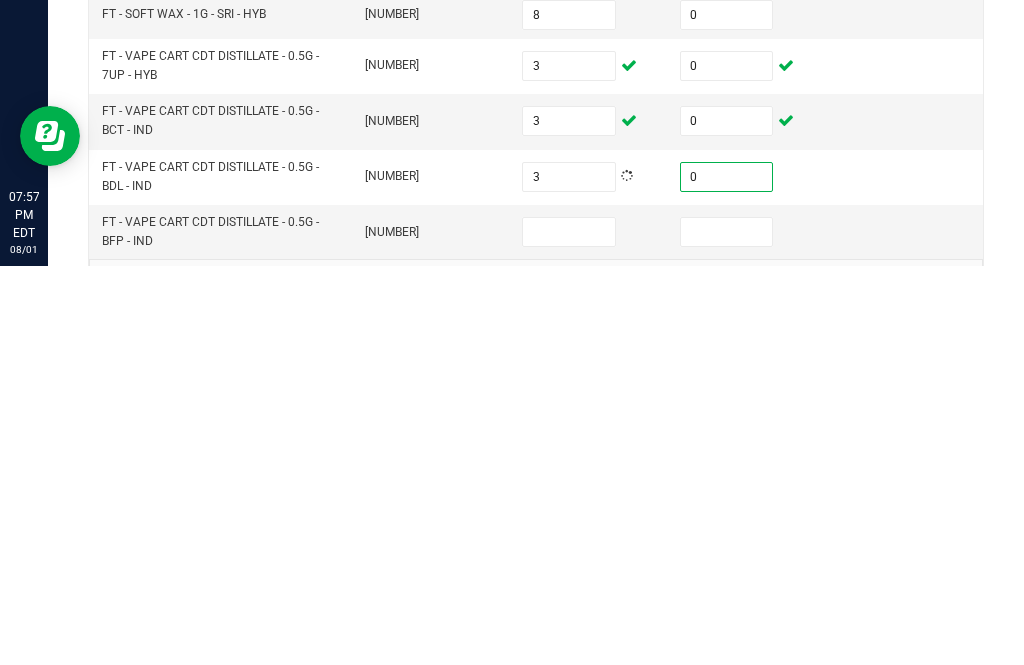 type on "0" 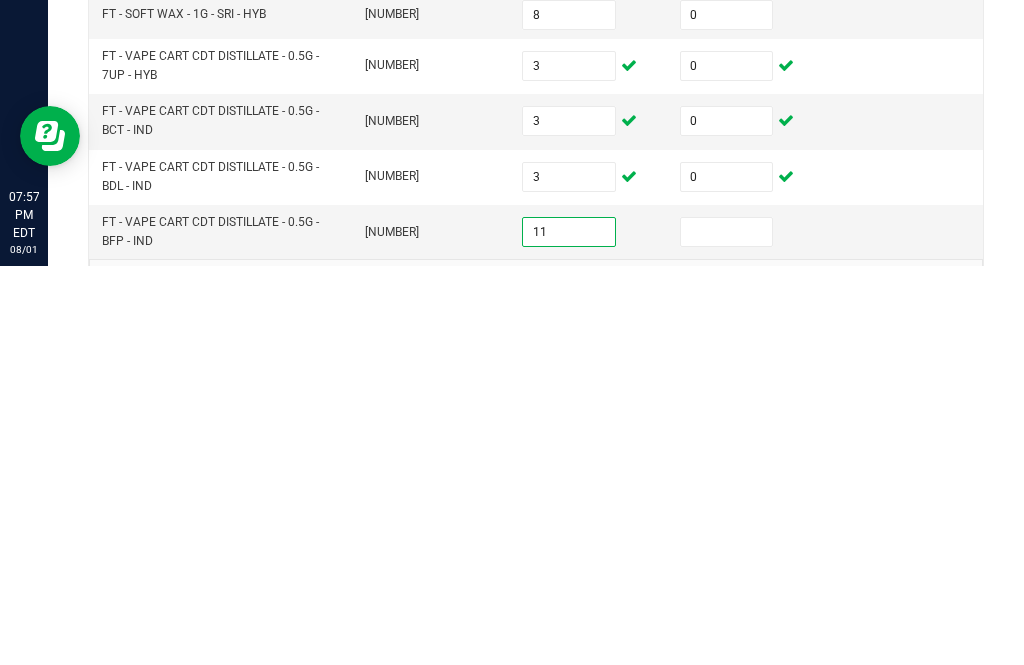 type on "11" 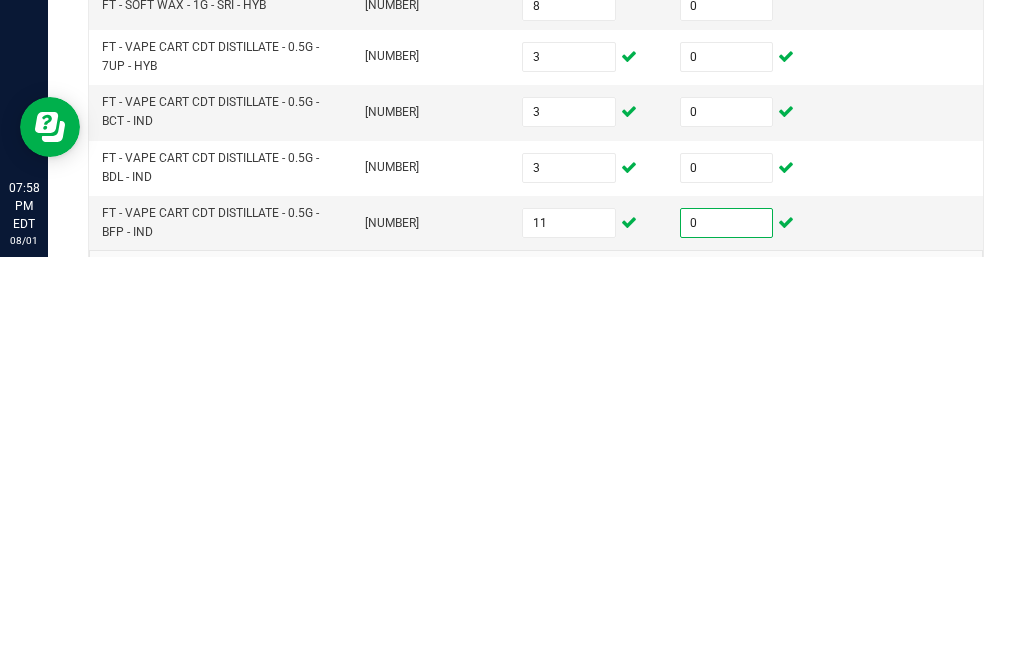 type on "0" 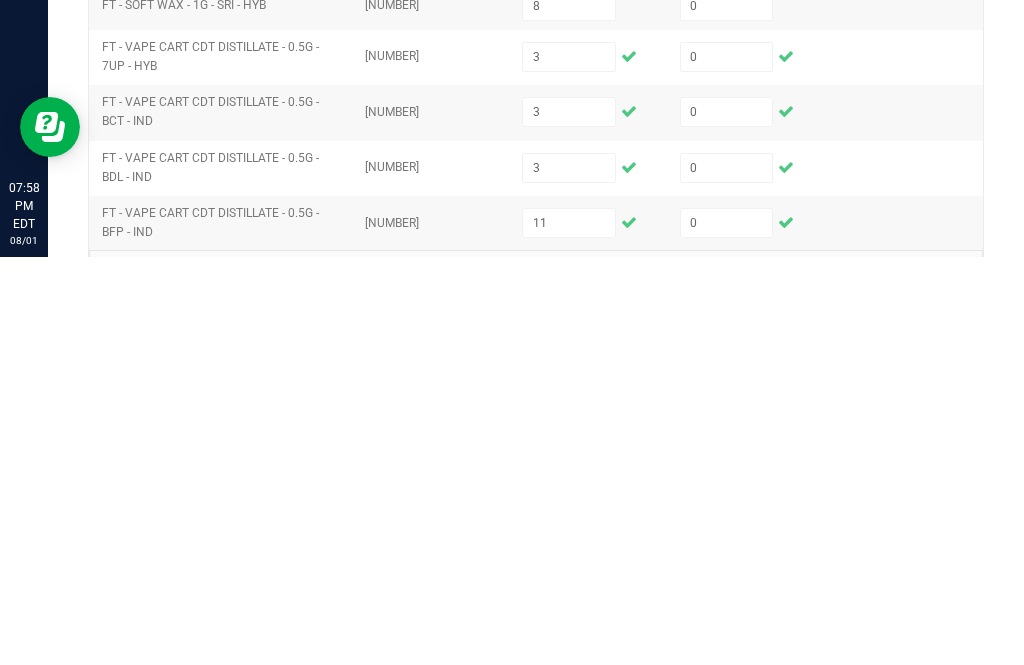 type 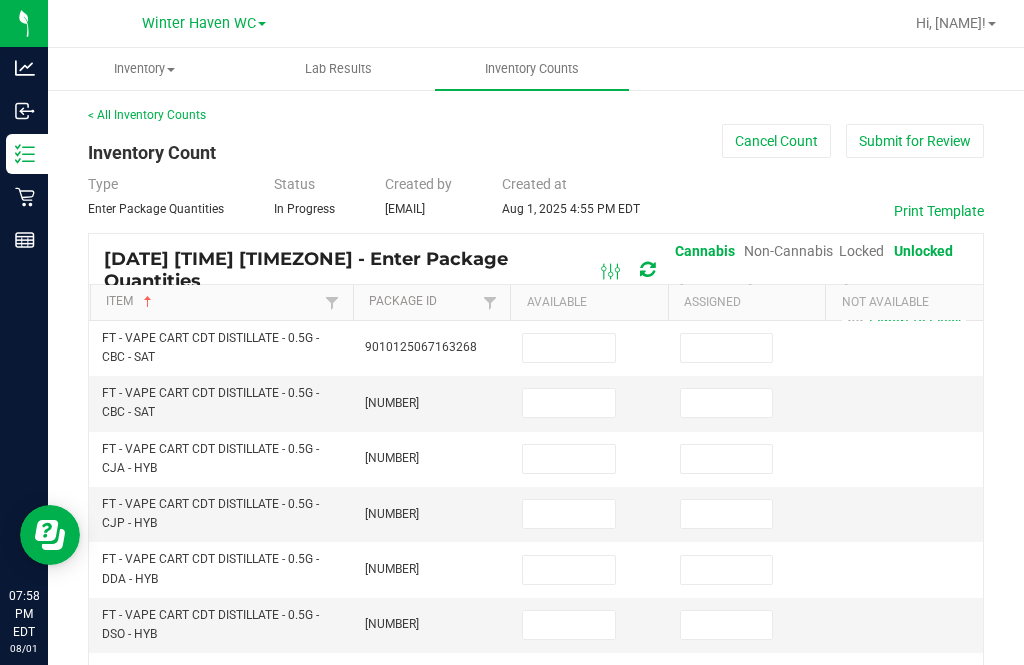 scroll, scrollTop: 1, scrollLeft: 0, axis: vertical 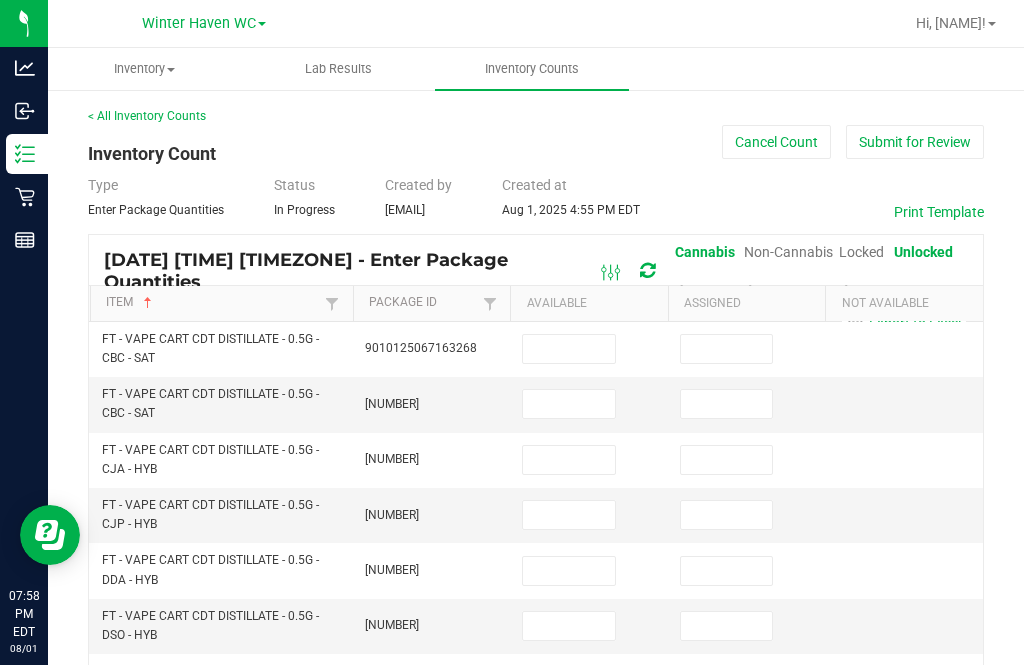 click at bounding box center [569, 349] 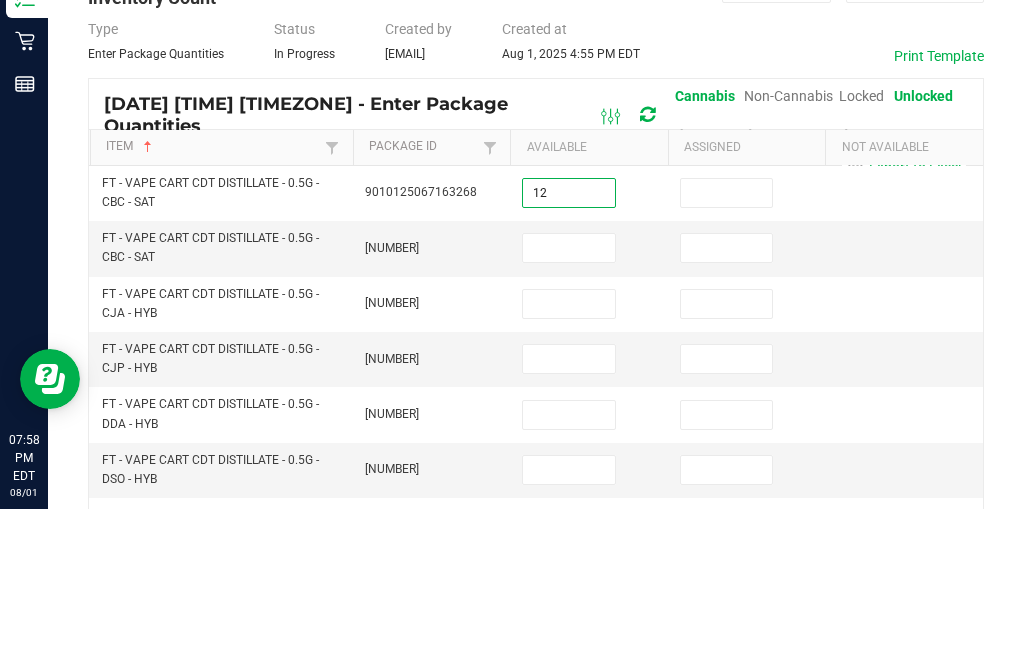 type on "12" 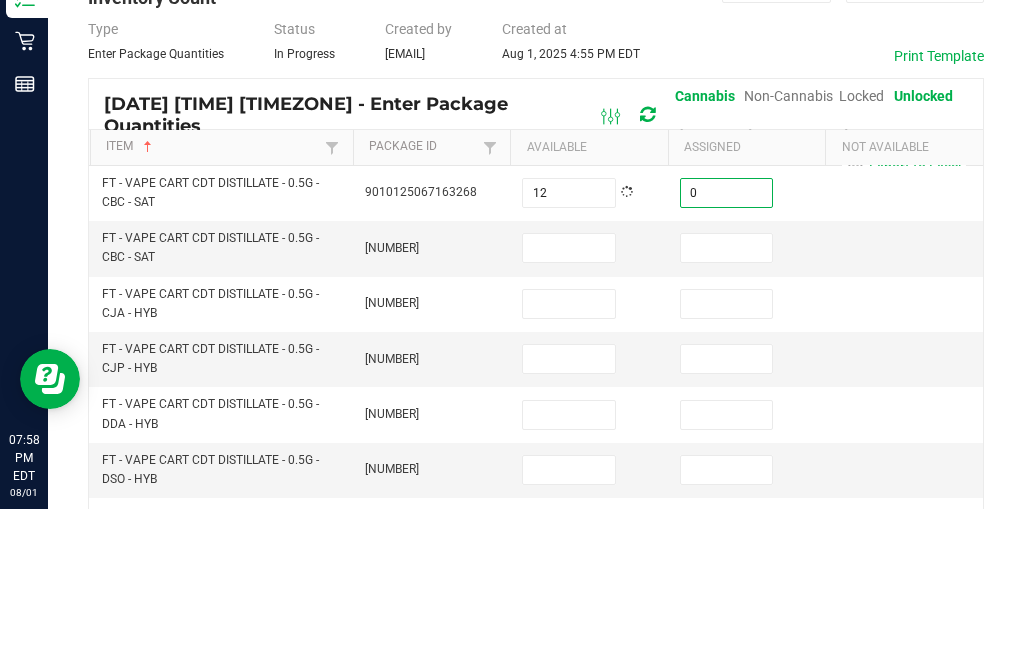 type on "0" 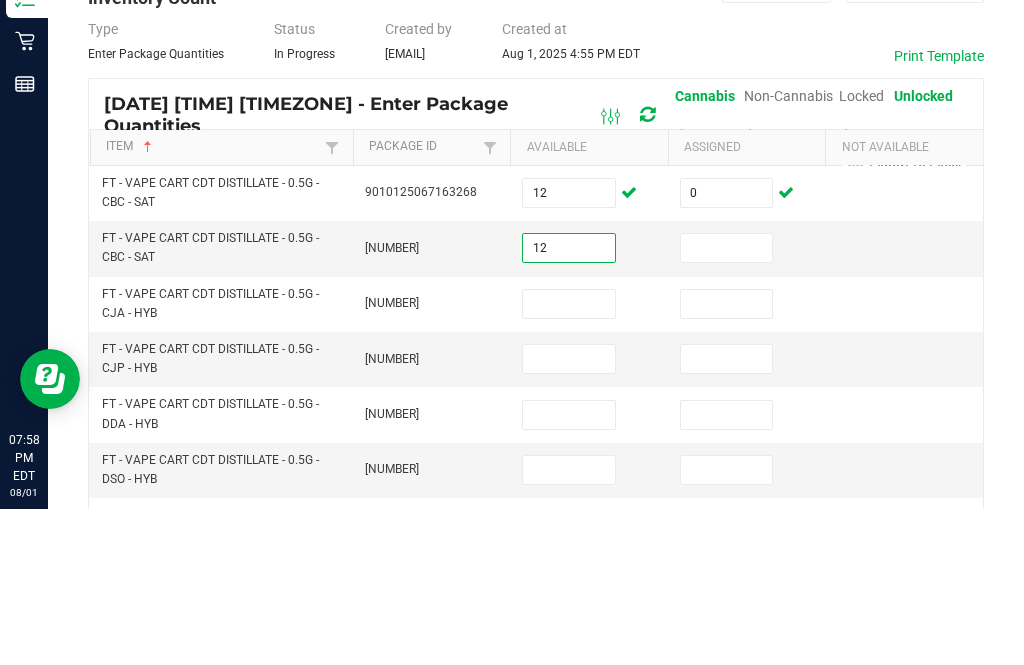 type on "12" 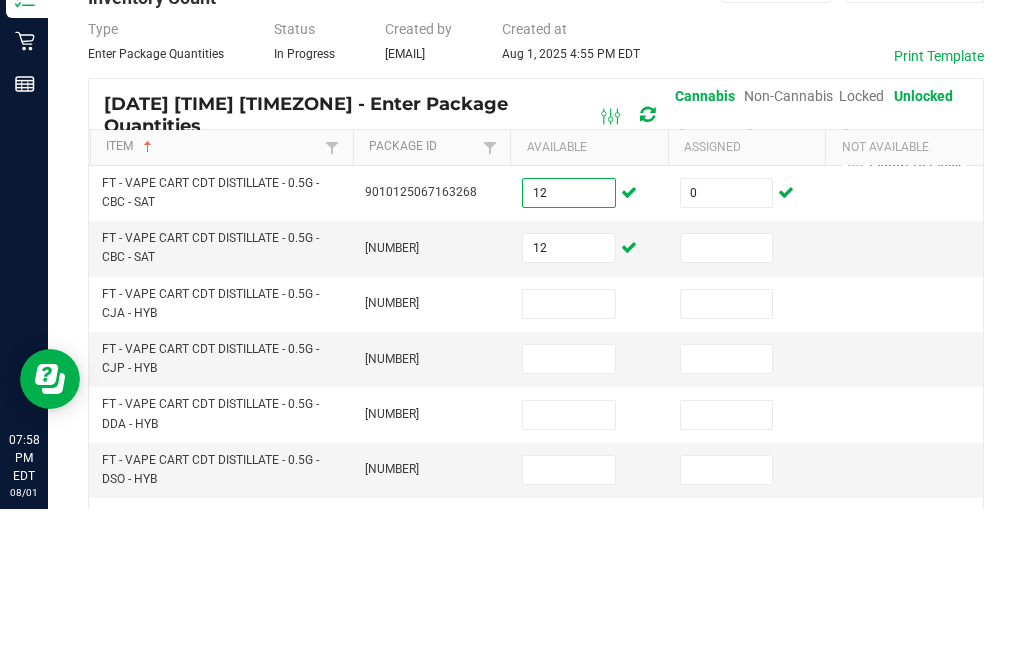 click on "12" at bounding box center (569, 349) 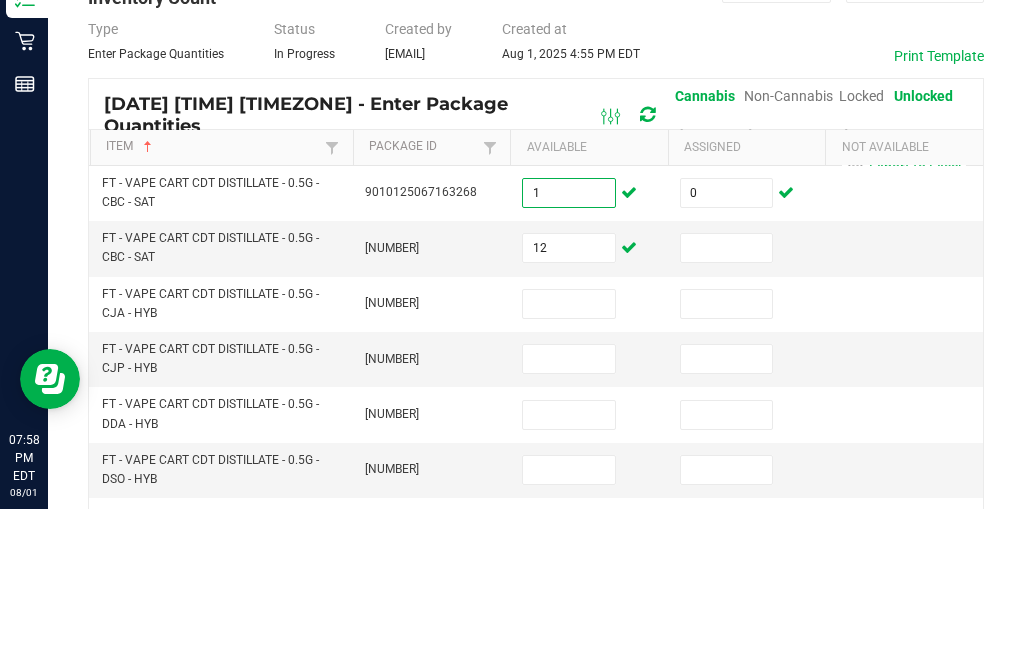type on "1" 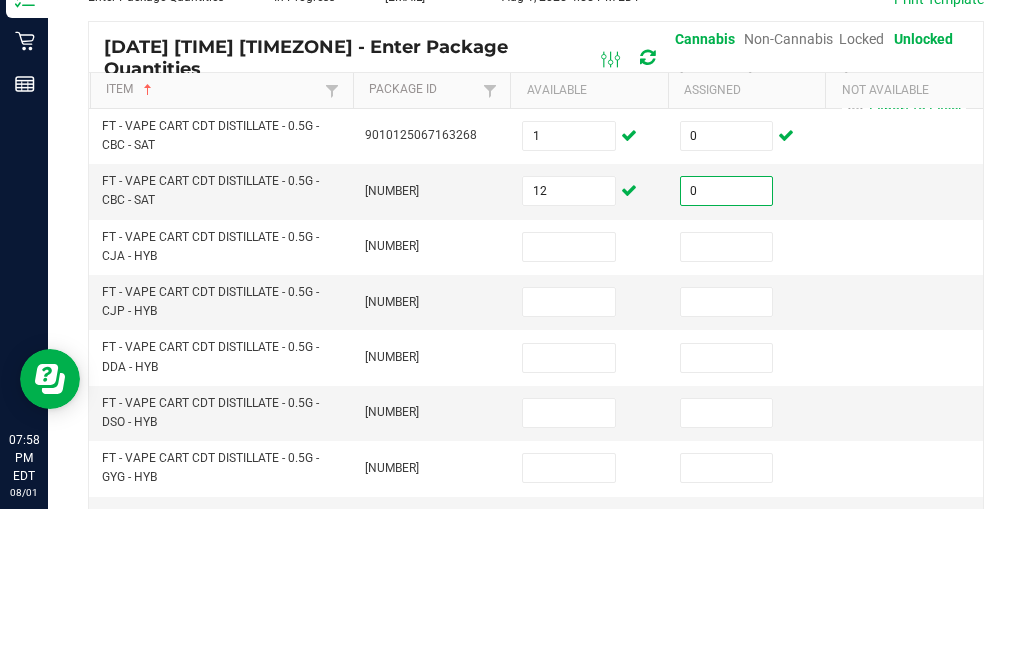 scroll, scrollTop: 54, scrollLeft: 0, axis: vertical 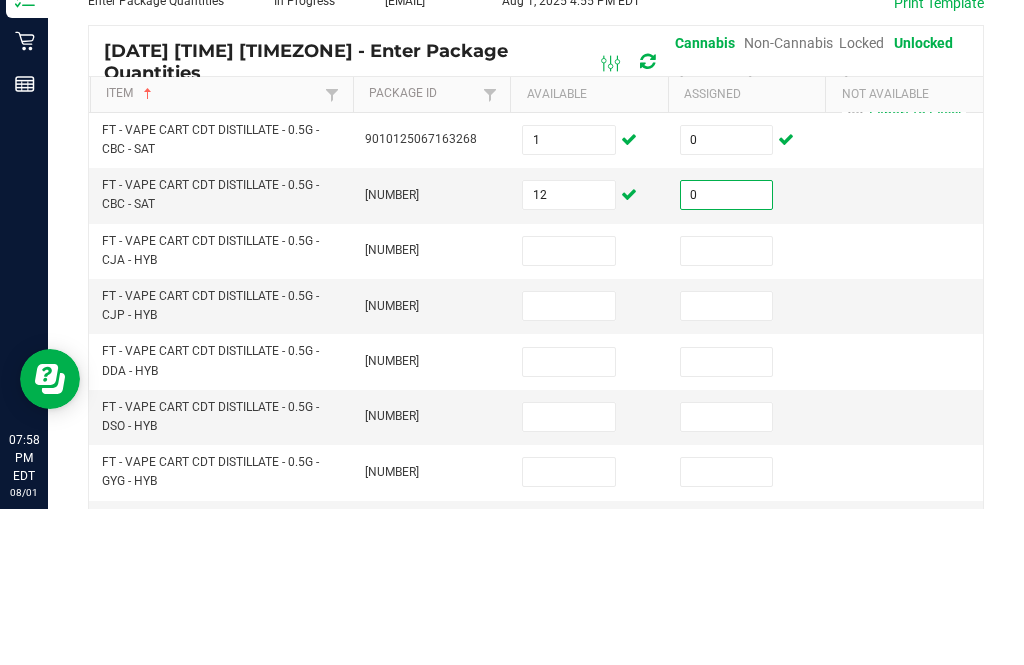 type on "0" 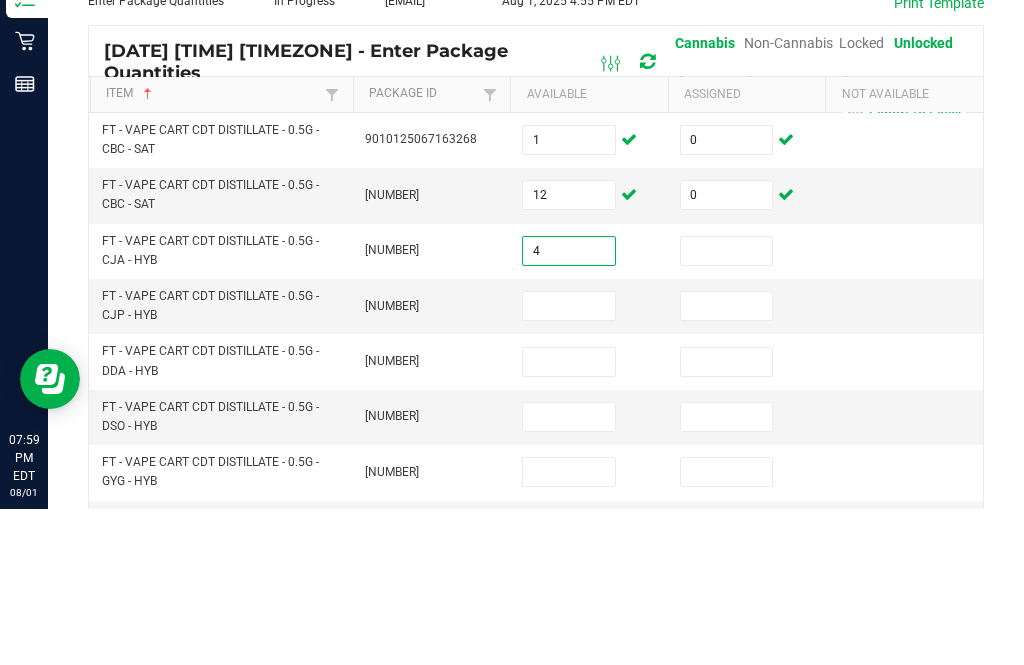 type on "4" 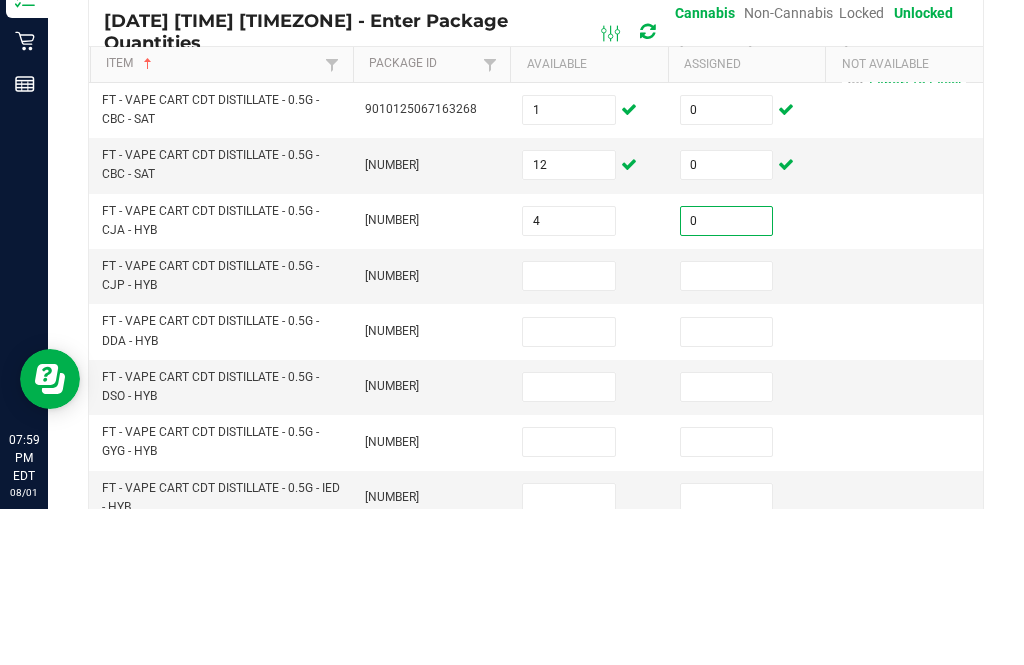 scroll, scrollTop: 96, scrollLeft: 0, axis: vertical 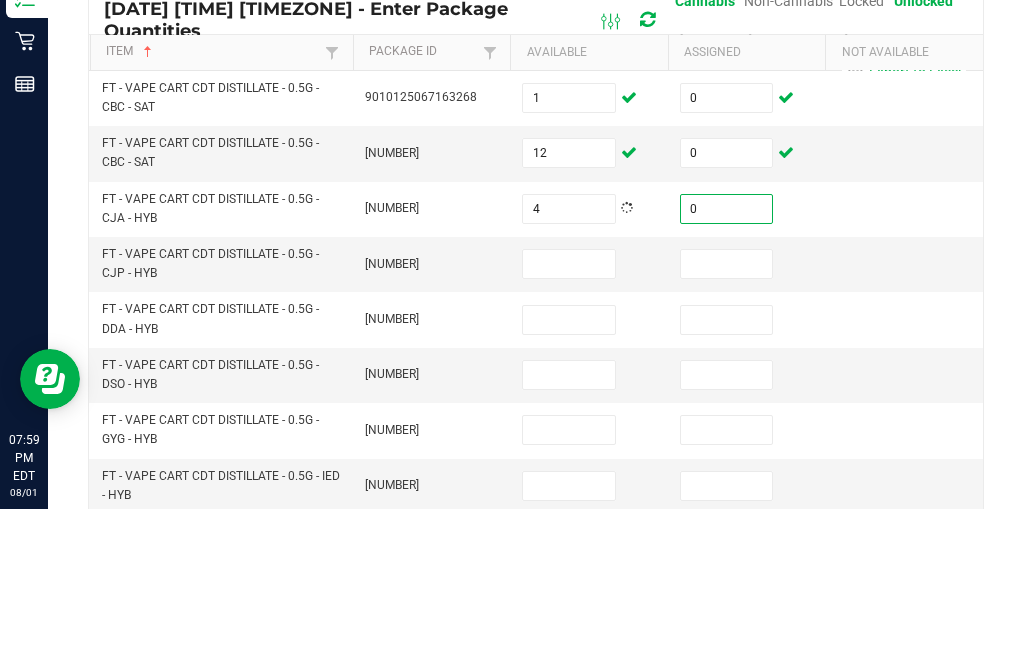 type on "0" 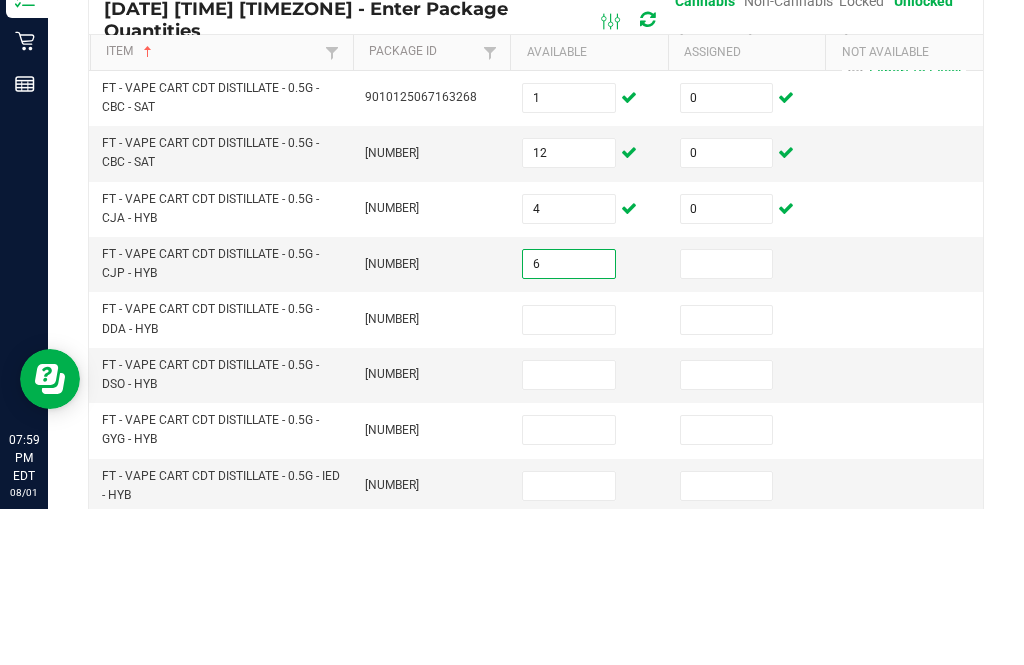 type on "6" 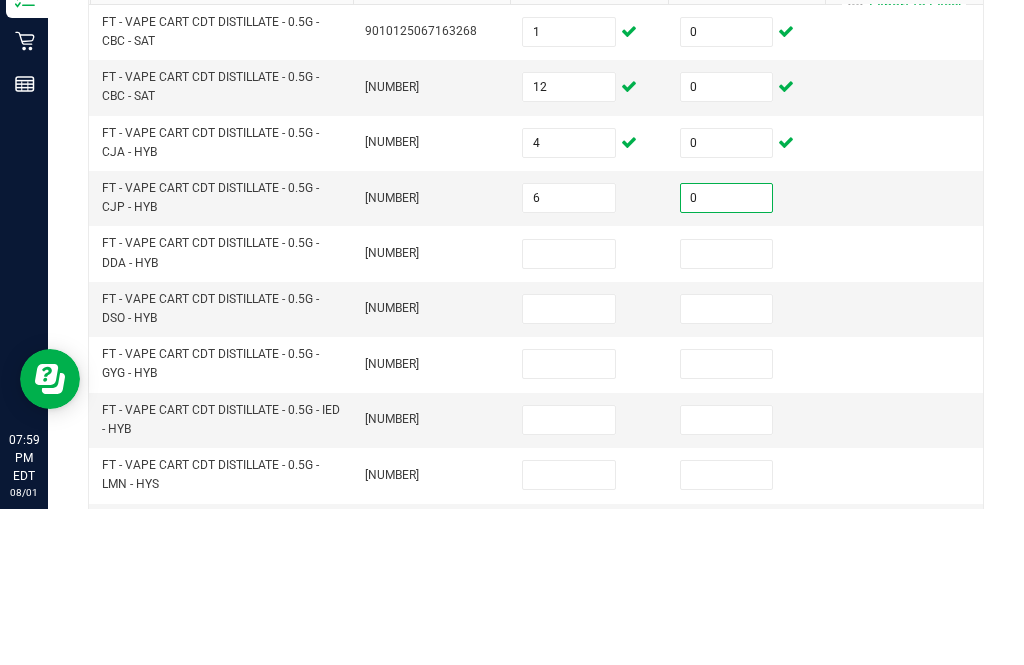 scroll, scrollTop: 162, scrollLeft: 0, axis: vertical 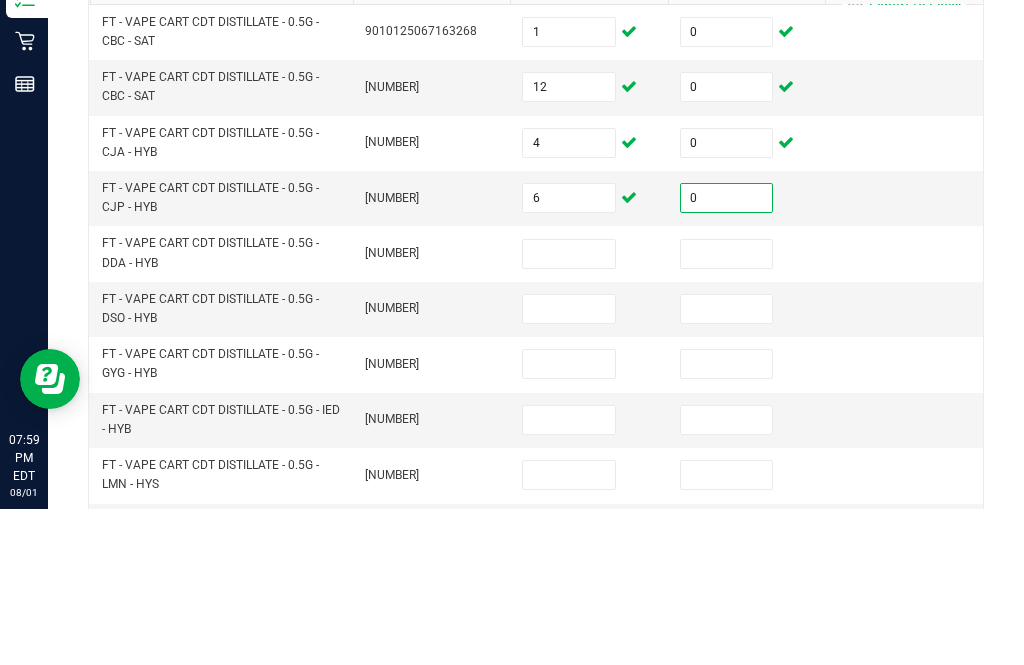 type on "0" 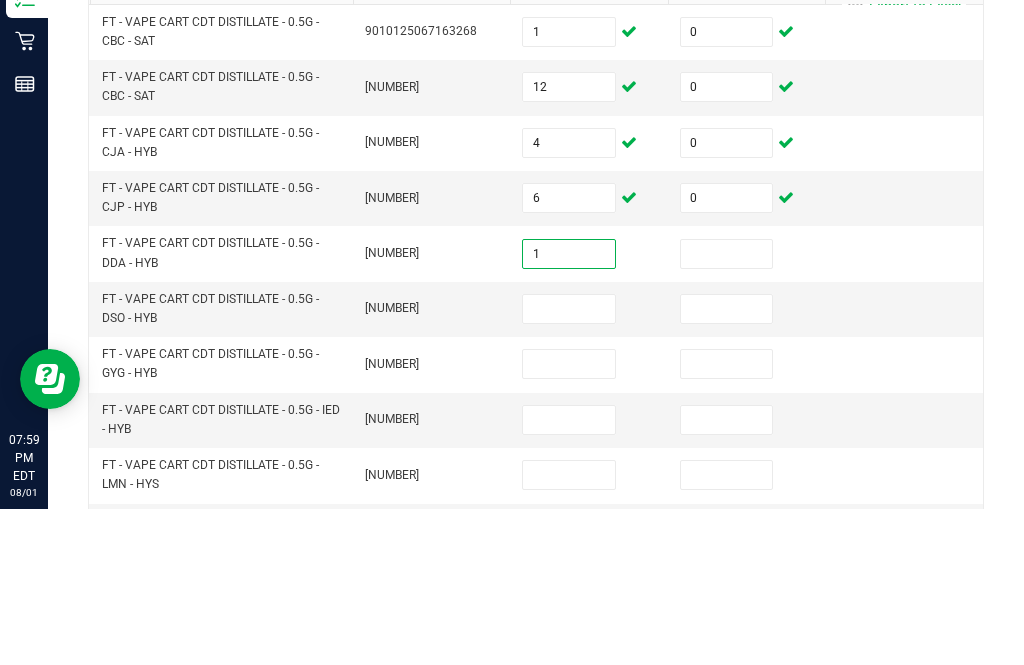 type on "1" 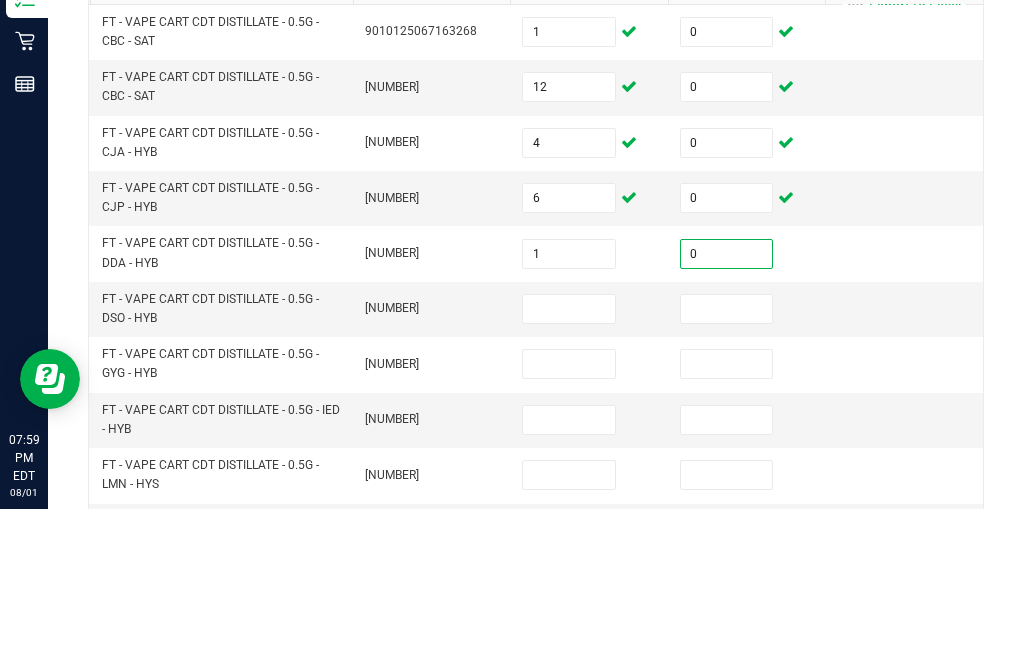 scroll, scrollTop: 211, scrollLeft: 0, axis: vertical 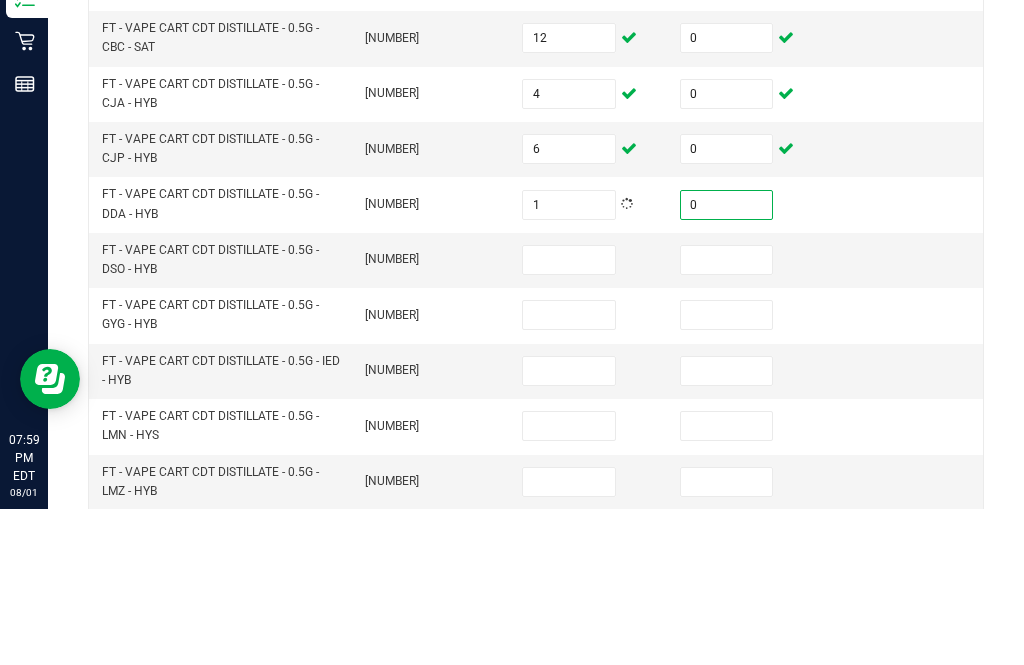 type on "0" 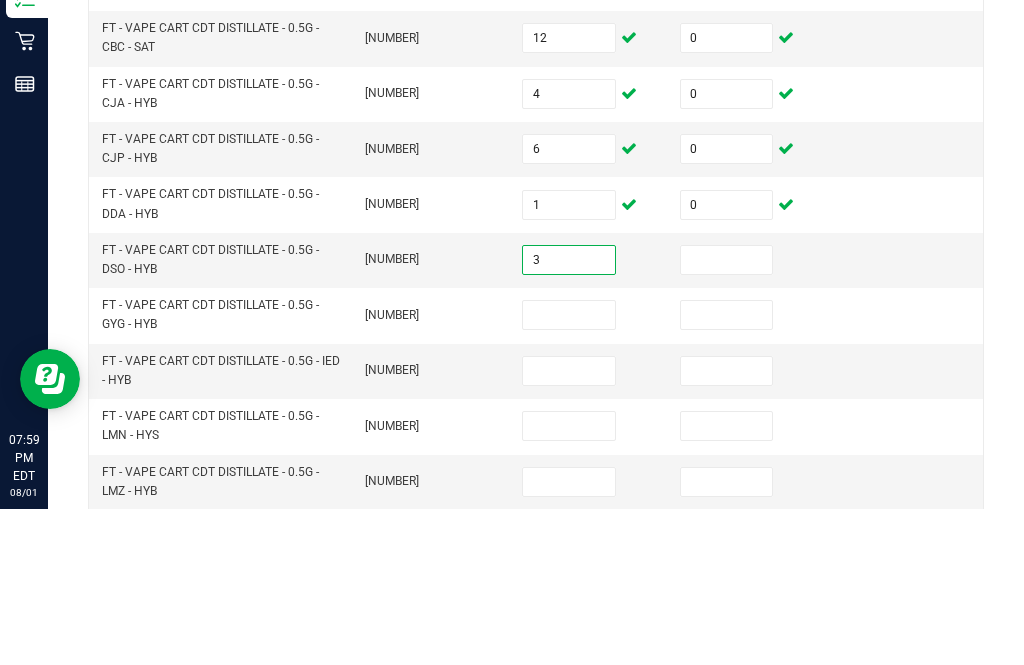 type on "3" 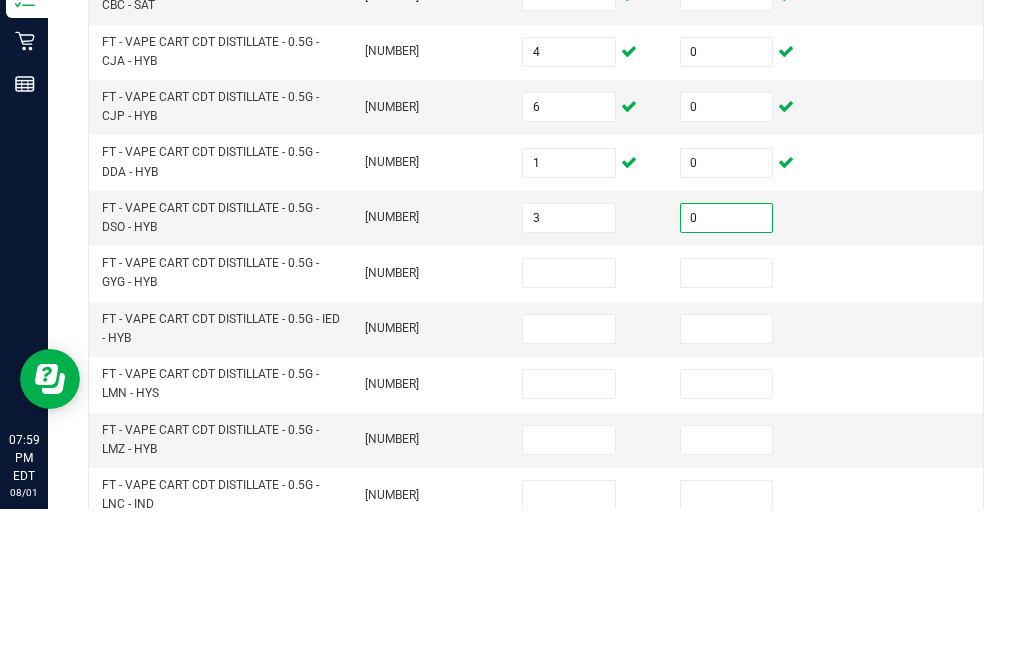 scroll, scrollTop: 253, scrollLeft: 0, axis: vertical 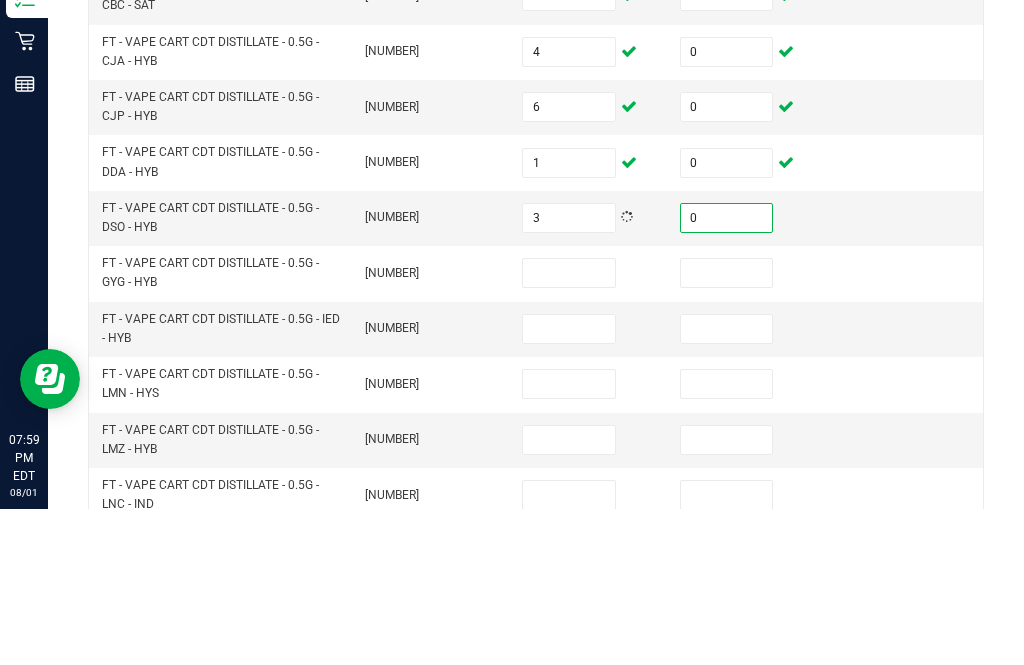 type on "0" 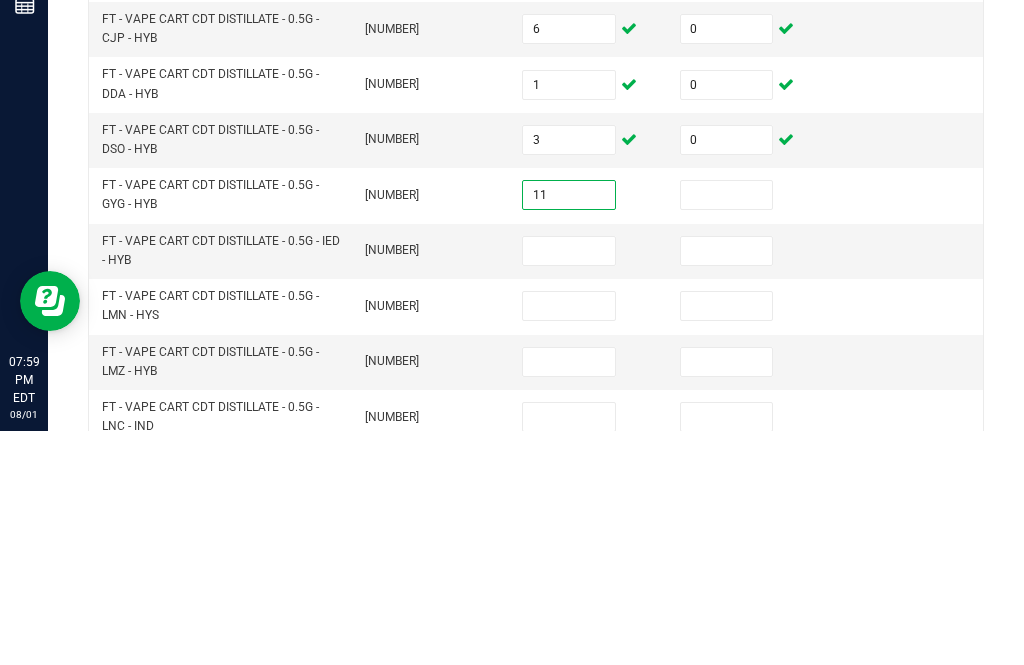type on "11" 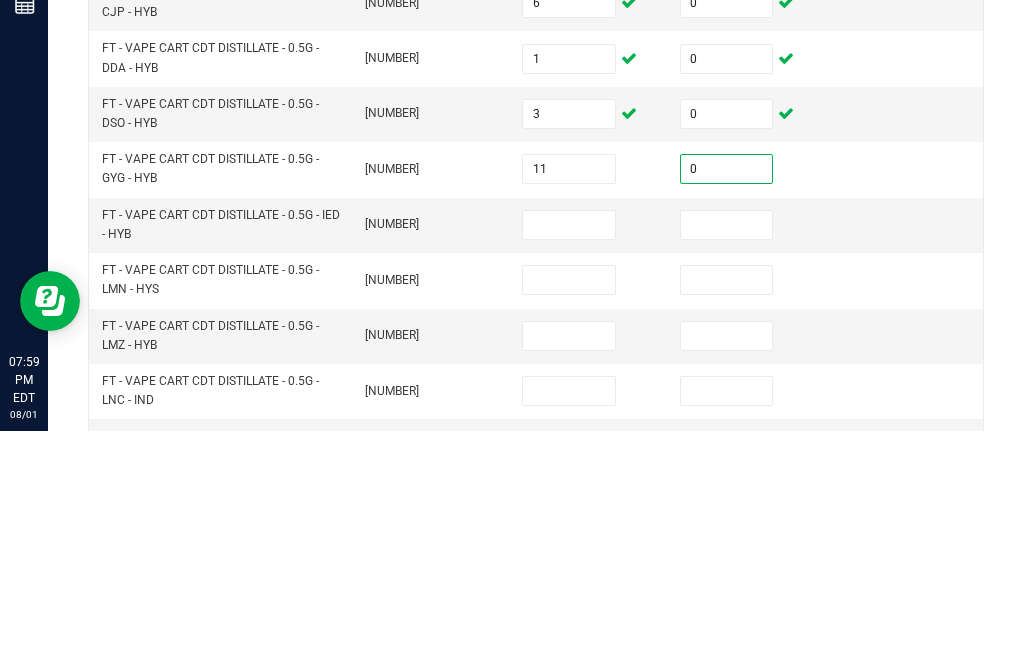 scroll, scrollTop: 283, scrollLeft: 0, axis: vertical 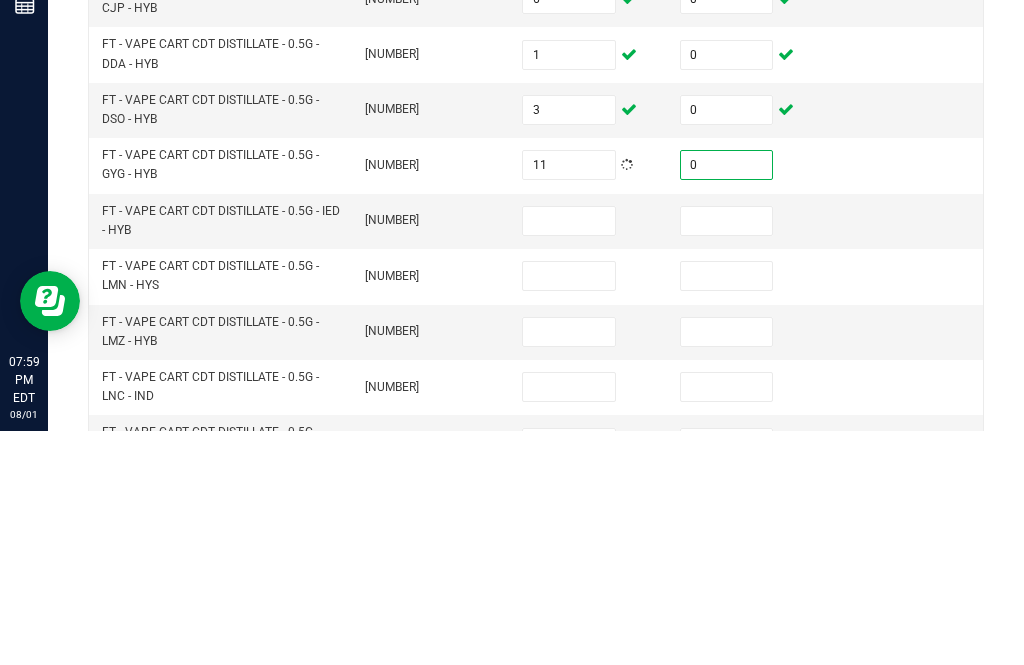 type on "0" 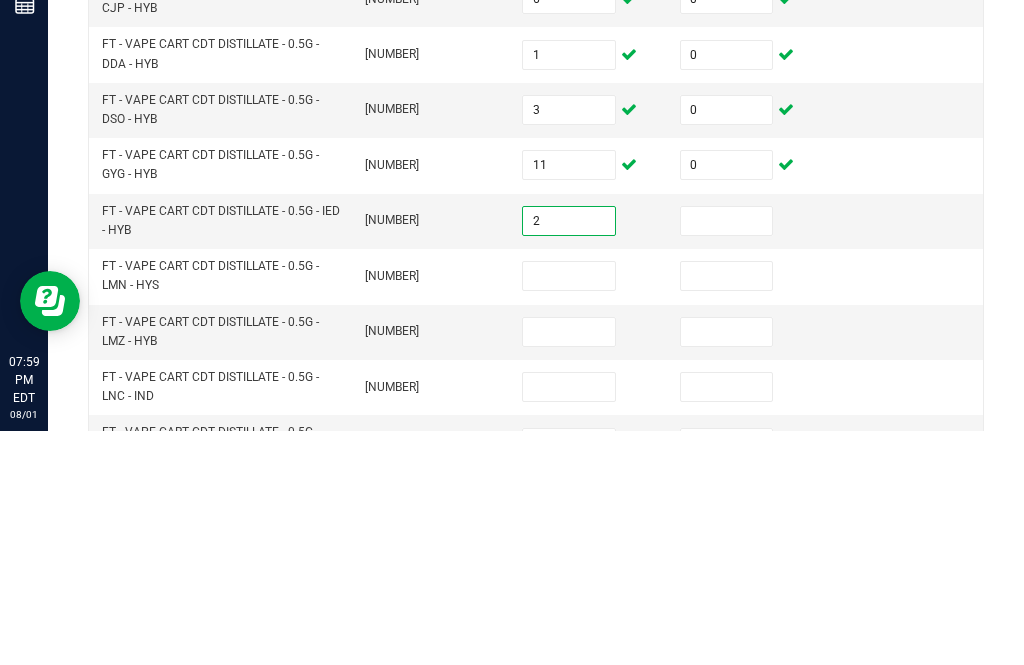 type on "2" 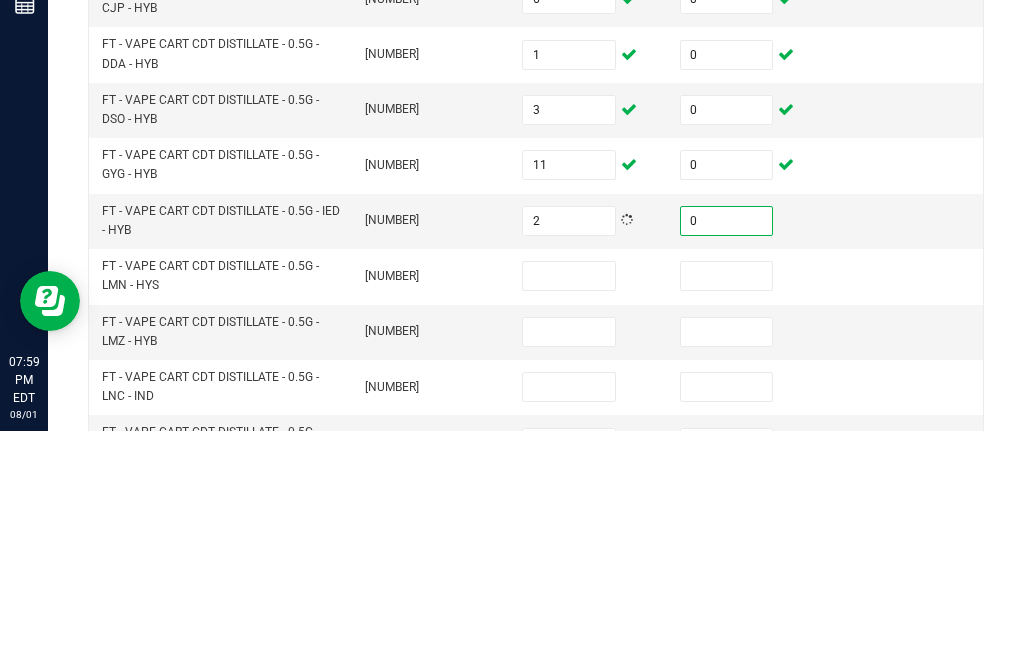 scroll, scrollTop: 313, scrollLeft: 0, axis: vertical 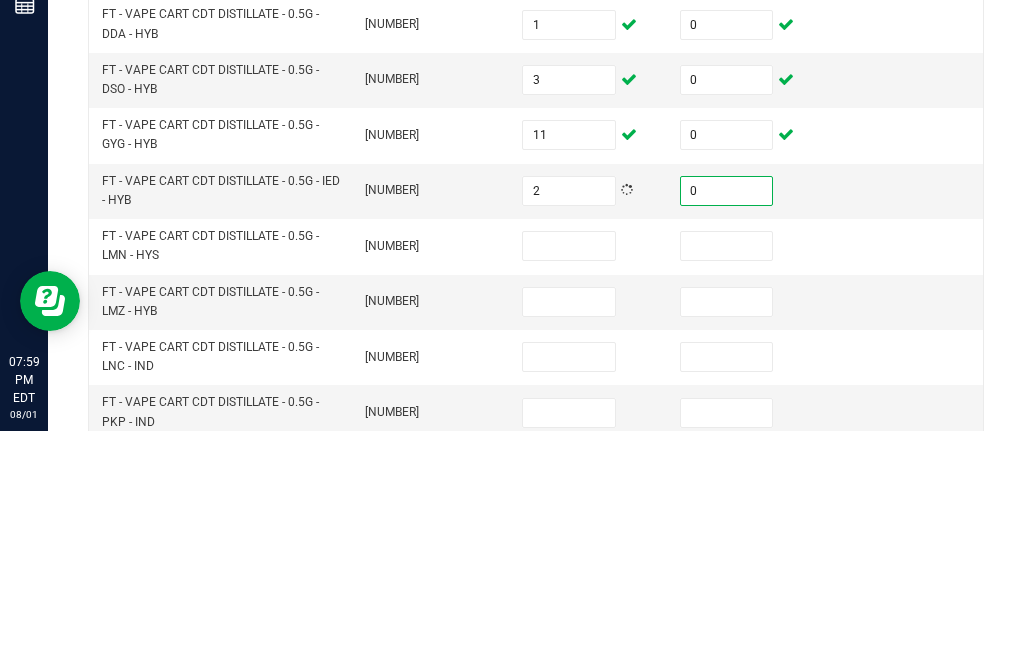 type on "0" 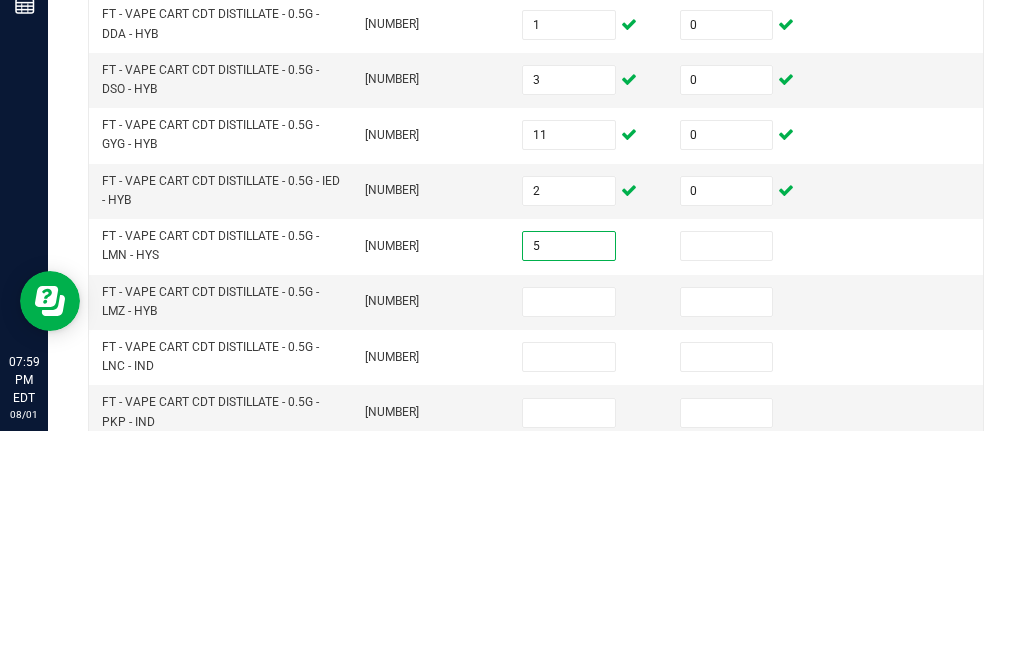 type on "5" 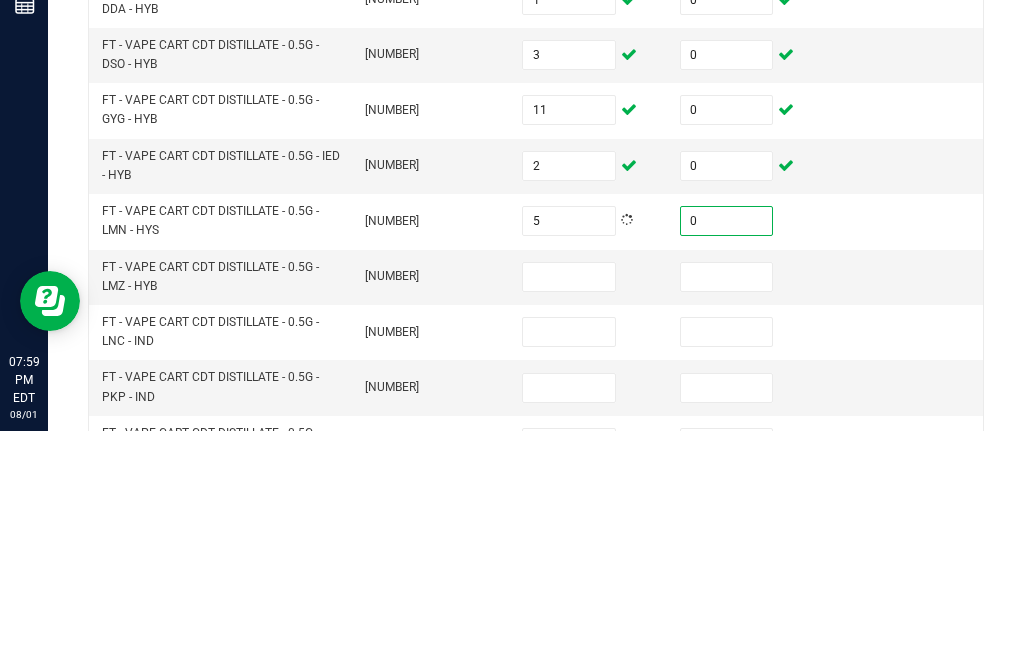 scroll, scrollTop: 353, scrollLeft: 0, axis: vertical 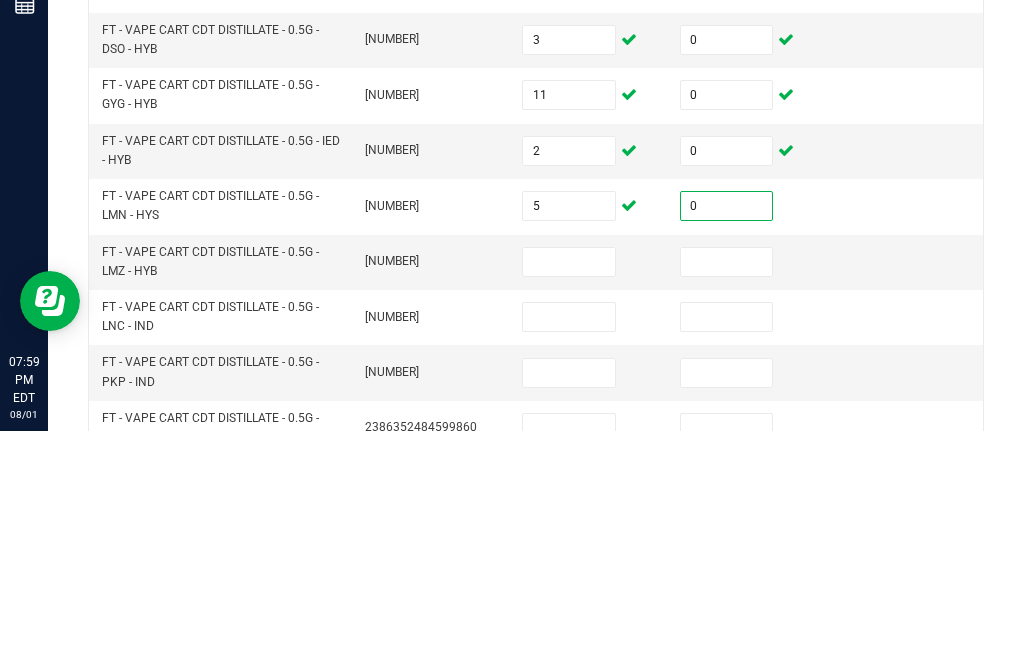 type on "0" 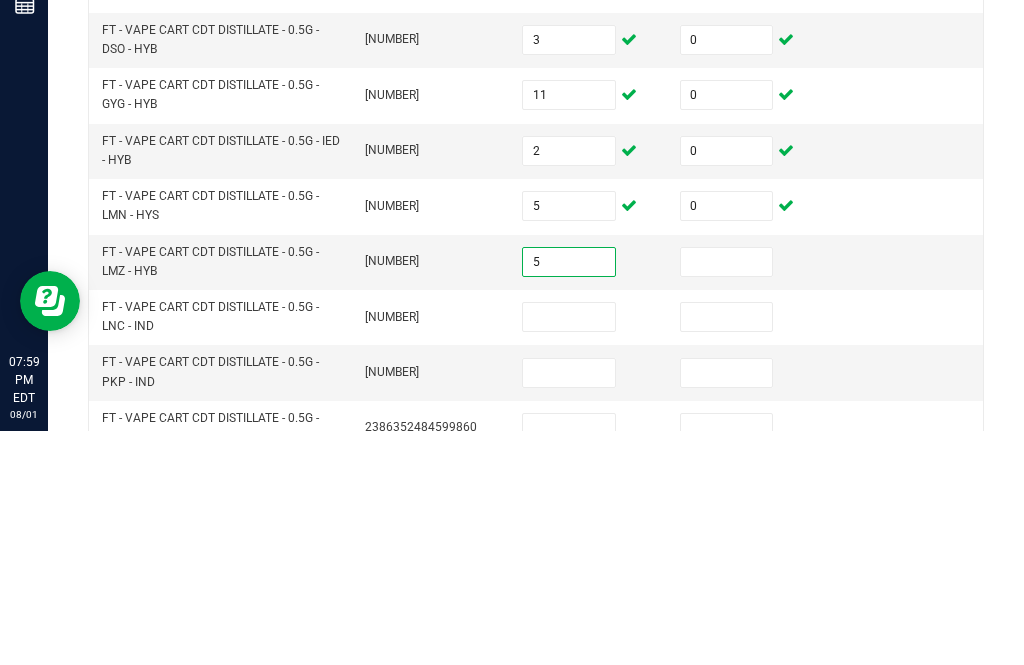 type on "5" 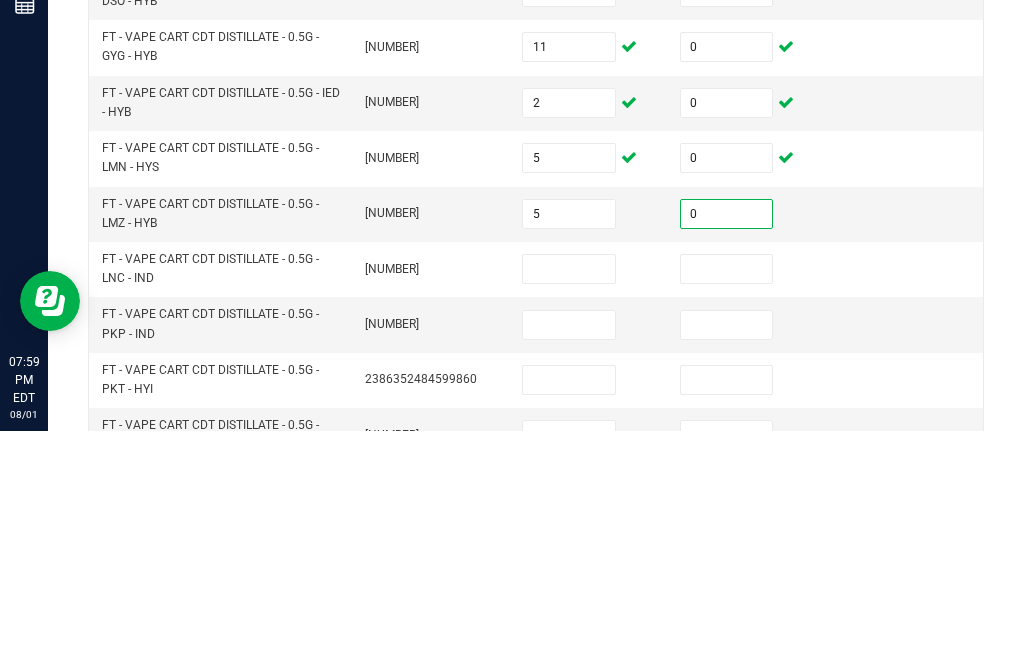 scroll, scrollTop: 430, scrollLeft: 0, axis: vertical 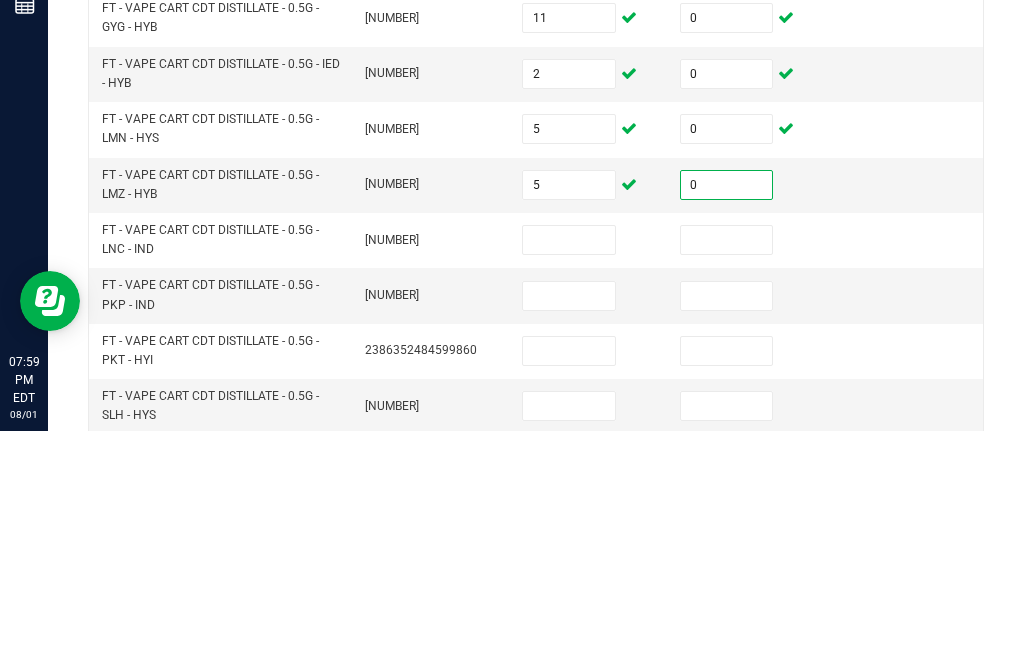 type on "0" 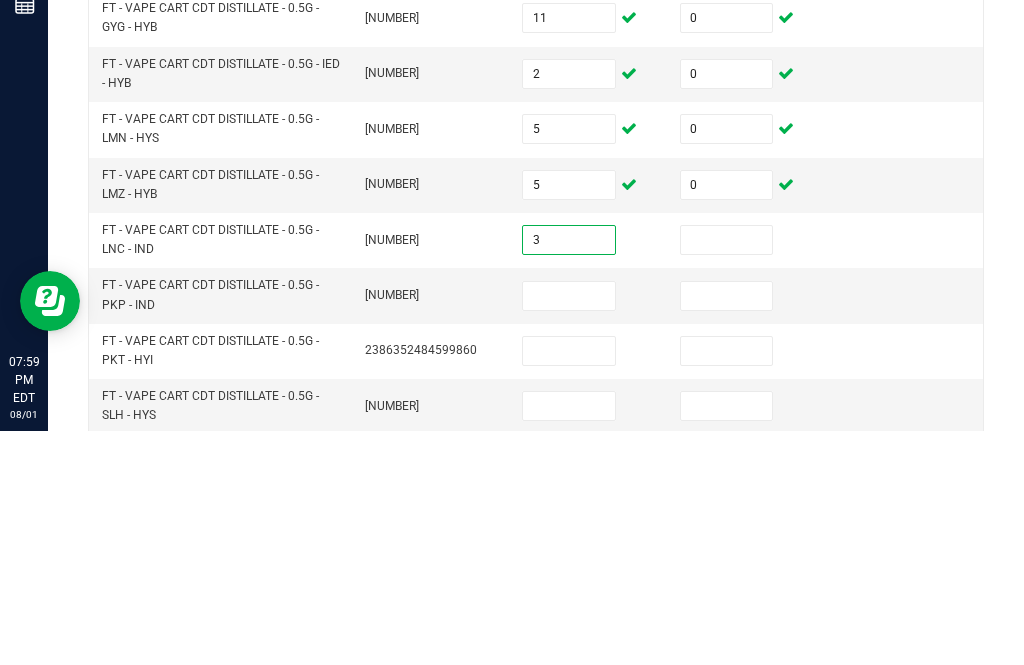 type on "3" 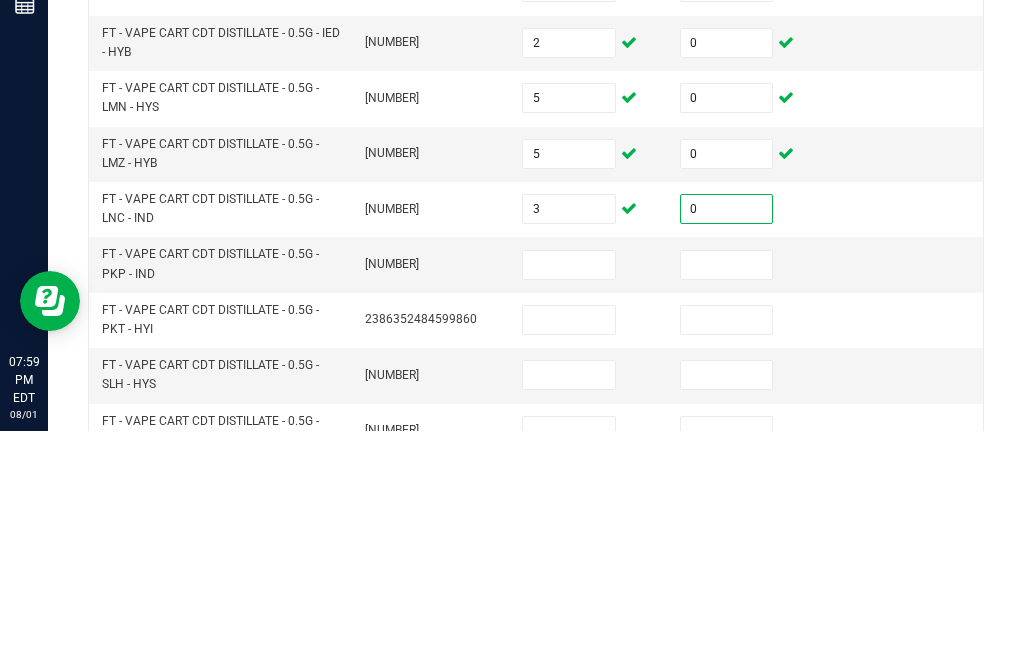 scroll, scrollTop: 467, scrollLeft: 0, axis: vertical 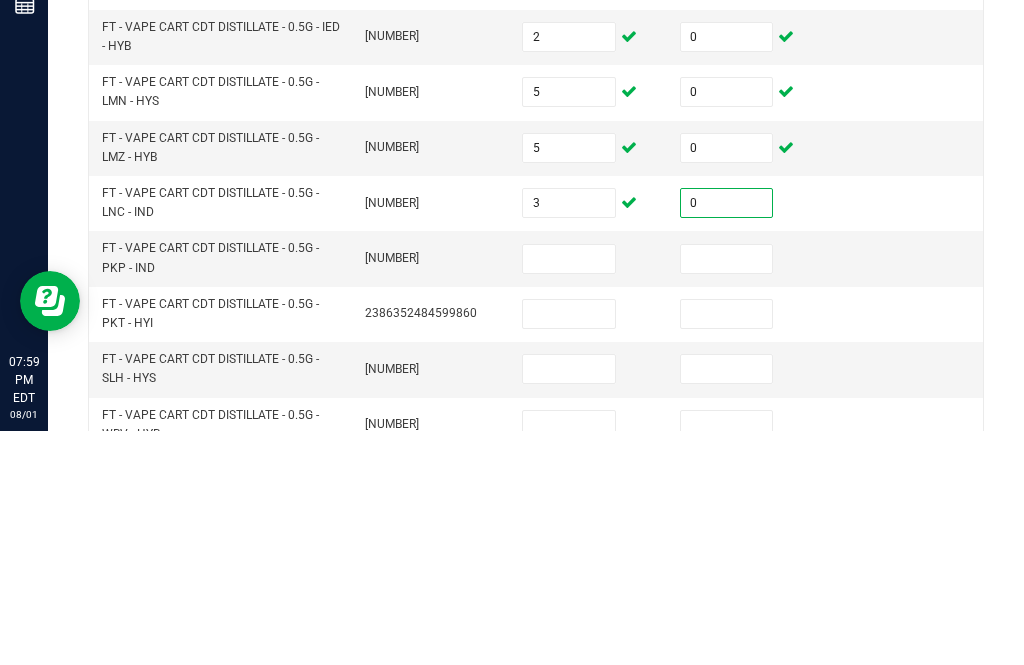 type on "0" 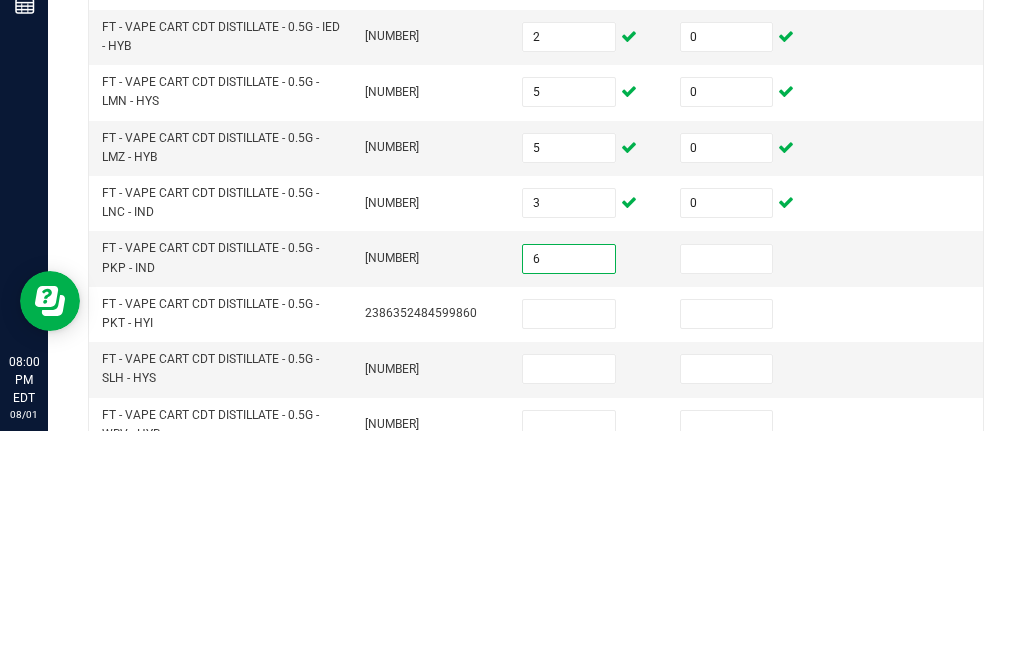 type on "6" 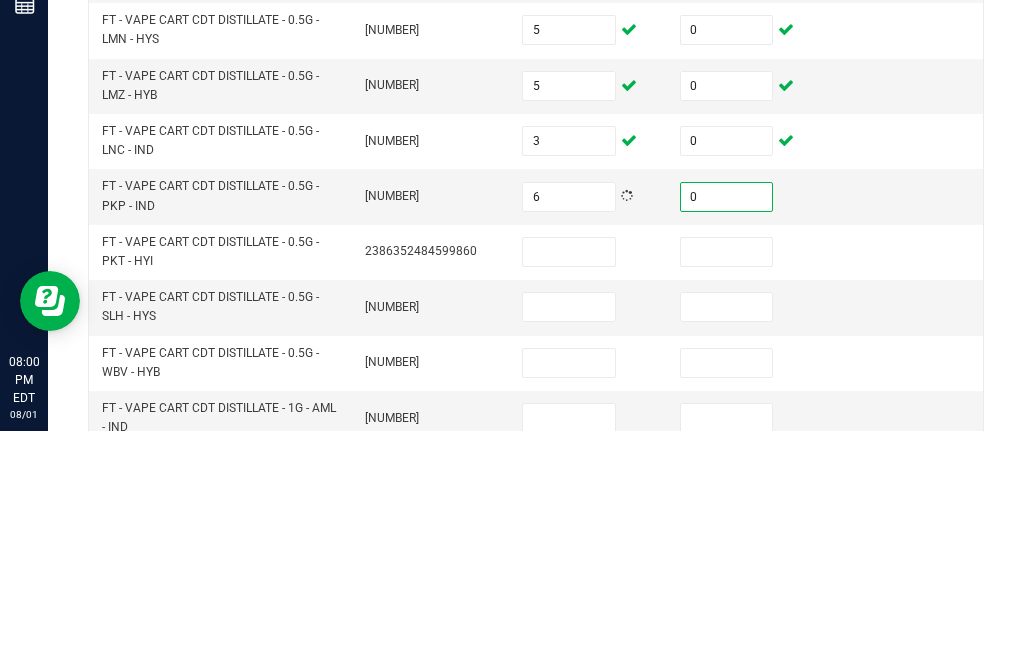 scroll, scrollTop: 529, scrollLeft: 0, axis: vertical 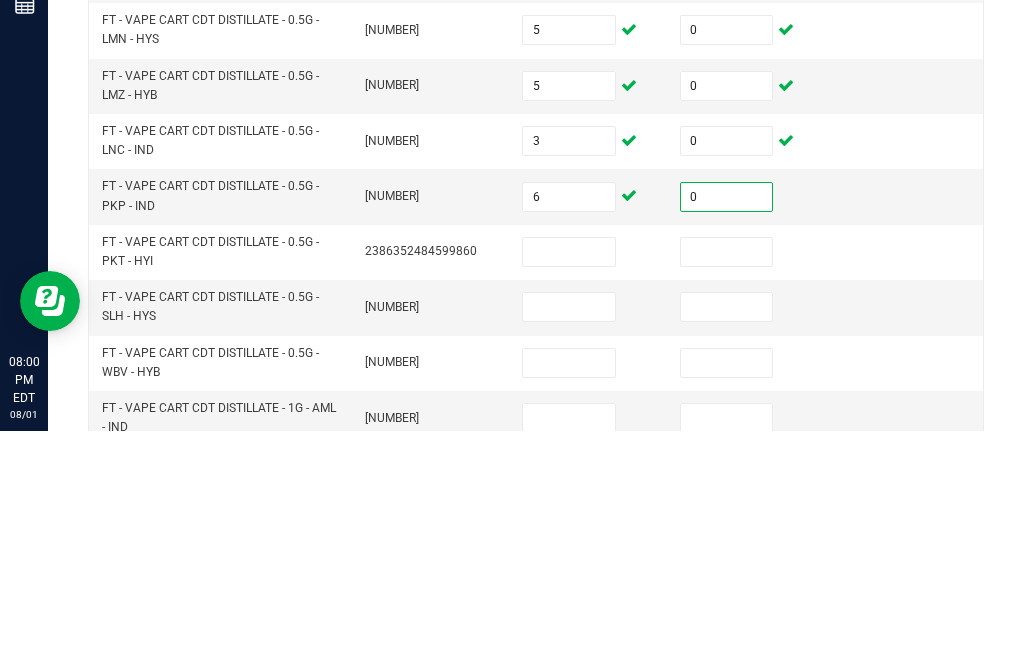 type on "0" 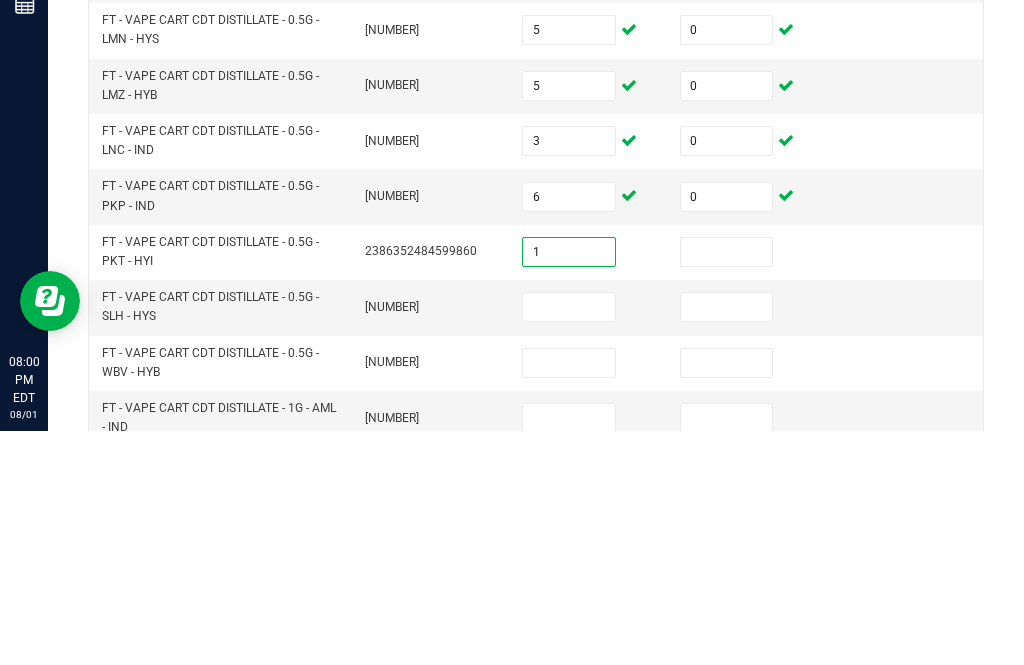 type on "1" 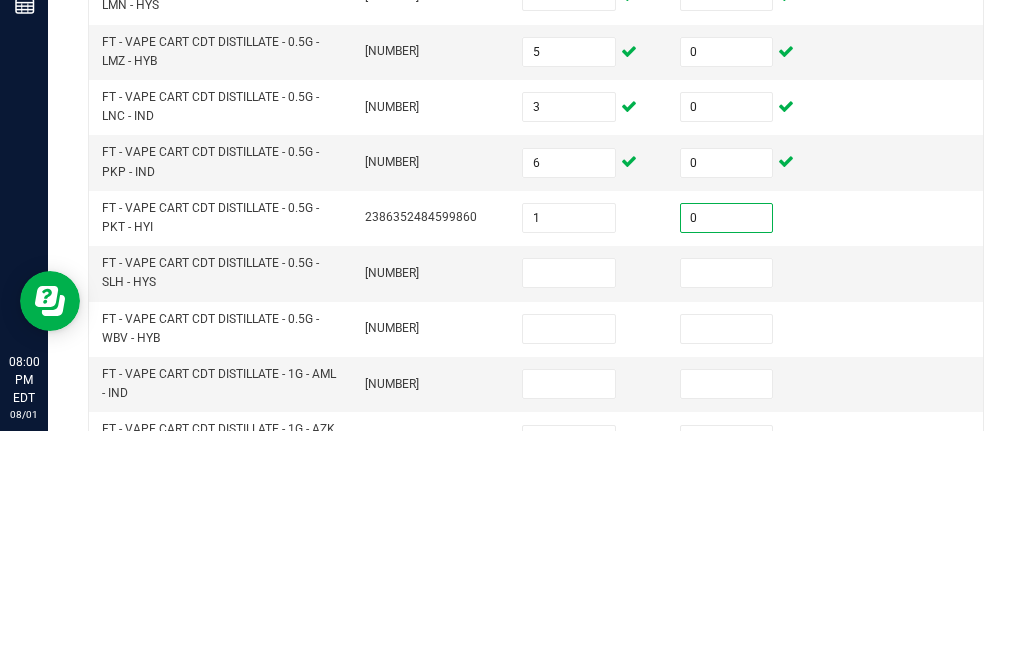 scroll, scrollTop: 579, scrollLeft: 0, axis: vertical 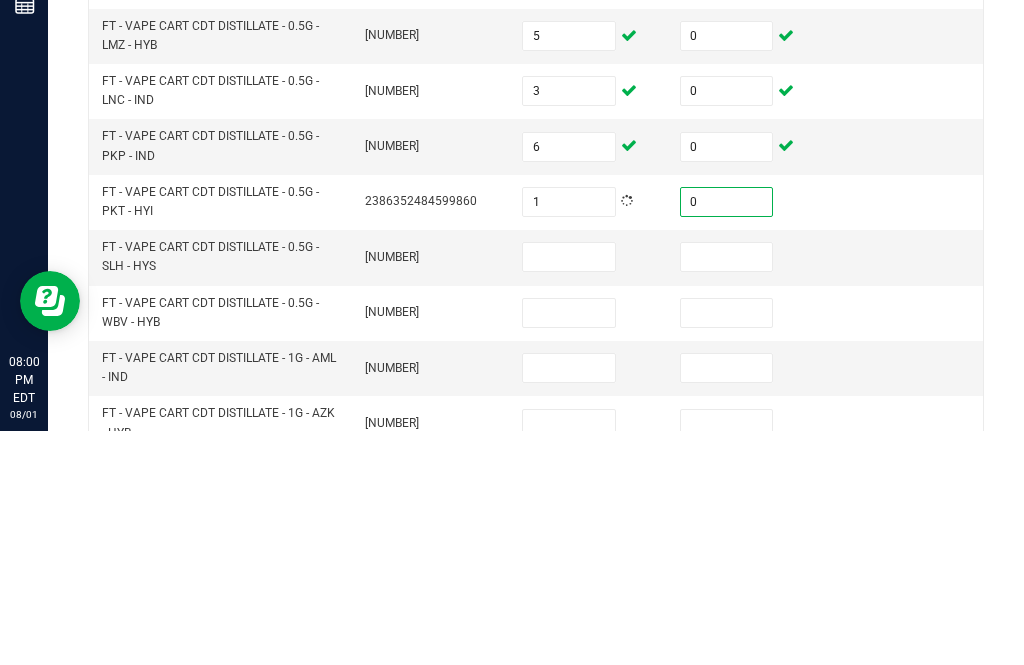 type on "0" 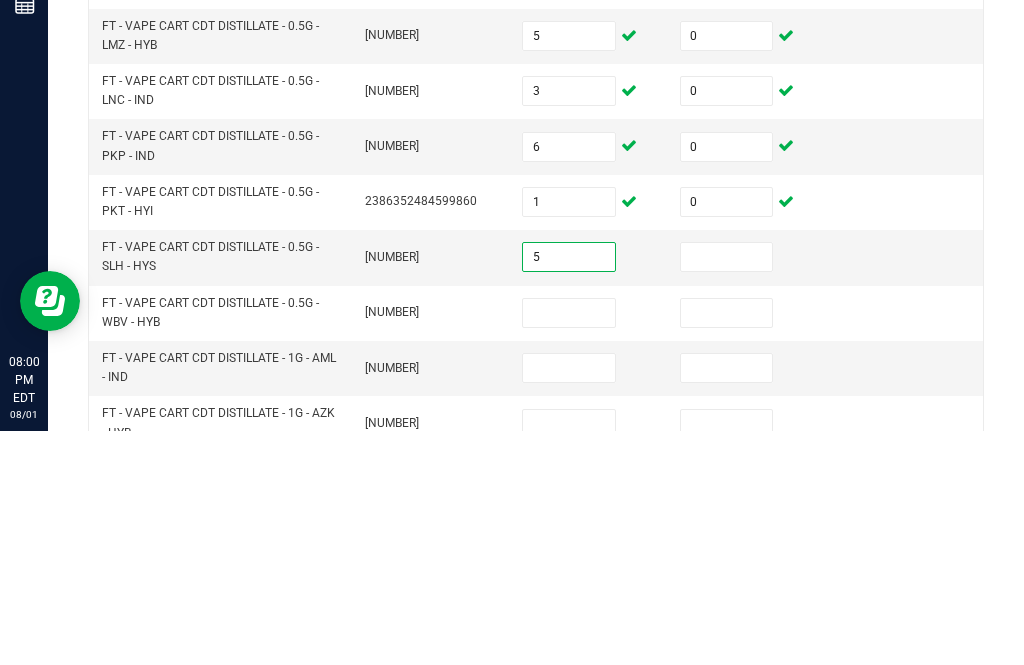 type on "5" 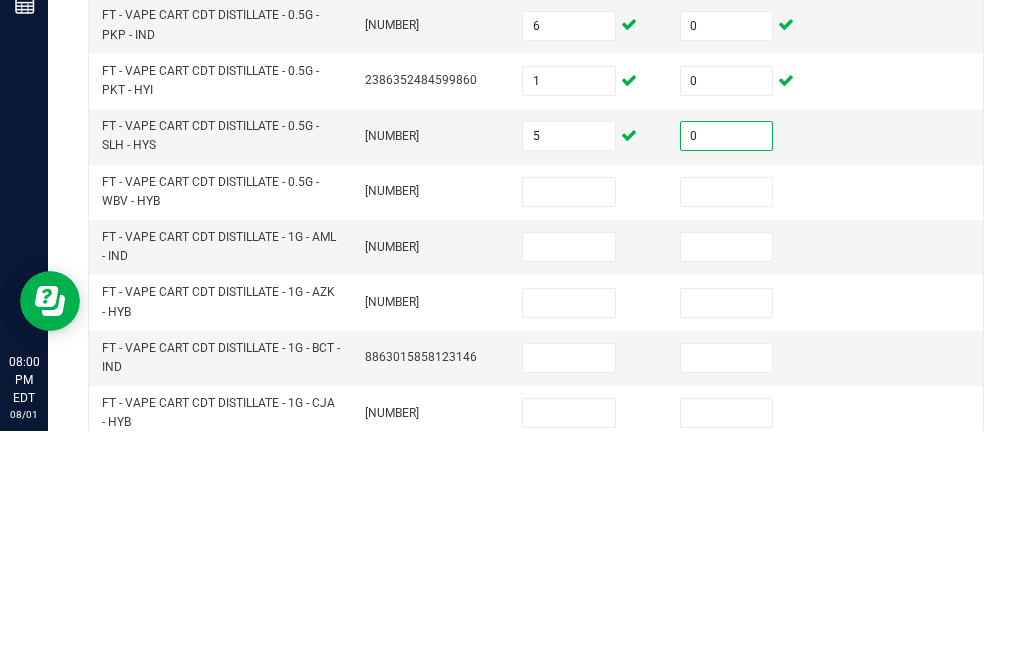 scroll, scrollTop: 706, scrollLeft: 0, axis: vertical 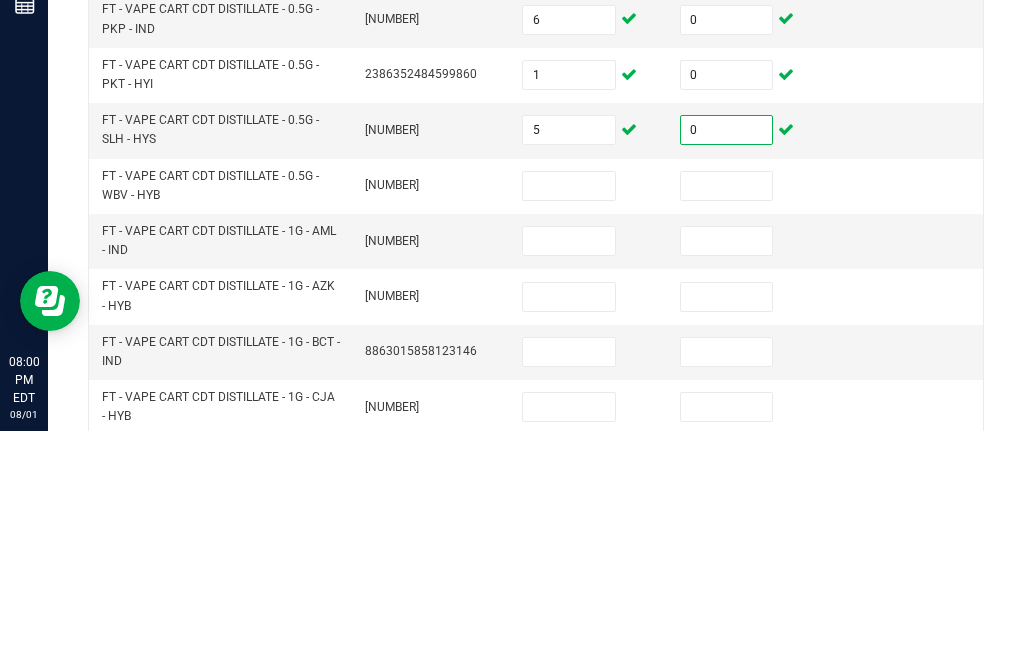 type on "0" 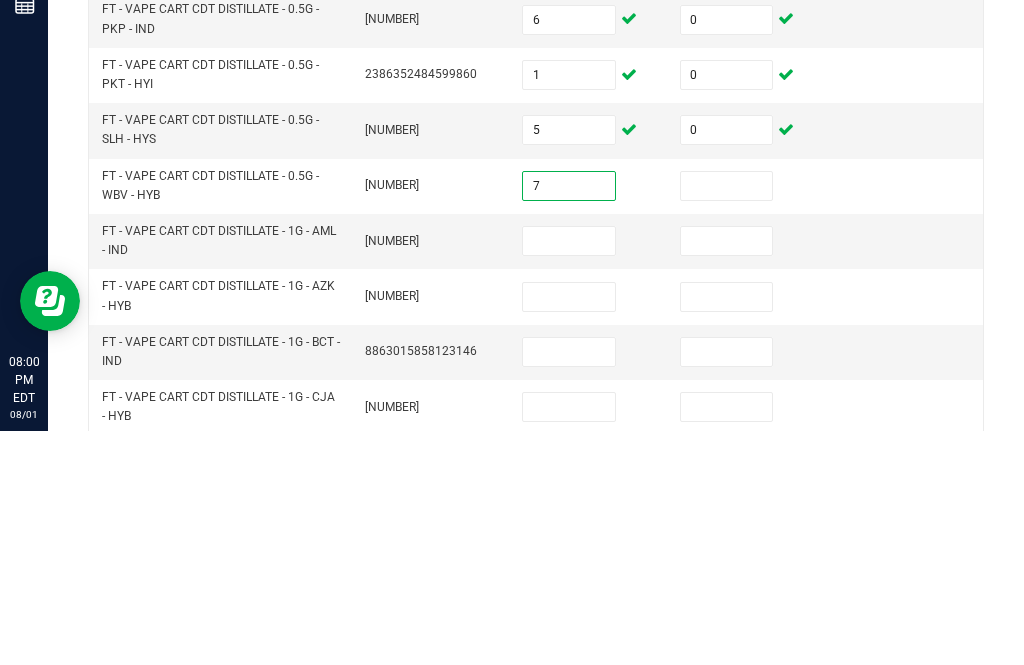 type on "7" 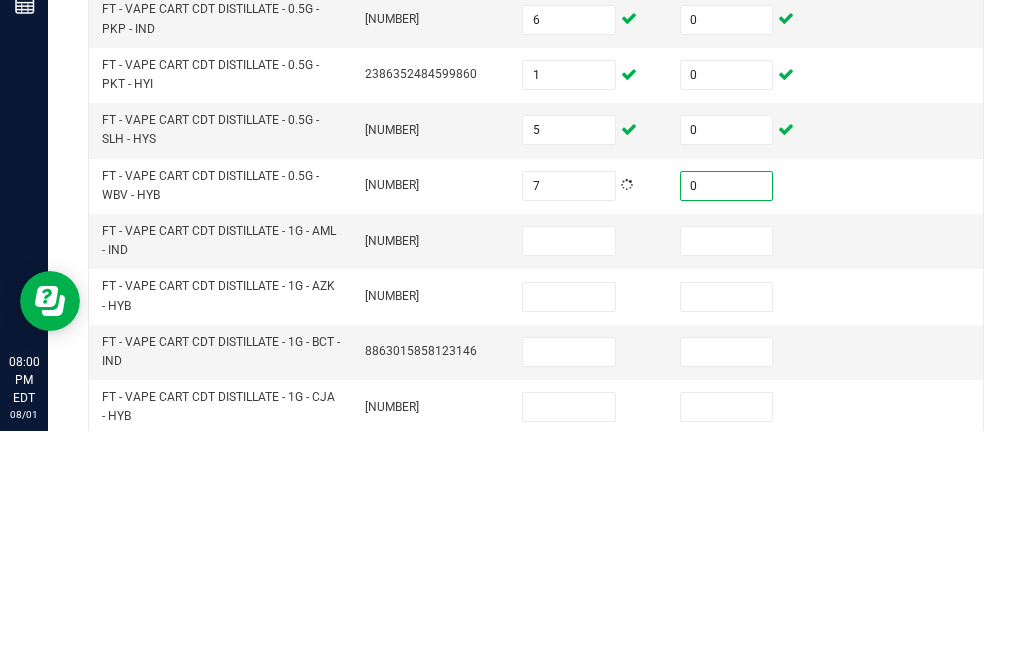 type on "0" 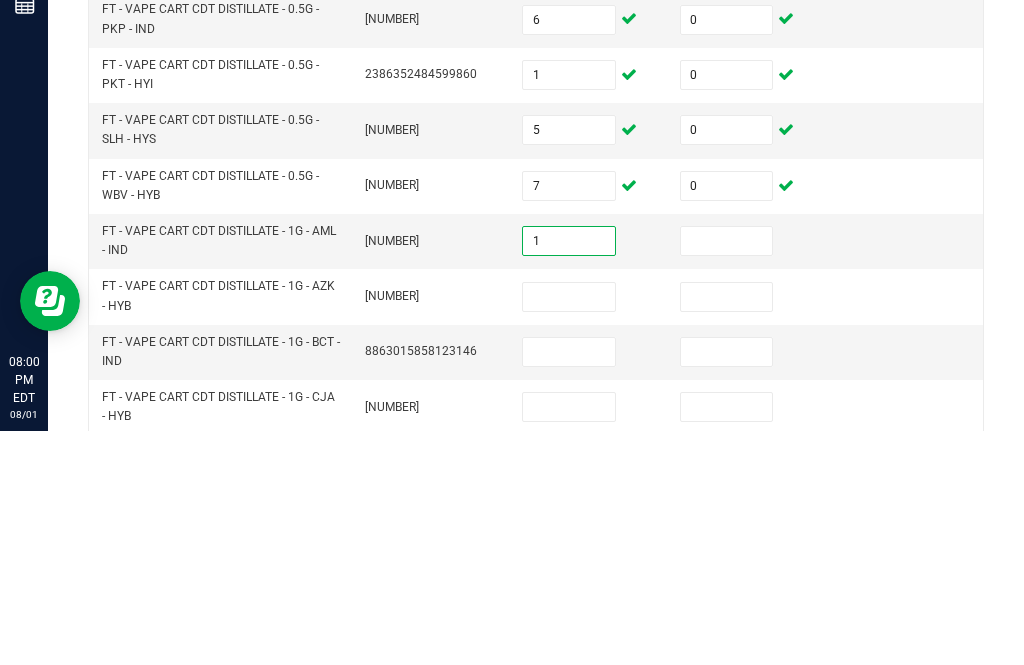 type on "1" 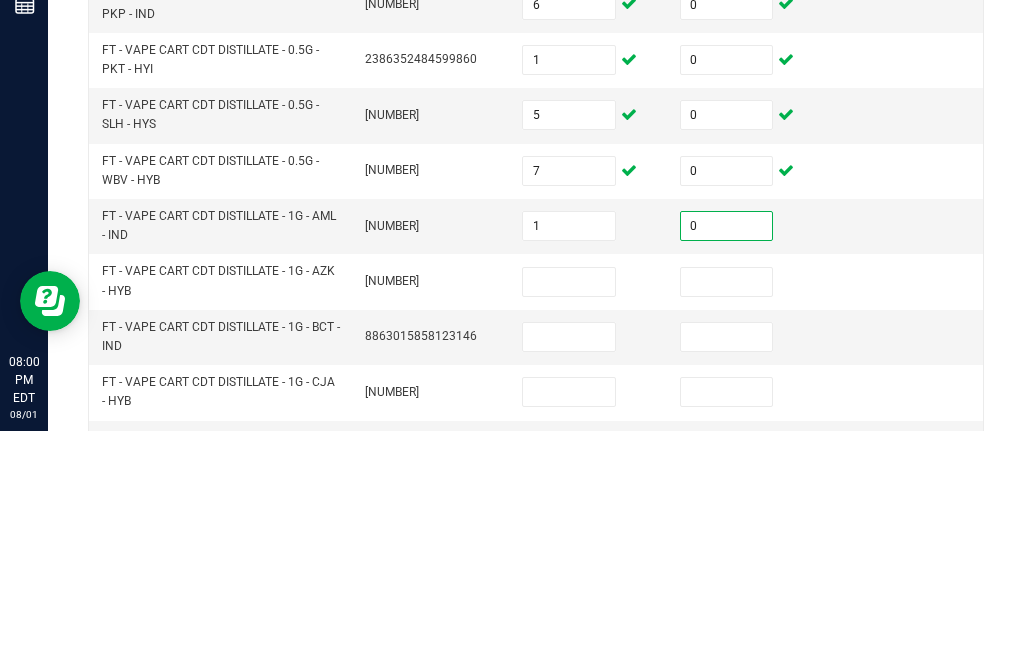 scroll, scrollTop: 721, scrollLeft: 0, axis: vertical 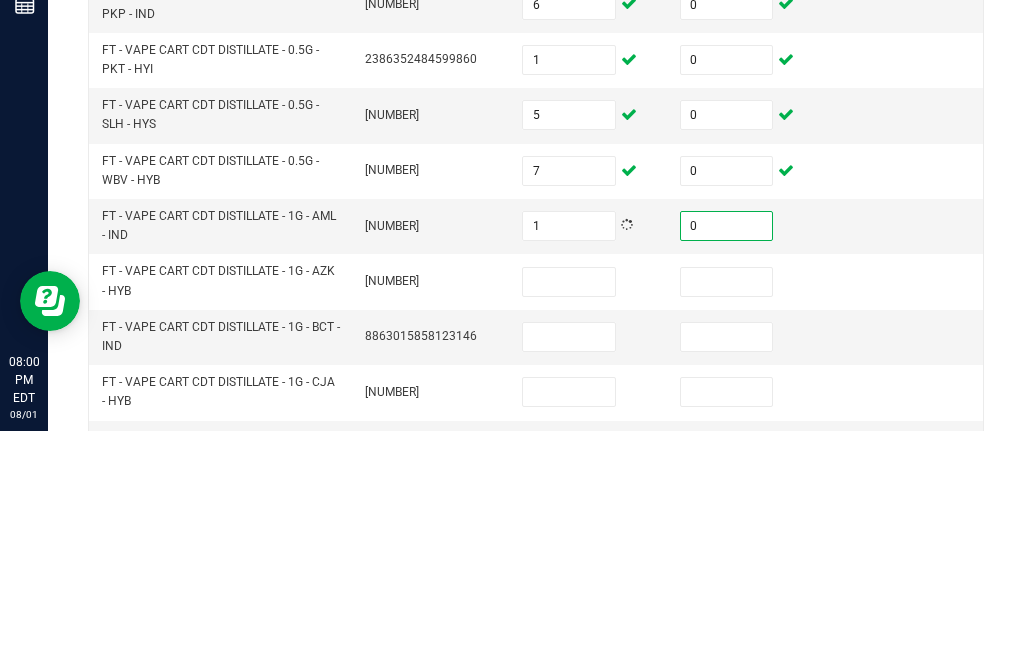 type on "0" 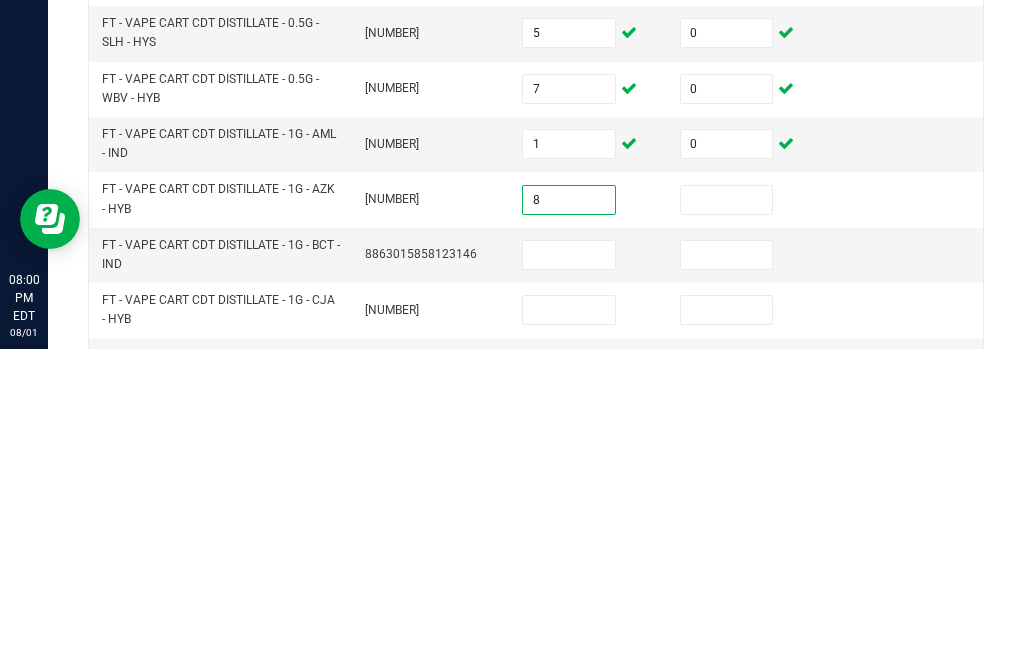 type on "8" 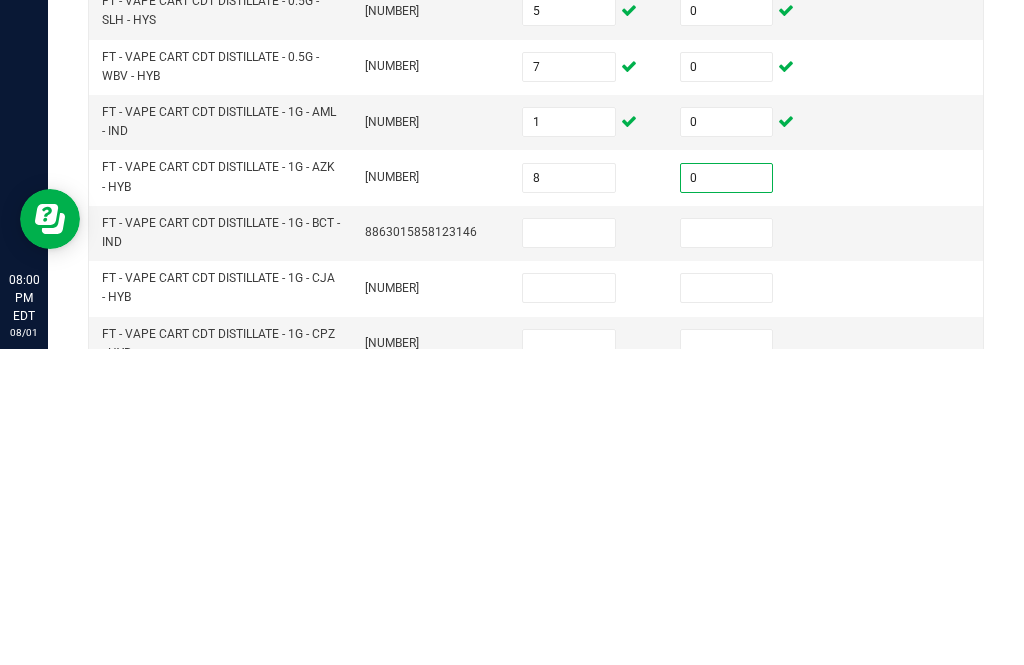 scroll, scrollTop: 741, scrollLeft: 0, axis: vertical 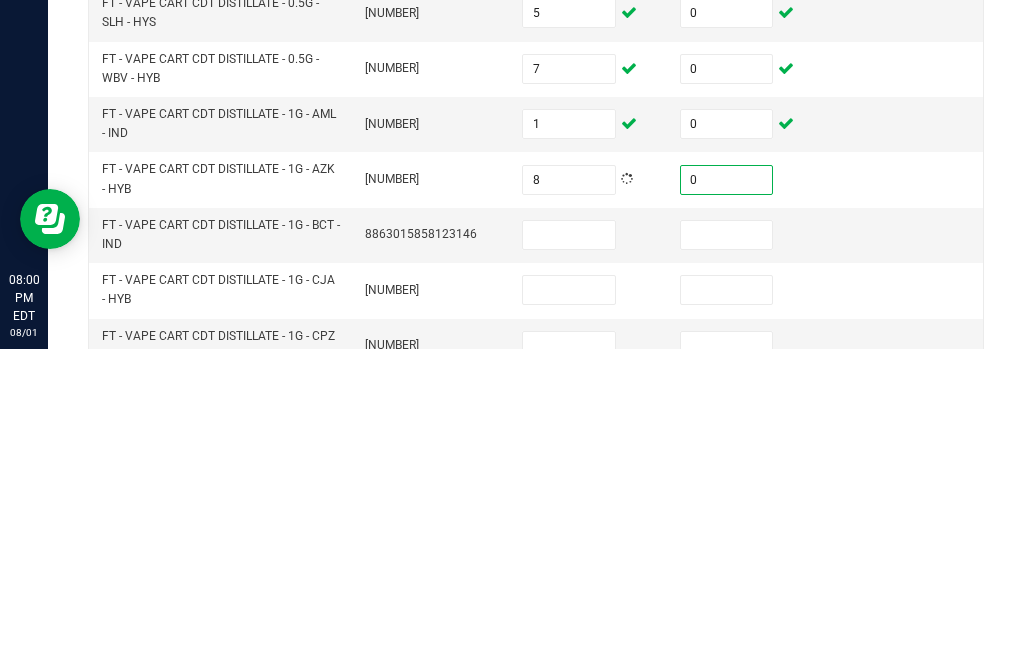 type 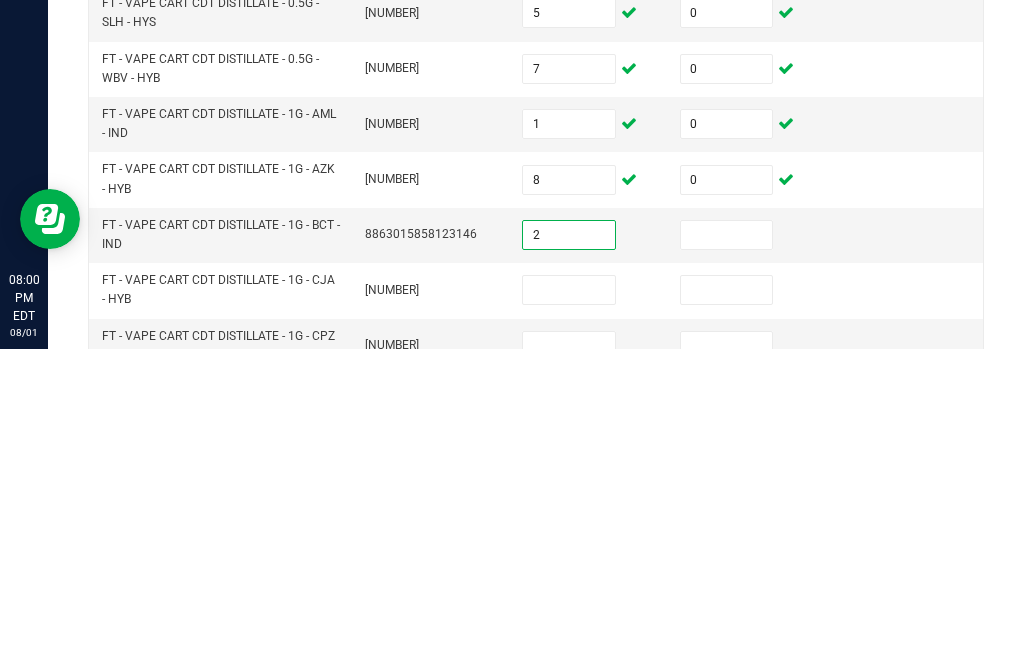 click at bounding box center (727, 551) 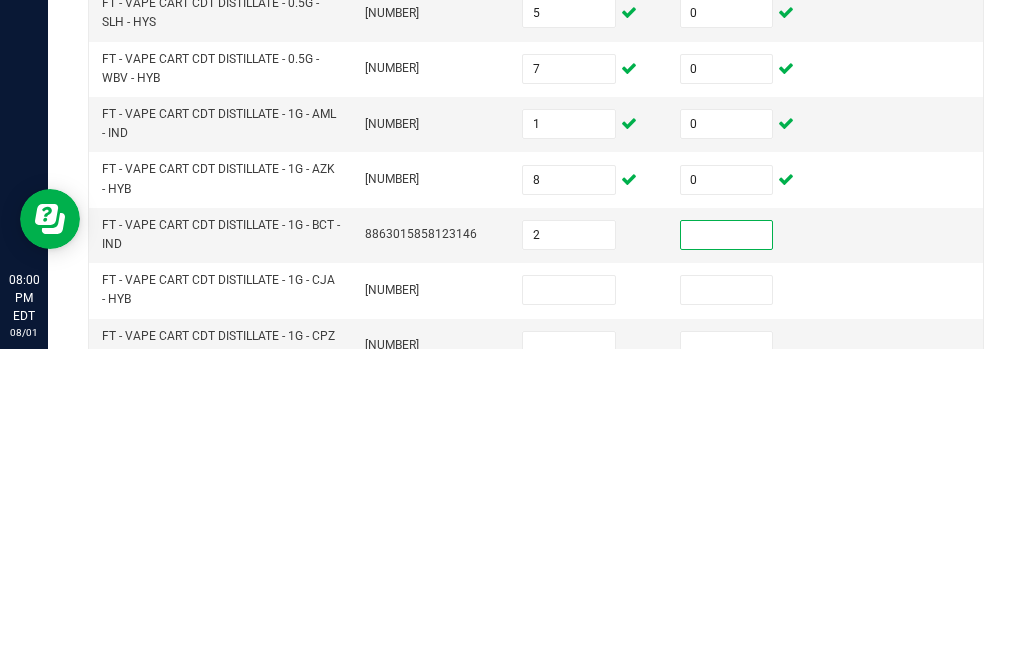 click at bounding box center (904, 551) 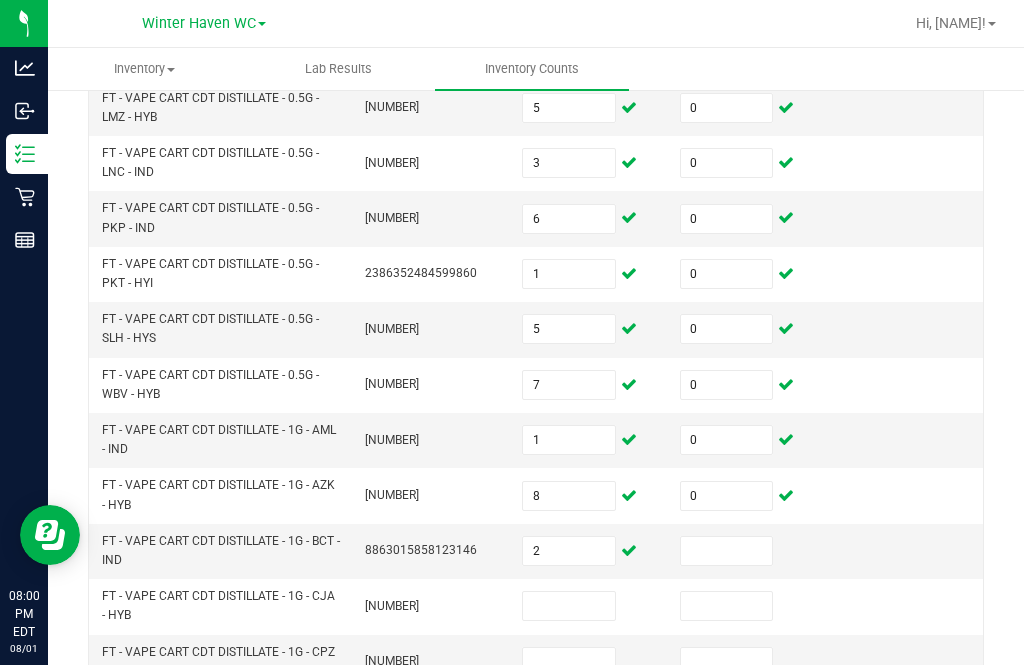 click at bounding box center [727, 551] 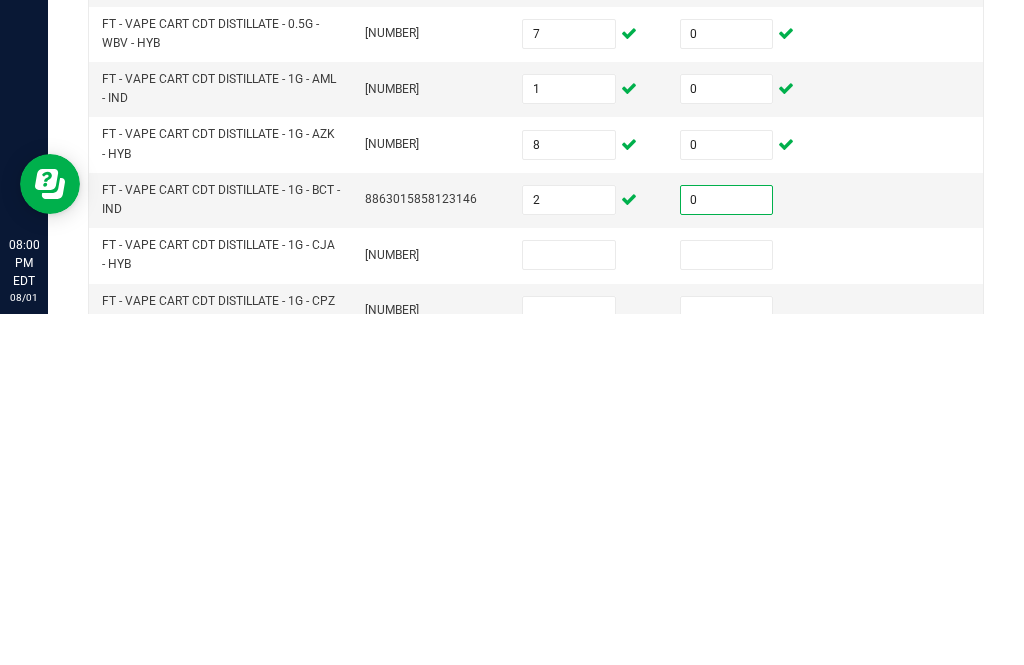 click at bounding box center [569, 606] 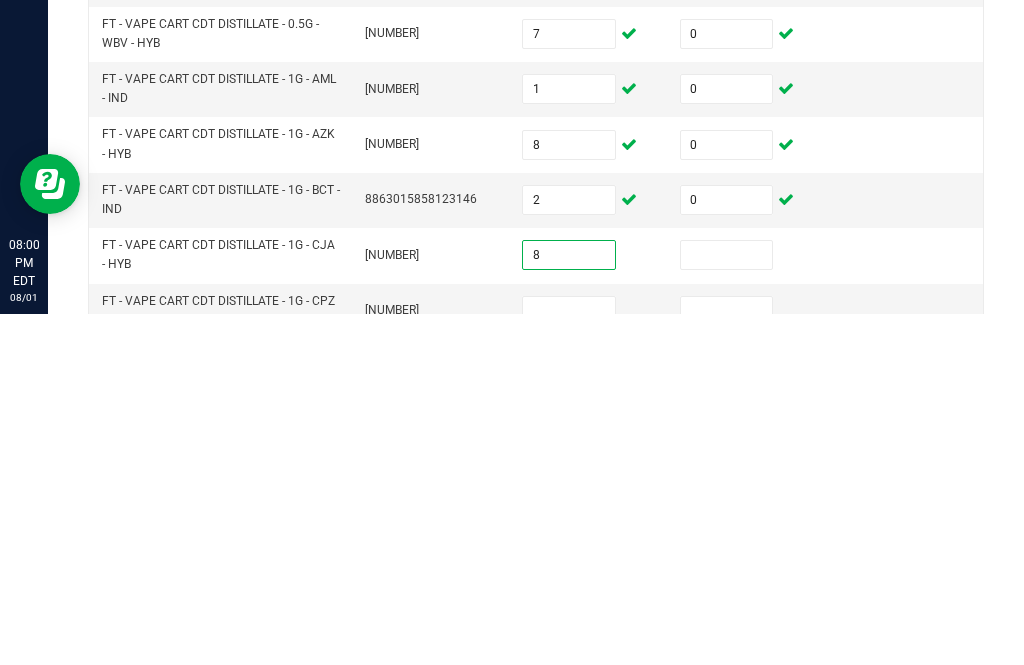 click at bounding box center (727, 606) 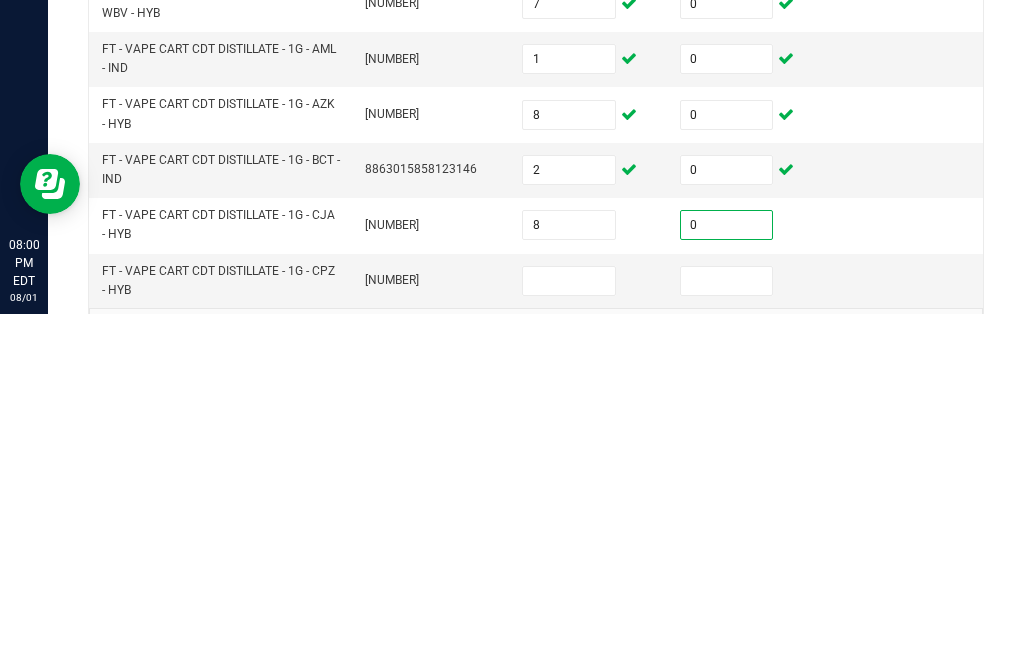 scroll, scrollTop: 765, scrollLeft: 0, axis: vertical 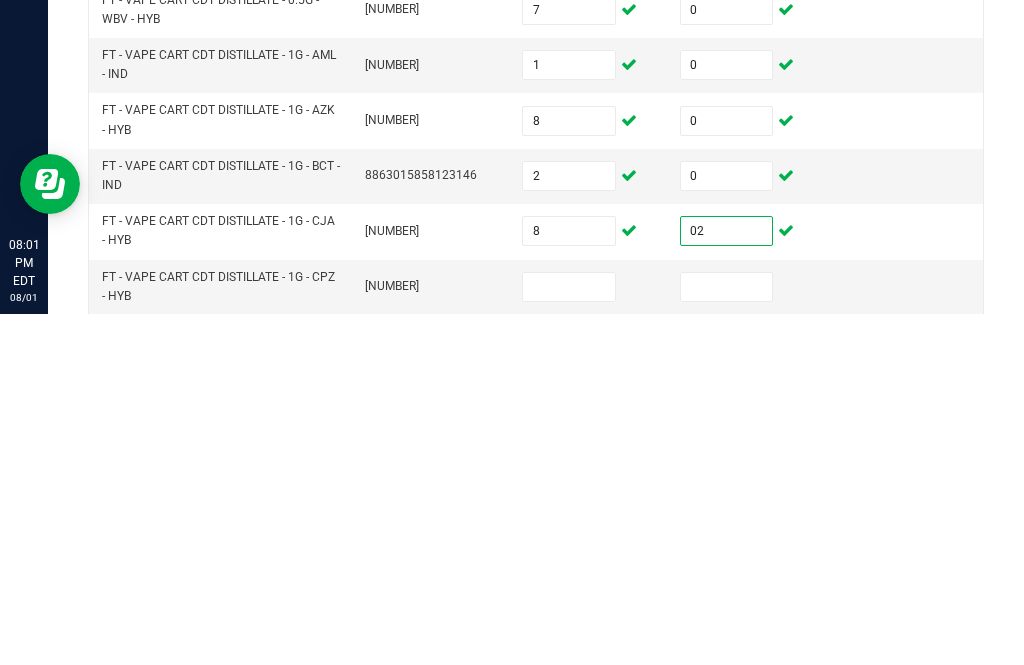 click at bounding box center [727, 638] 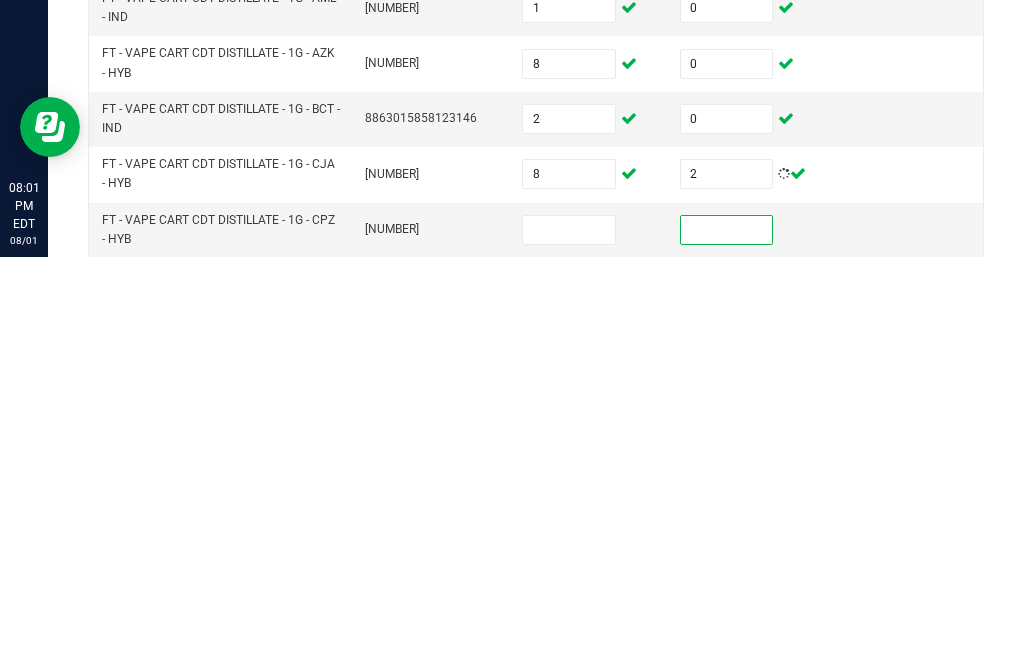 click on "2" at bounding box center [727, 582] 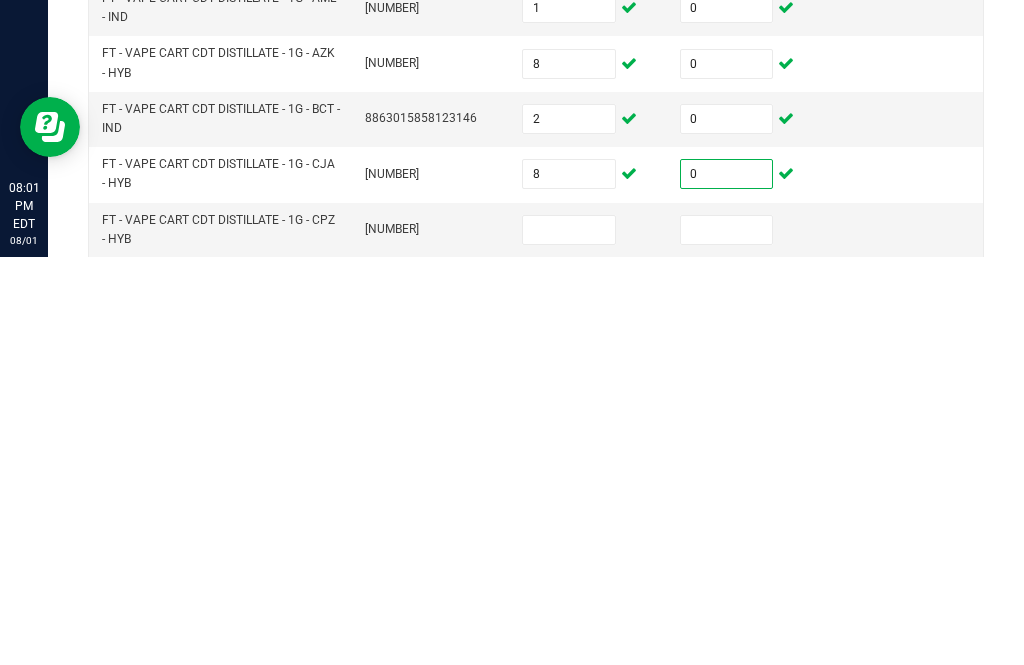 click at bounding box center (569, 638) 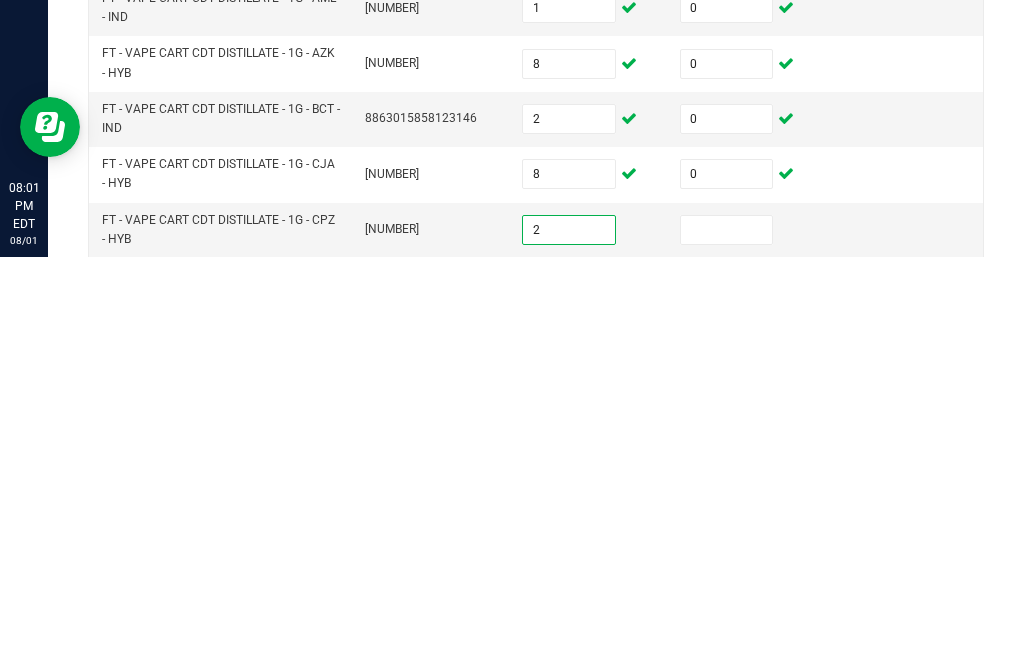 click at bounding box center [727, 638] 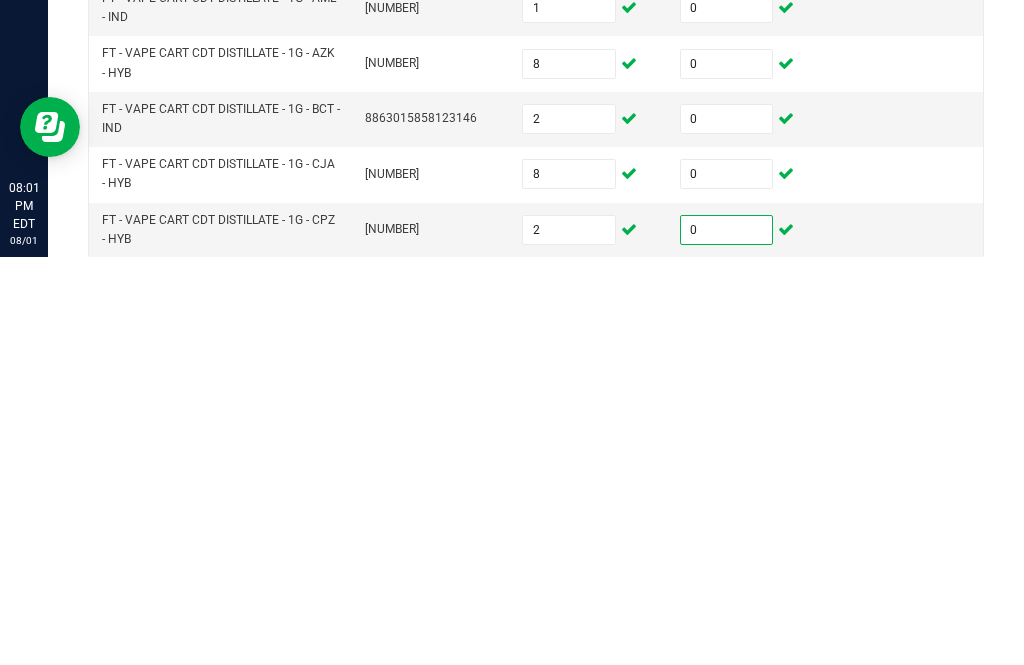 click on "8" 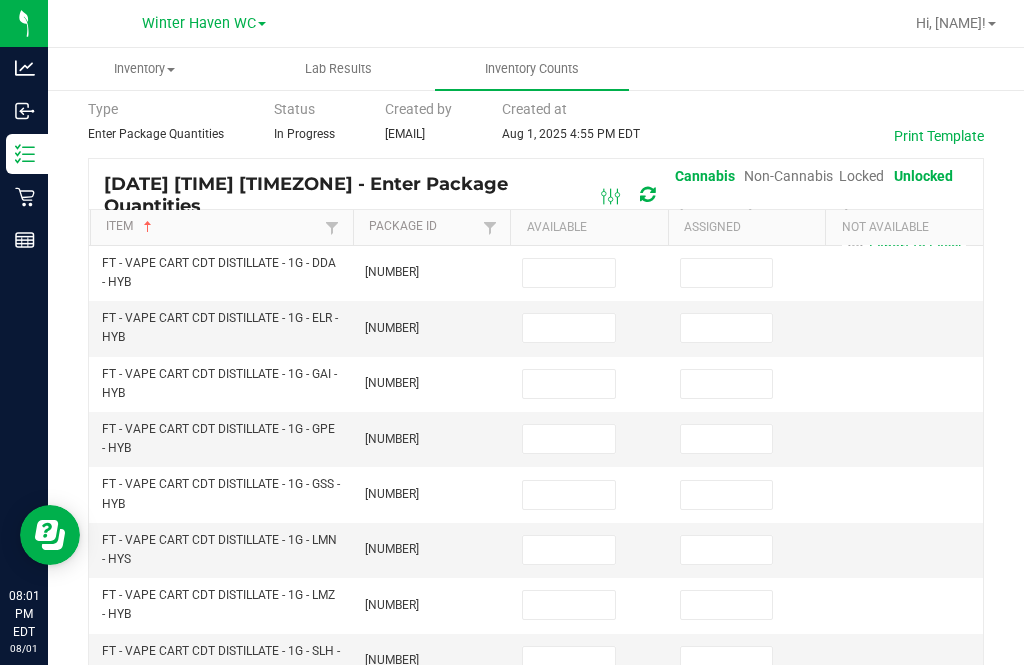 scroll, scrollTop: 49, scrollLeft: 0, axis: vertical 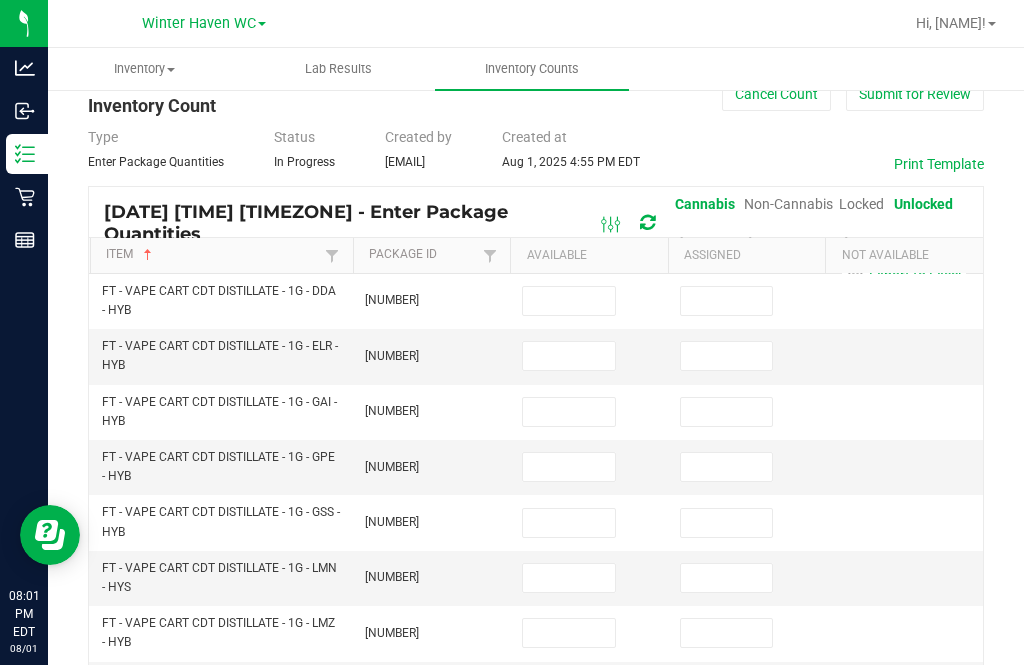 click at bounding box center (569, 301) 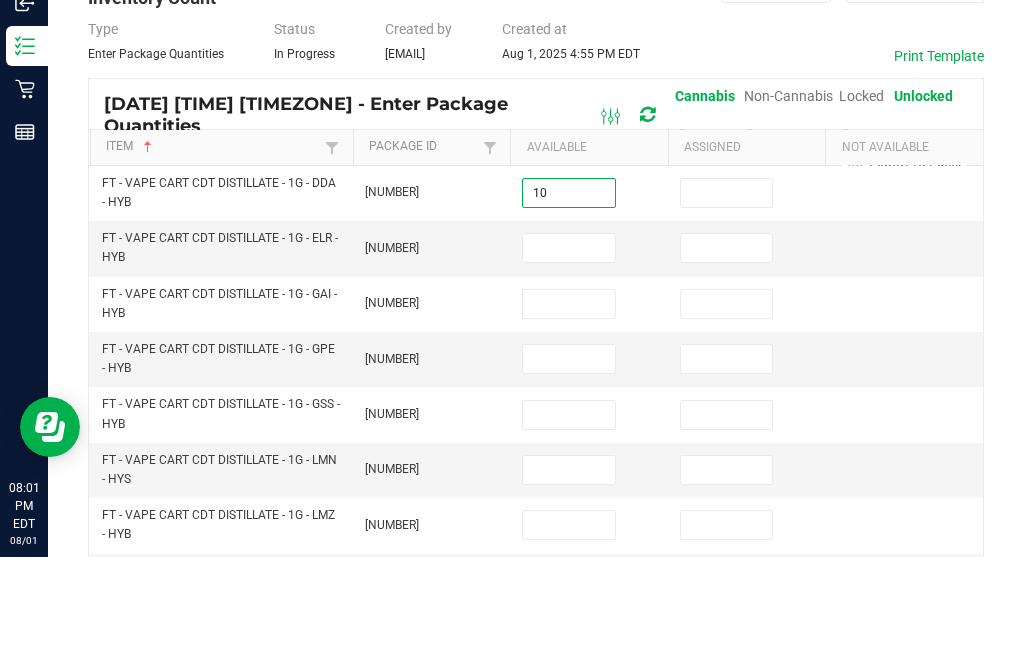 click at bounding box center [727, 301] 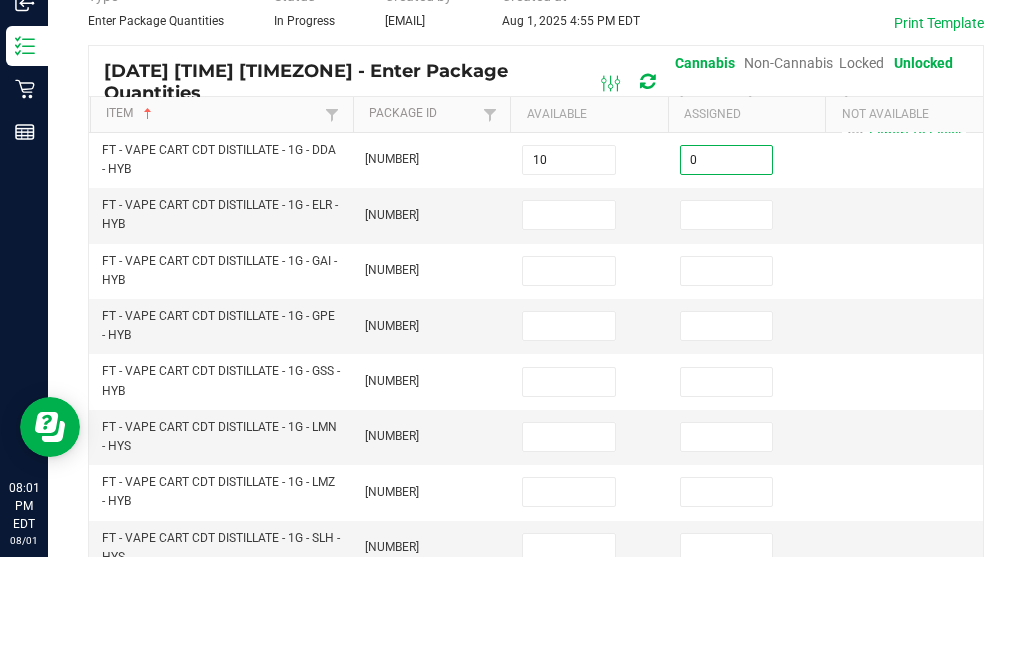 scroll, scrollTop: 83, scrollLeft: 0, axis: vertical 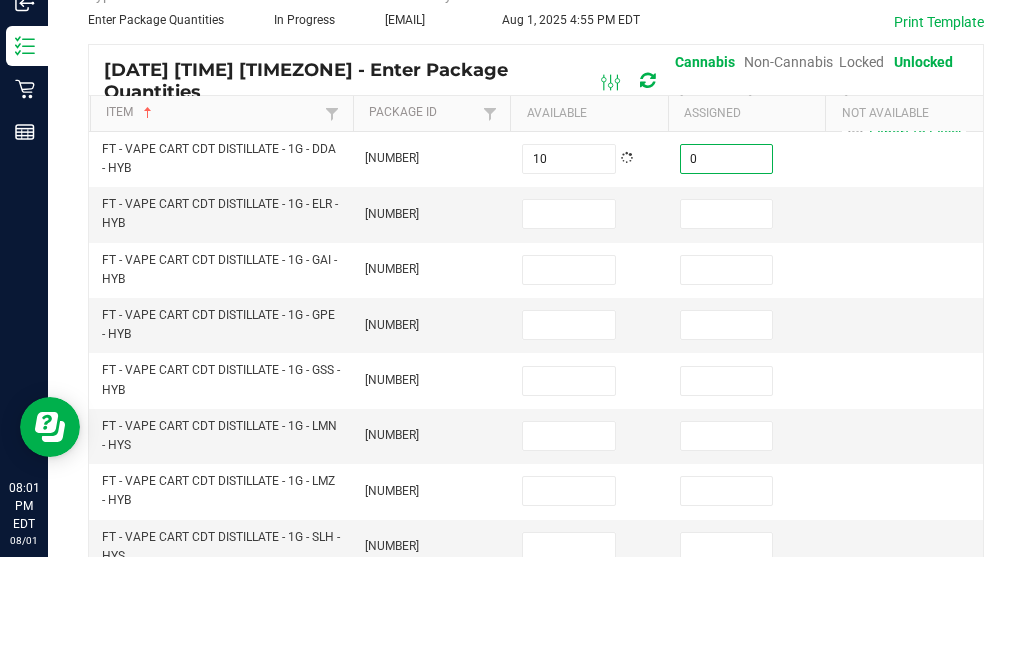 click at bounding box center [569, 322] 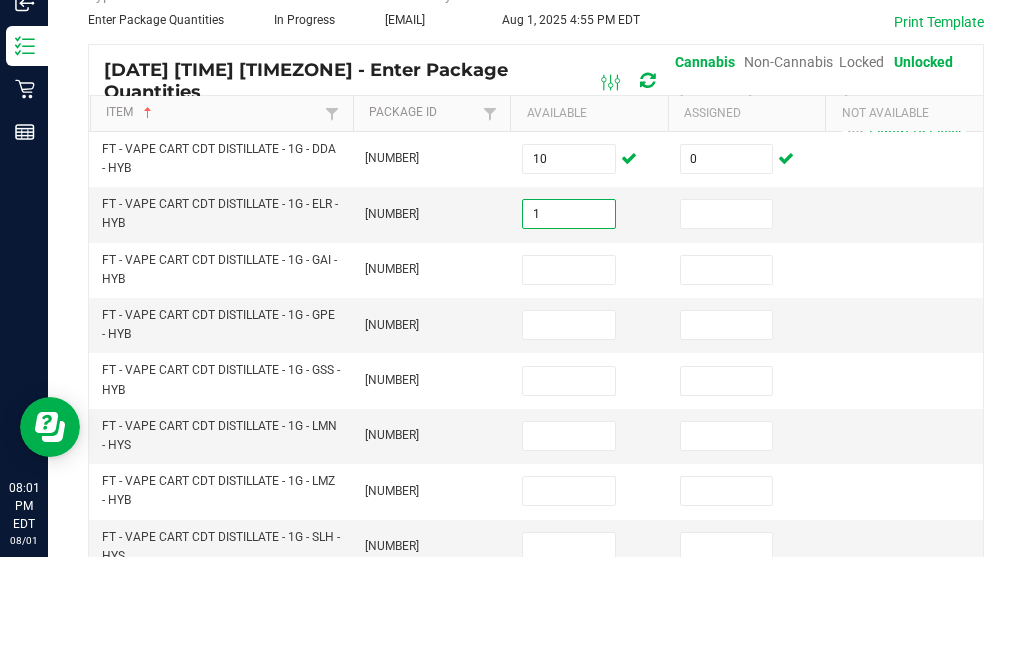 click at bounding box center (727, 322) 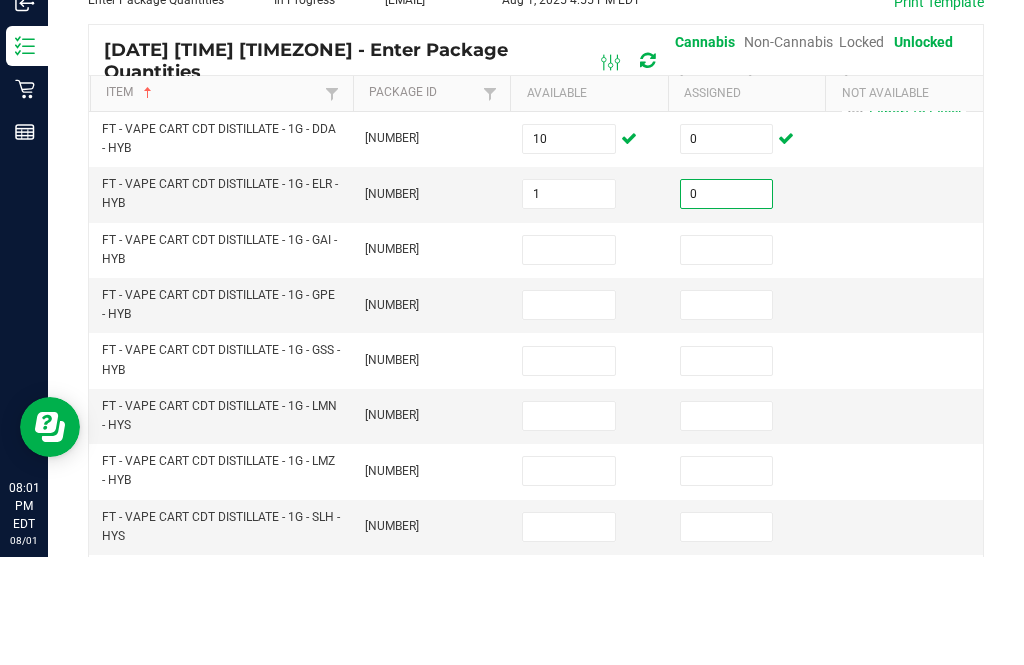 scroll, scrollTop: 105, scrollLeft: 0, axis: vertical 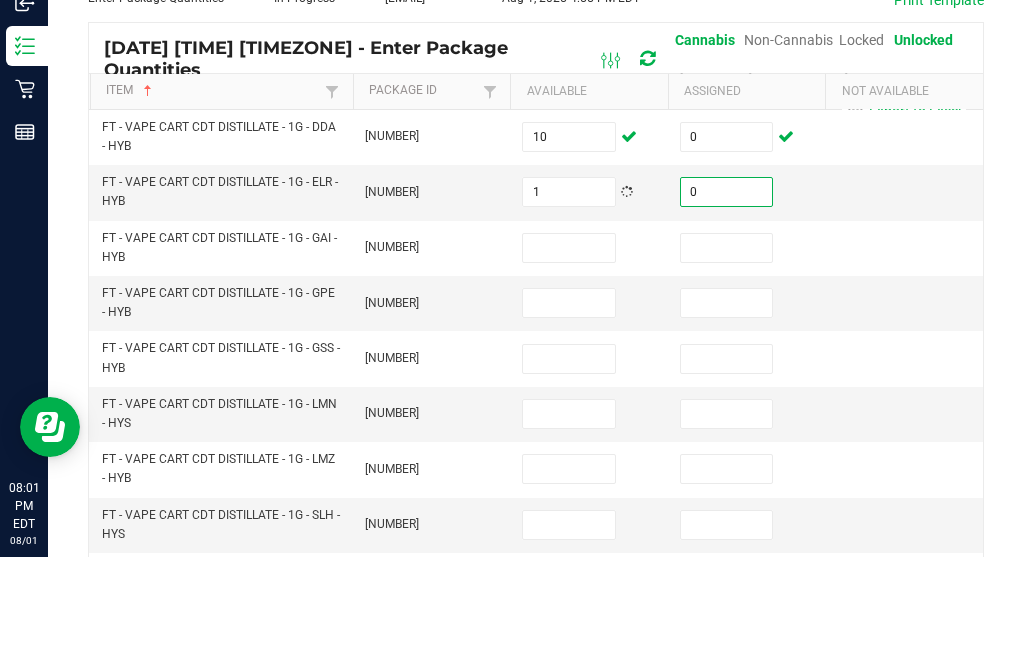 click at bounding box center (569, 356) 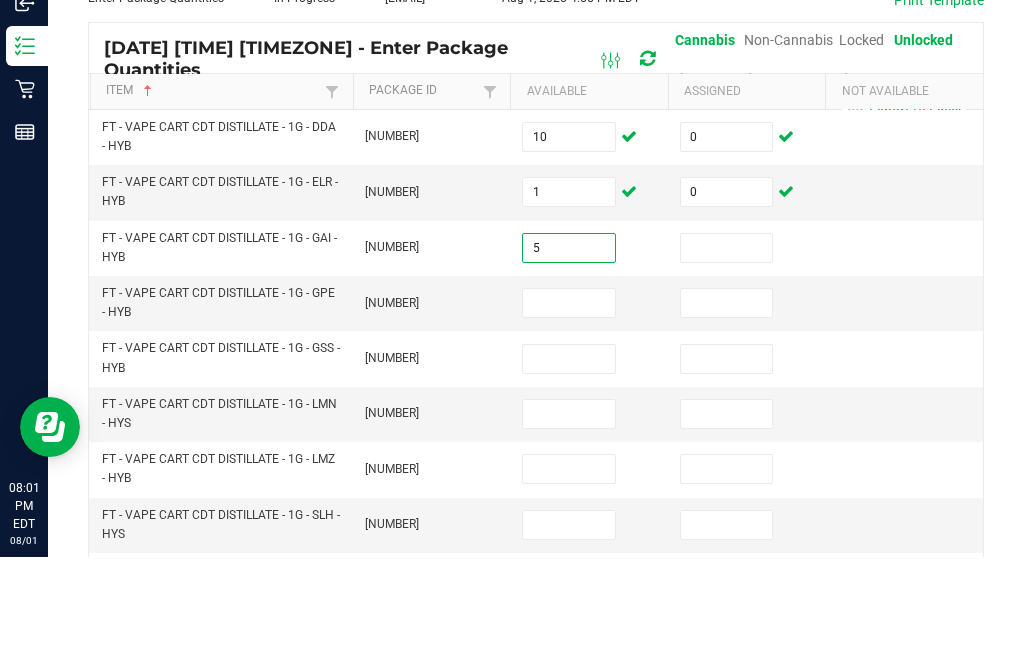 click at bounding box center [727, 356] 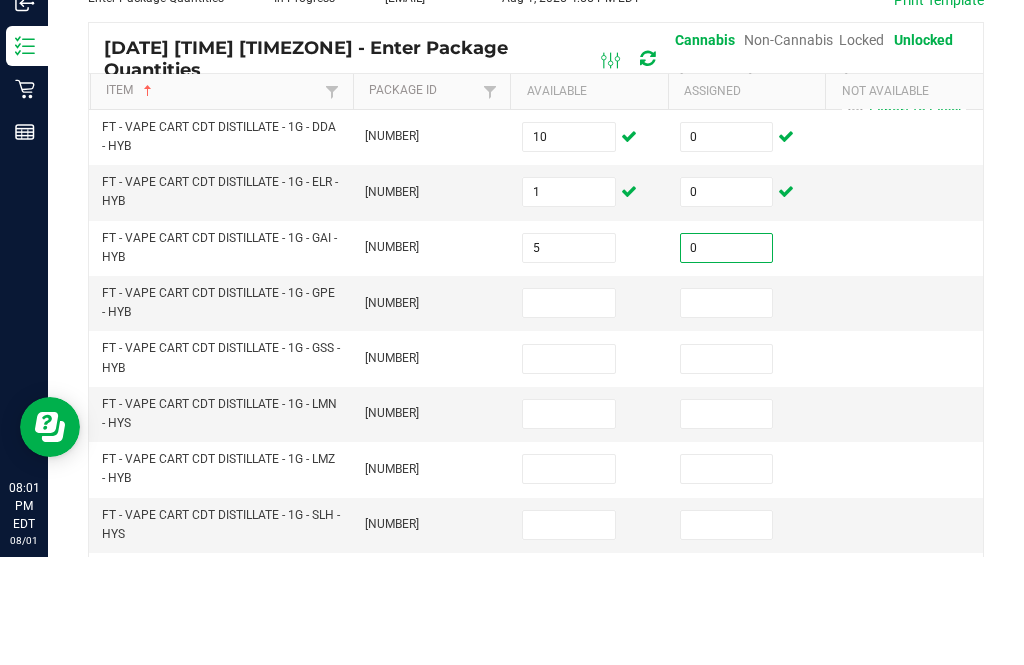 scroll, scrollTop: 139, scrollLeft: 0, axis: vertical 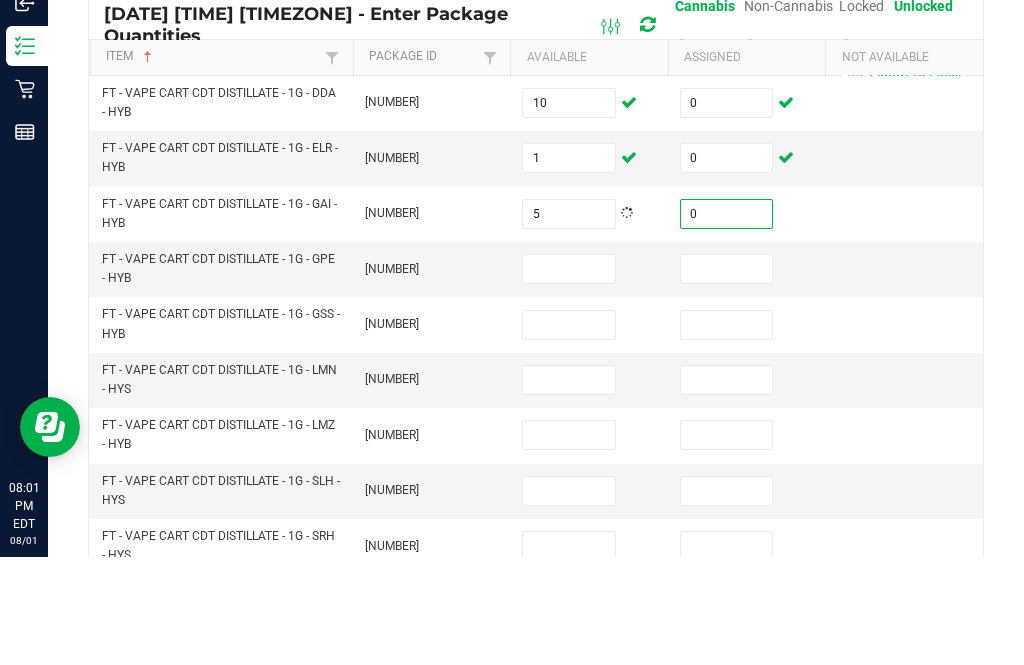 click at bounding box center [569, 377] 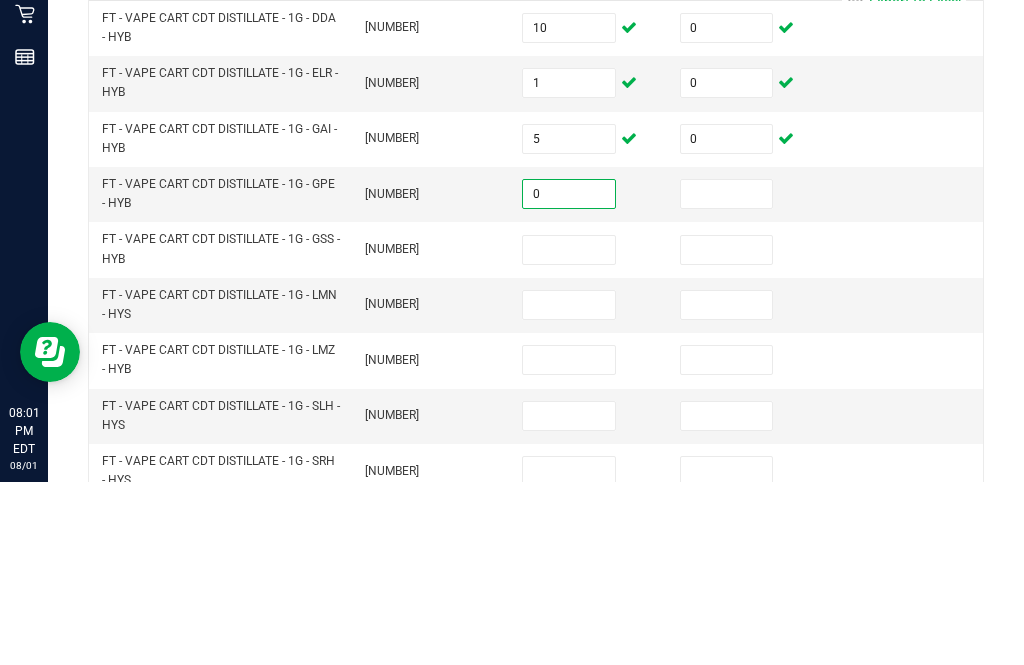 click at bounding box center [727, 377] 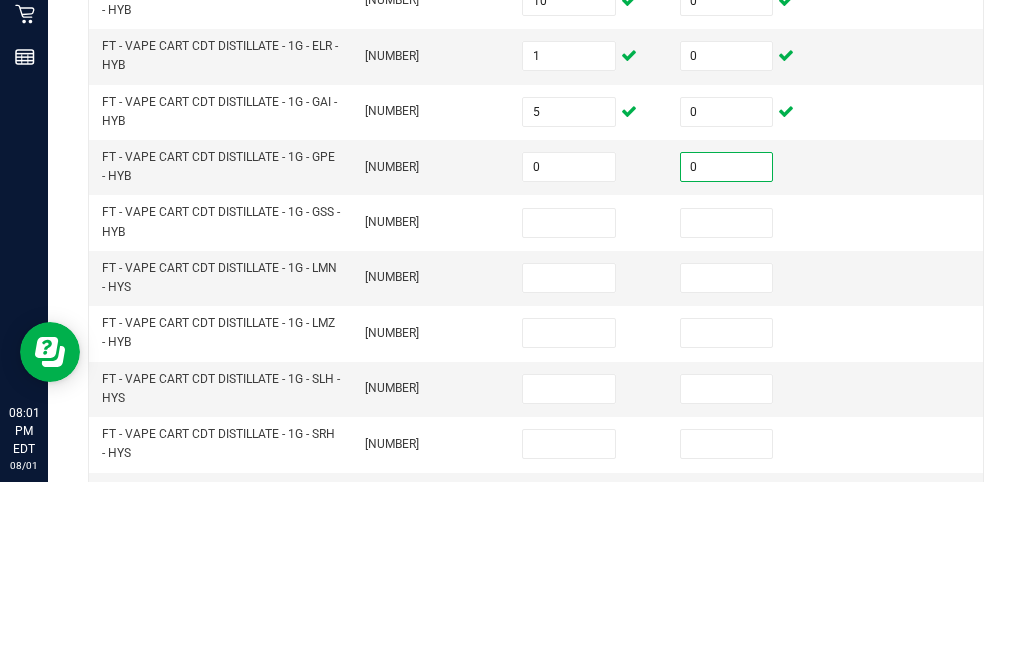 scroll, scrollTop: 170, scrollLeft: 0, axis: vertical 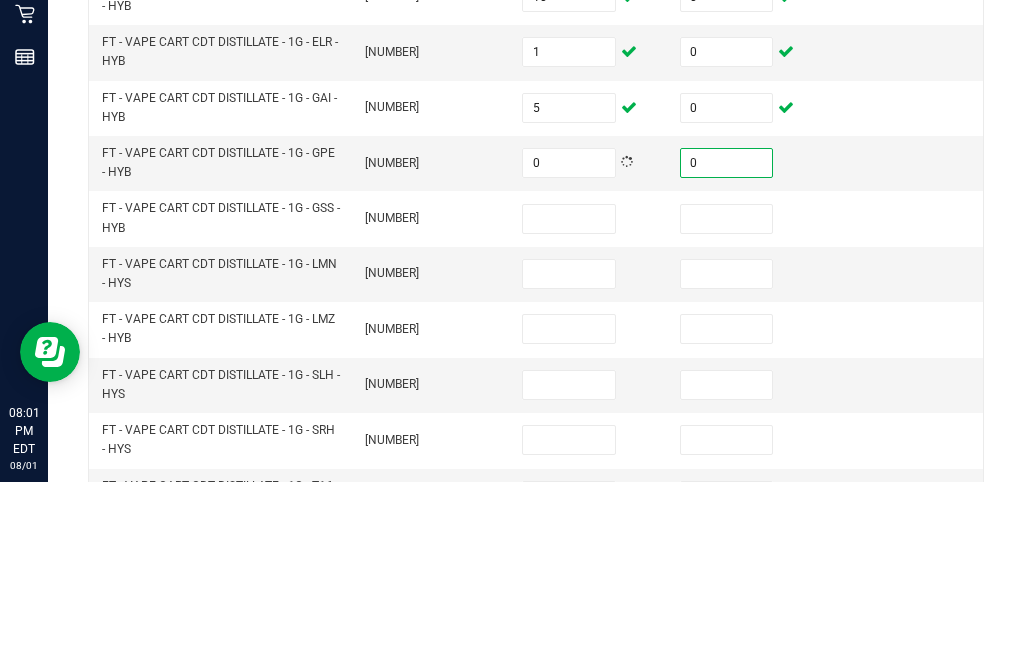 click at bounding box center (569, 402) 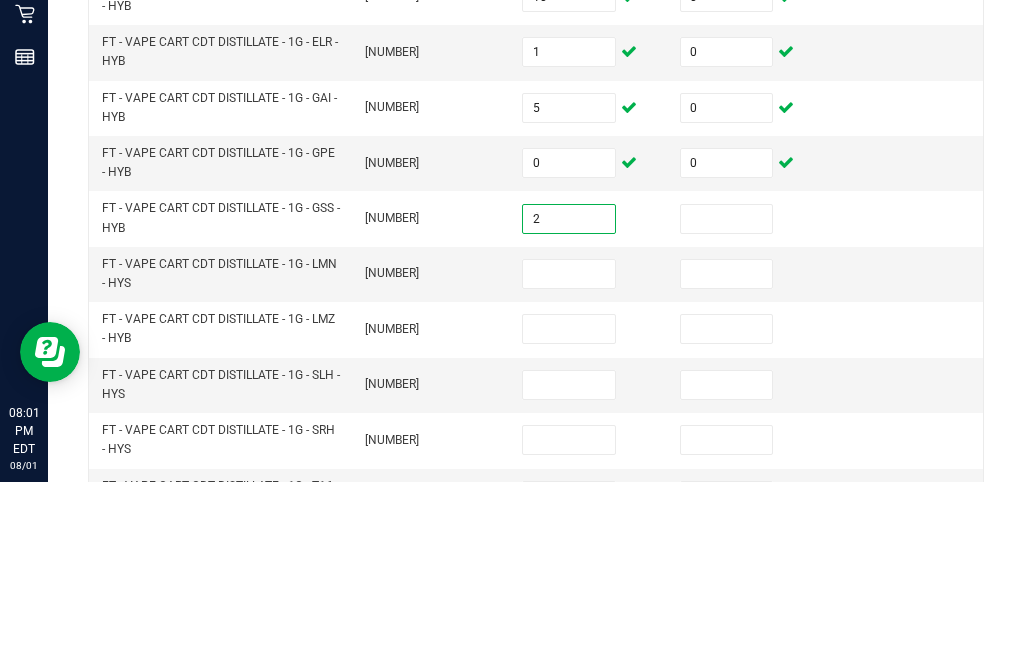 click at bounding box center [727, 402] 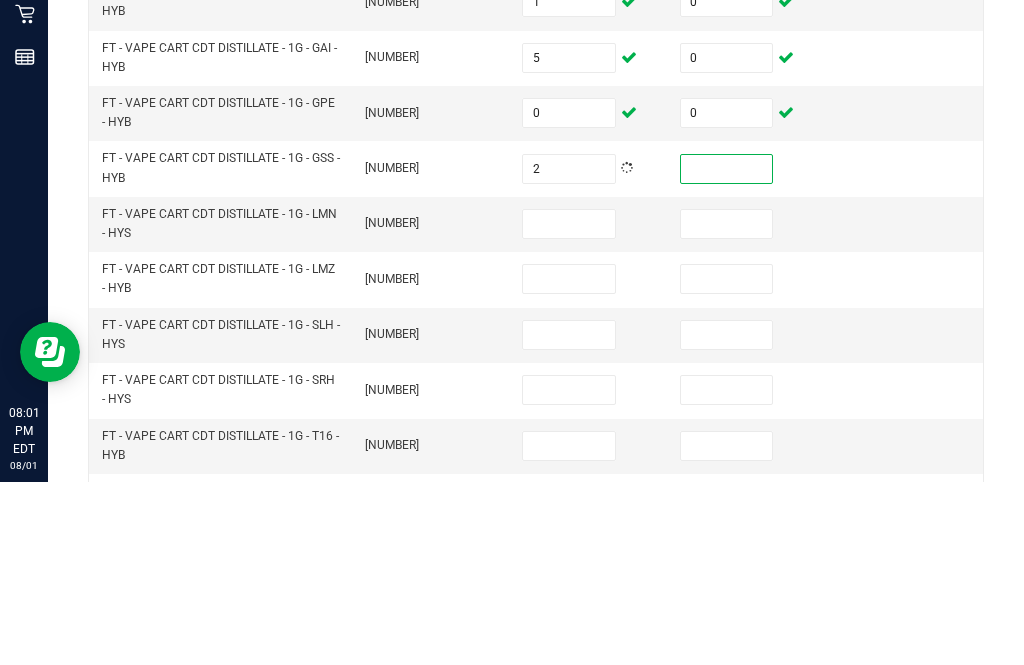 scroll, scrollTop: 221, scrollLeft: 0, axis: vertical 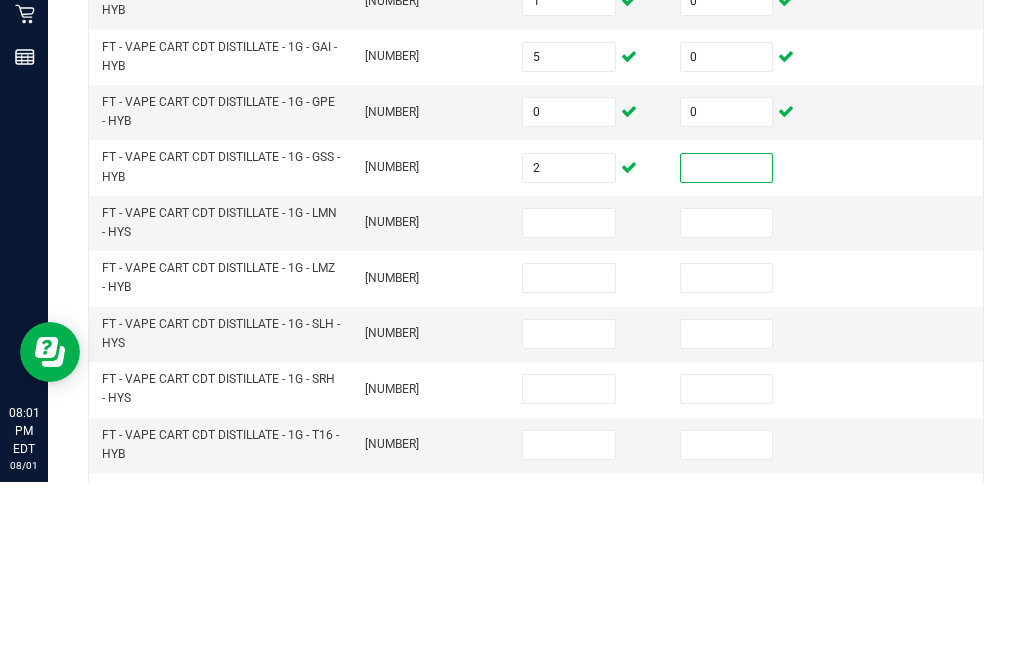 click at bounding box center (727, 351) 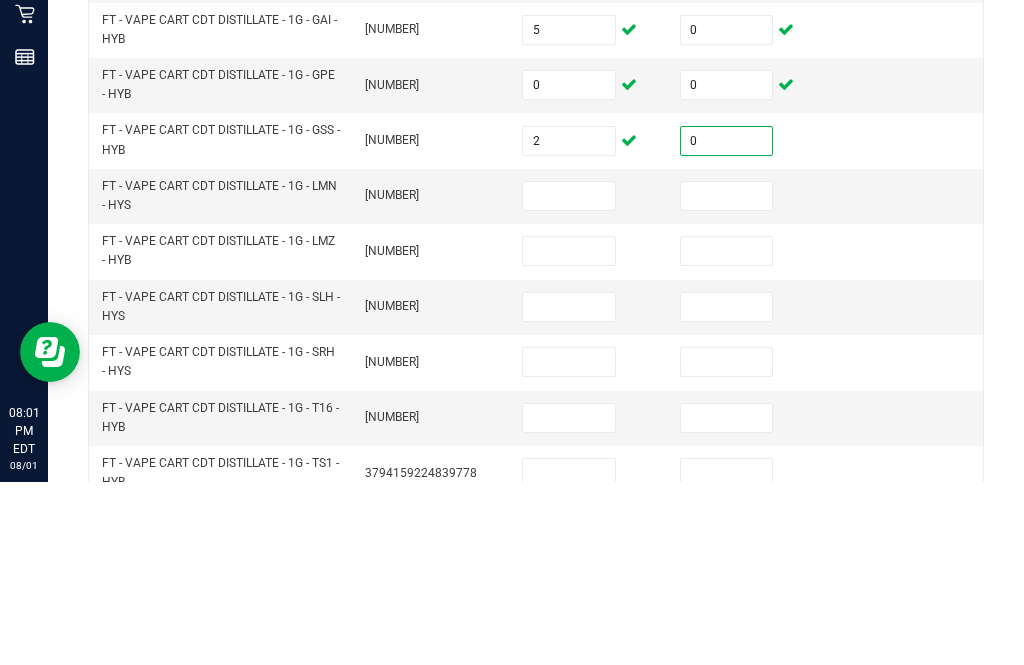 scroll, scrollTop: 253, scrollLeft: 0, axis: vertical 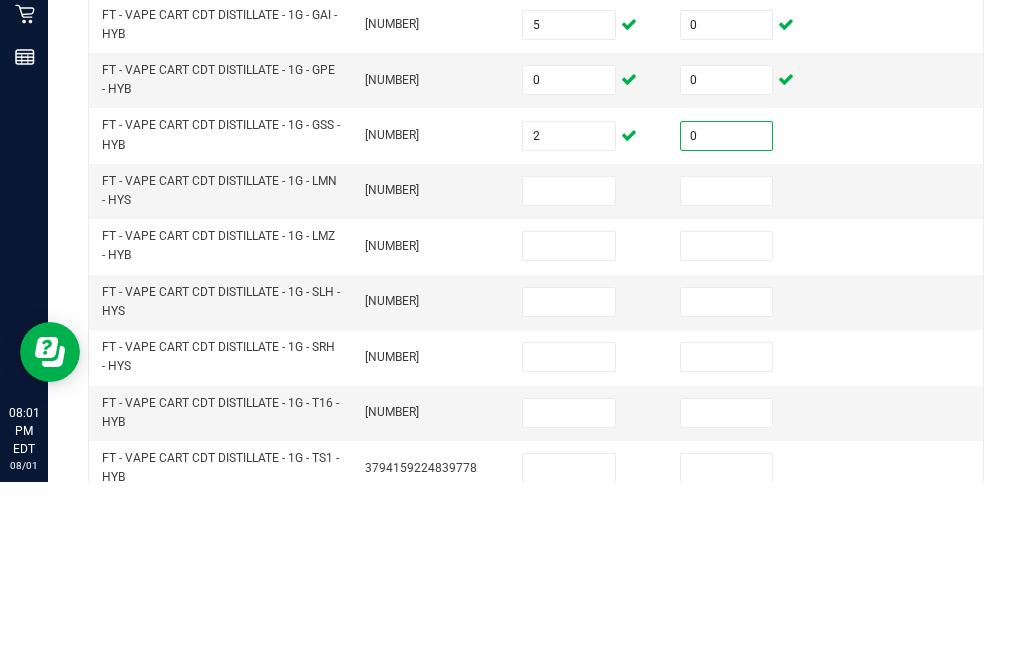 click at bounding box center (569, 374) 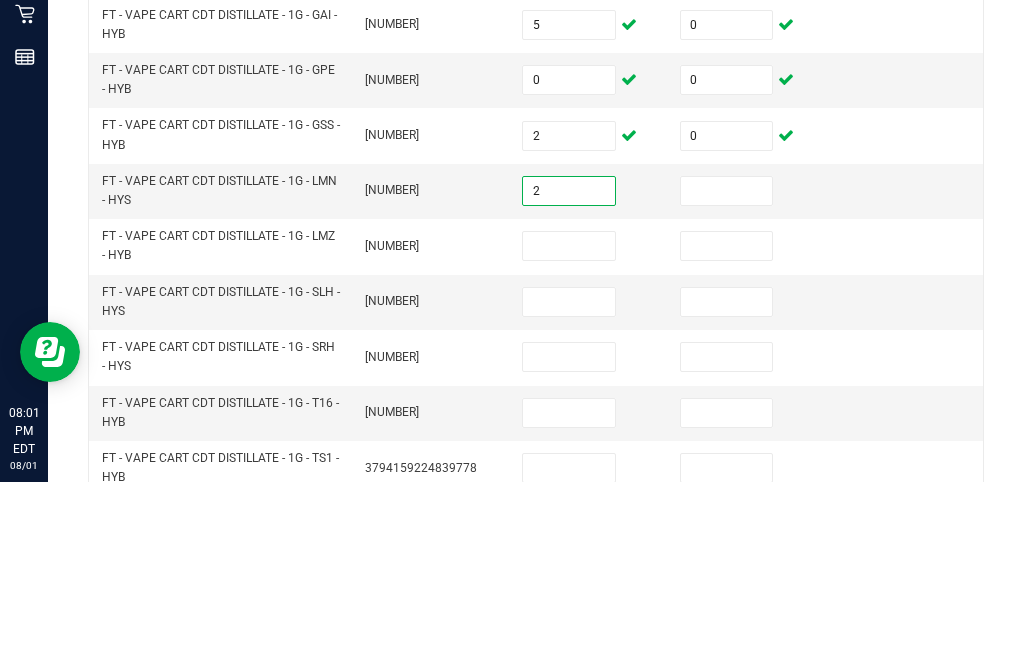 click at bounding box center [727, 374] 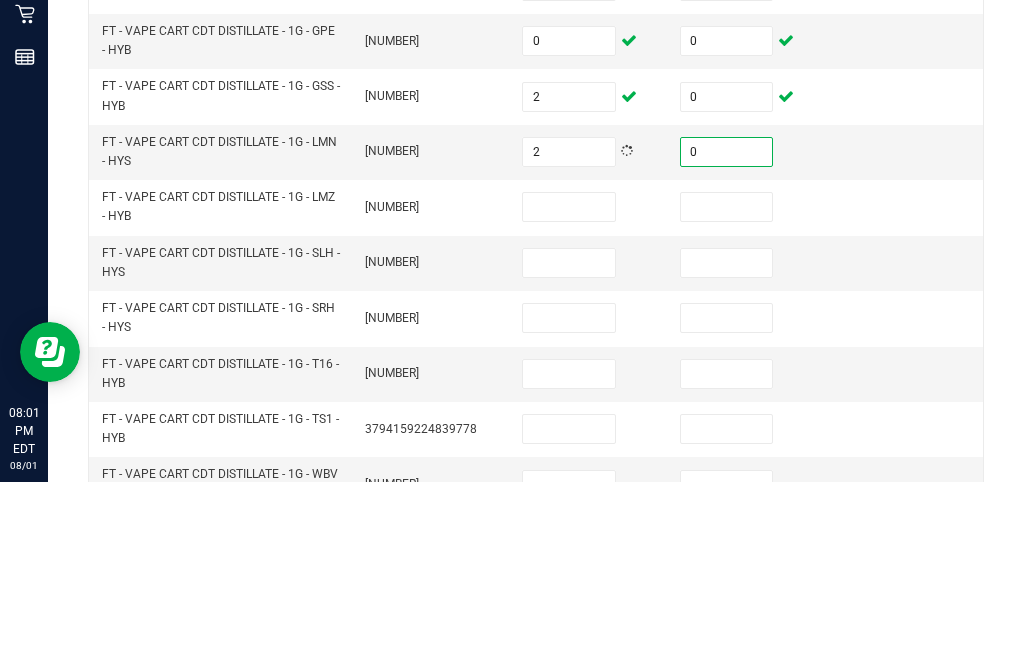 scroll, scrollTop: 294, scrollLeft: 0, axis: vertical 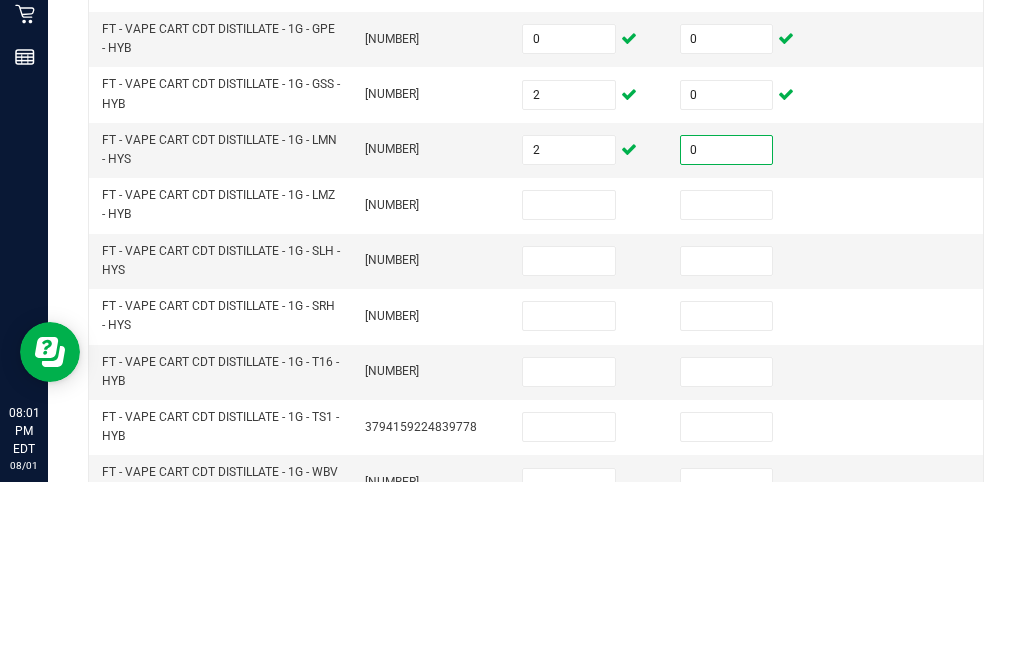 click at bounding box center [569, 388] 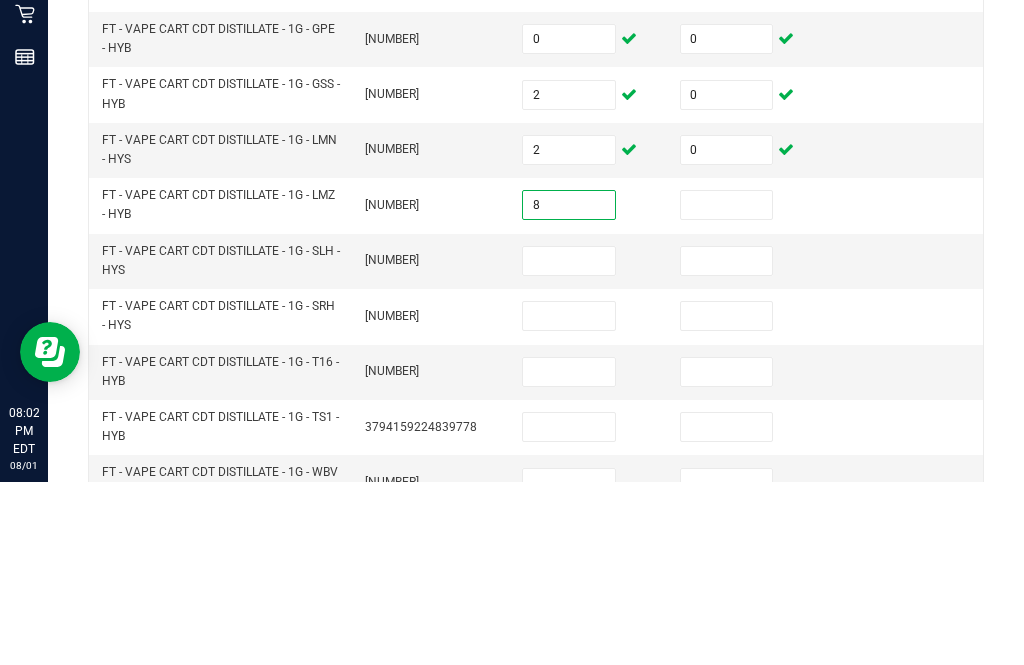 click at bounding box center [747, 388] 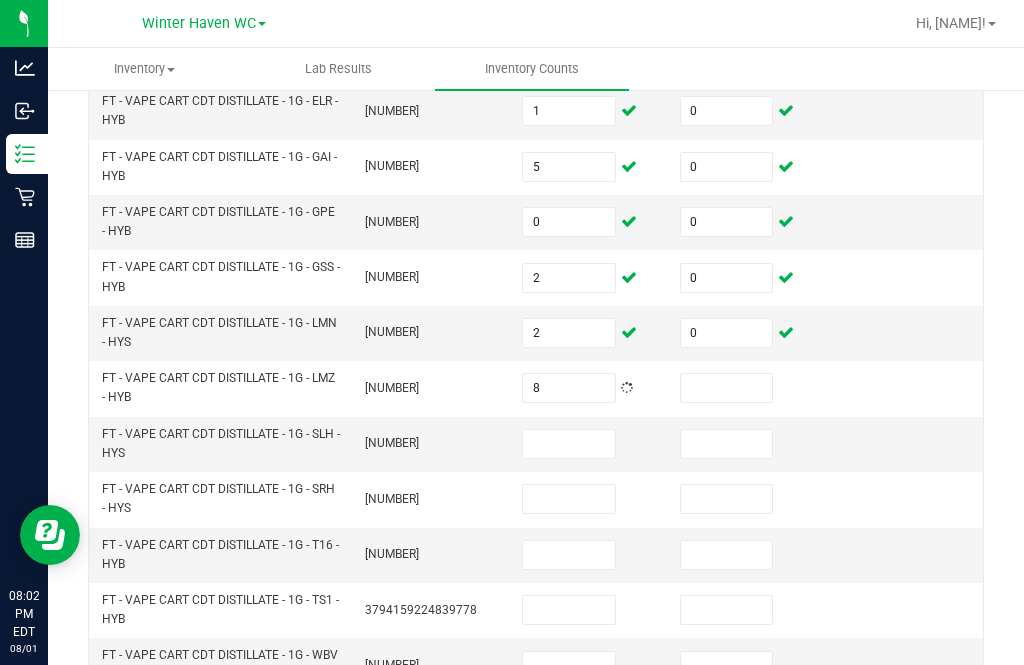 click at bounding box center [727, 388] 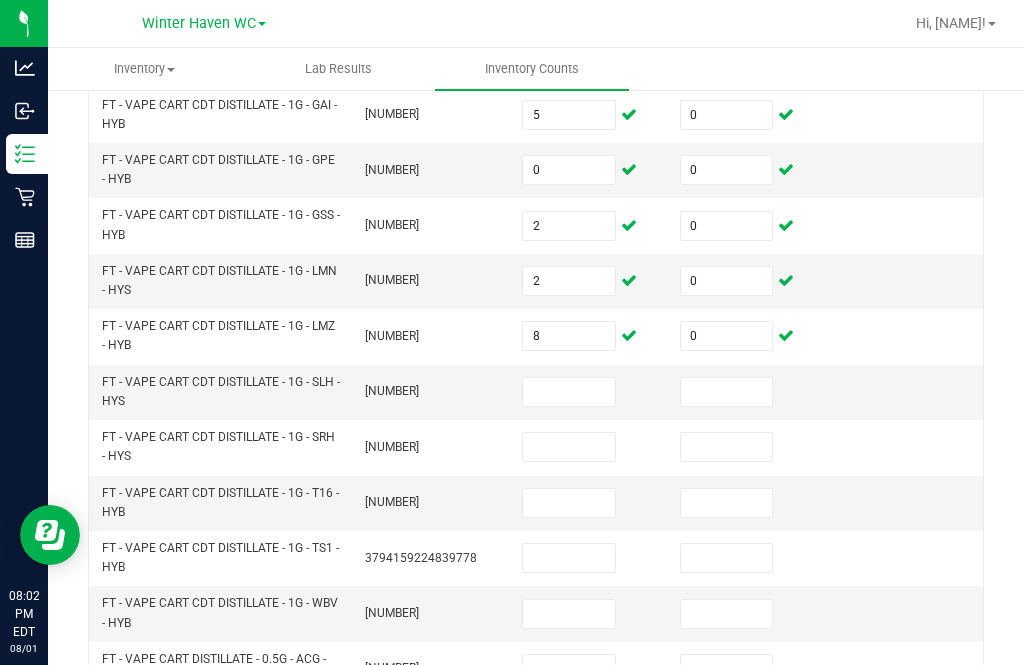scroll, scrollTop: 352, scrollLeft: 0, axis: vertical 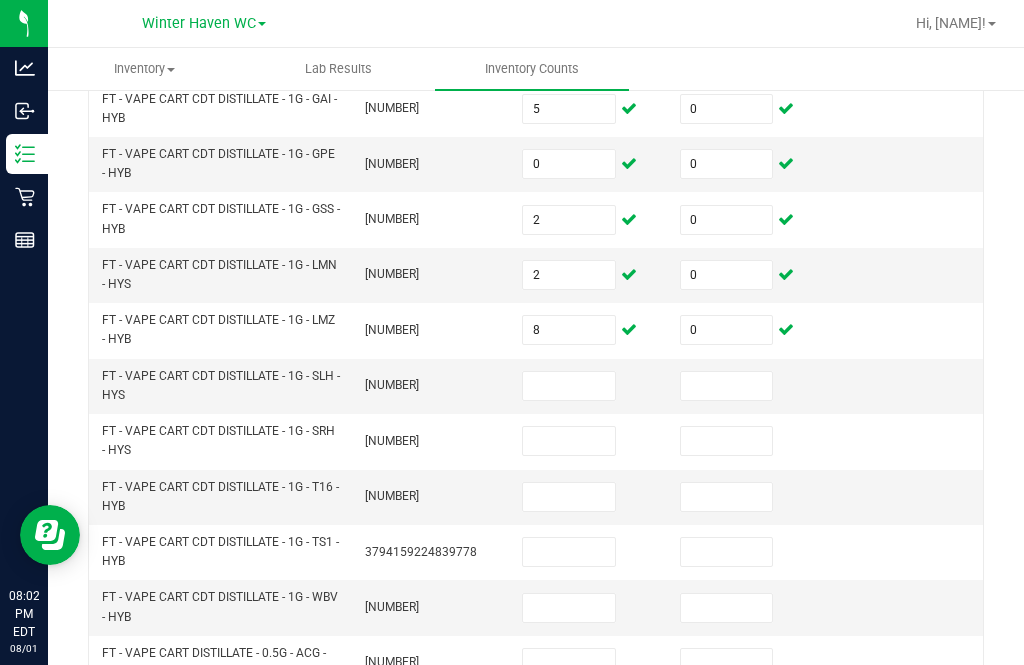 click at bounding box center (569, 386) 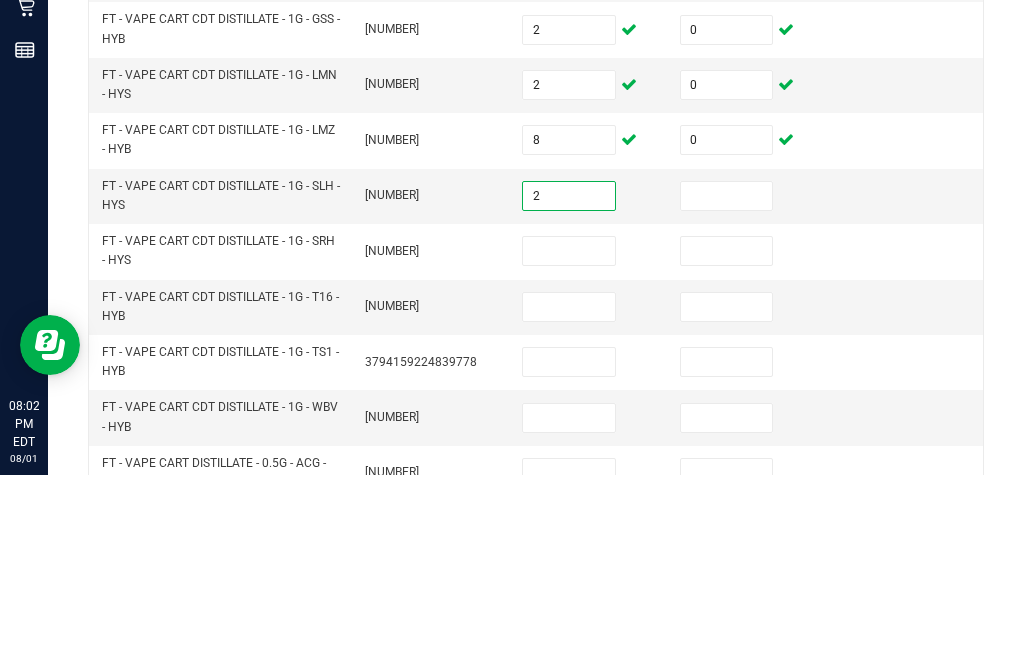 click at bounding box center [727, 386] 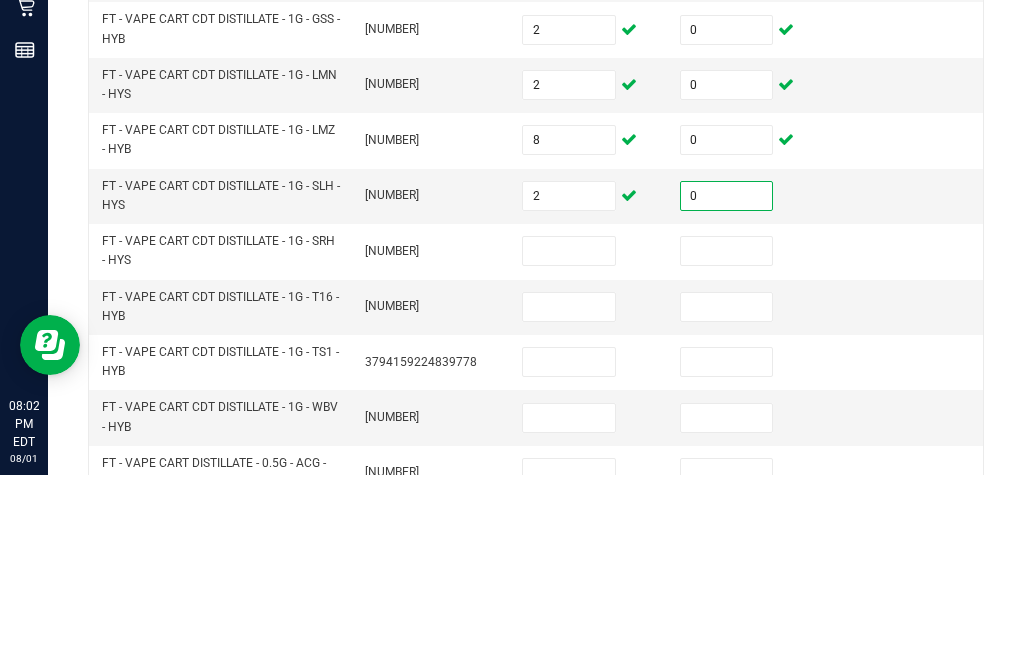 scroll, scrollTop: 365, scrollLeft: 0, axis: vertical 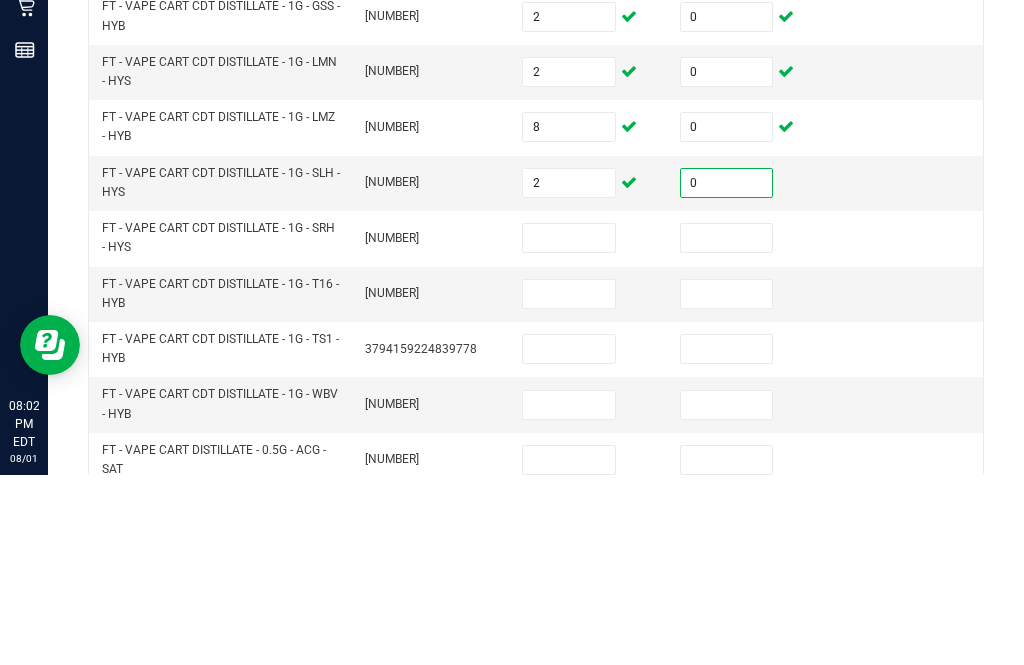 click at bounding box center (569, 428) 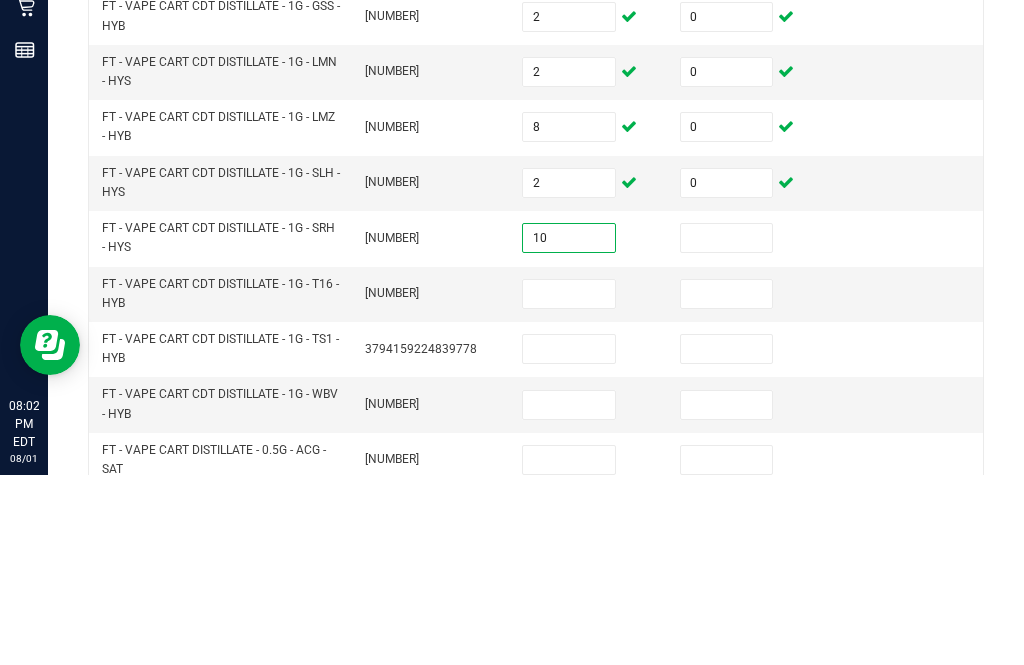 click at bounding box center [727, 428] 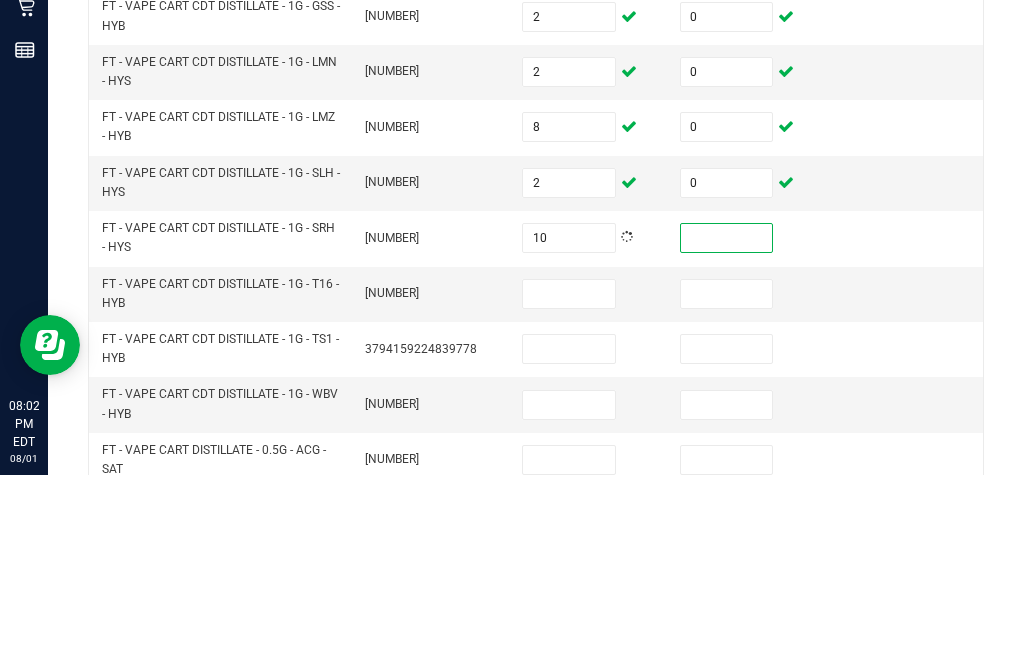 scroll, scrollTop: 362, scrollLeft: 0, axis: vertical 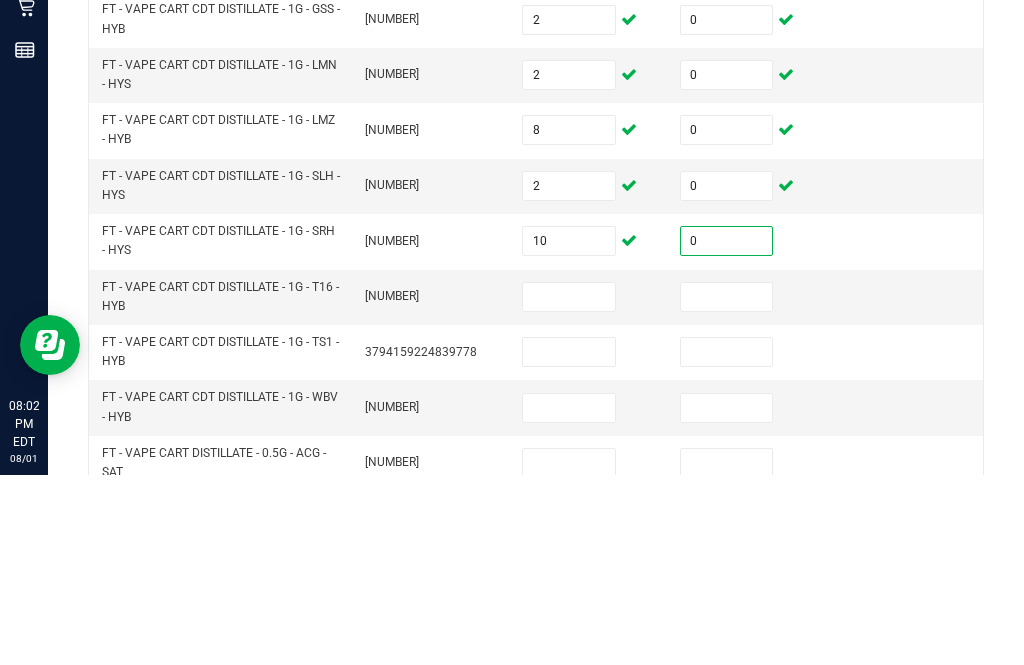 click at bounding box center [569, 487] 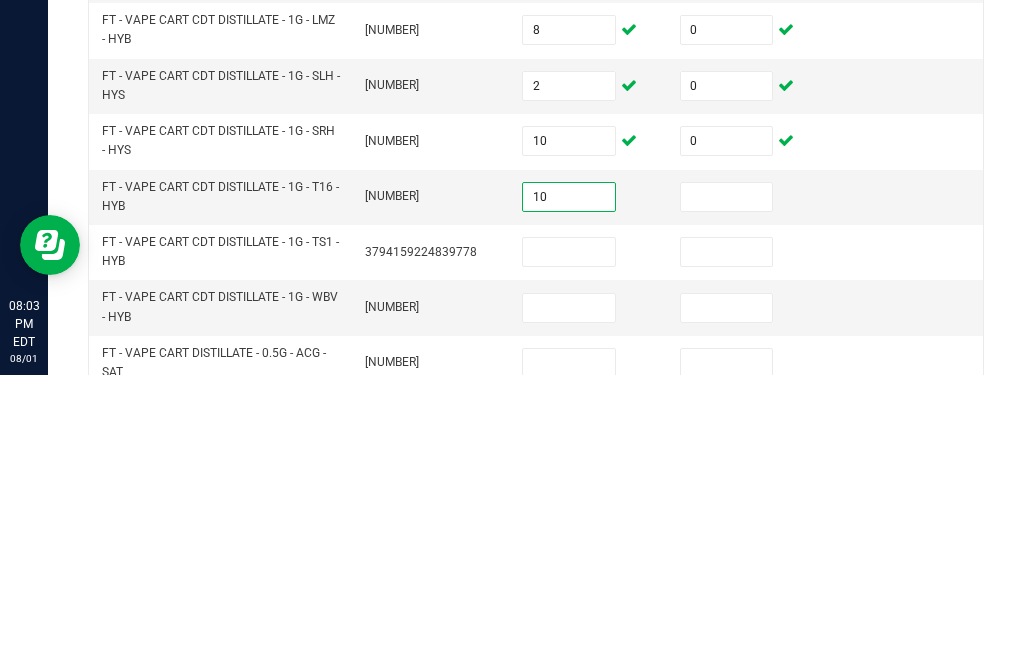 click at bounding box center [727, 487] 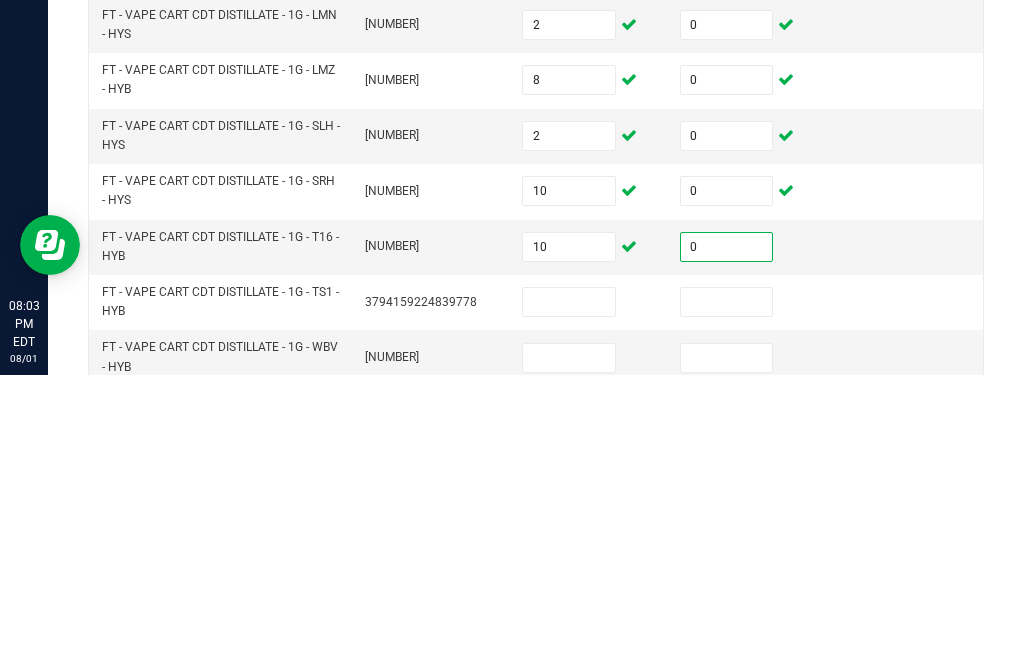 scroll, scrollTop: 313, scrollLeft: 0, axis: vertical 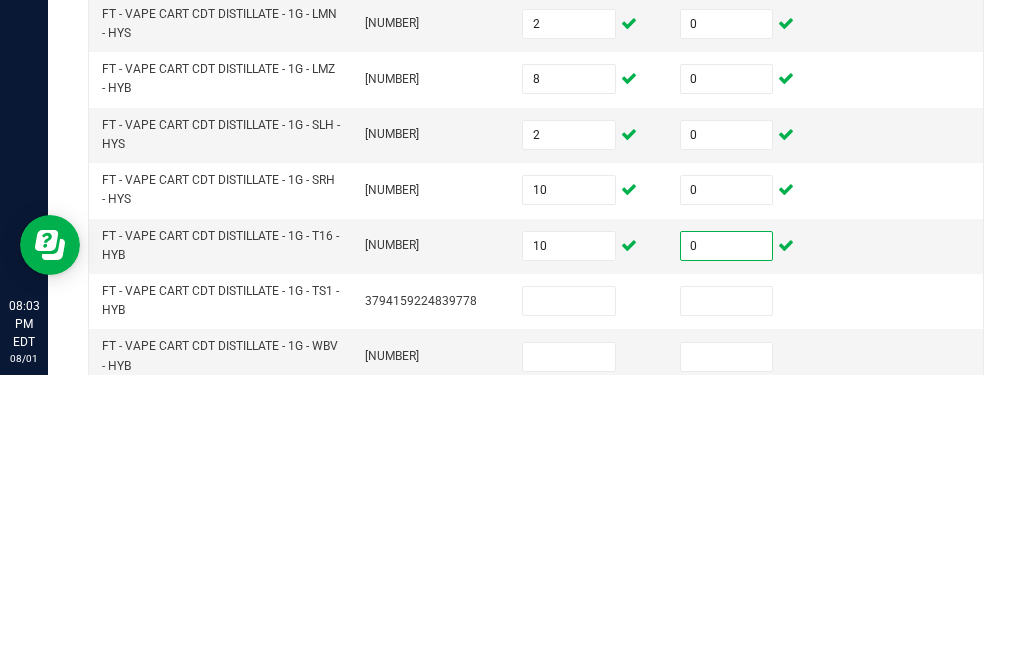 click on "10" at bounding box center [569, 480] 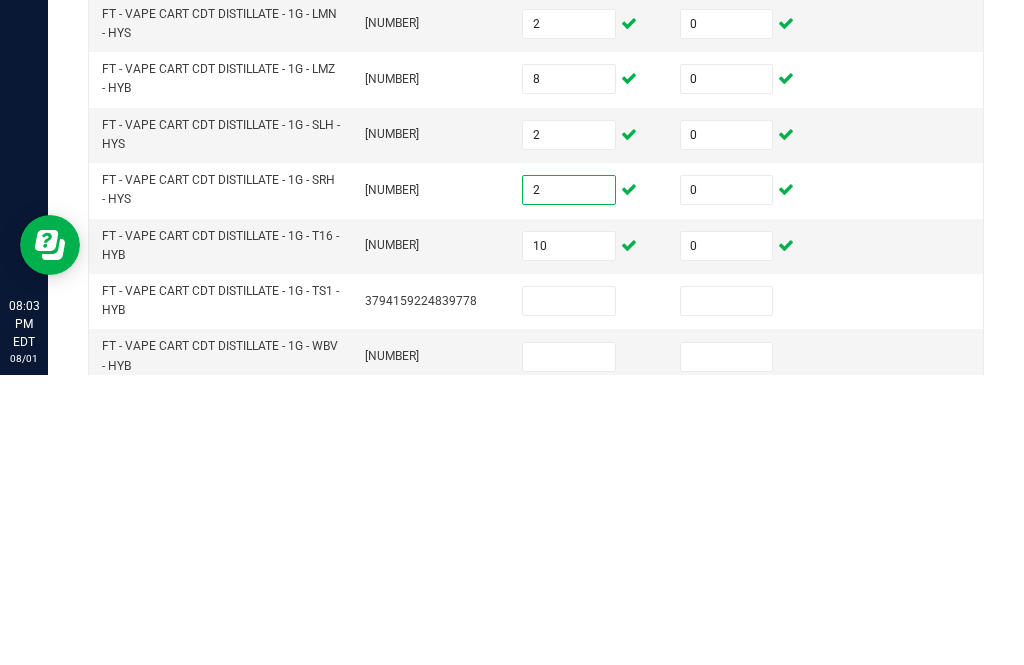 click on "2" at bounding box center [569, 425] 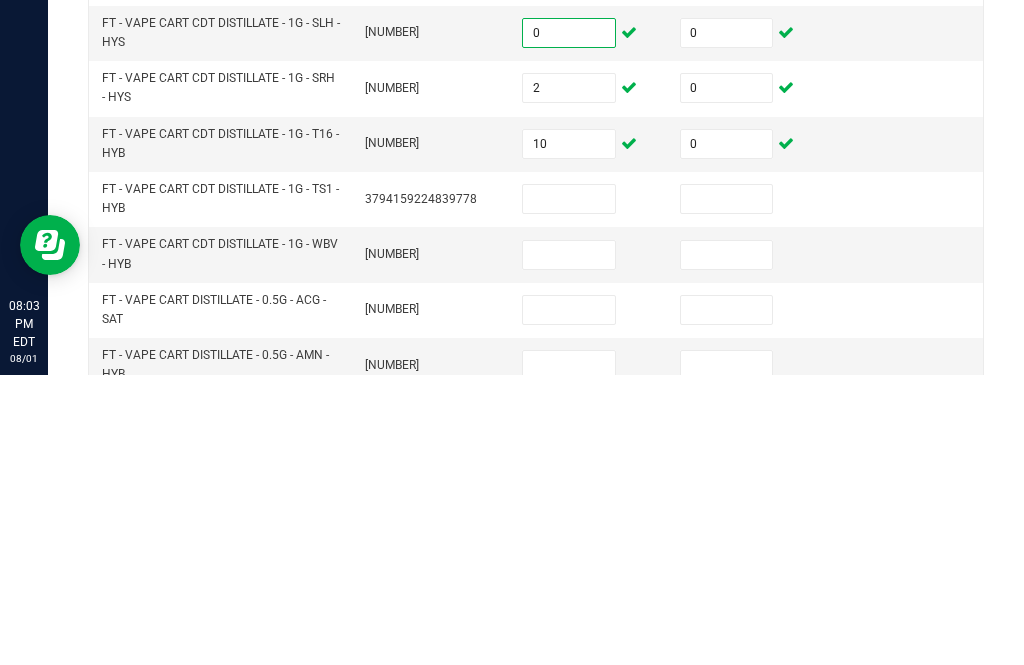 scroll, scrollTop: 411, scrollLeft: 0, axis: vertical 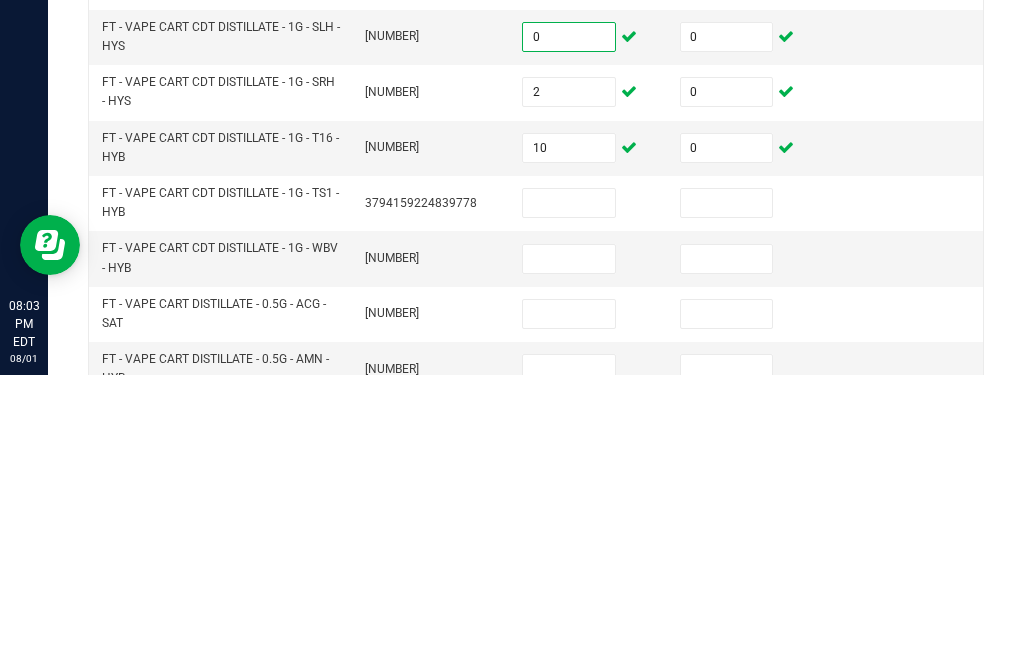 click at bounding box center (569, 493) 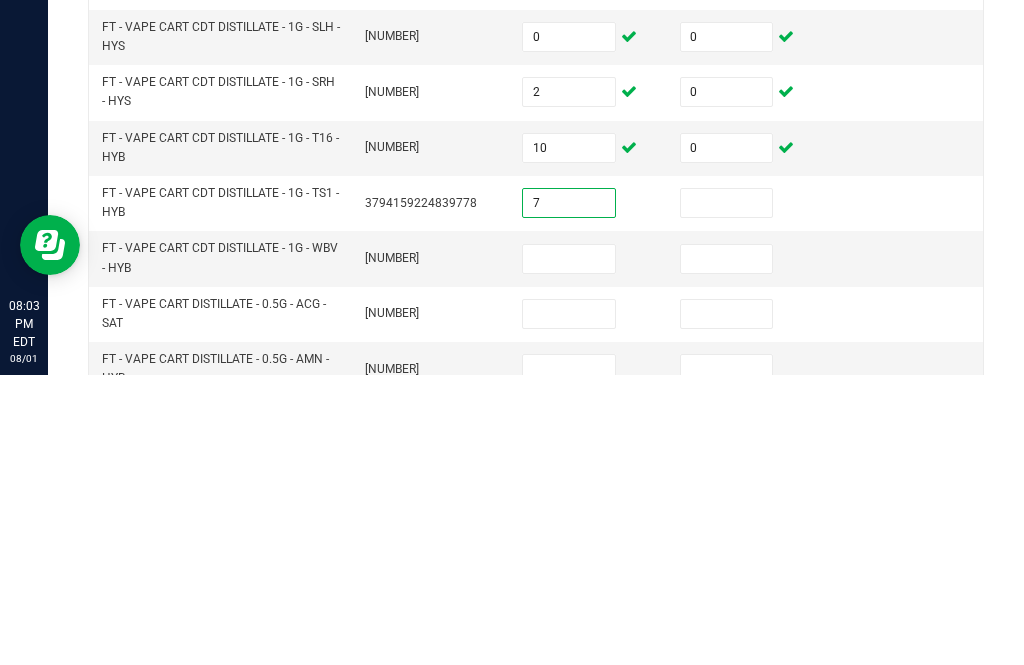 click at bounding box center [727, 493] 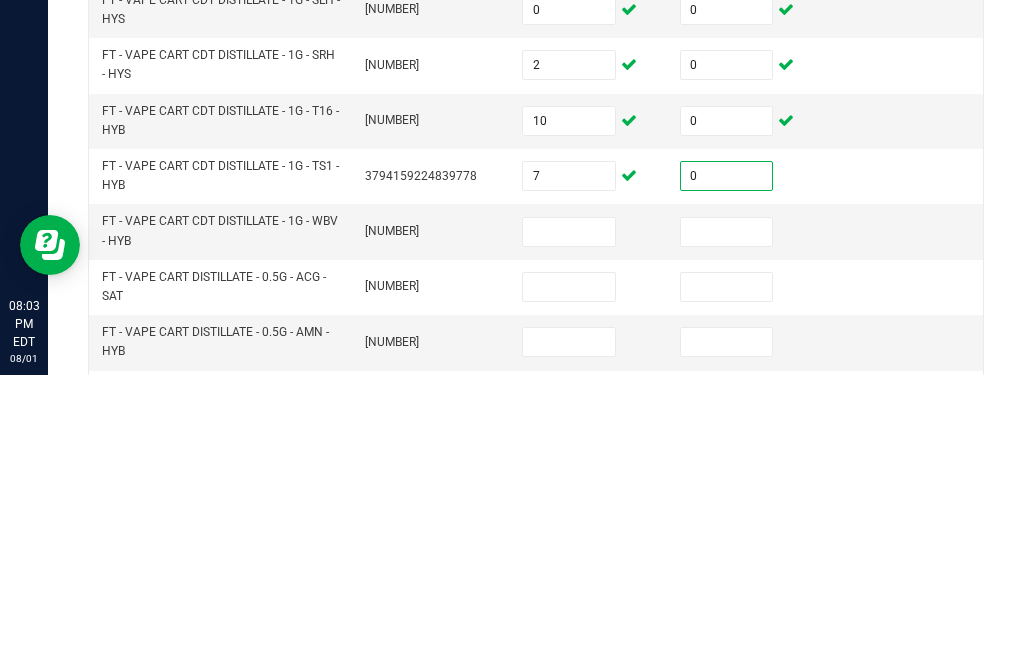 scroll, scrollTop: 446, scrollLeft: 0, axis: vertical 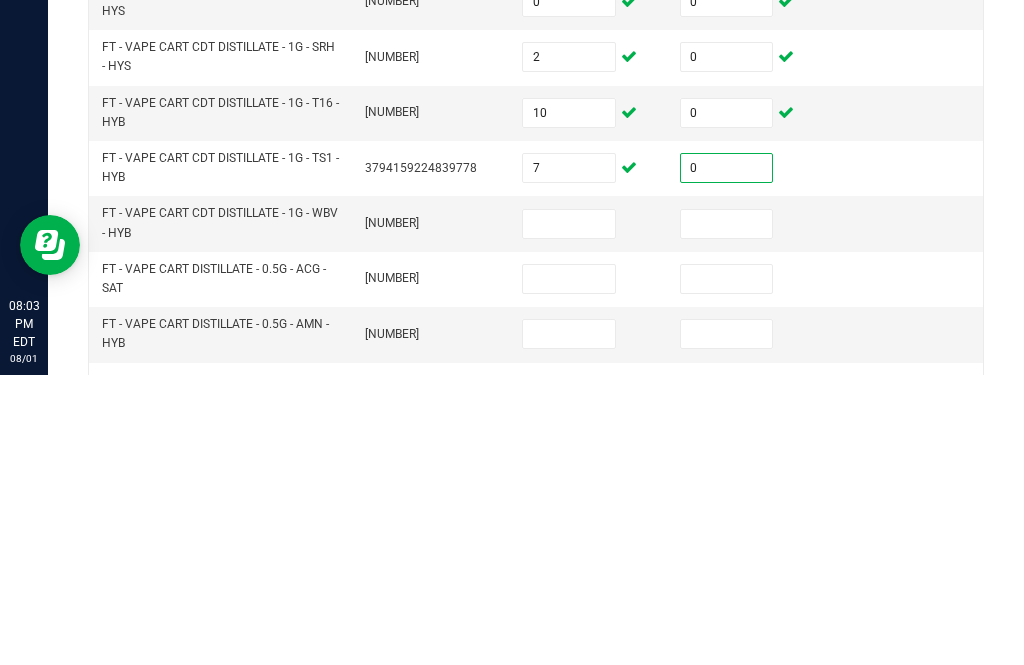 click at bounding box center (569, 514) 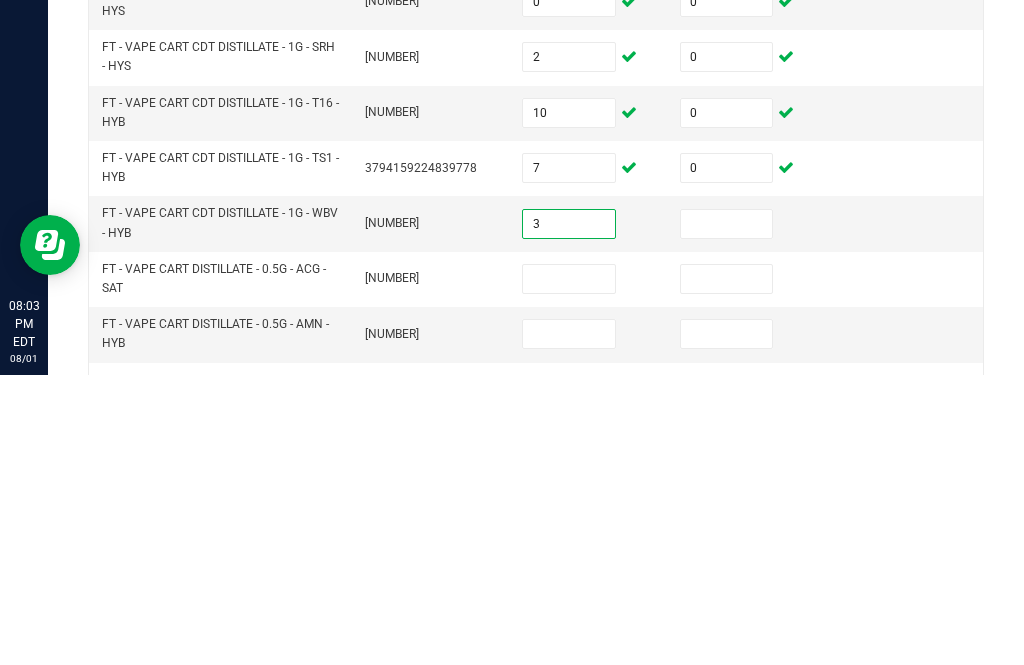 click at bounding box center [727, 514] 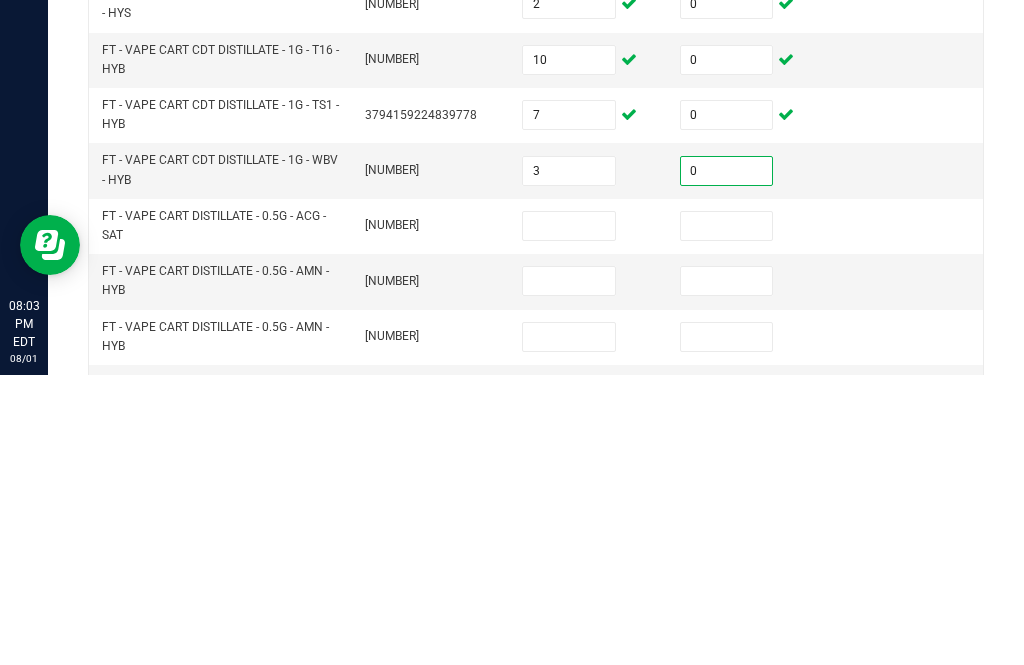 scroll, scrollTop: 497, scrollLeft: 0, axis: vertical 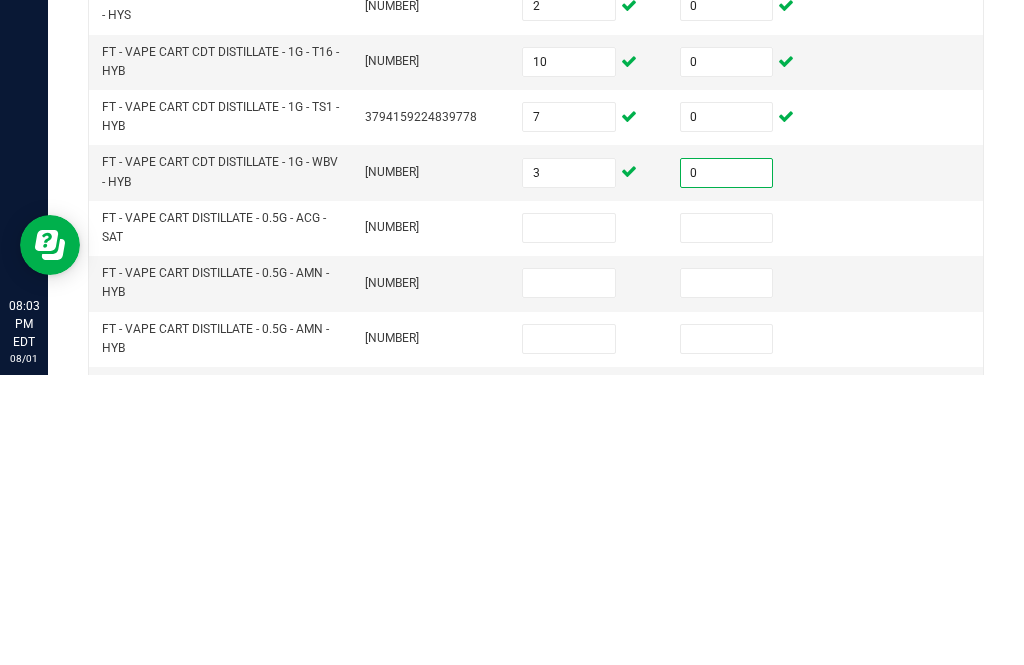 click at bounding box center [569, 518] 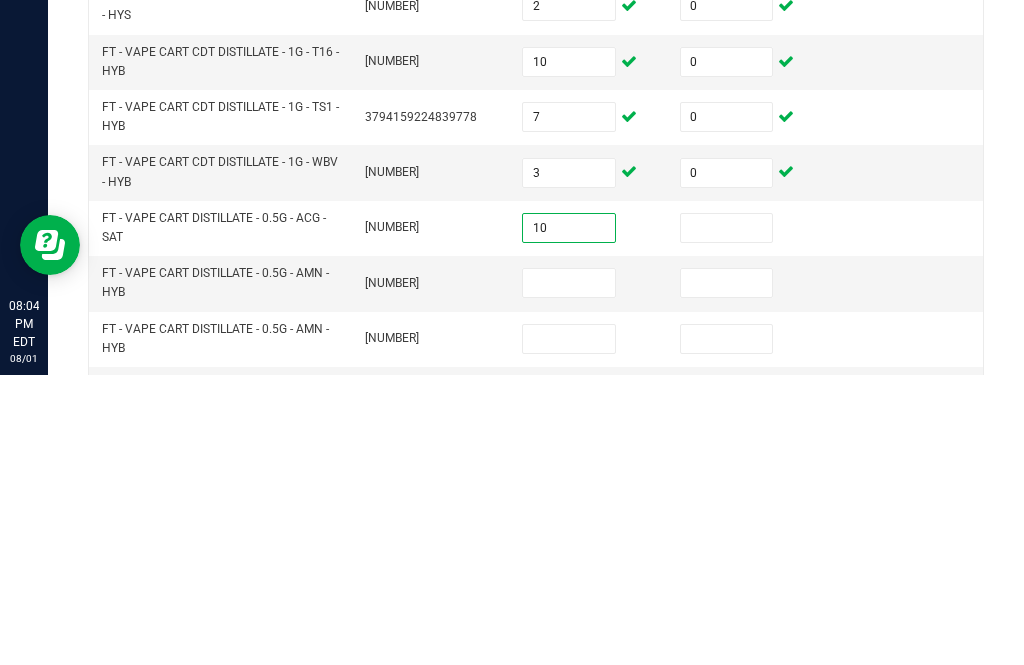 click at bounding box center [727, 518] 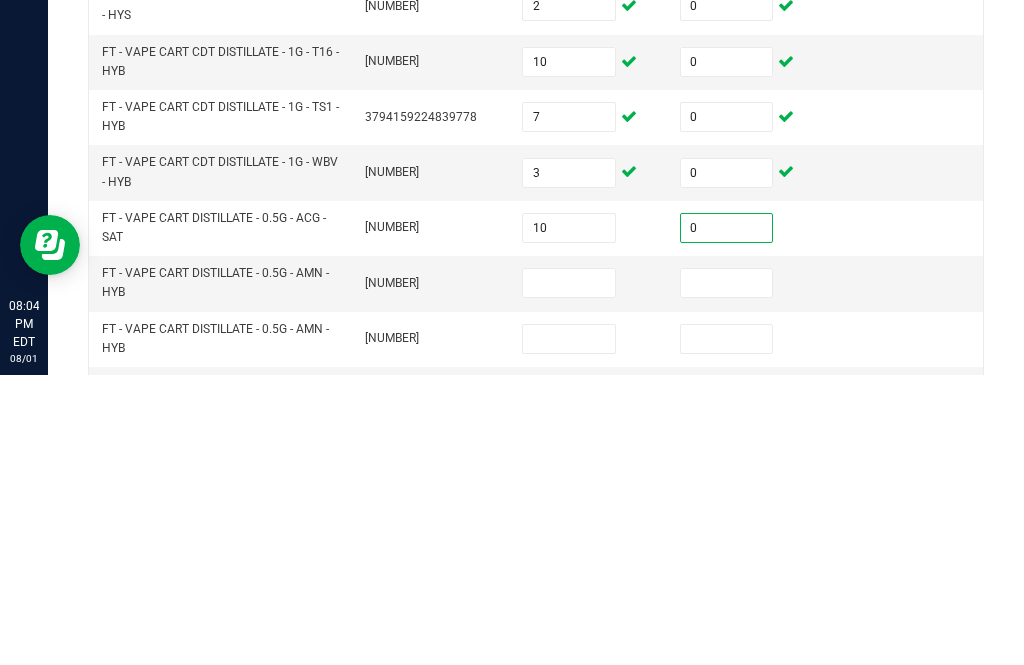 scroll, scrollTop: 514, scrollLeft: 0, axis: vertical 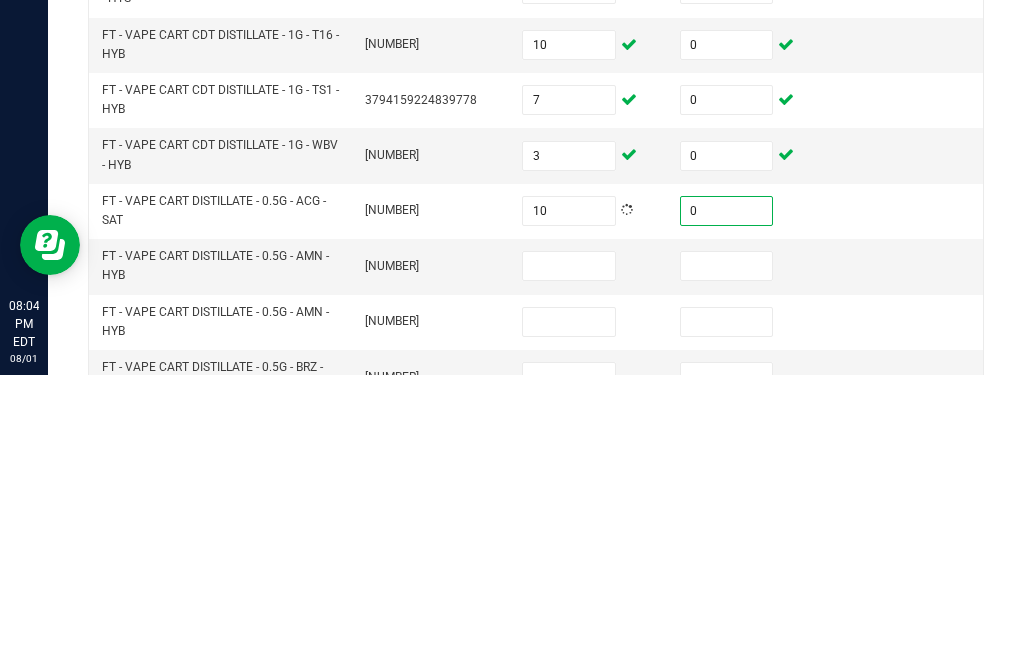 click at bounding box center (589, 556) 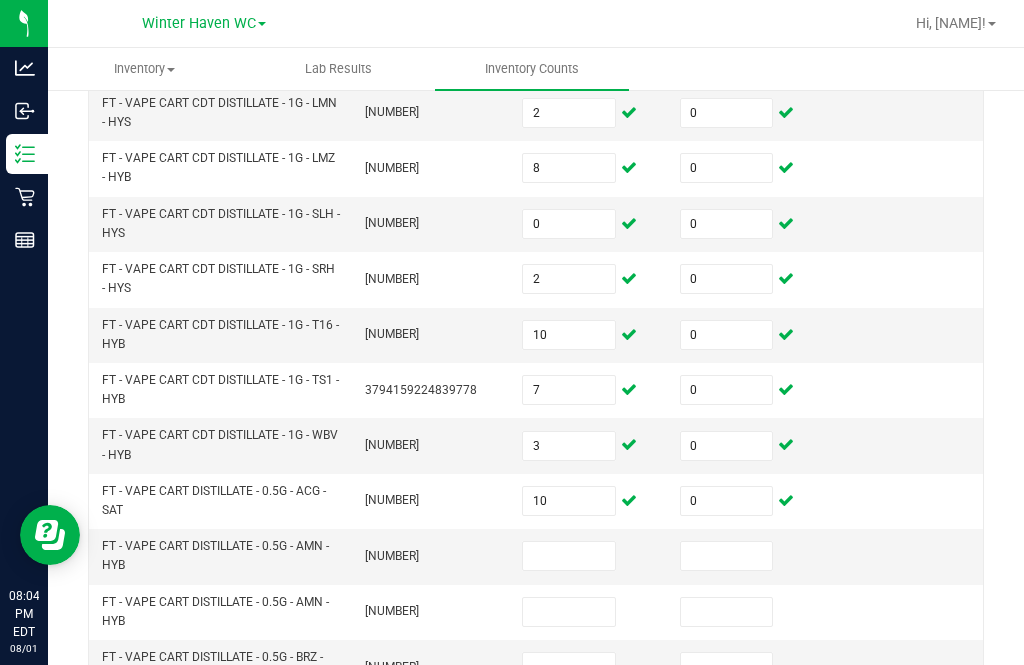 click at bounding box center (569, 556) 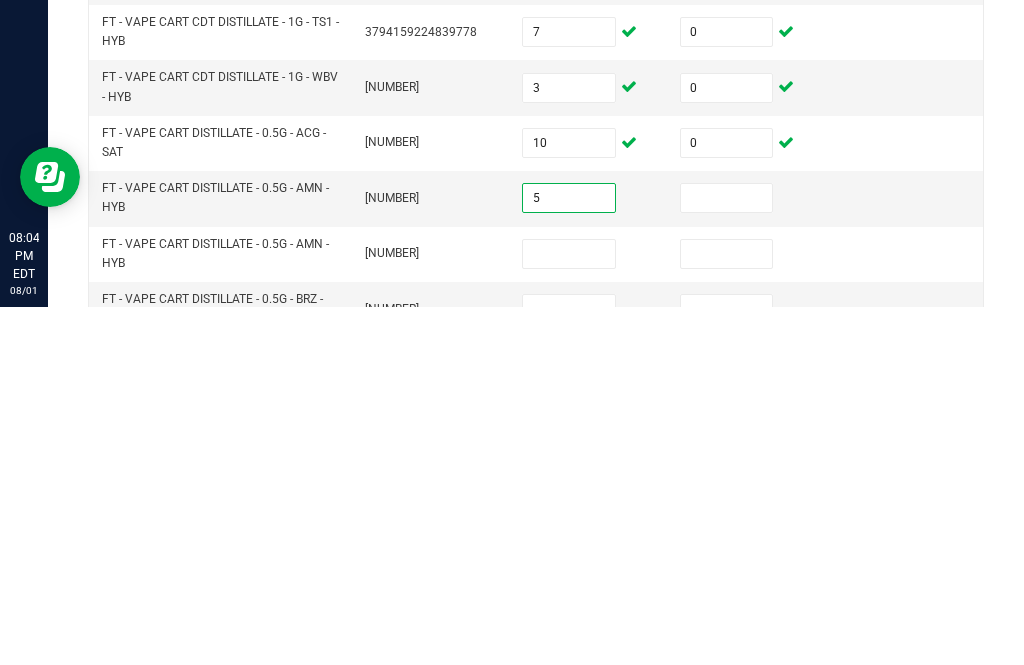 click at bounding box center [727, 556] 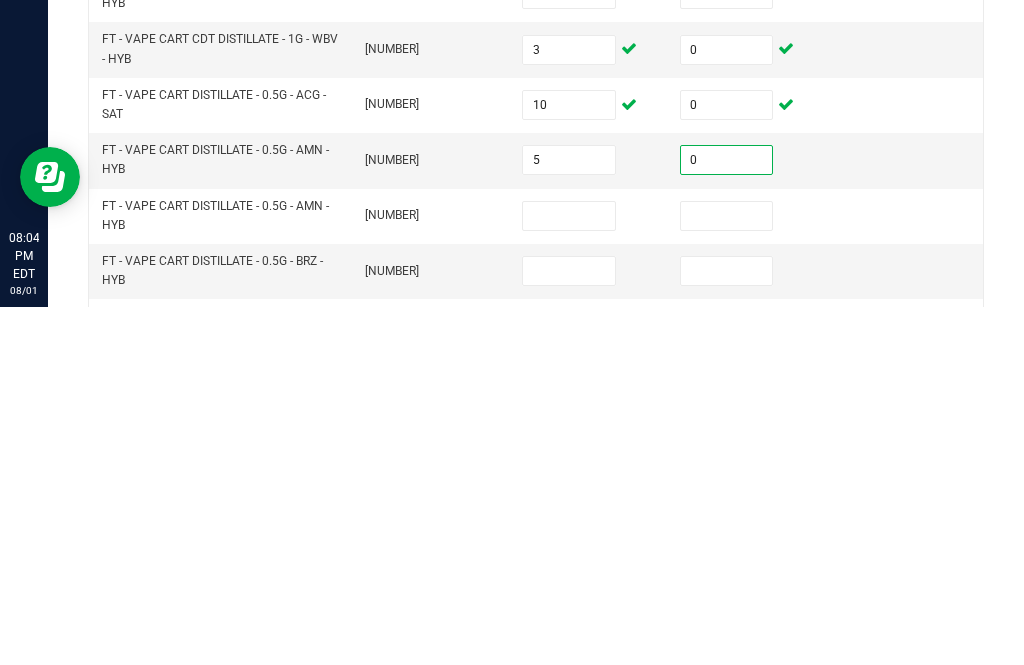 scroll, scrollTop: 550, scrollLeft: 0, axis: vertical 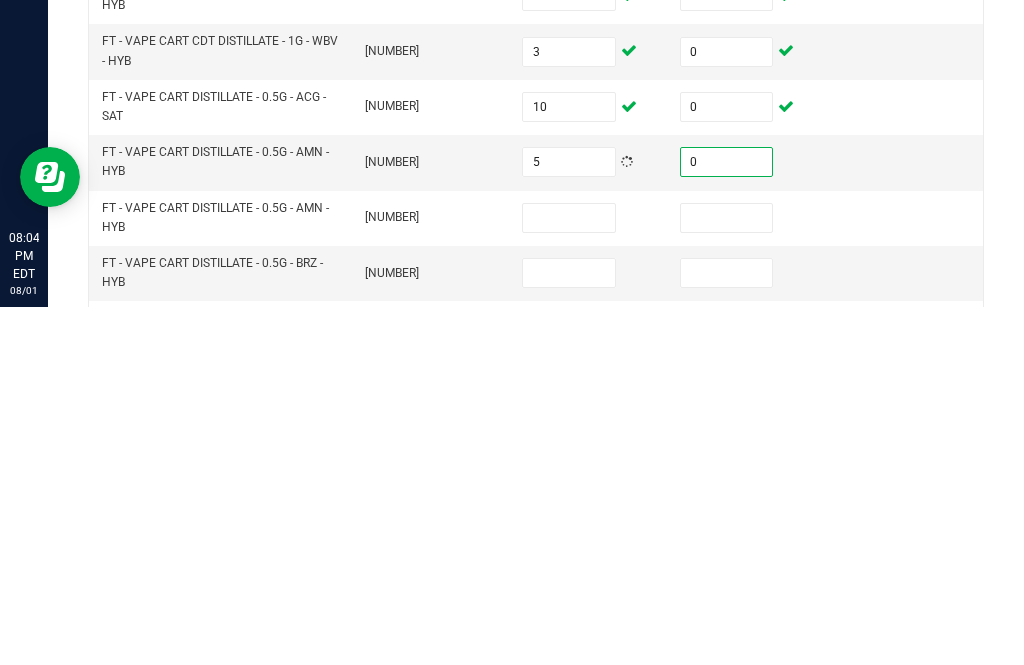 click at bounding box center [569, 576] 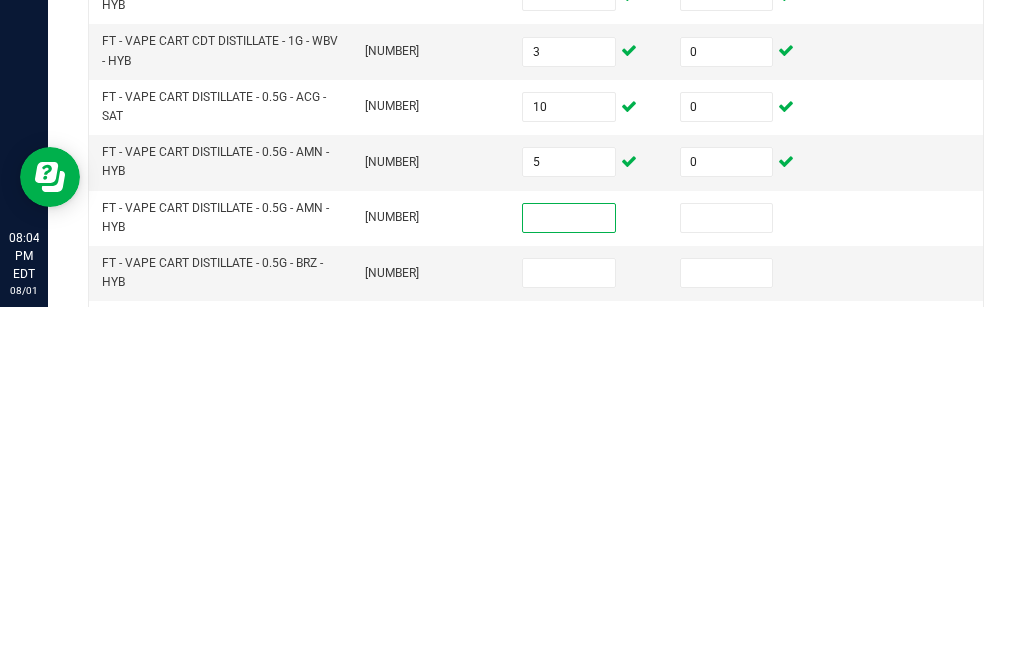 click at bounding box center [727, 576] 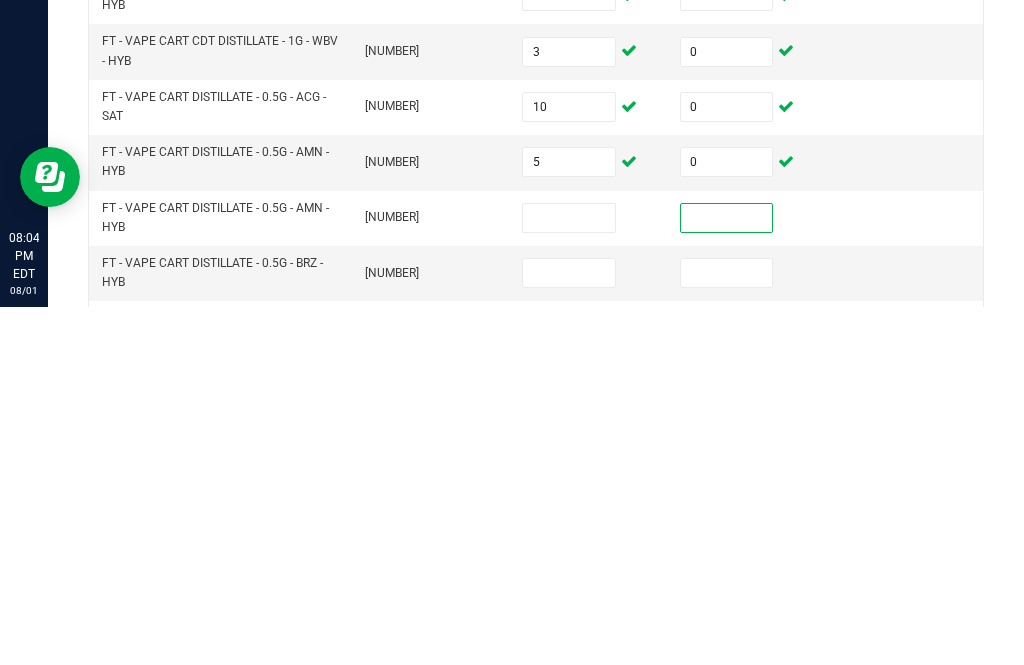 click at bounding box center (569, 576) 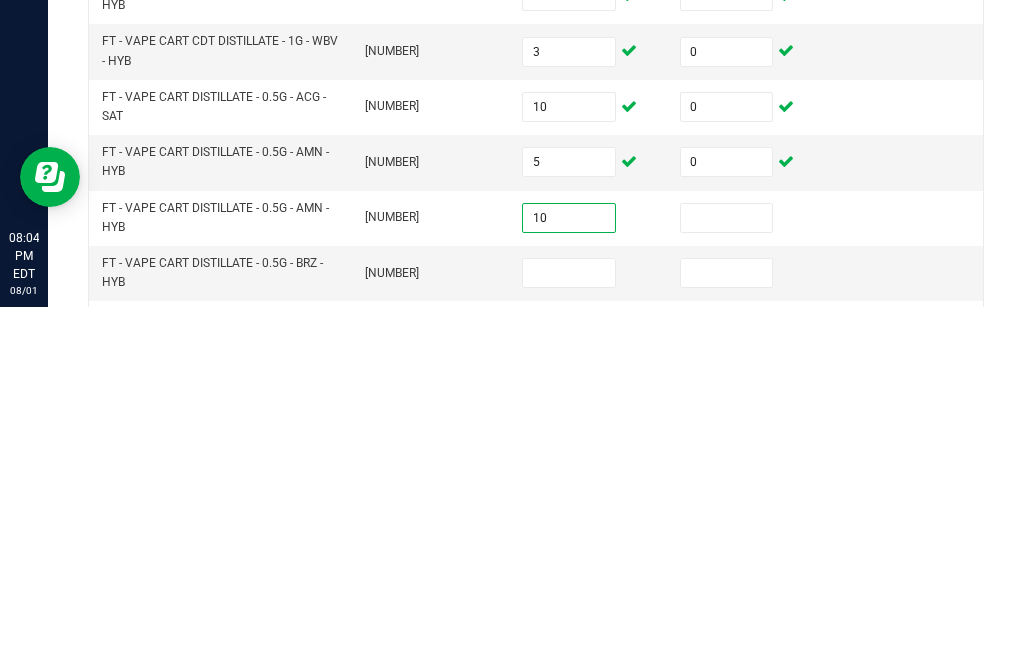click at bounding box center [727, 576] 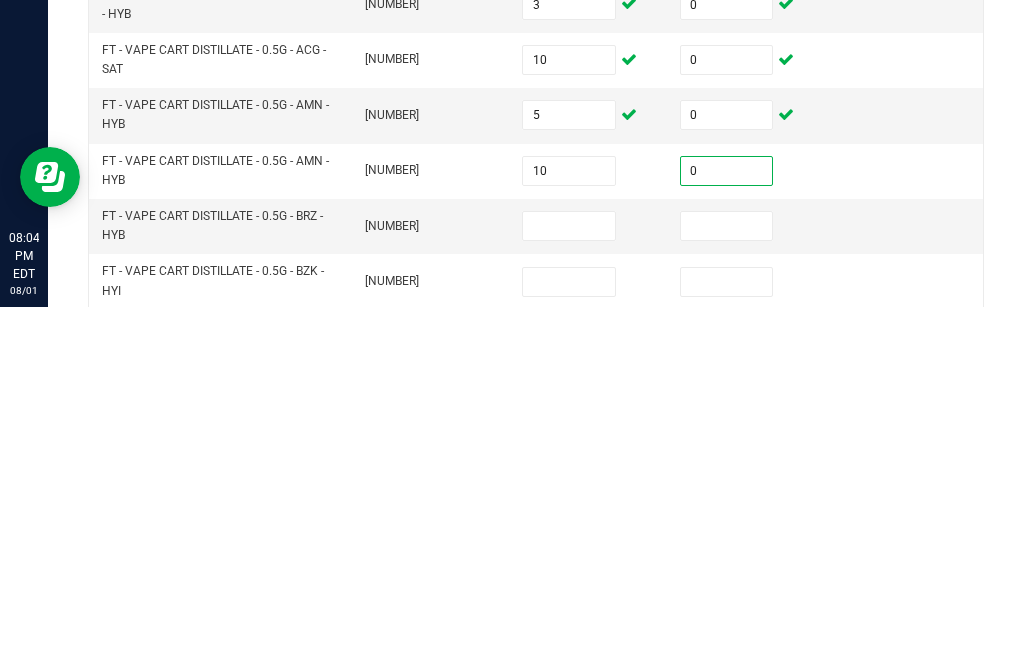 scroll, scrollTop: 605, scrollLeft: 0, axis: vertical 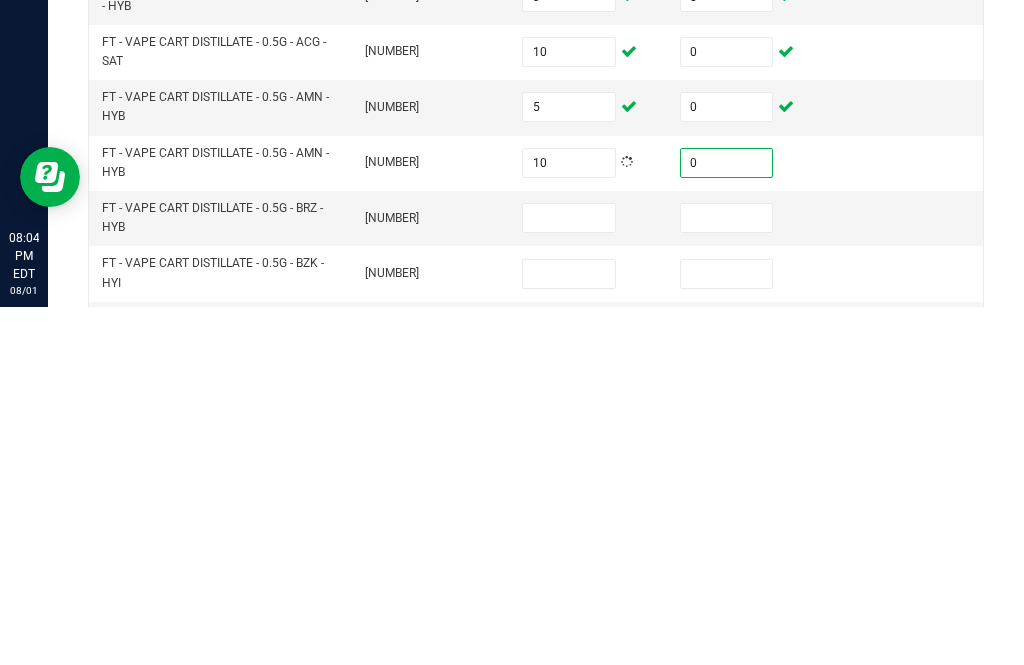 click at bounding box center [569, 576] 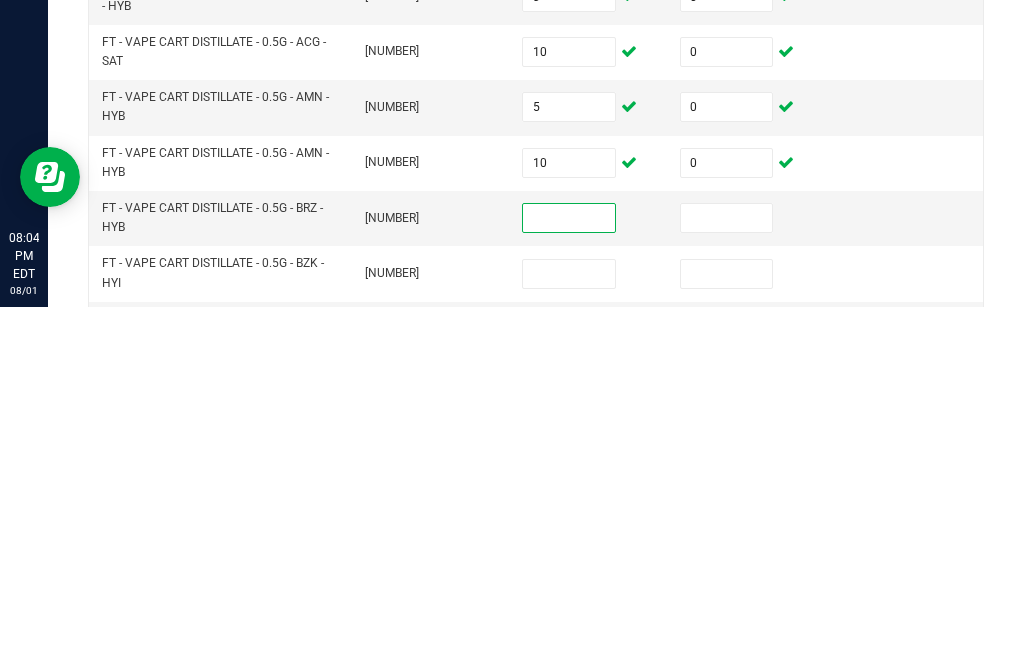 click on "10" at bounding box center (569, 521) 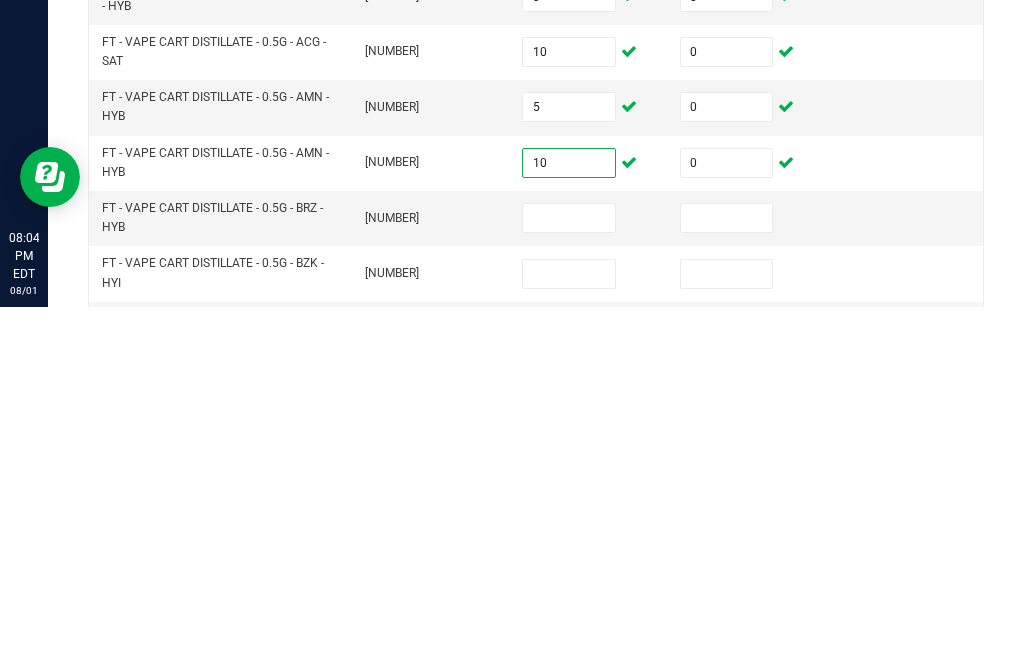 click at bounding box center [569, 576] 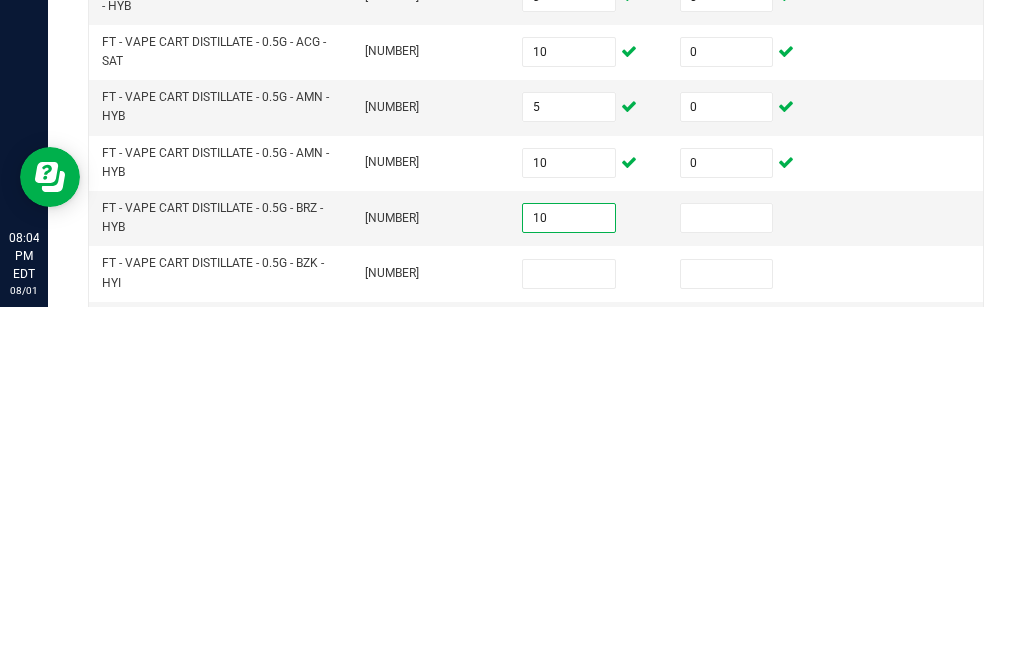 click at bounding box center (727, 576) 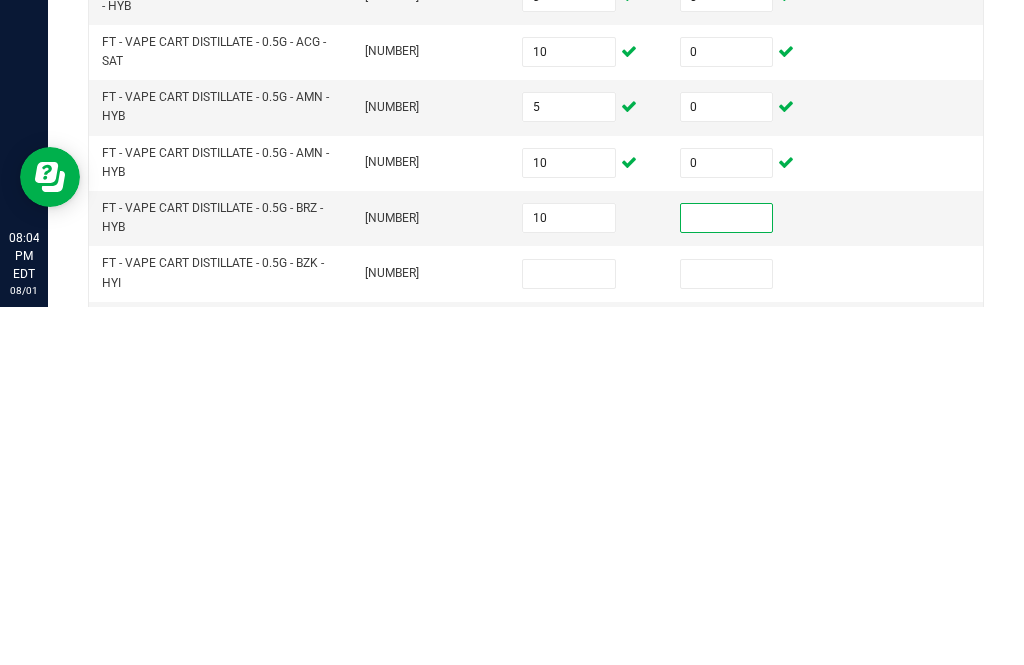 click on "10" at bounding box center (569, 521) 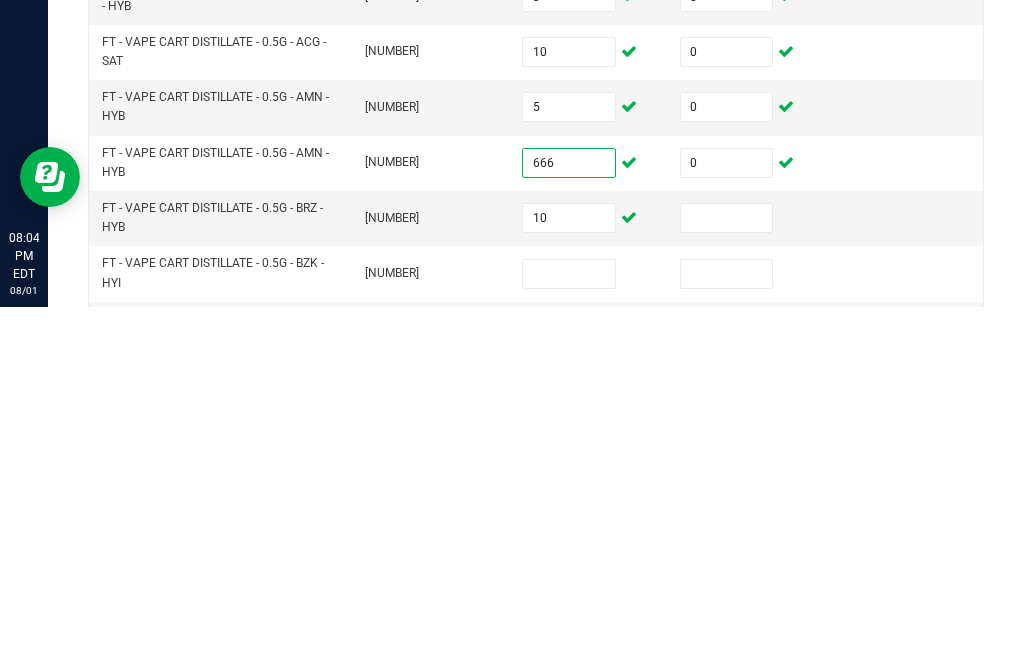 click at bounding box center [727, 576] 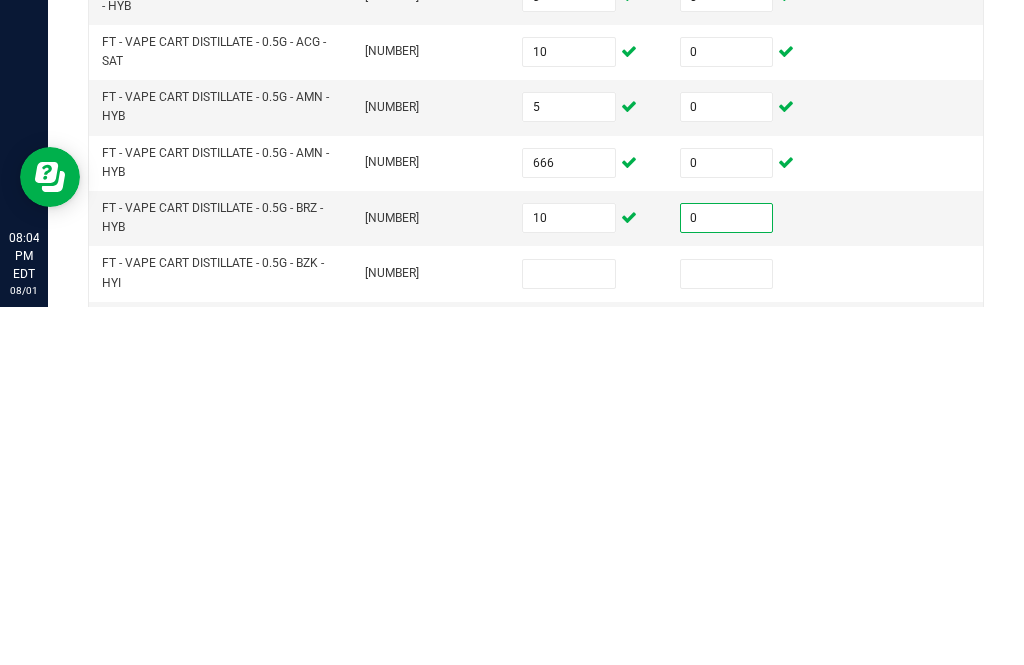 scroll, scrollTop: 630, scrollLeft: 0, axis: vertical 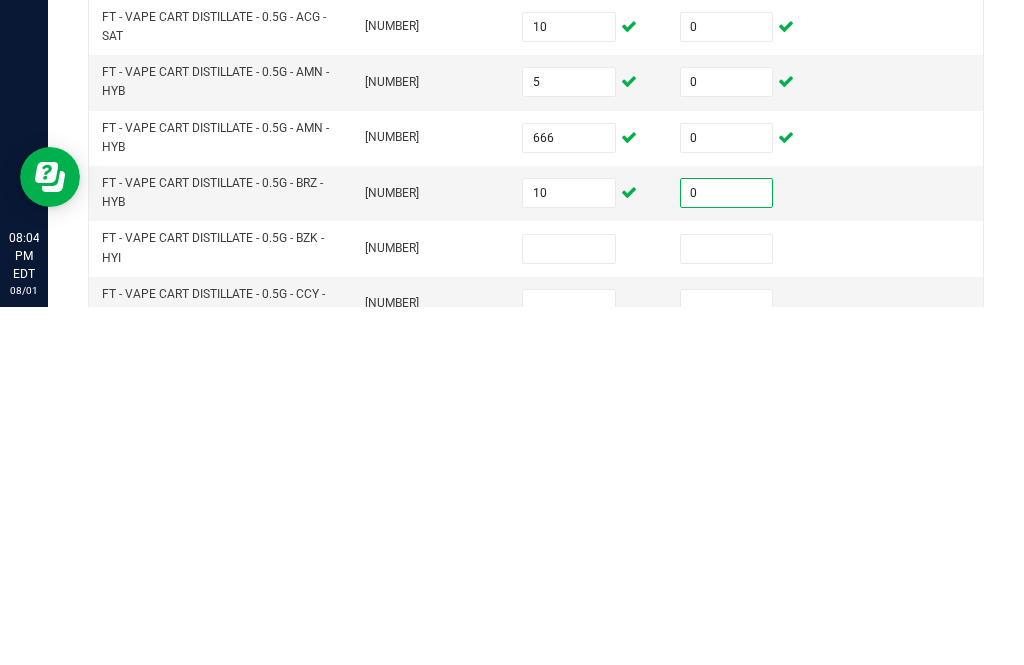 click at bounding box center (569, 607) 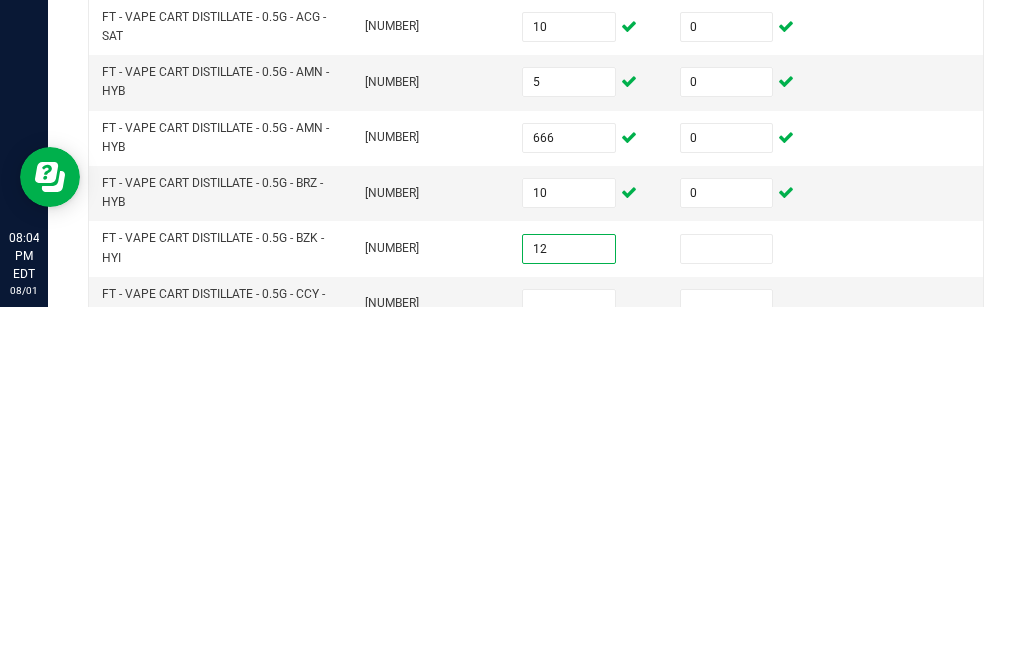 click at bounding box center [727, 607] 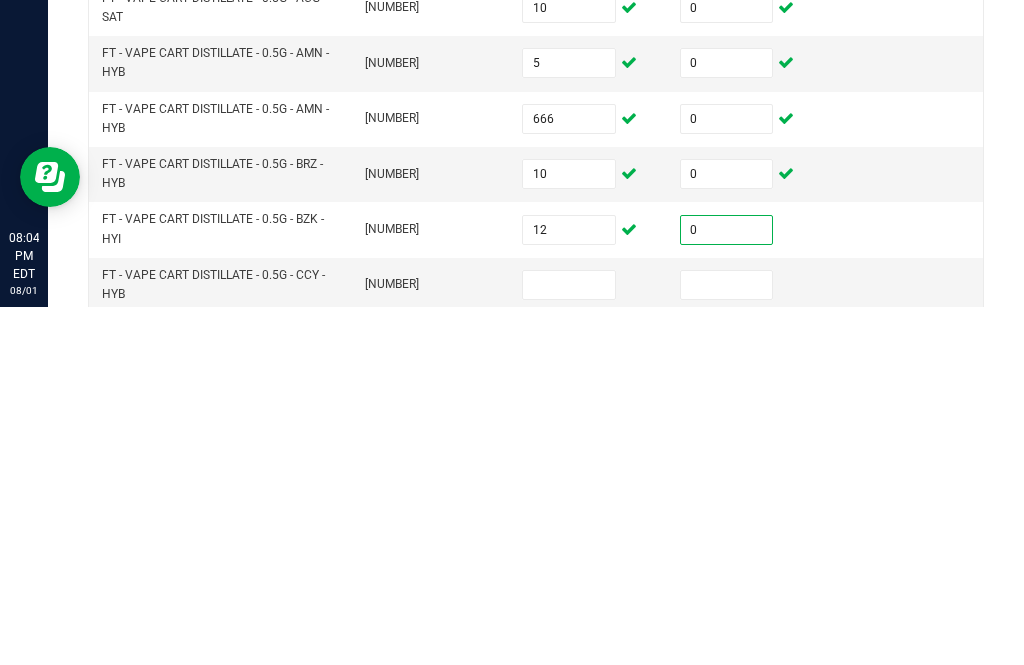 scroll, scrollTop: 646, scrollLeft: 0, axis: vertical 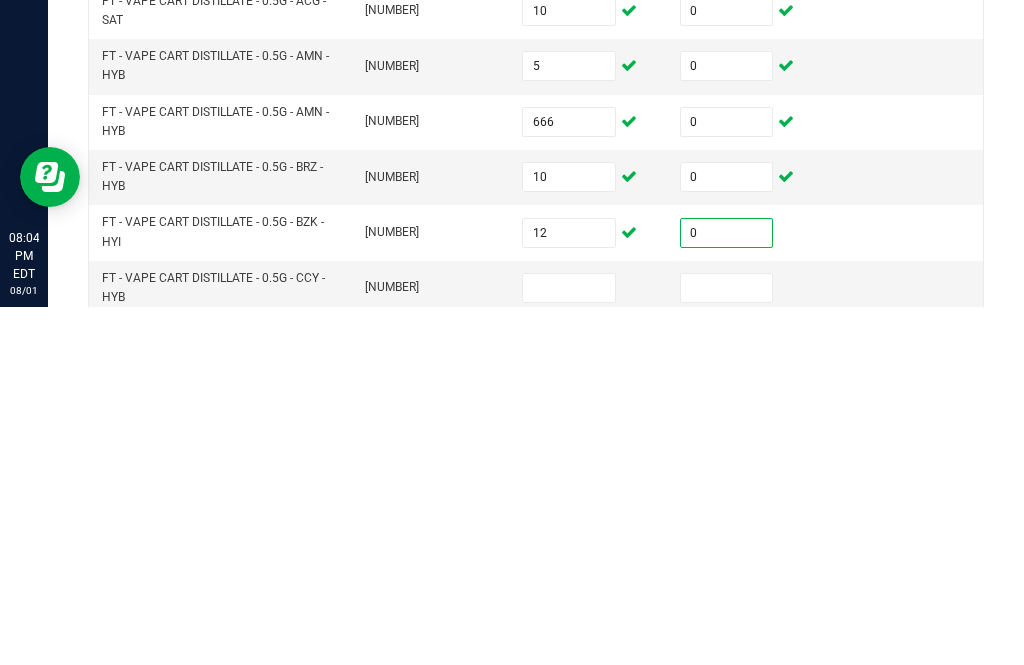 click at bounding box center (569, 646) 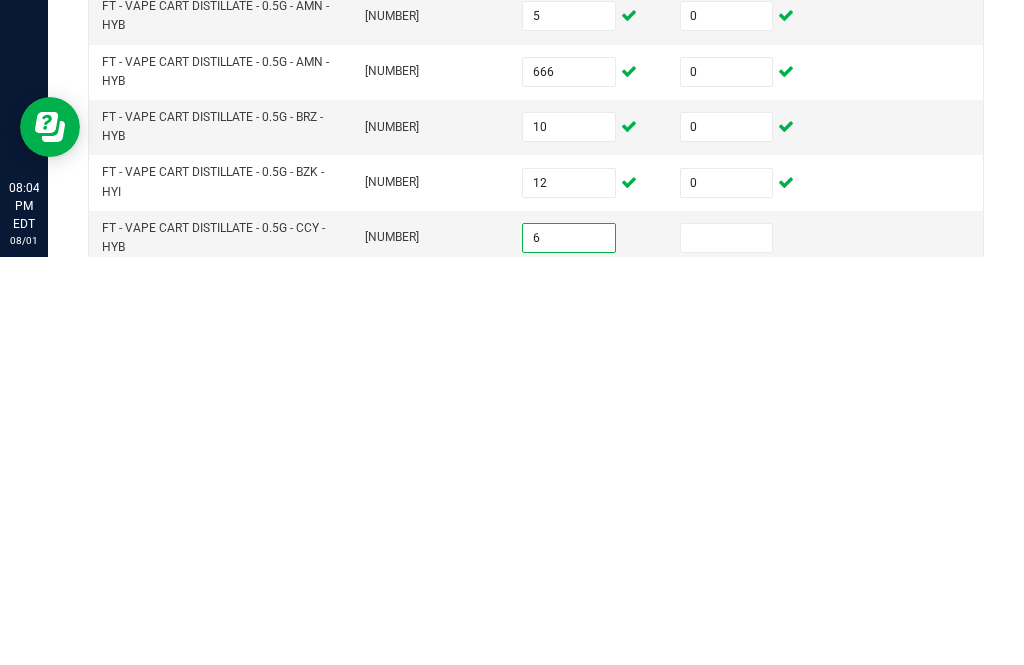 click at bounding box center [727, 646] 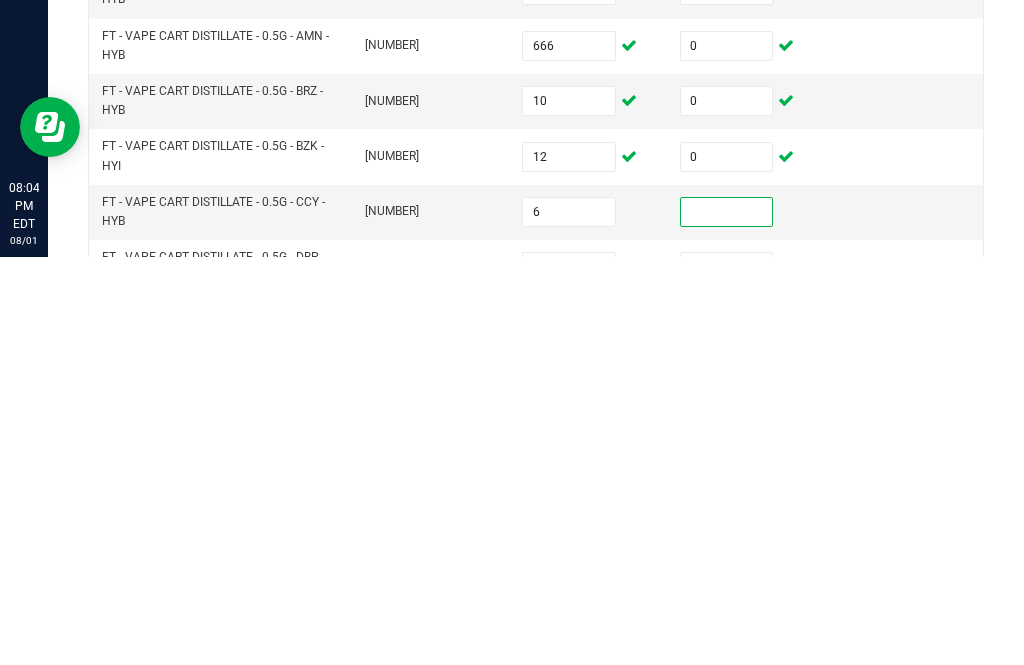 scroll, scrollTop: 669, scrollLeft: 0, axis: vertical 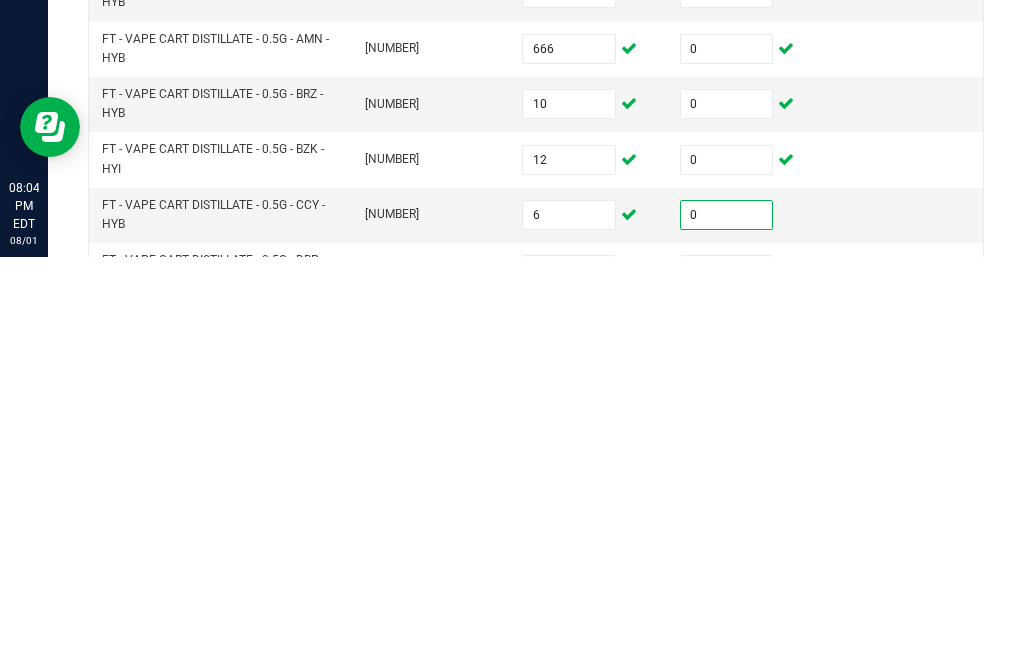 click at bounding box center (569, 678) 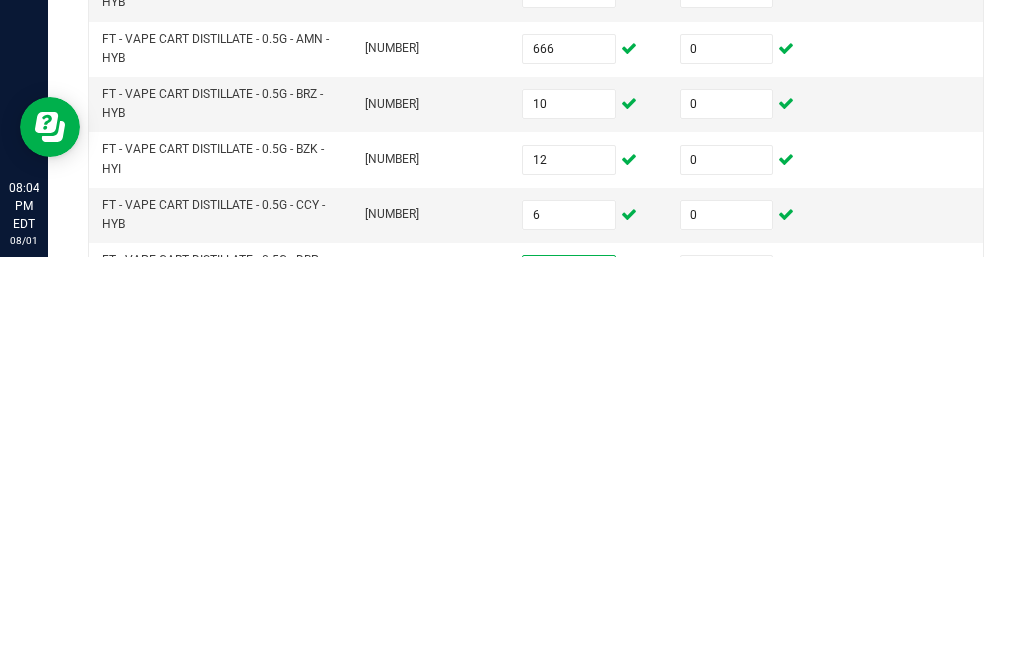 click at bounding box center [727, 678] 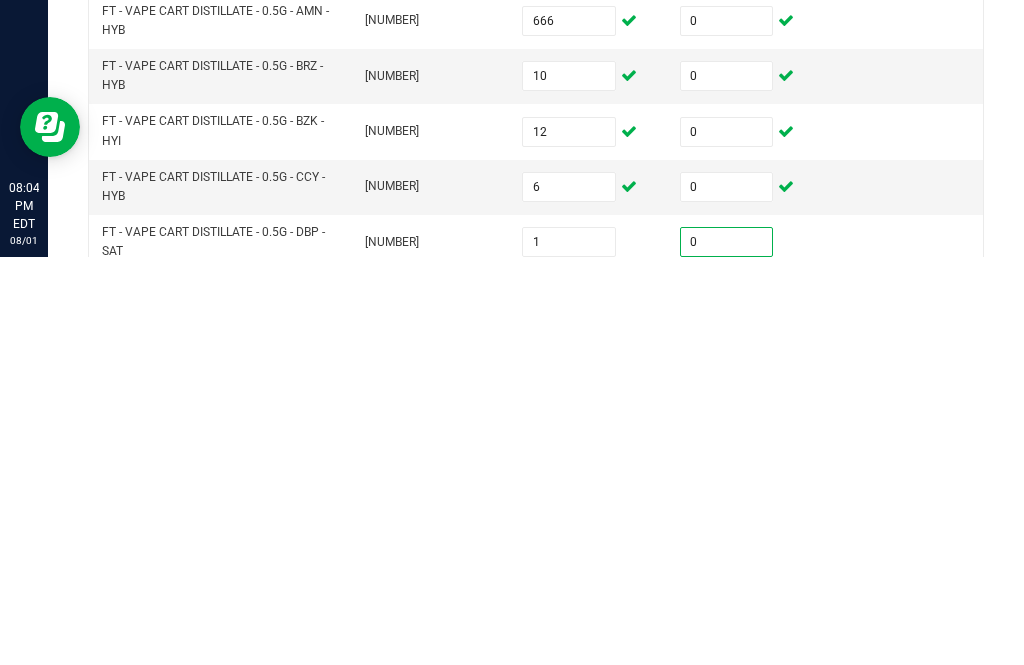 scroll, scrollTop: 700, scrollLeft: 0, axis: vertical 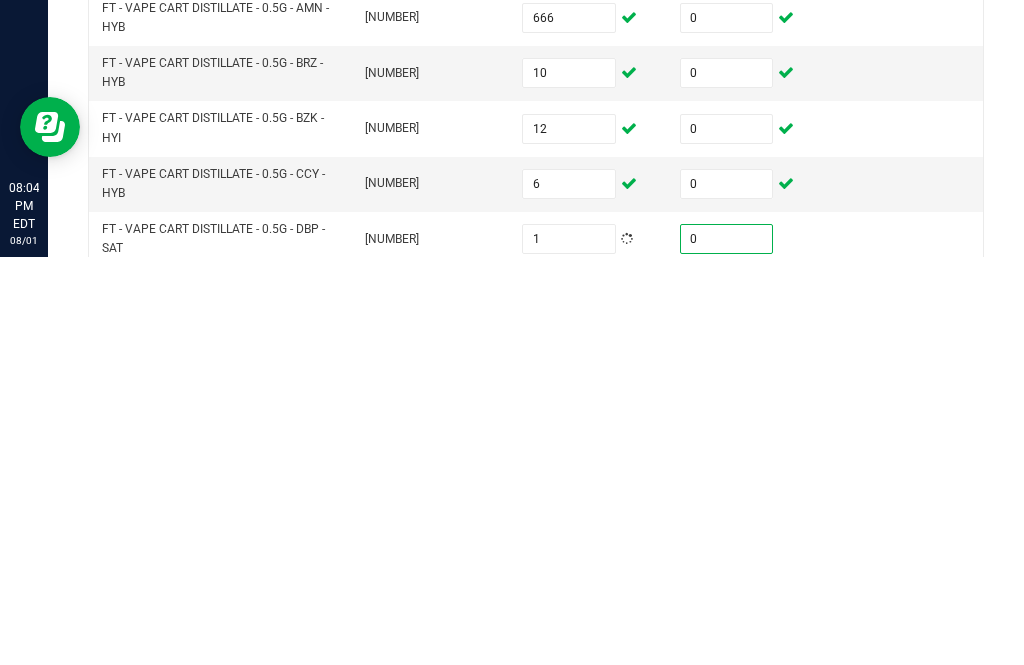 click at bounding box center (569, 703) 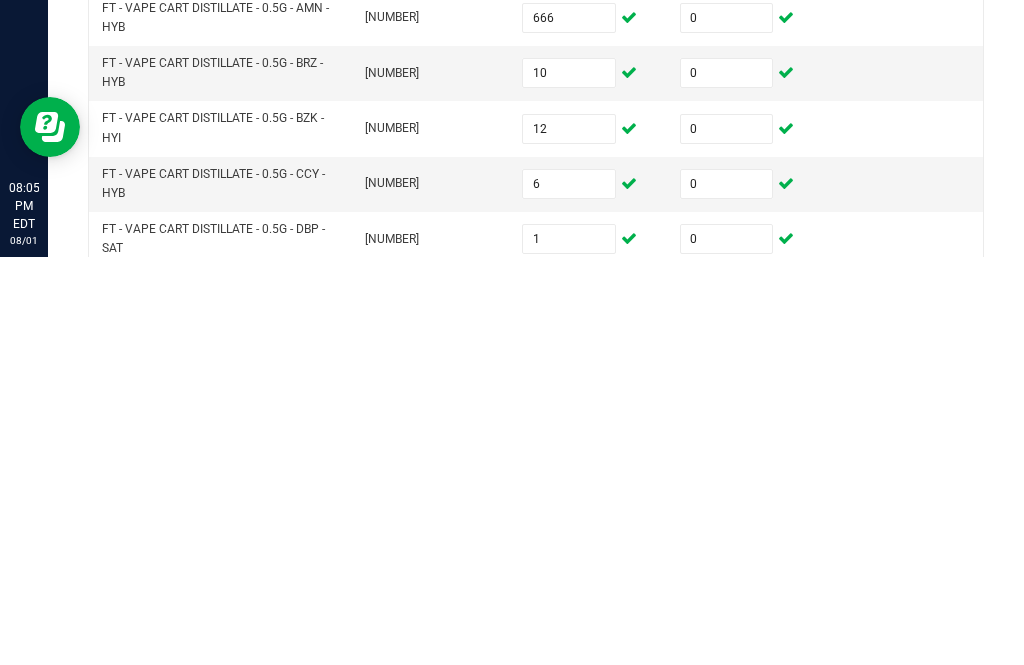 click at bounding box center (727, 703) 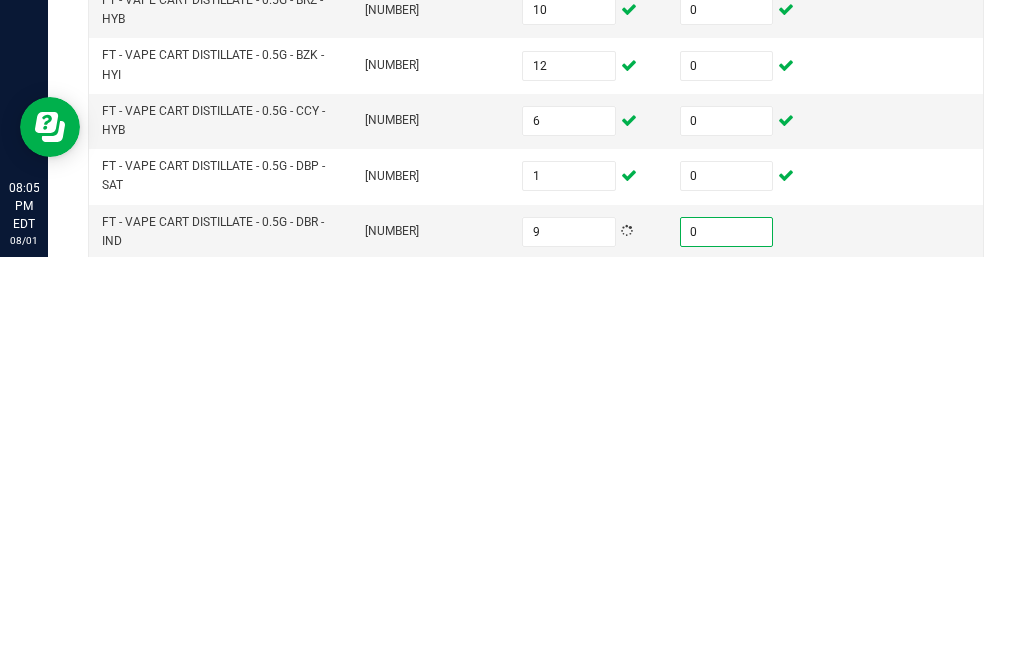 scroll, scrollTop: 763, scrollLeft: 0, axis: vertical 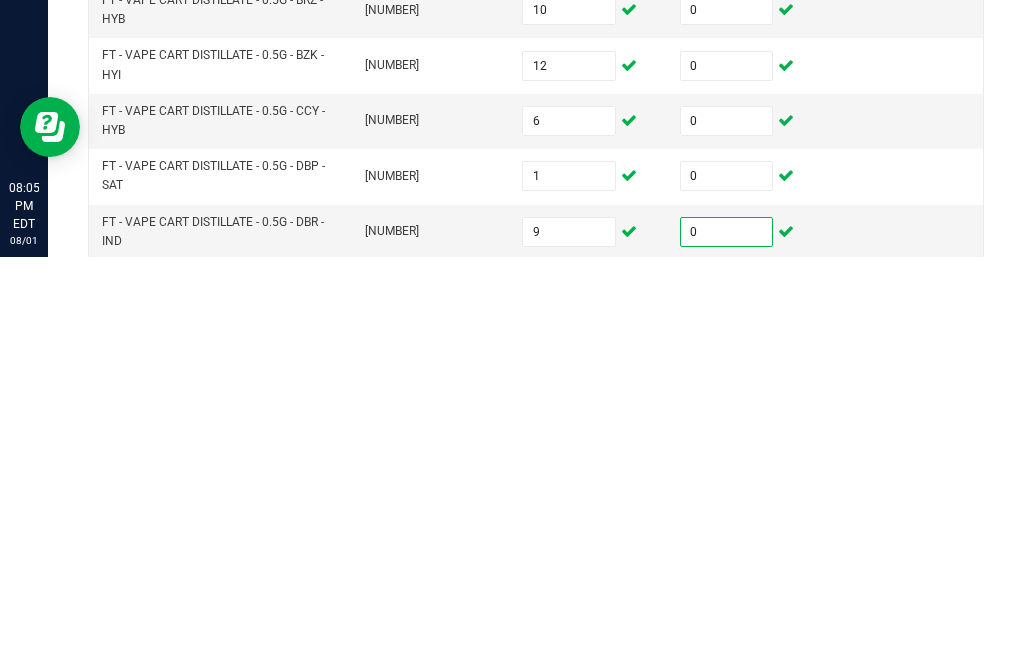 click on "9" 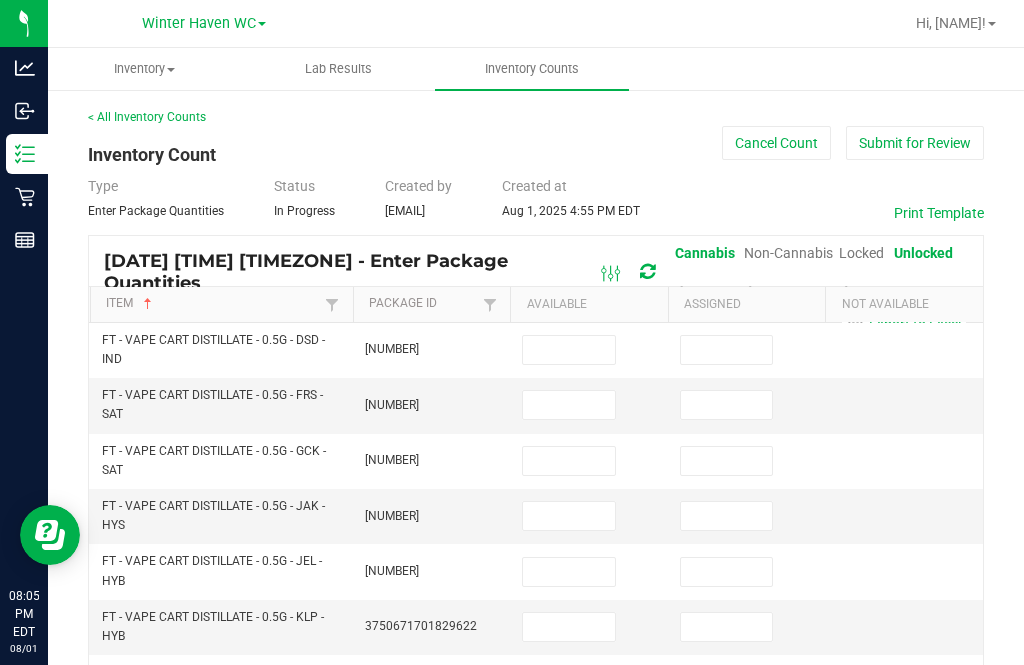 scroll, scrollTop: 0, scrollLeft: 0, axis: both 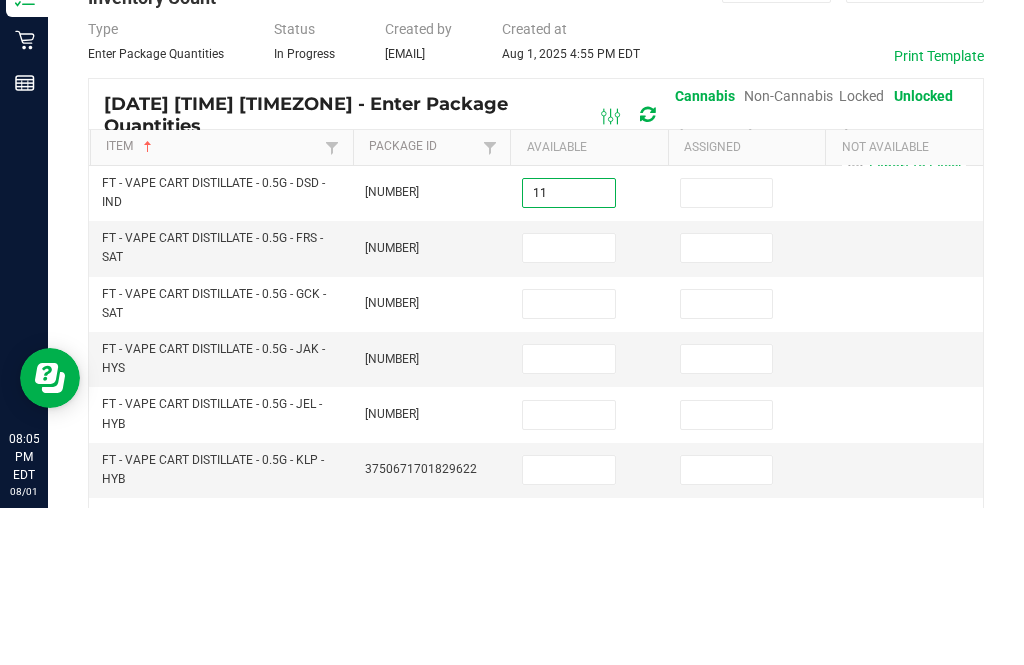 click at bounding box center (727, 350) 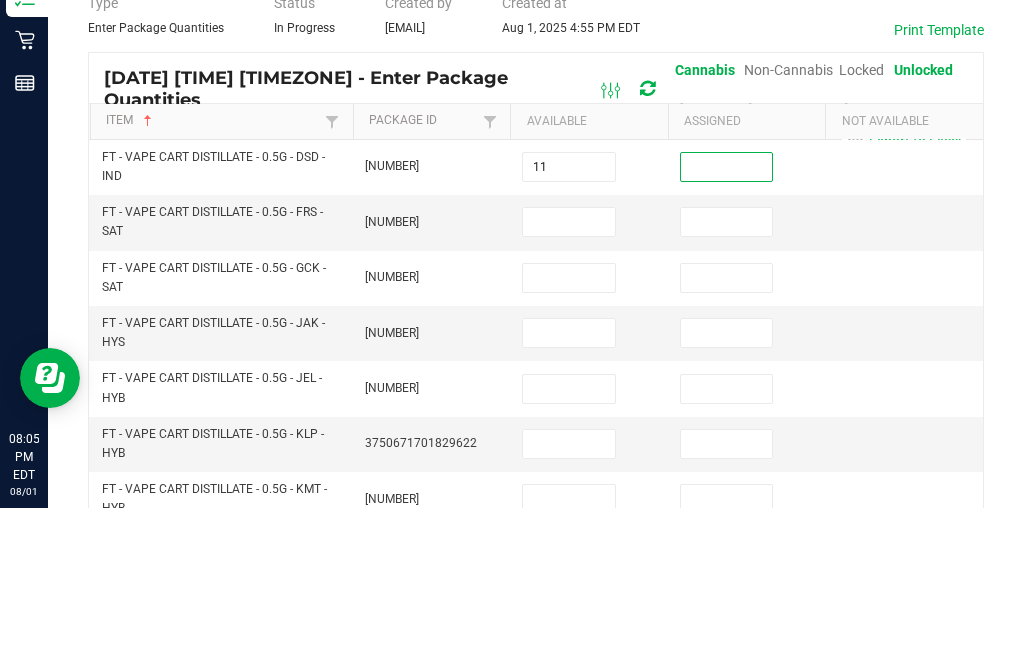 scroll, scrollTop: 22, scrollLeft: 0, axis: vertical 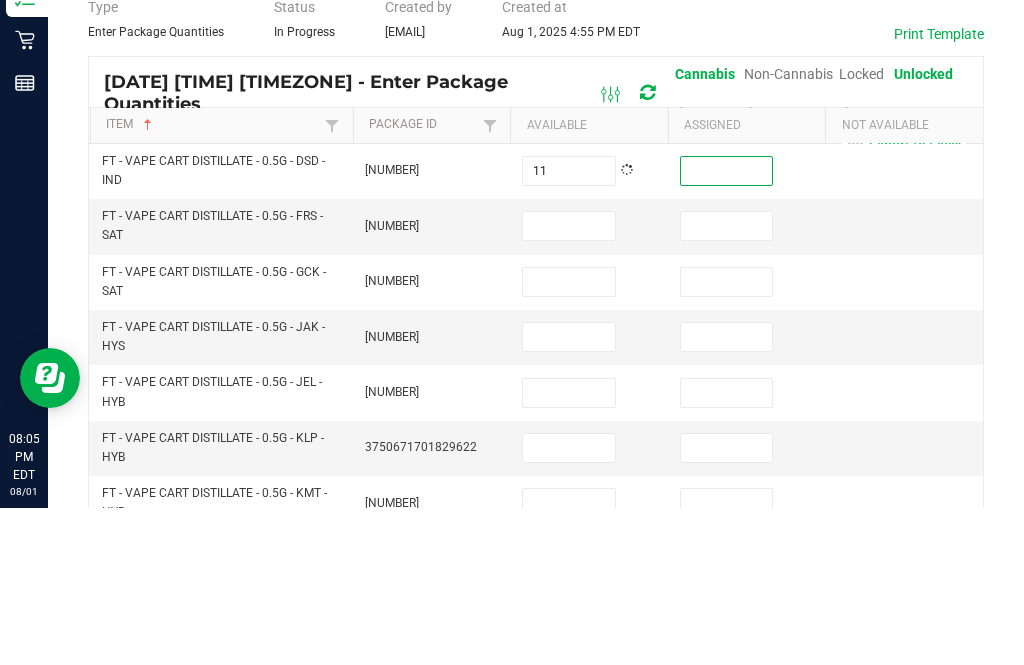 click at bounding box center [727, 328] 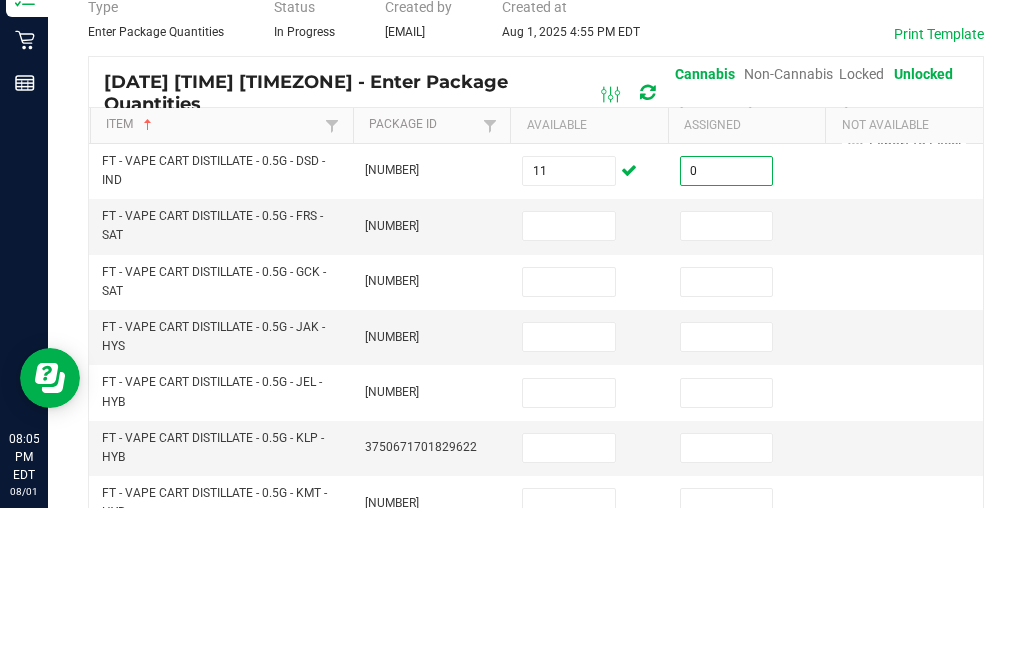 click at bounding box center (569, 383) 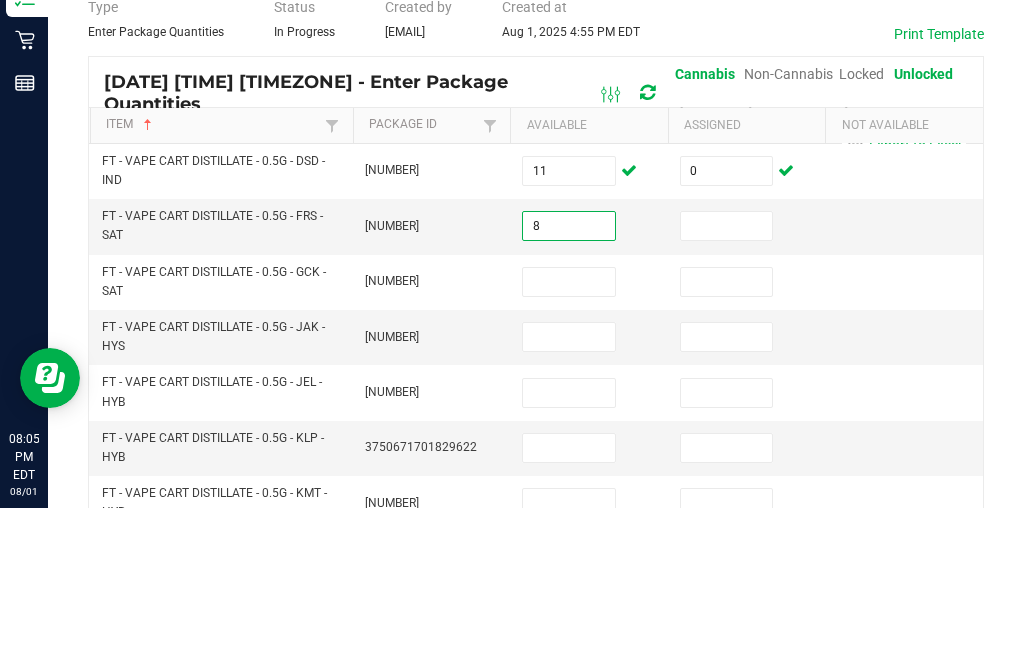 click at bounding box center [727, 383] 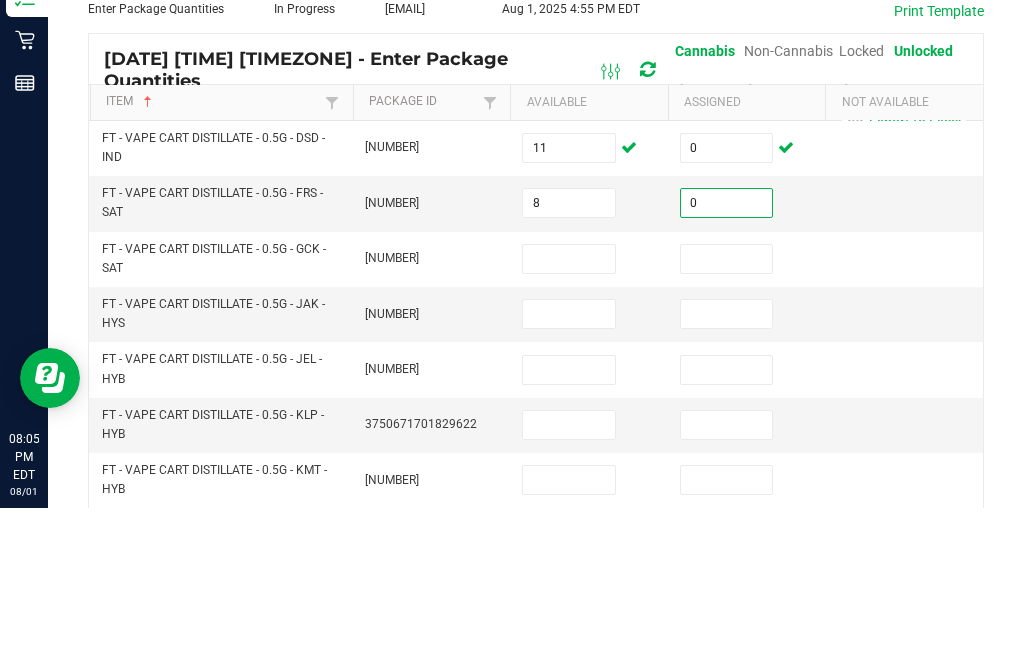 scroll, scrollTop: 46, scrollLeft: 0, axis: vertical 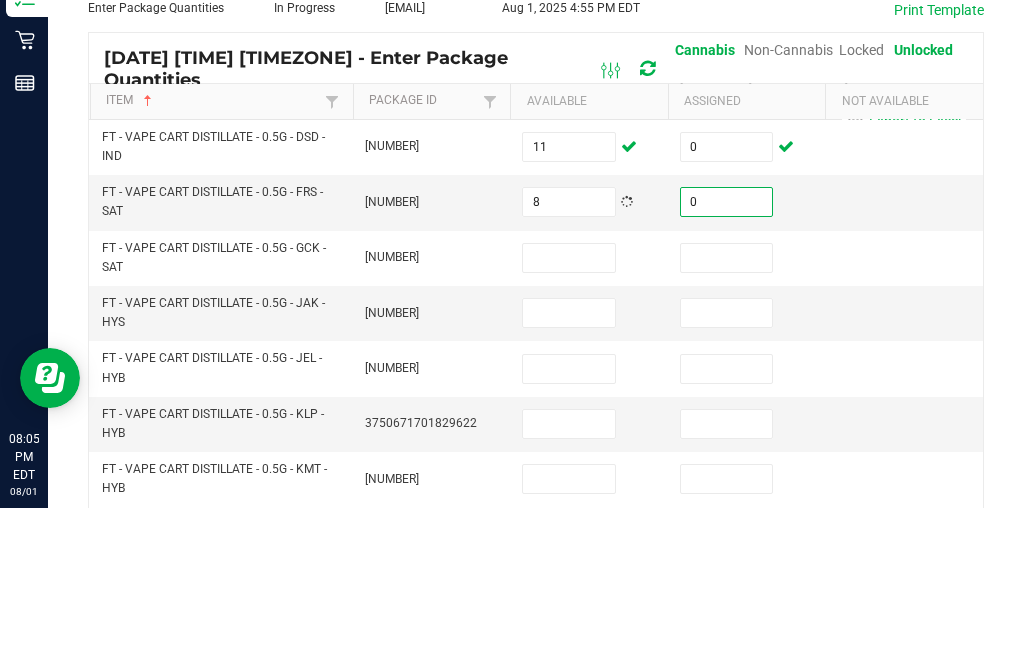 click at bounding box center [569, 415] 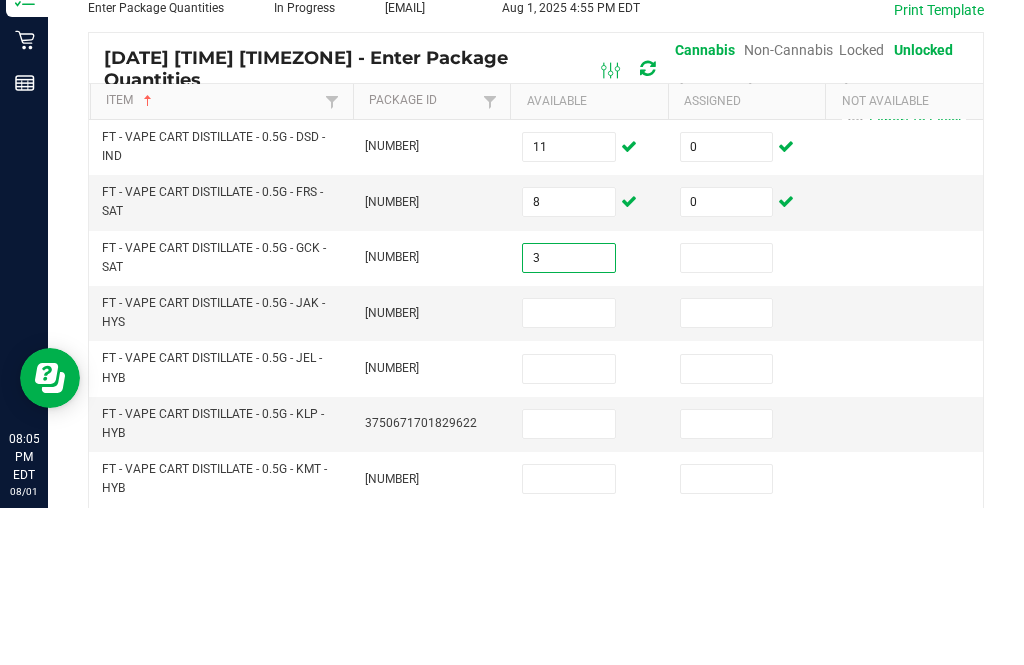 click at bounding box center [727, 415] 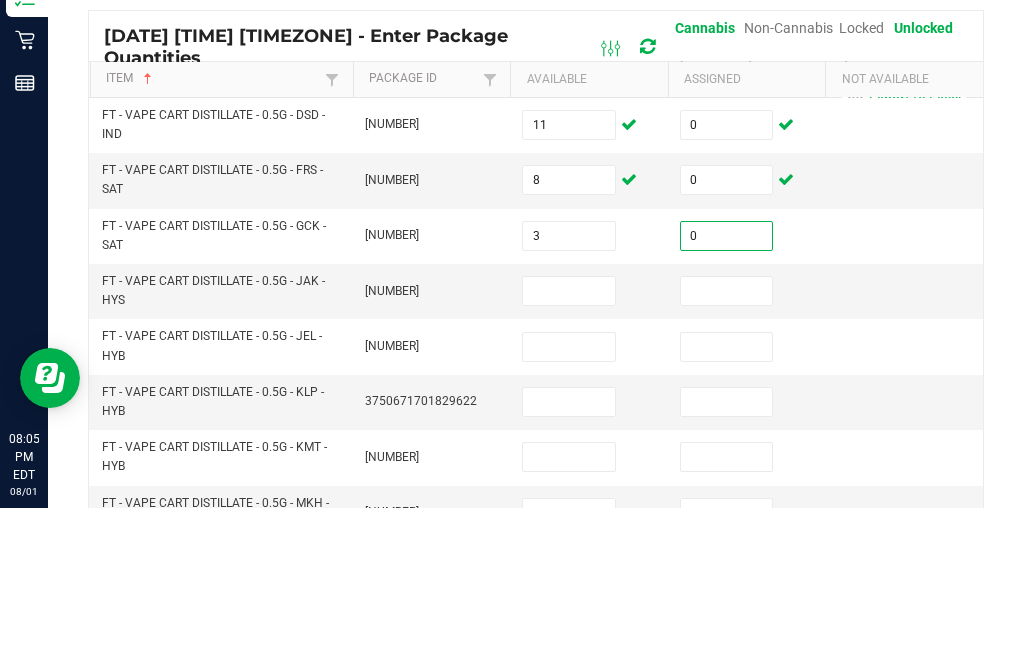 scroll, scrollTop: 68, scrollLeft: 0, axis: vertical 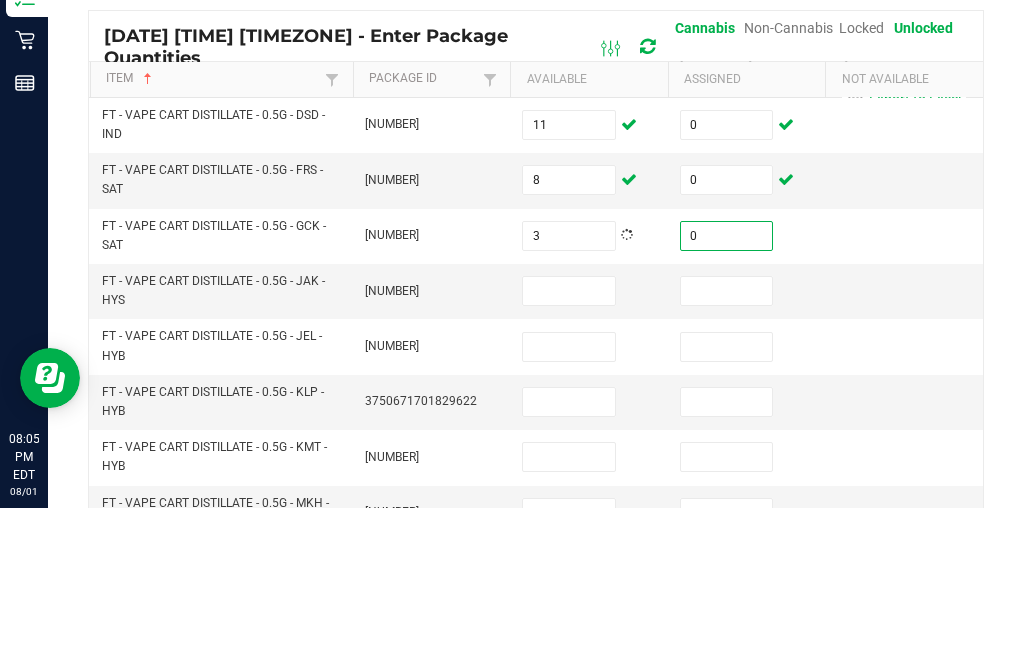 click at bounding box center (569, 448) 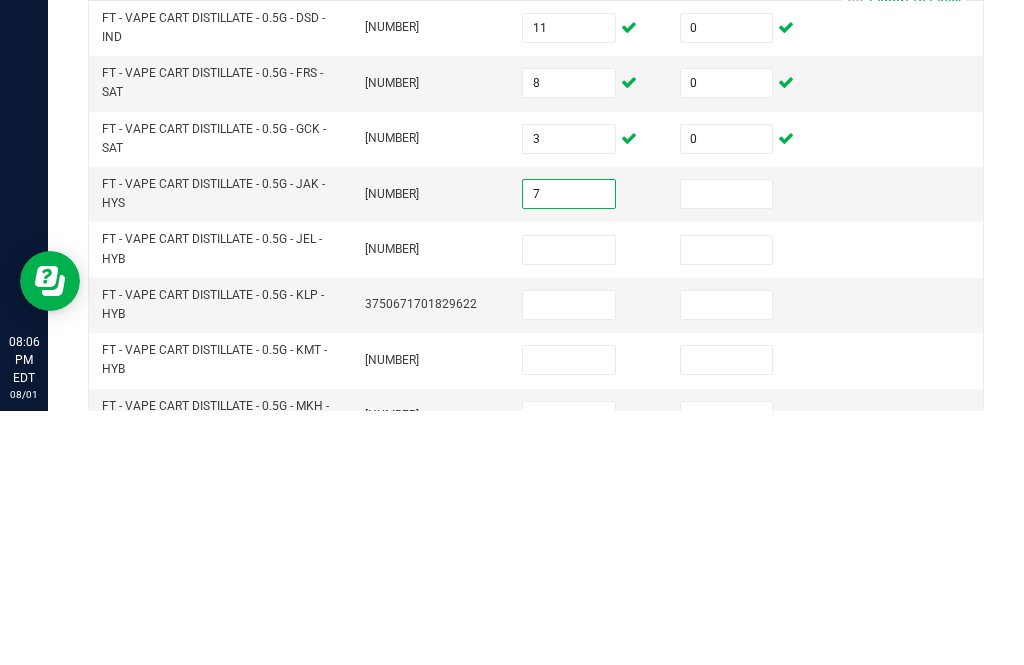 click at bounding box center (727, 448) 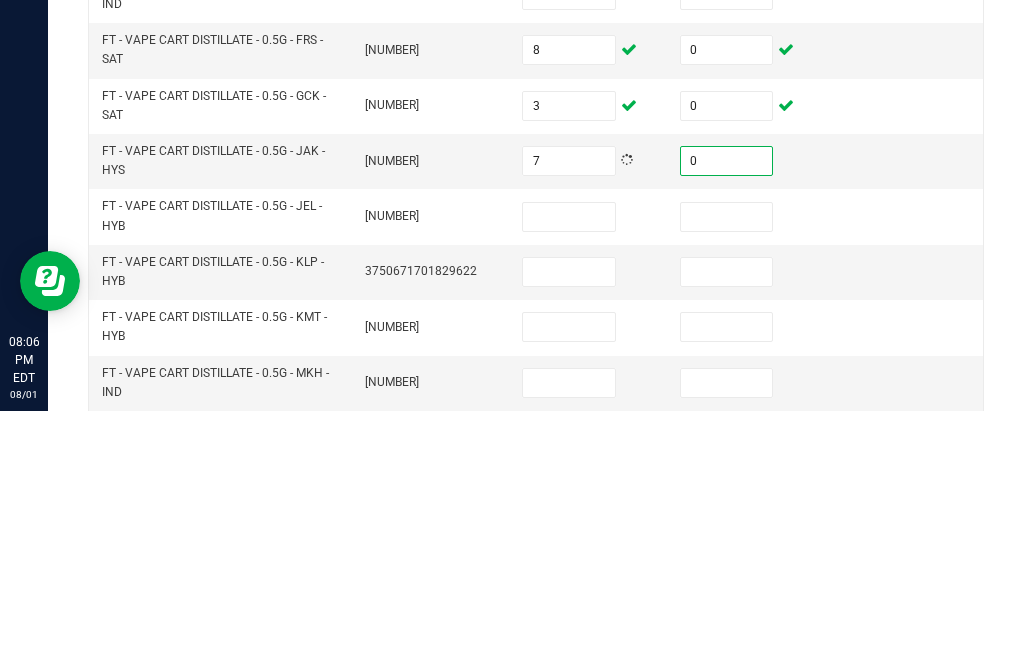 scroll, scrollTop: 102, scrollLeft: 0, axis: vertical 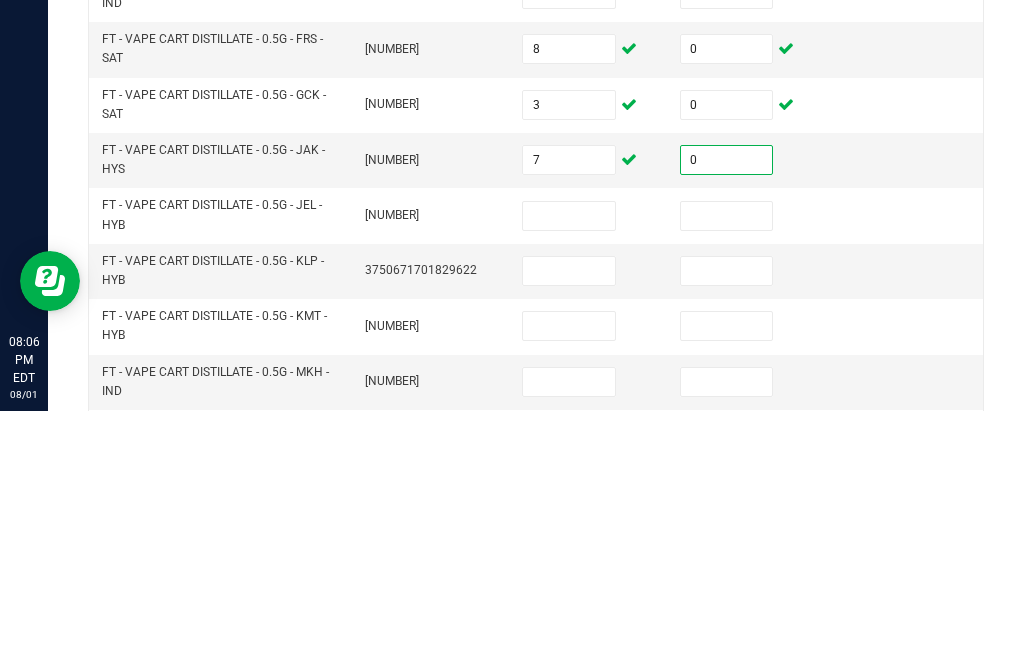 click at bounding box center [569, 470] 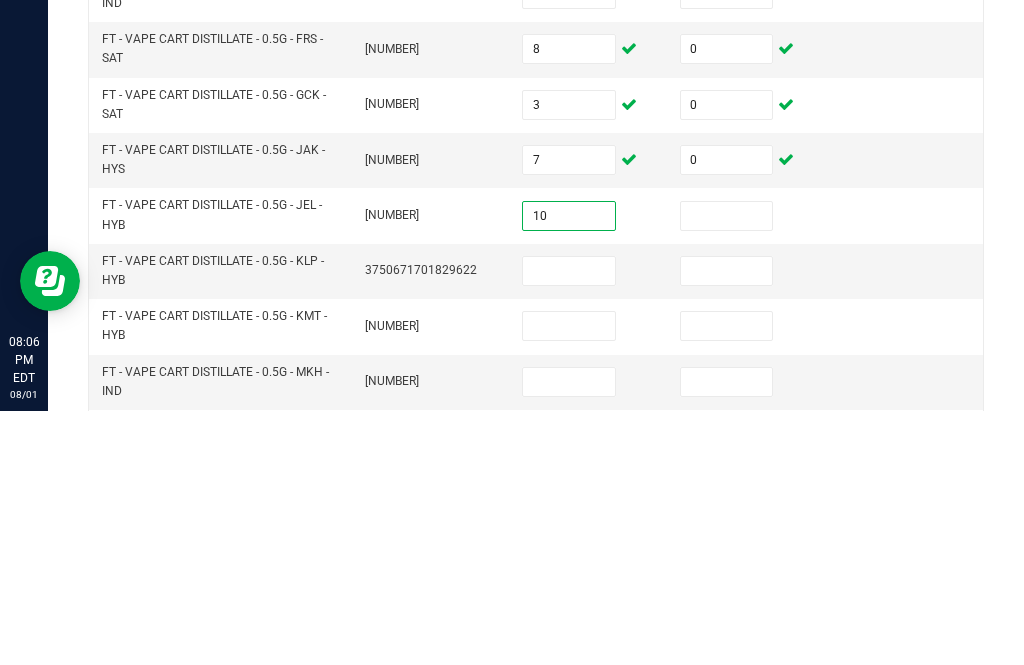 click at bounding box center [727, 470] 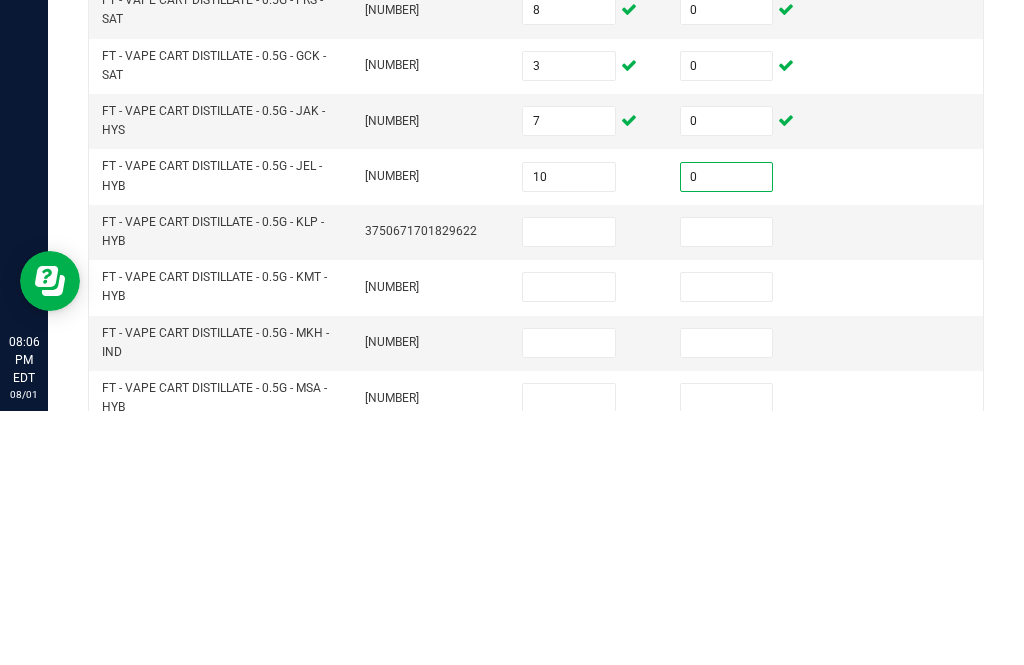 scroll, scrollTop: 141, scrollLeft: 0, axis: vertical 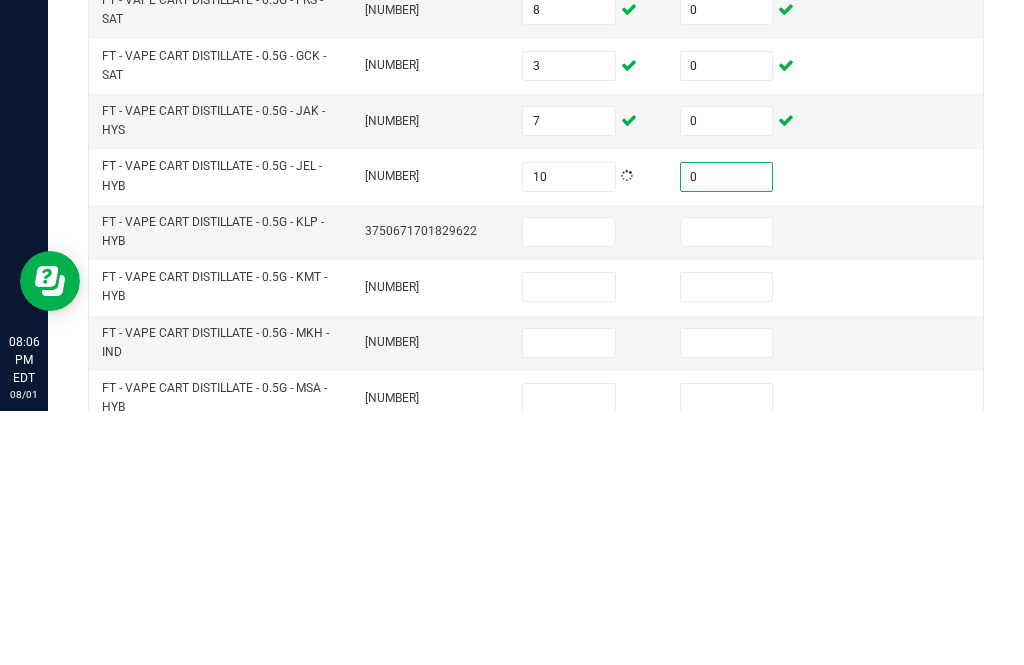 click at bounding box center [569, 486] 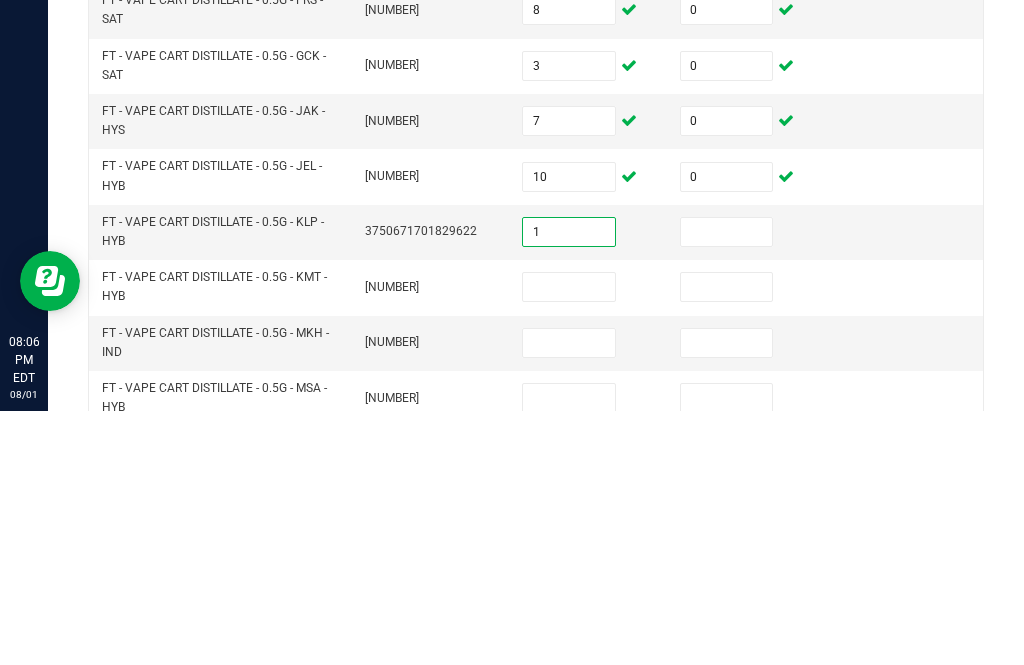 click at bounding box center (727, 486) 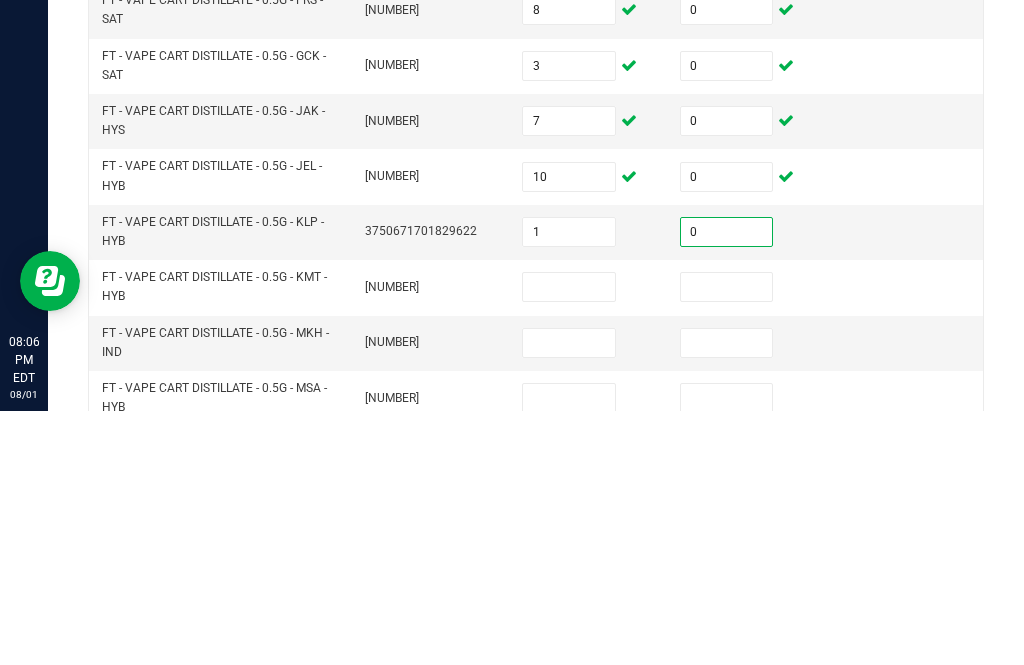 scroll, scrollTop: 173, scrollLeft: 0, axis: vertical 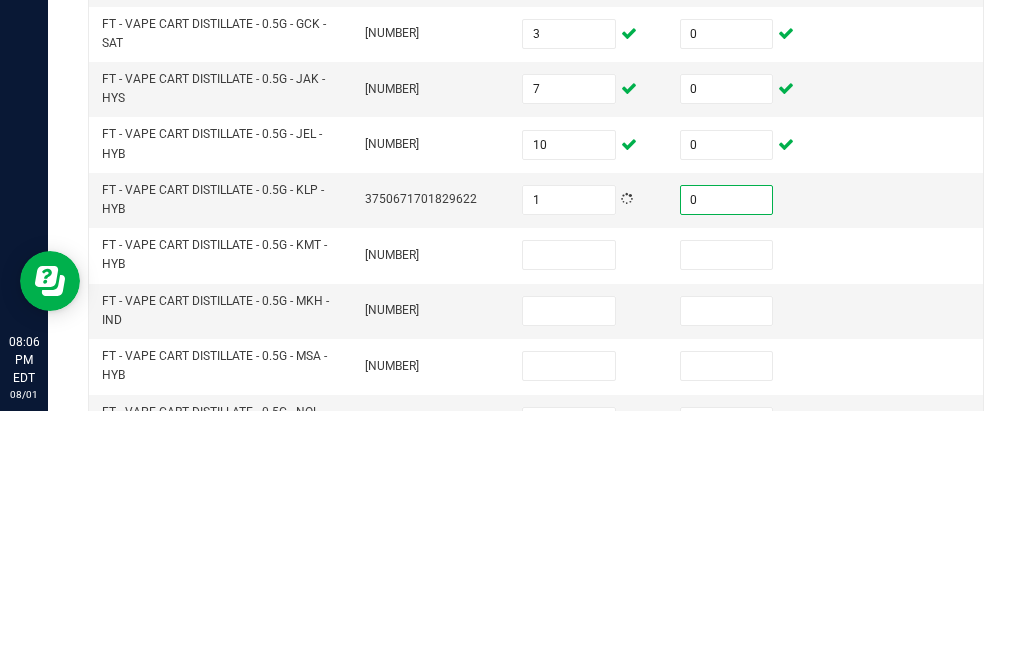 click at bounding box center (569, 509) 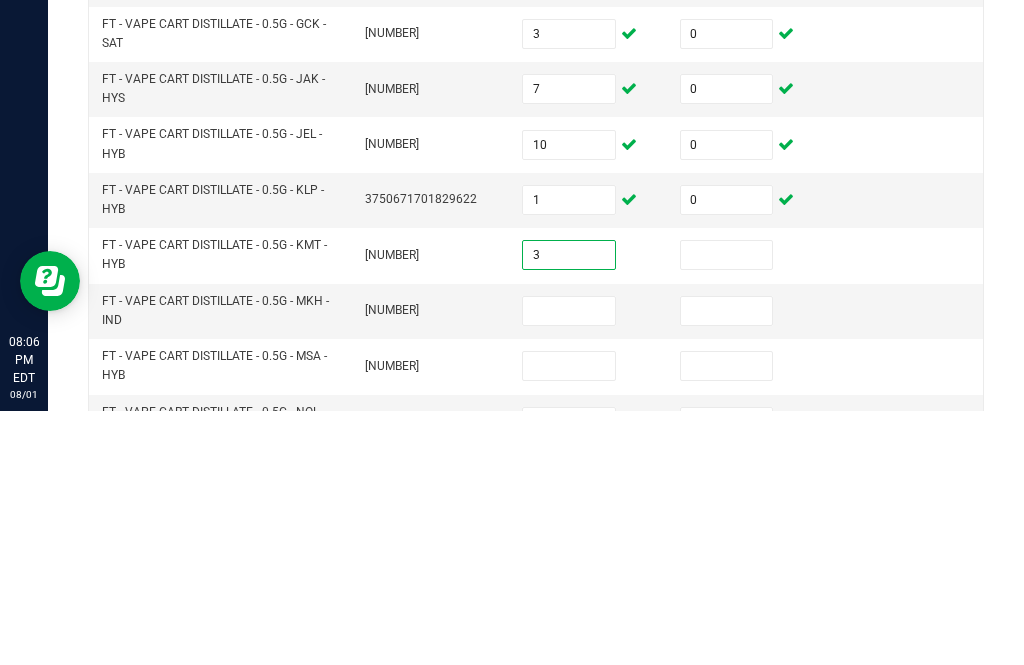 click at bounding box center [727, 509] 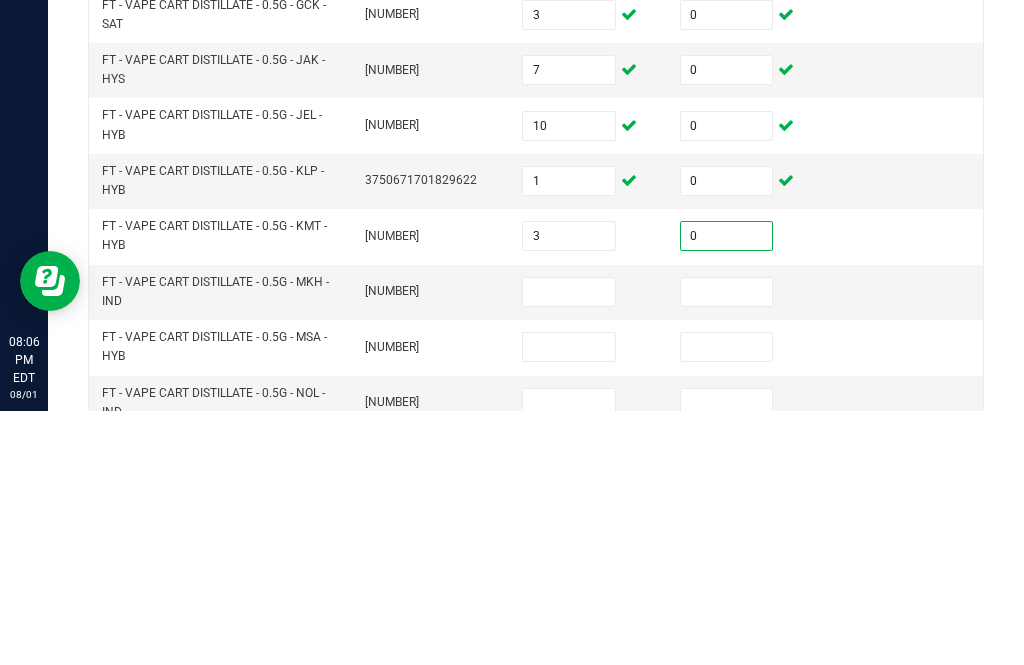 scroll, scrollTop: 192, scrollLeft: 0, axis: vertical 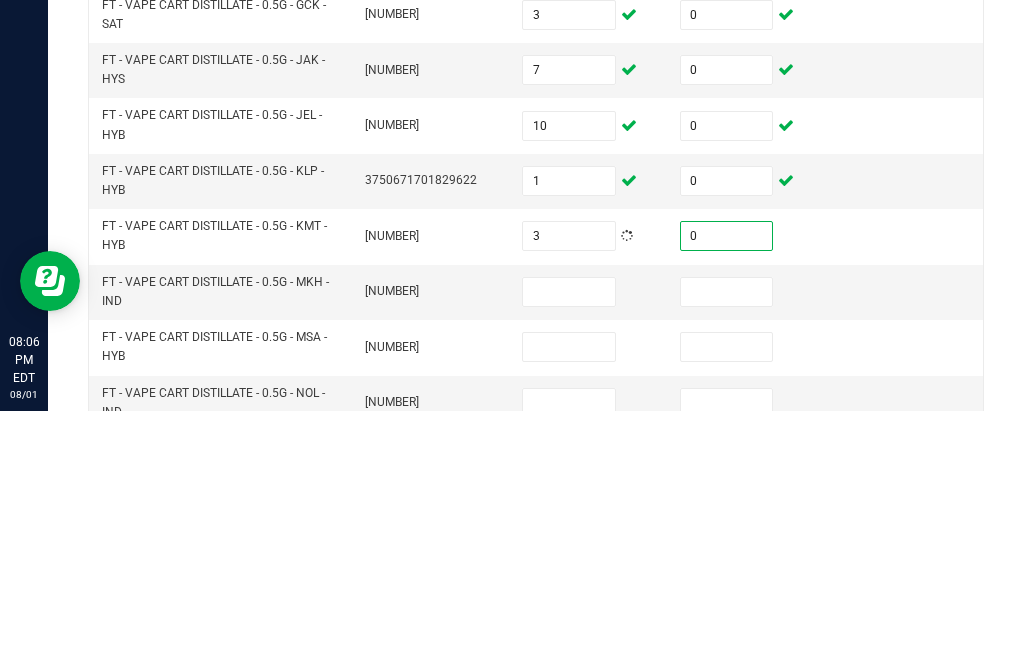 click at bounding box center [569, 546] 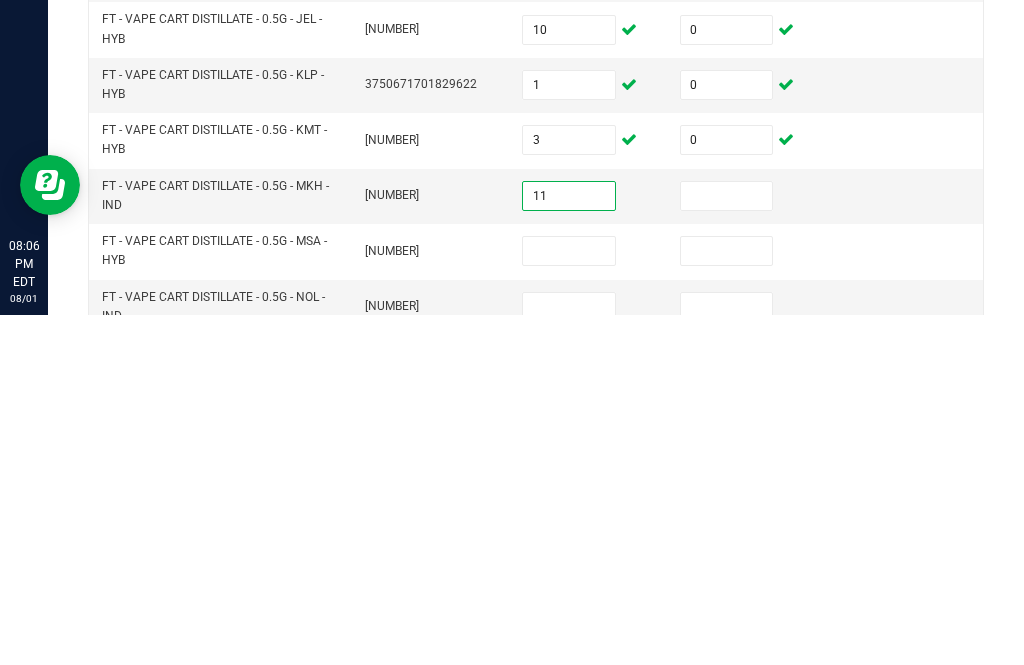 click at bounding box center (727, 546) 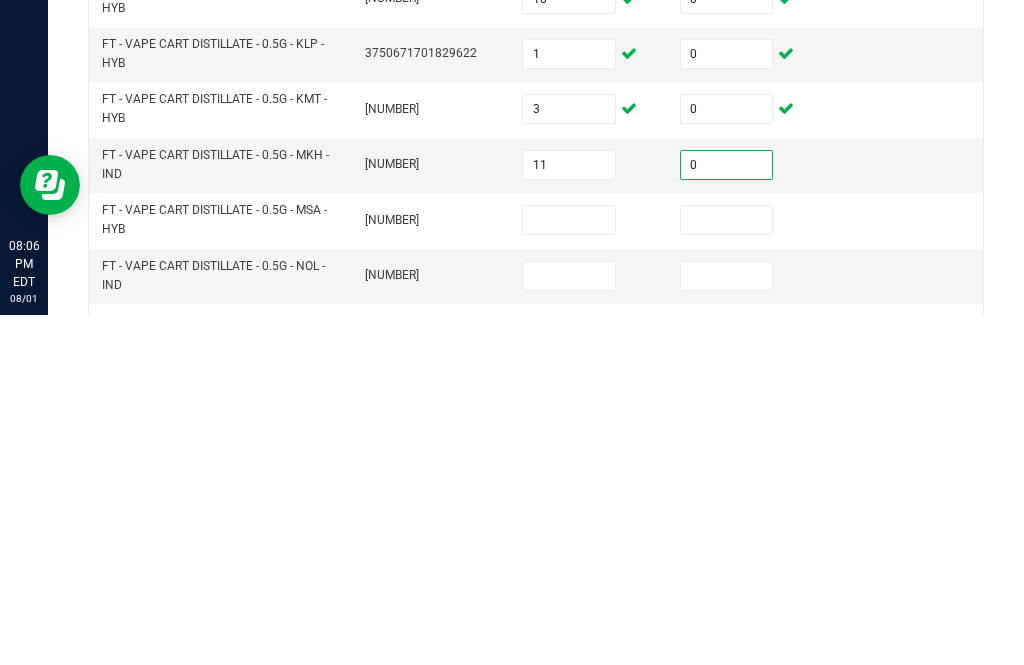 scroll, scrollTop: 218, scrollLeft: 0, axis: vertical 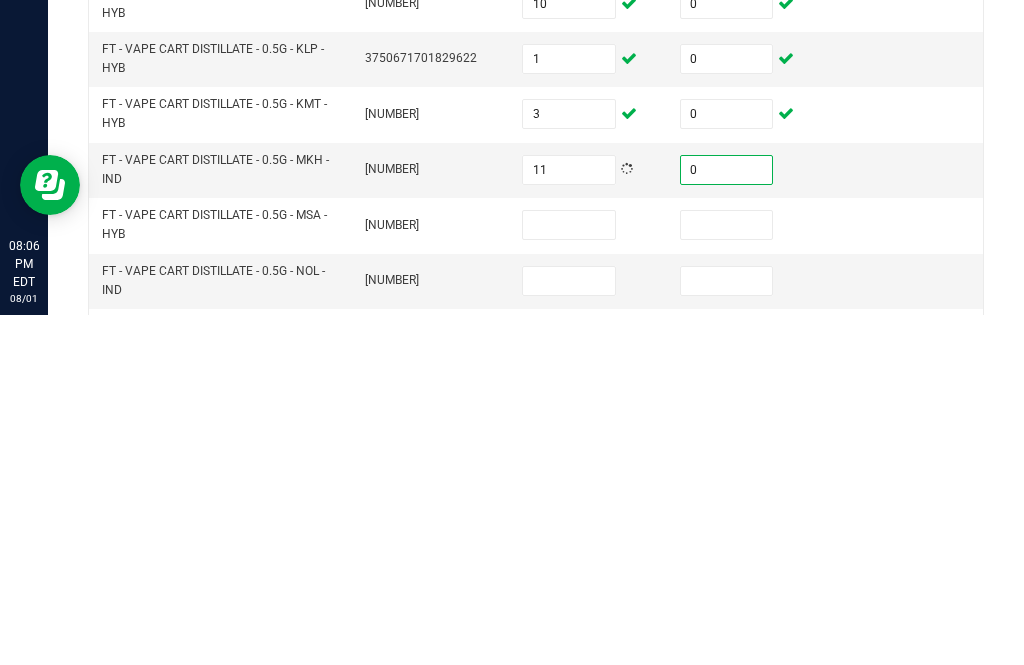 click at bounding box center [569, 575] 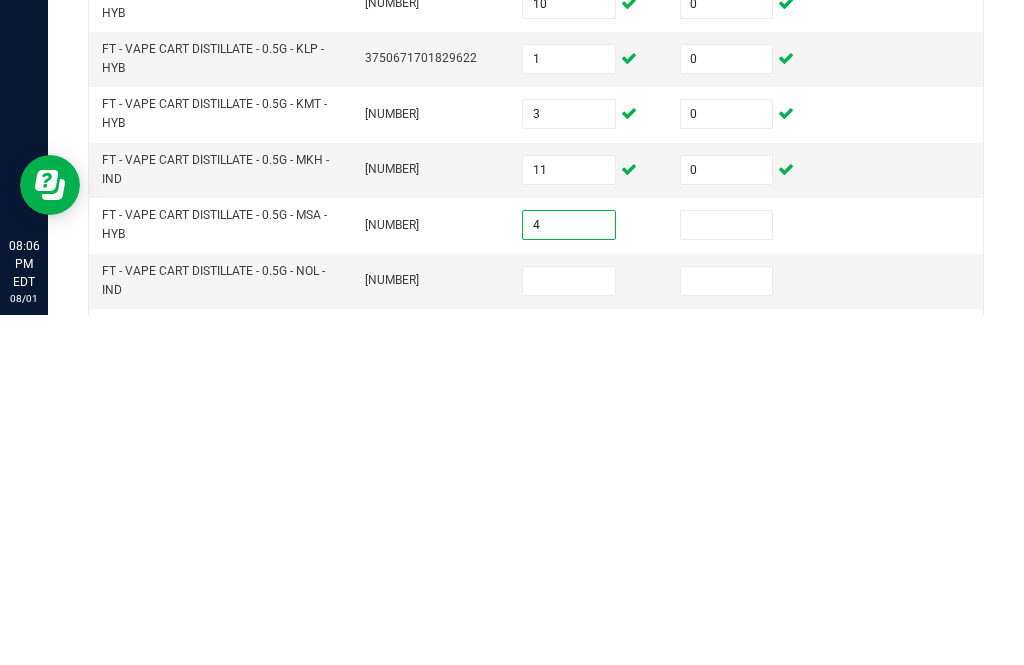 click at bounding box center (727, 575) 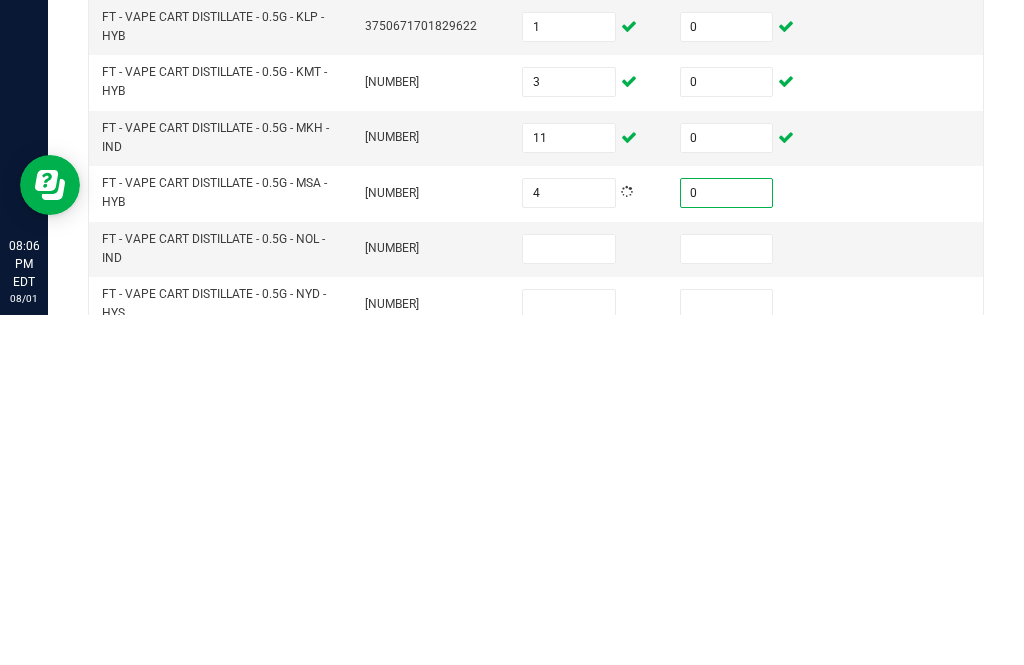 scroll, scrollTop: 248, scrollLeft: 0, axis: vertical 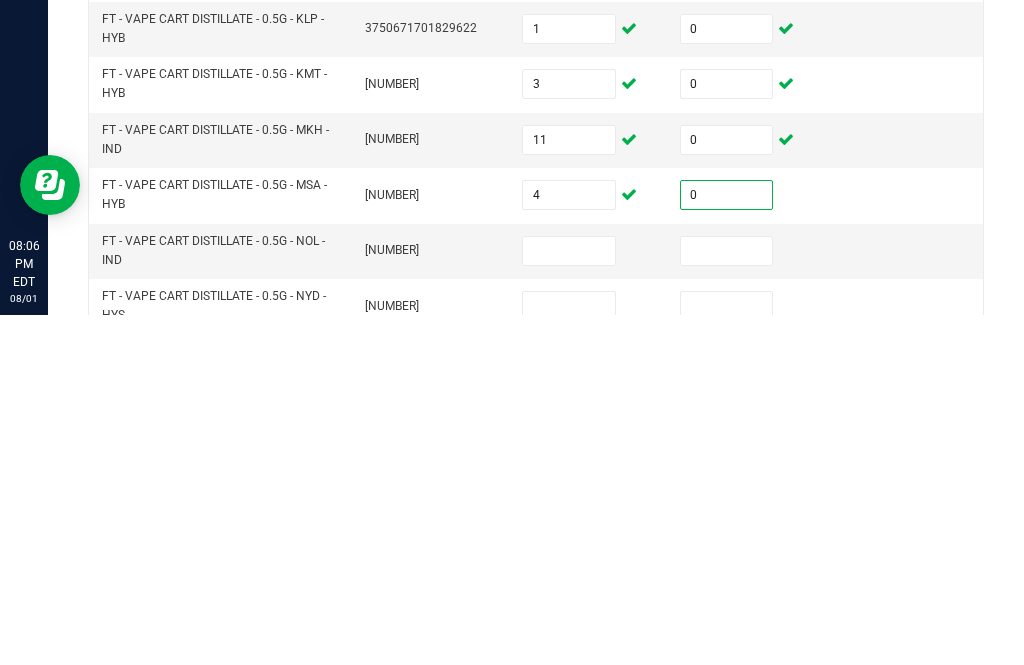 click at bounding box center [569, 601] 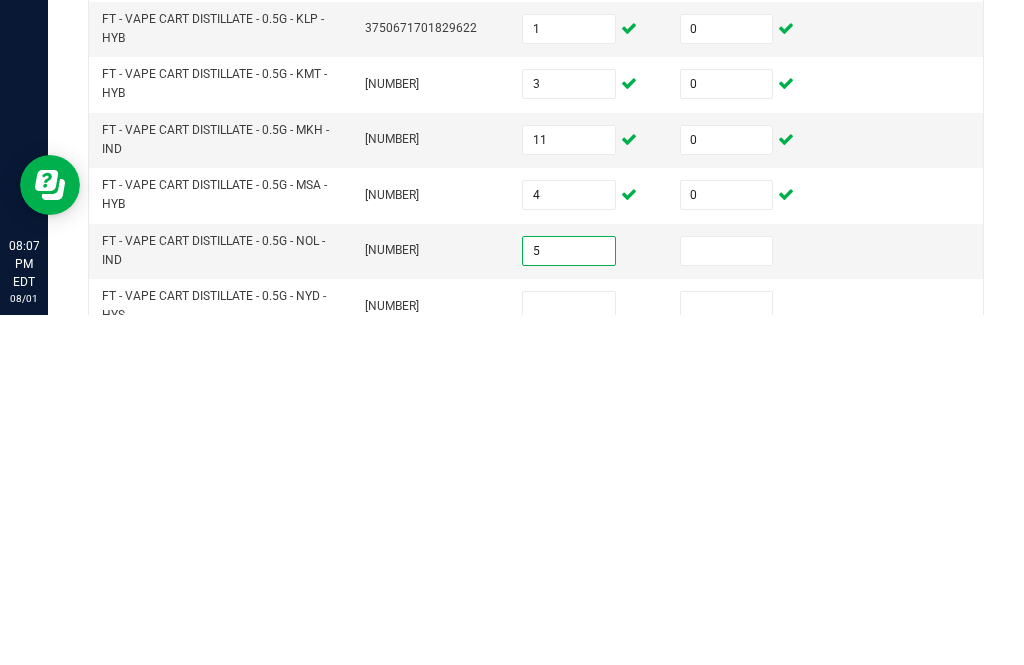 click at bounding box center [747, 601] 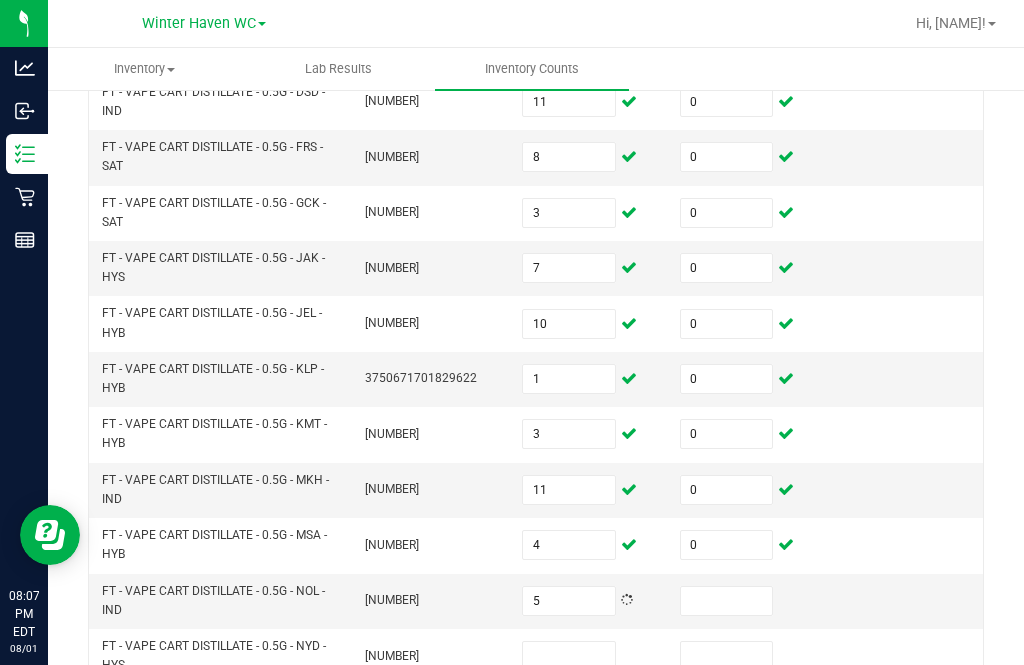 click at bounding box center [727, 601] 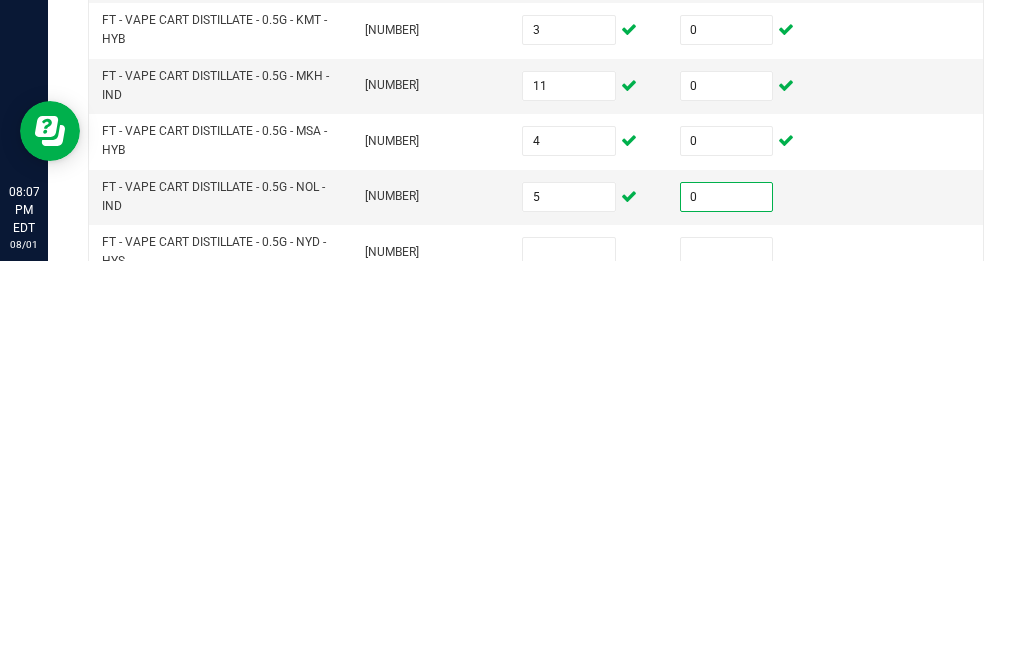 scroll, scrollTop: 267, scrollLeft: 0, axis: vertical 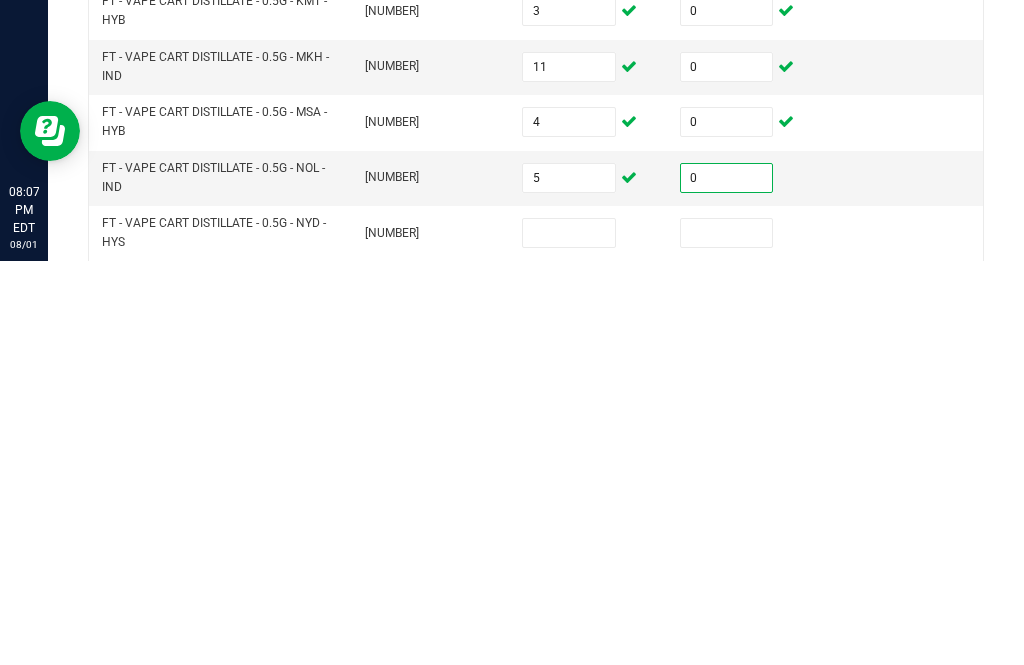 click at bounding box center [569, 637] 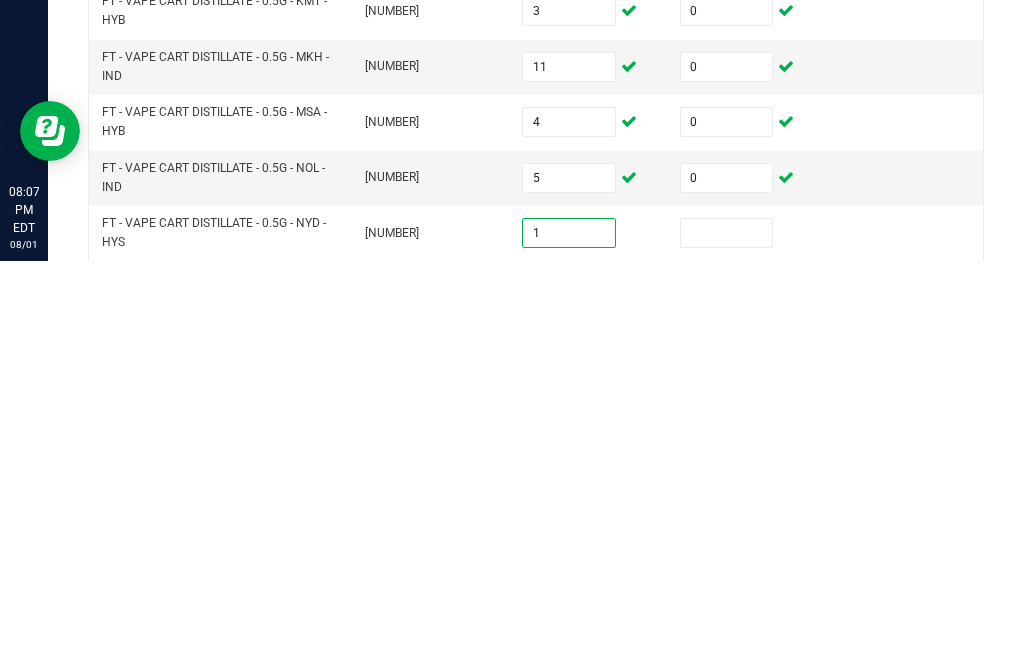 click at bounding box center [727, 637] 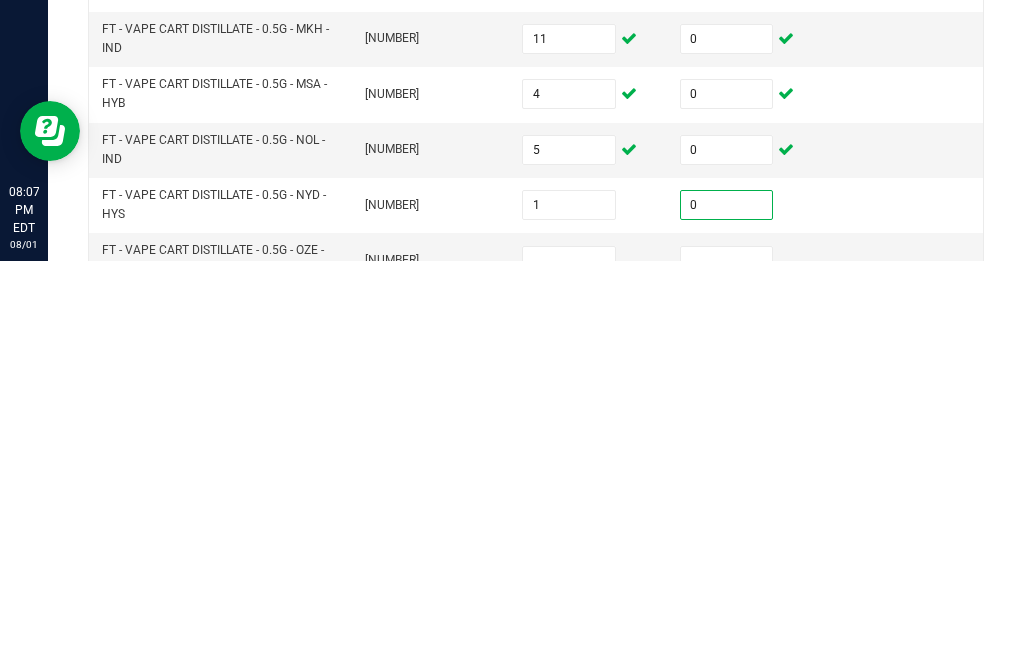 scroll, scrollTop: 296, scrollLeft: 0, axis: vertical 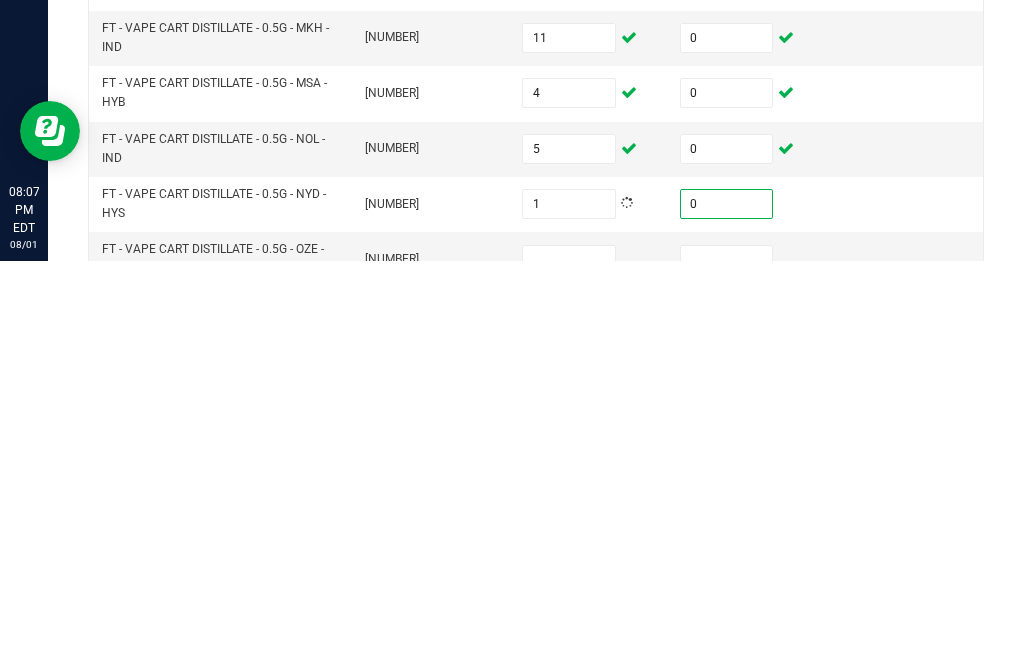 click at bounding box center (569, 664) 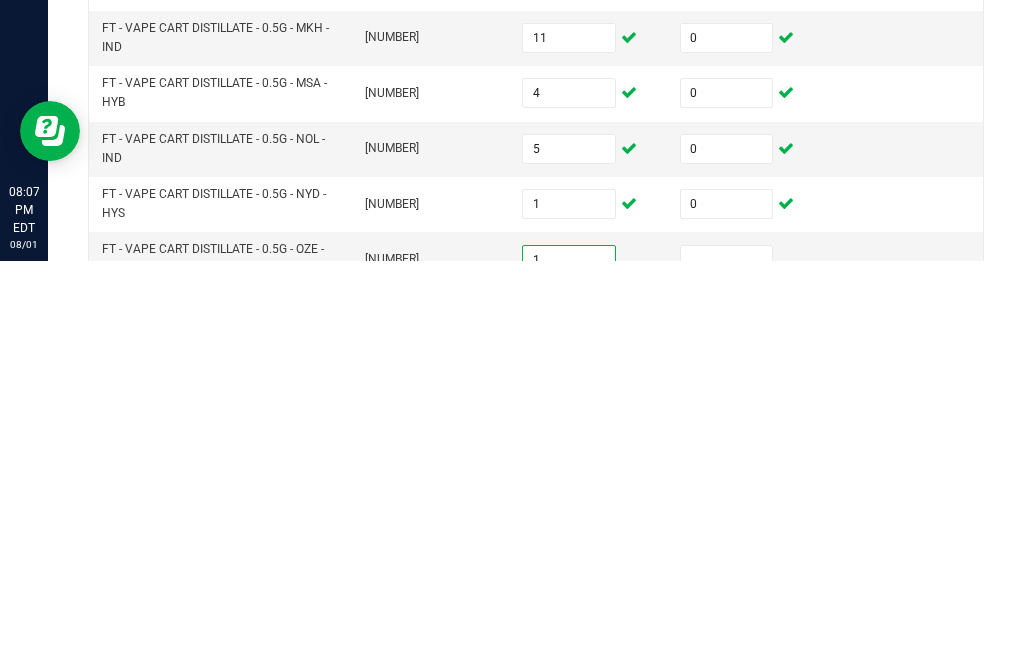 click at bounding box center [727, 664] 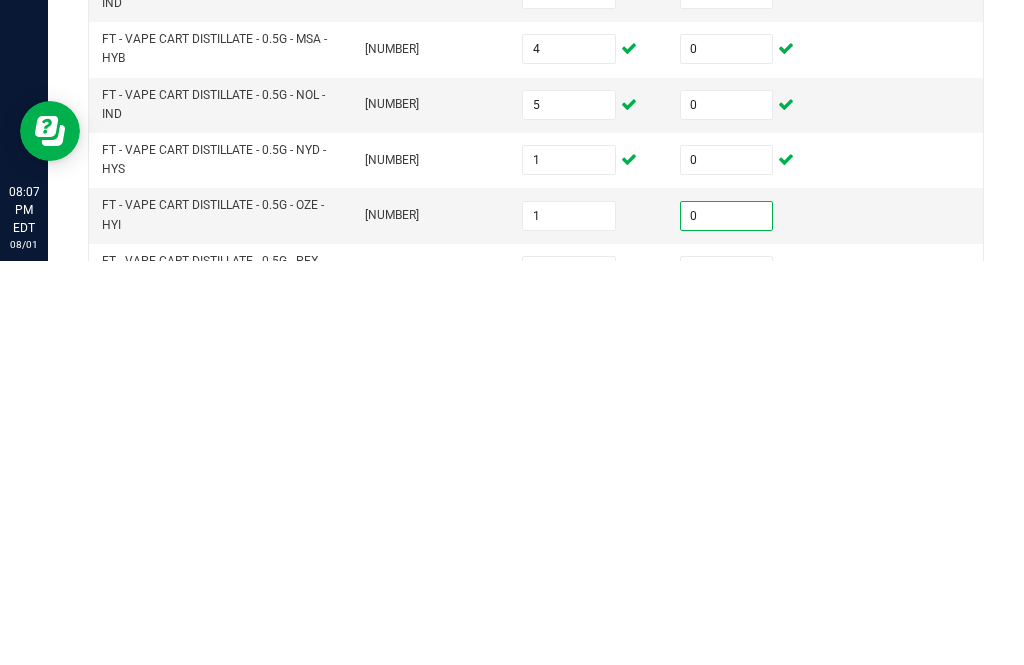 scroll, scrollTop: 353, scrollLeft: 0, axis: vertical 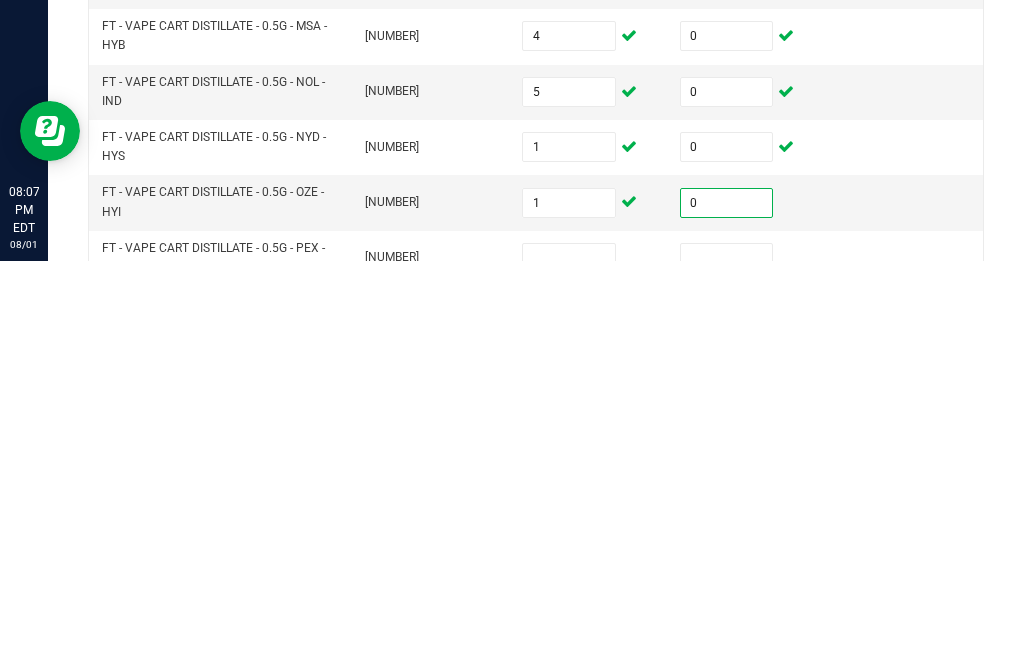 click at bounding box center [569, 662] 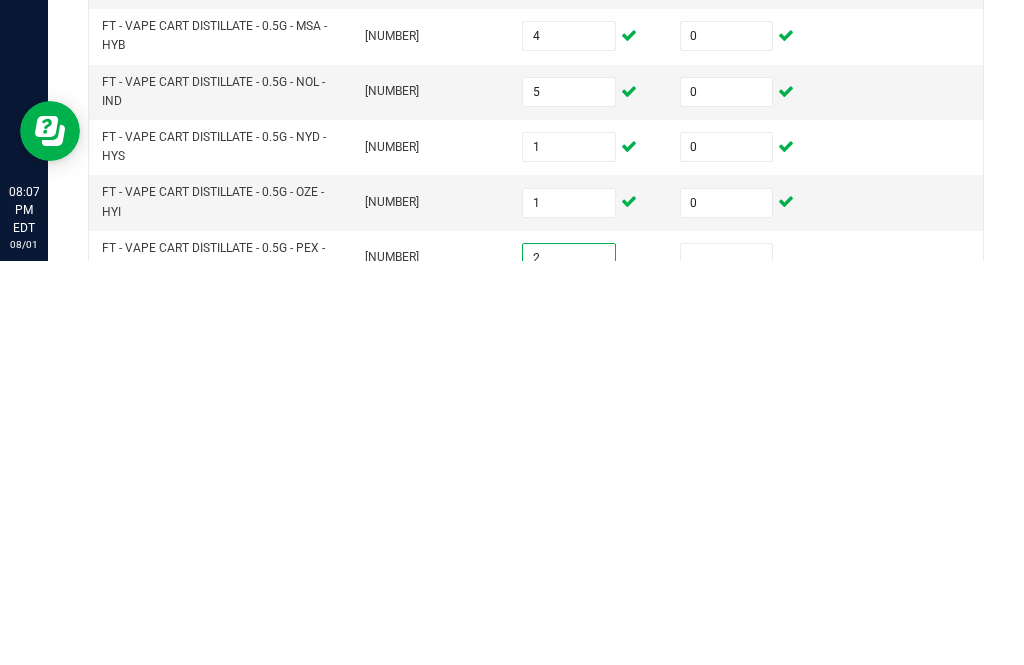 click at bounding box center (727, 662) 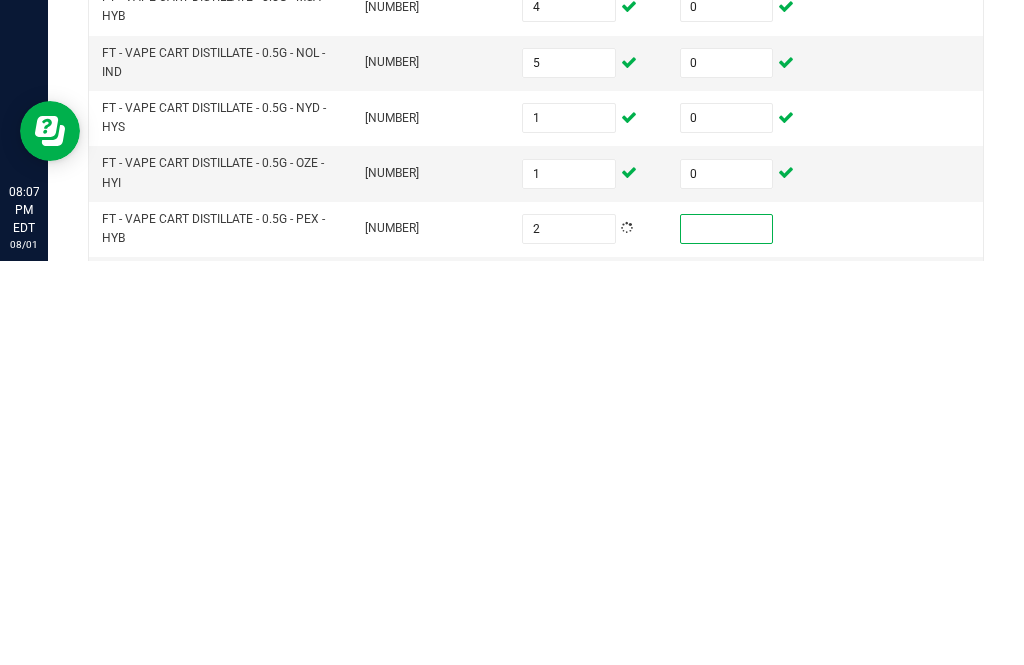 scroll, scrollTop: 401, scrollLeft: 0, axis: vertical 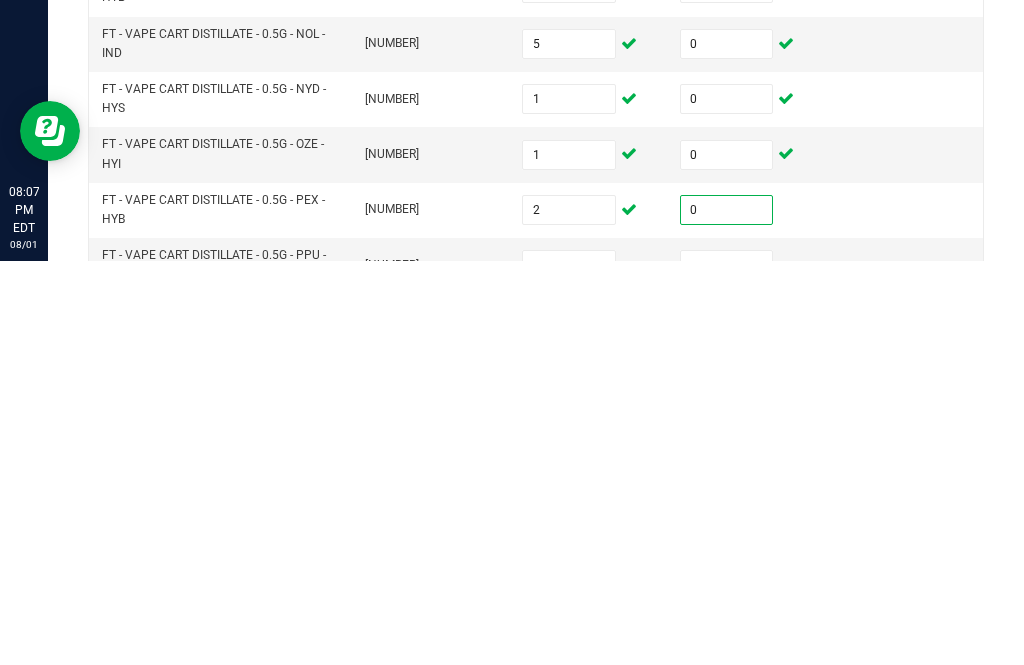 click at bounding box center [569, 669] 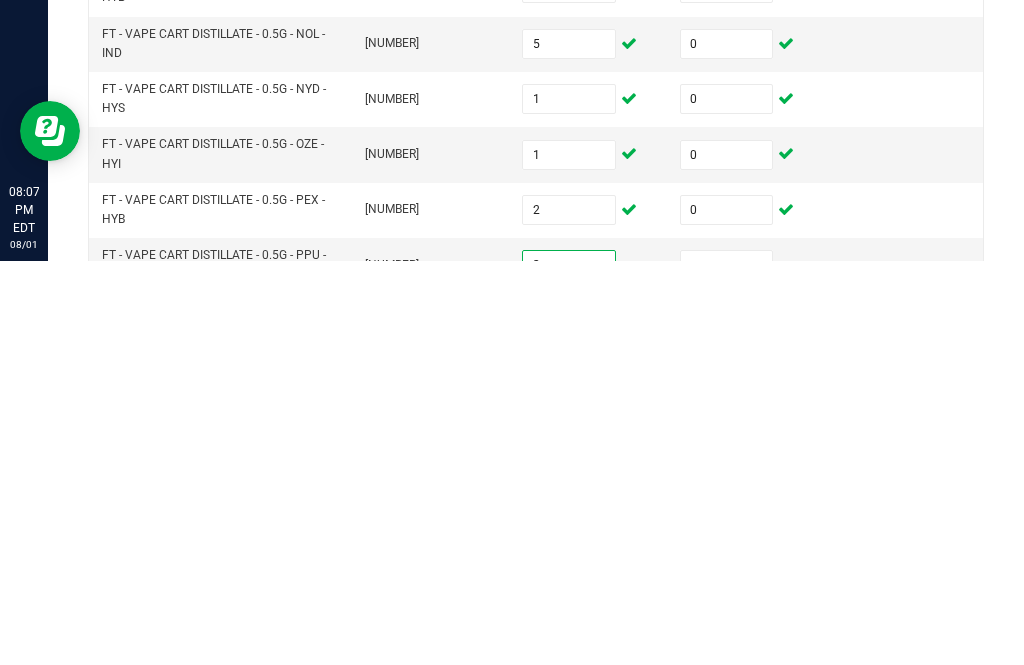 click at bounding box center (727, 669) 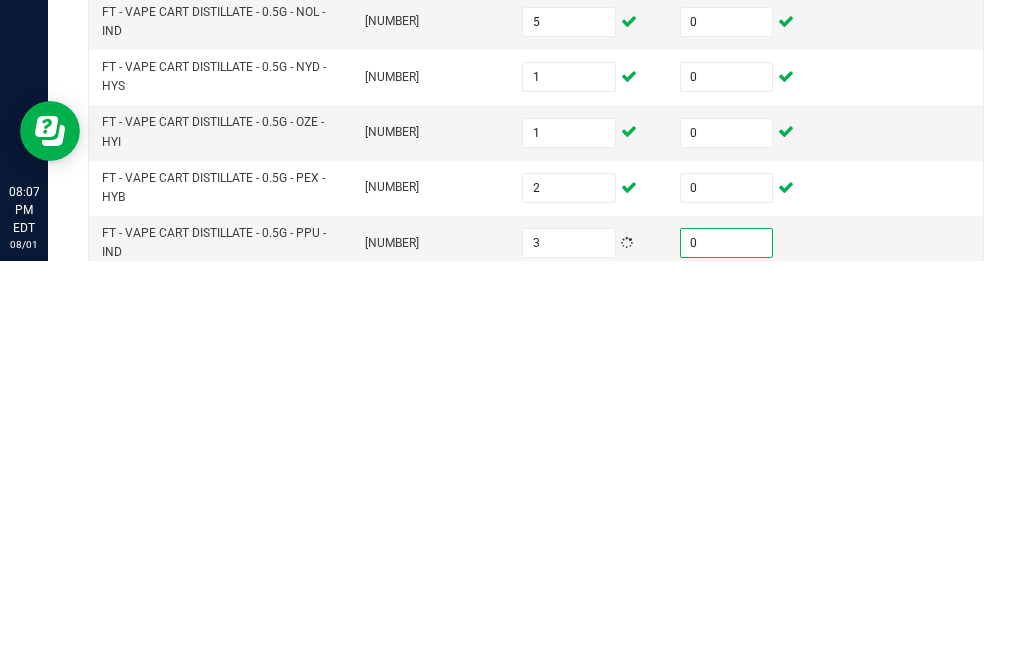 scroll, scrollTop: 424, scrollLeft: 0, axis: vertical 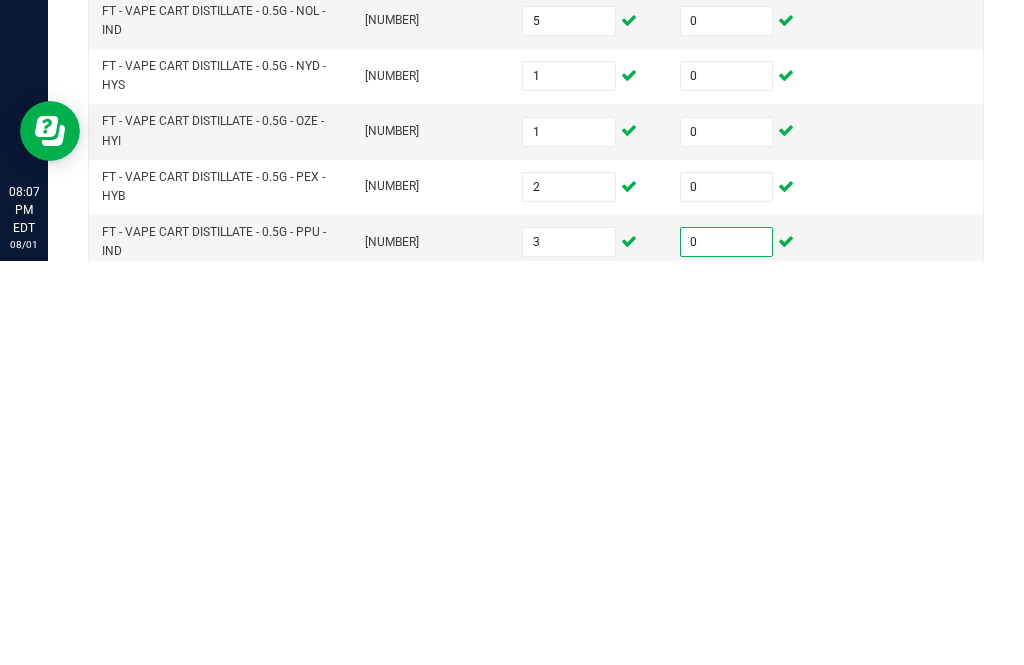click at bounding box center [569, 702] 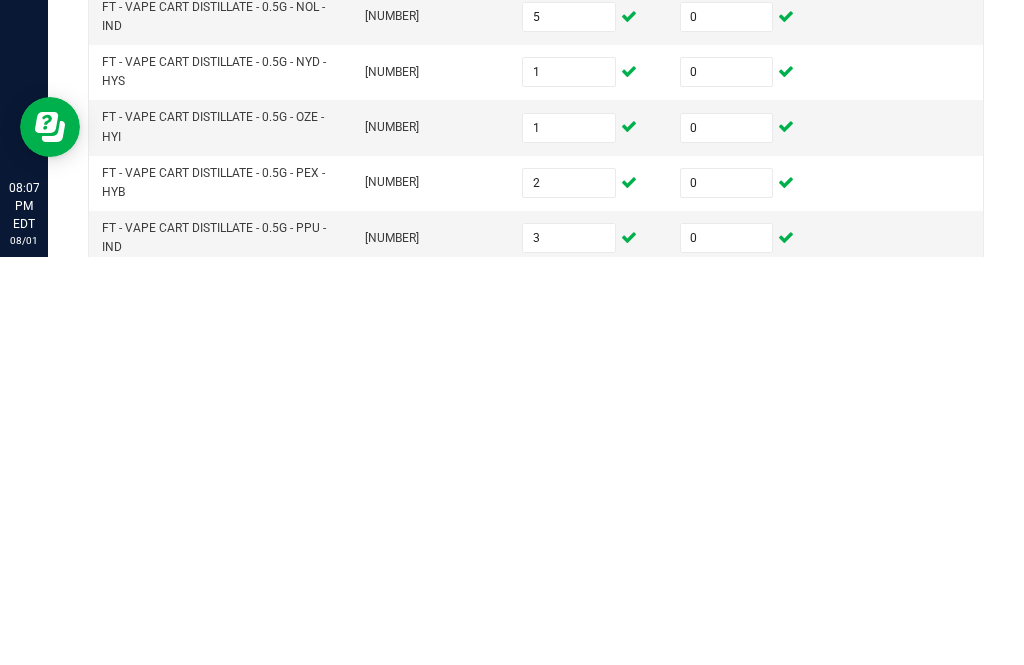 click at bounding box center (727, 702) 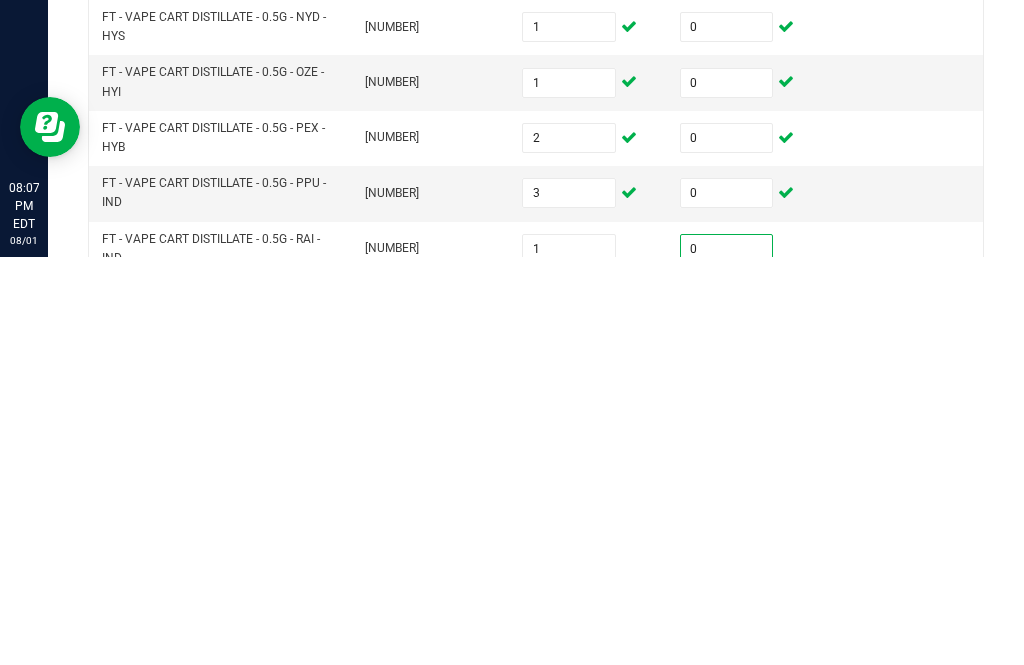 scroll, scrollTop: 494, scrollLeft: 0, axis: vertical 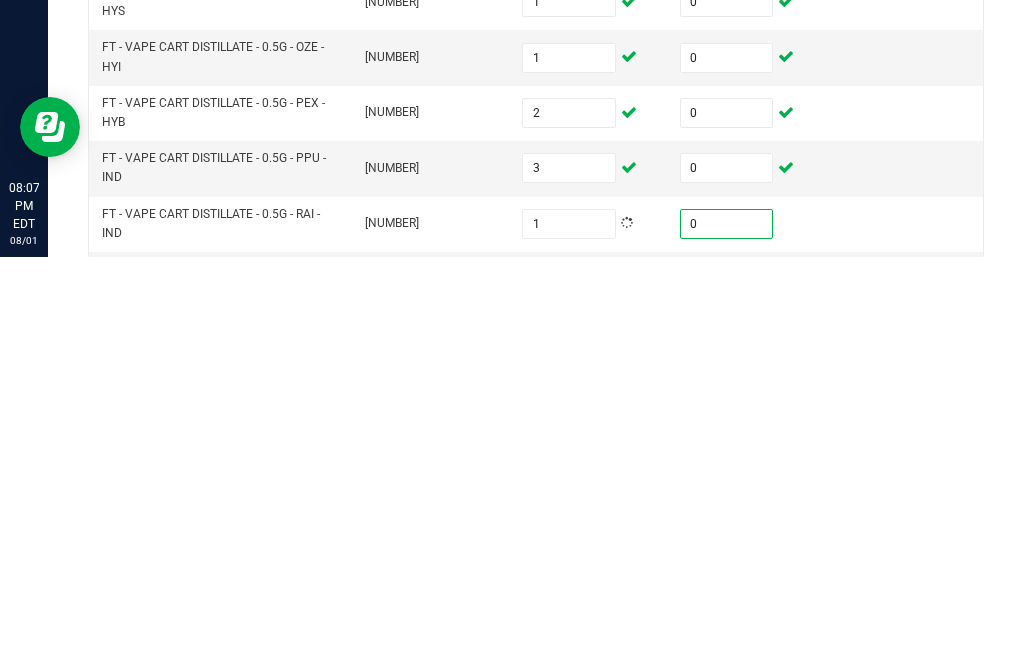 click at bounding box center [569, 687] 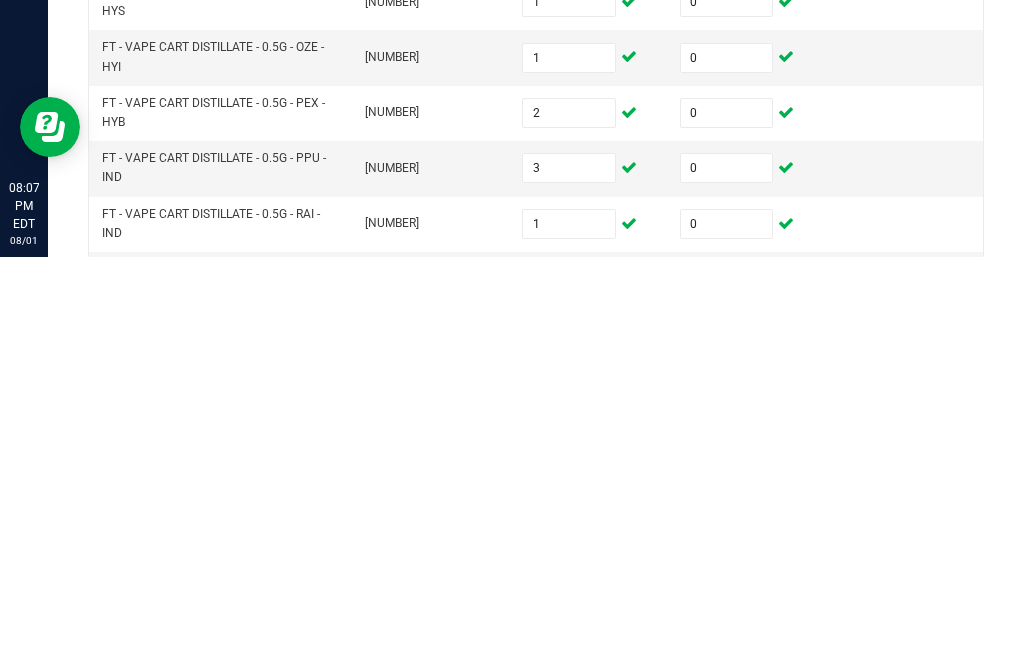 click at bounding box center [727, 687] 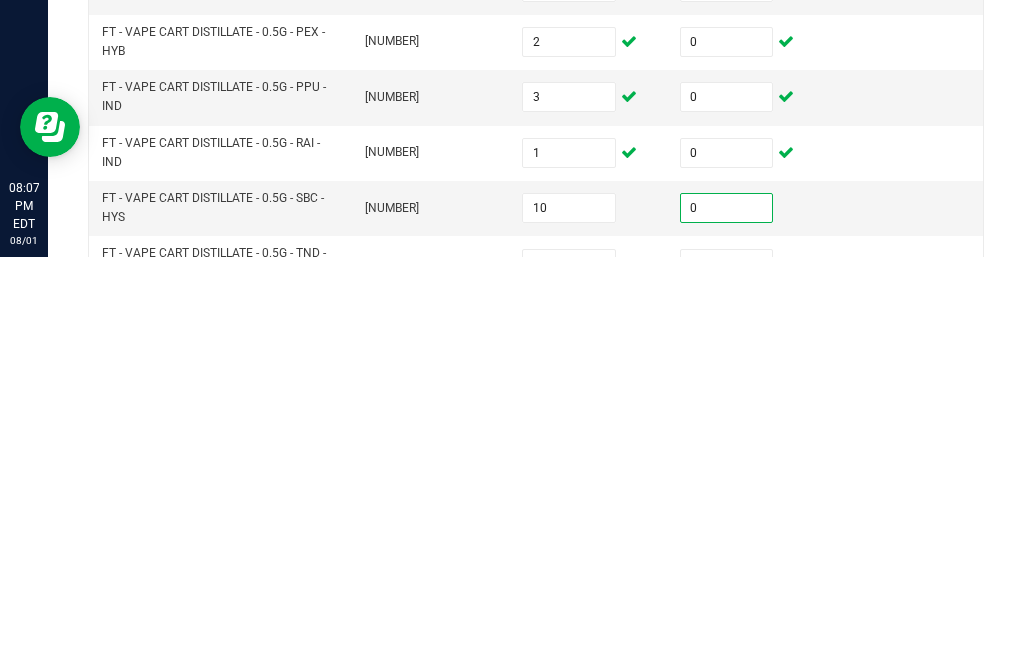 scroll, scrollTop: 561, scrollLeft: 0, axis: vertical 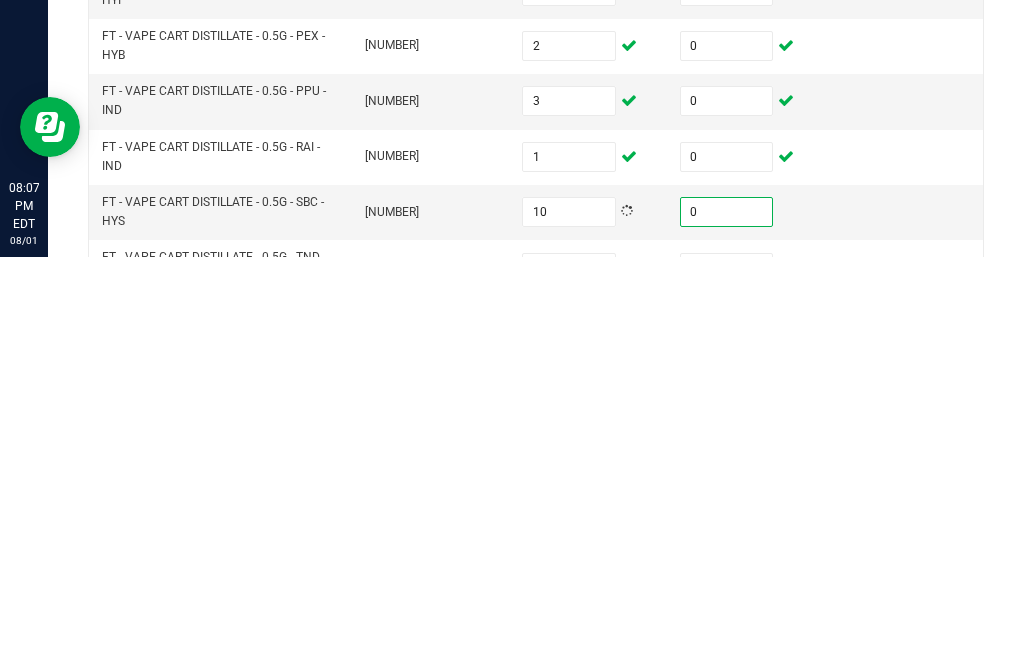 click at bounding box center (569, 676) 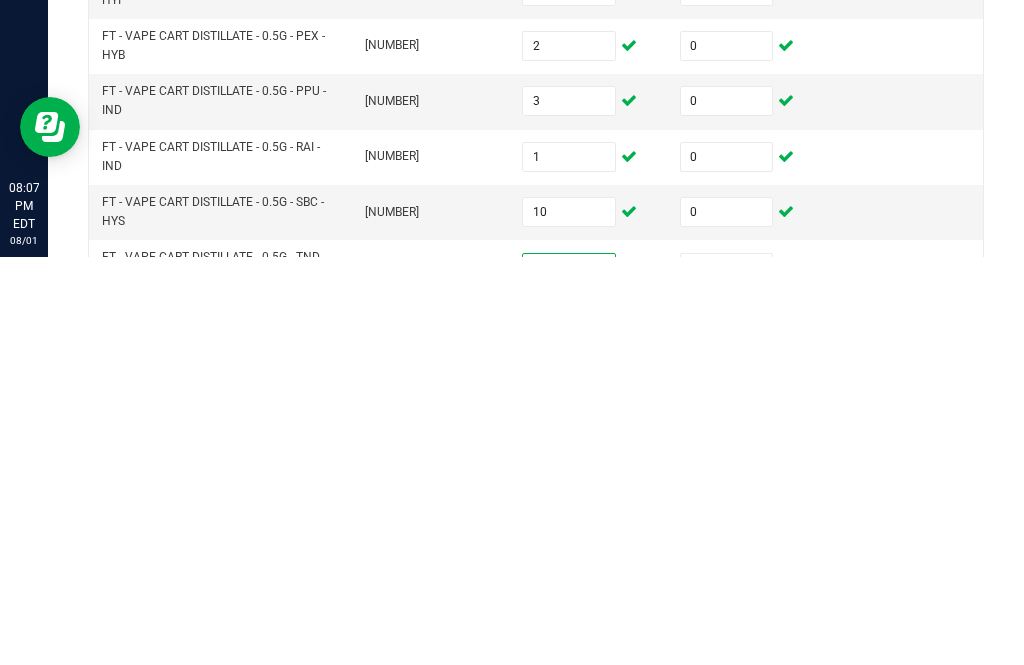 click at bounding box center (727, 676) 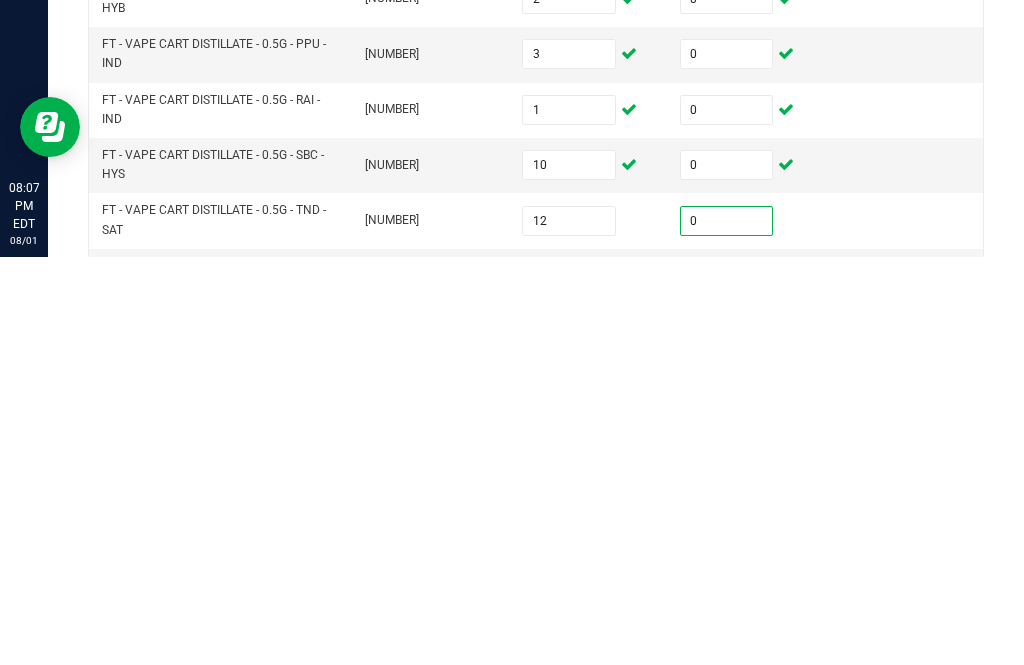 scroll, scrollTop: 608, scrollLeft: 0, axis: vertical 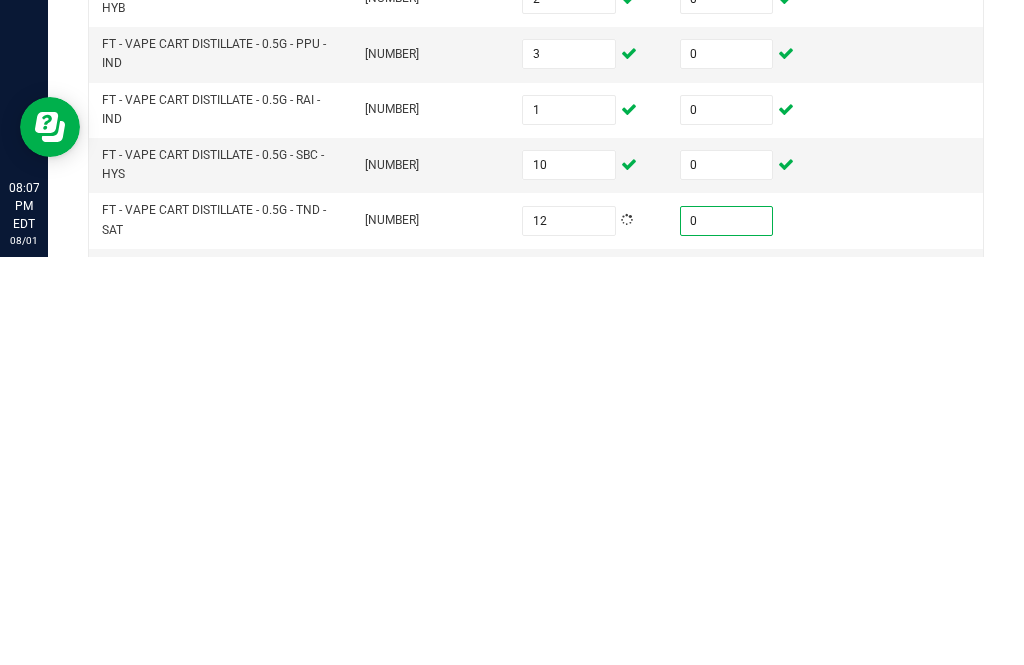 click at bounding box center [569, 684] 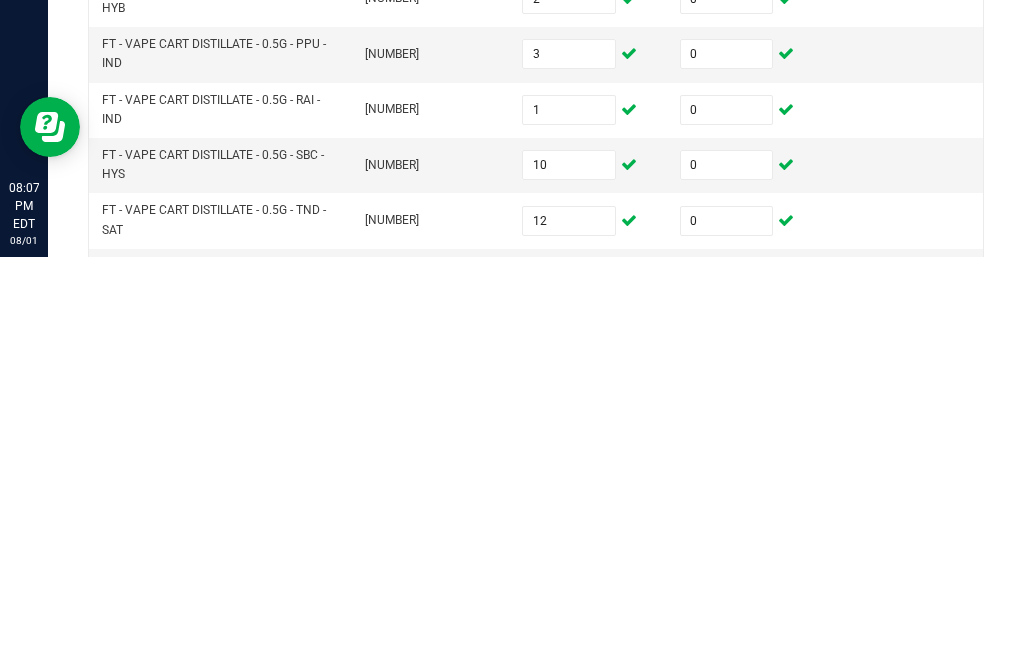 scroll, scrollTop: 620, scrollLeft: 0, axis: vertical 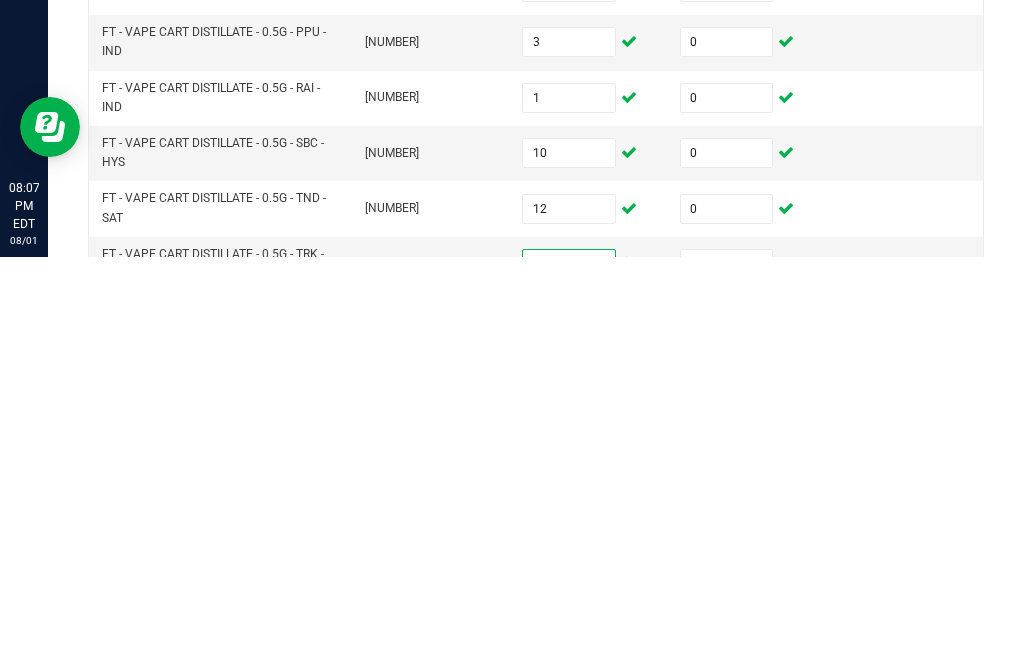 click at bounding box center (727, 672) 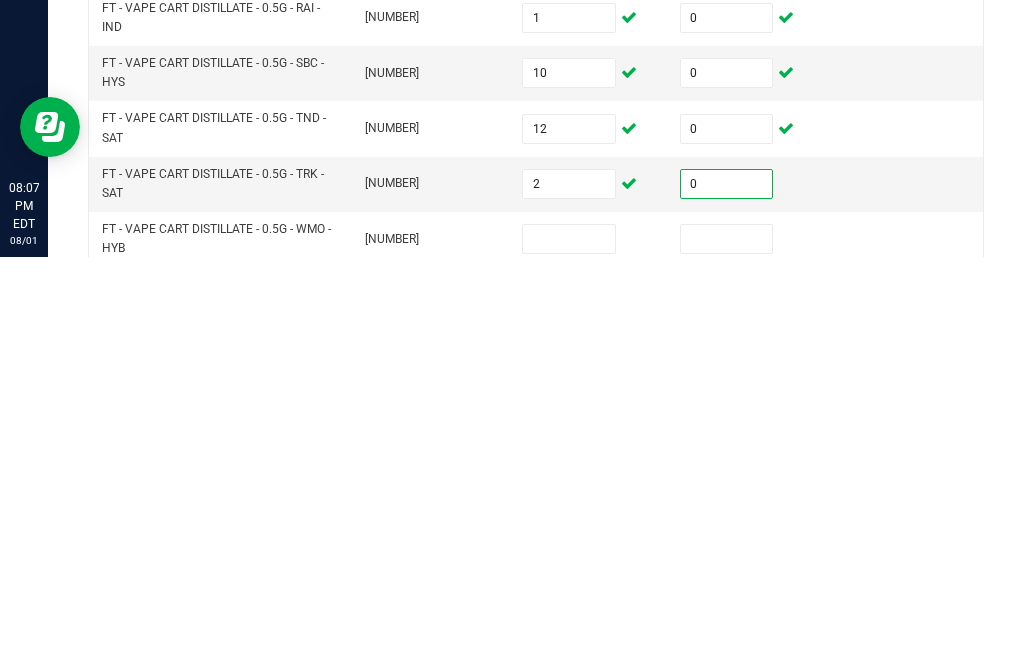 scroll, scrollTop: 696, scrollLeft: 0, axis: vertical 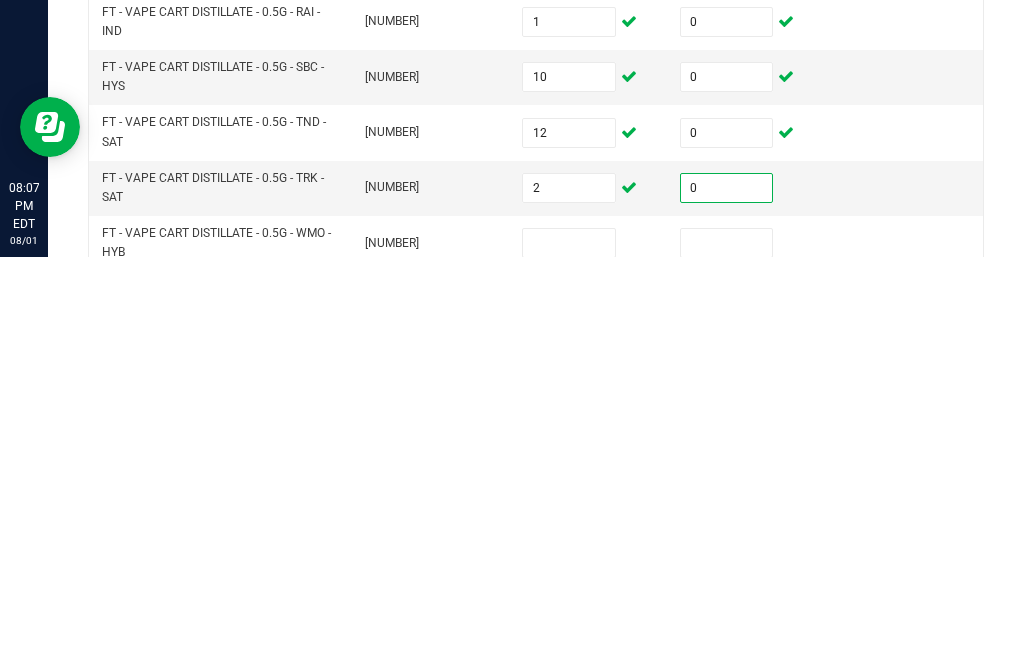 click at bounding box center [569, 651] 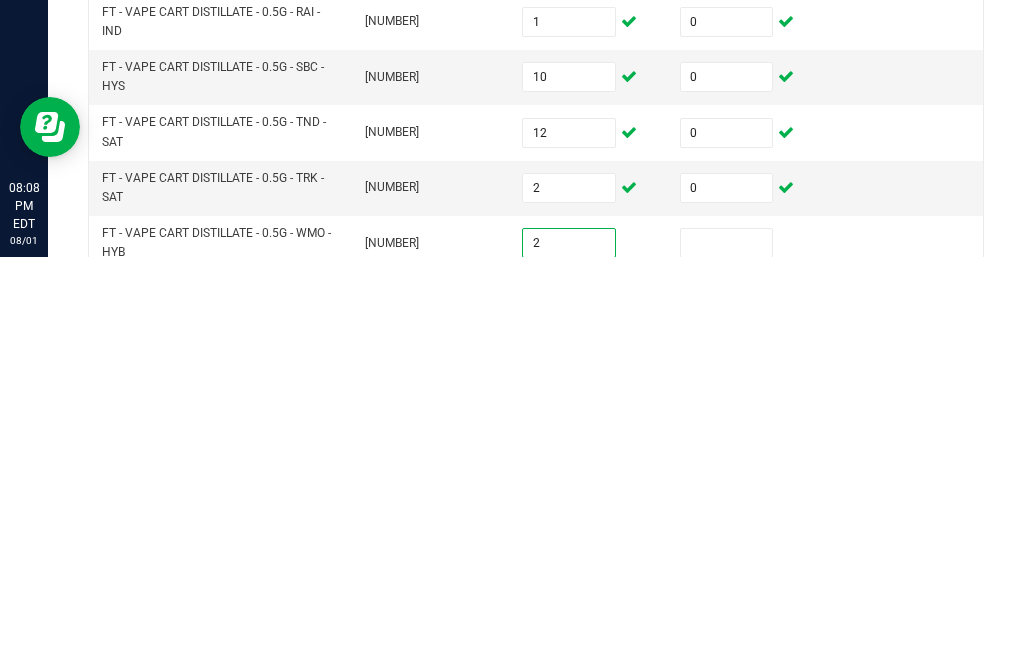 click at bounding box center (727, 651) 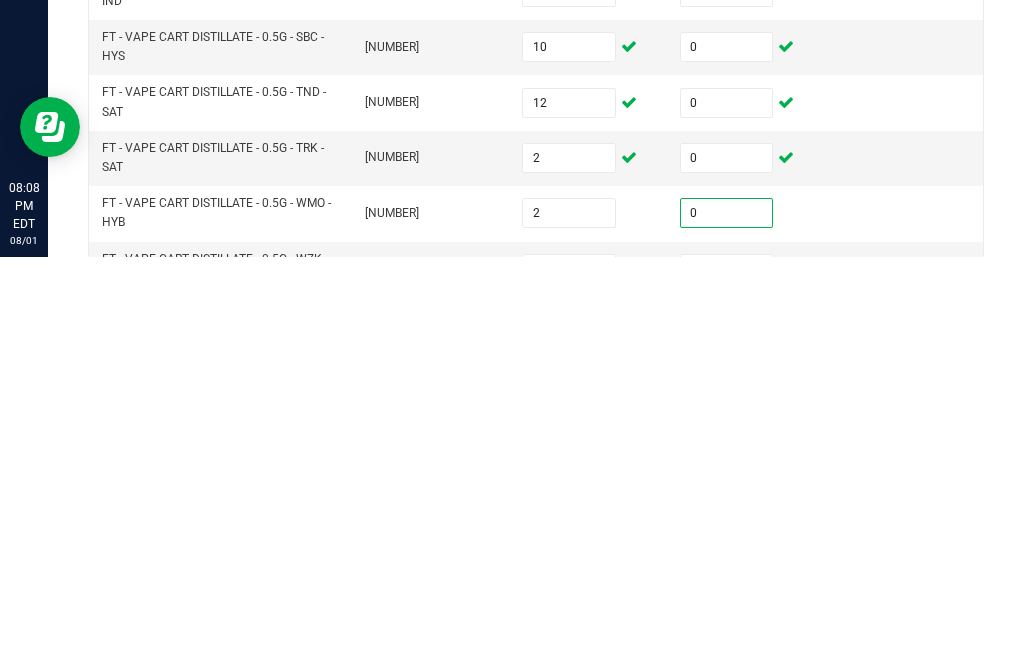 scroll, scrollTop: 725, scrollLeft: 0, axis: vertical 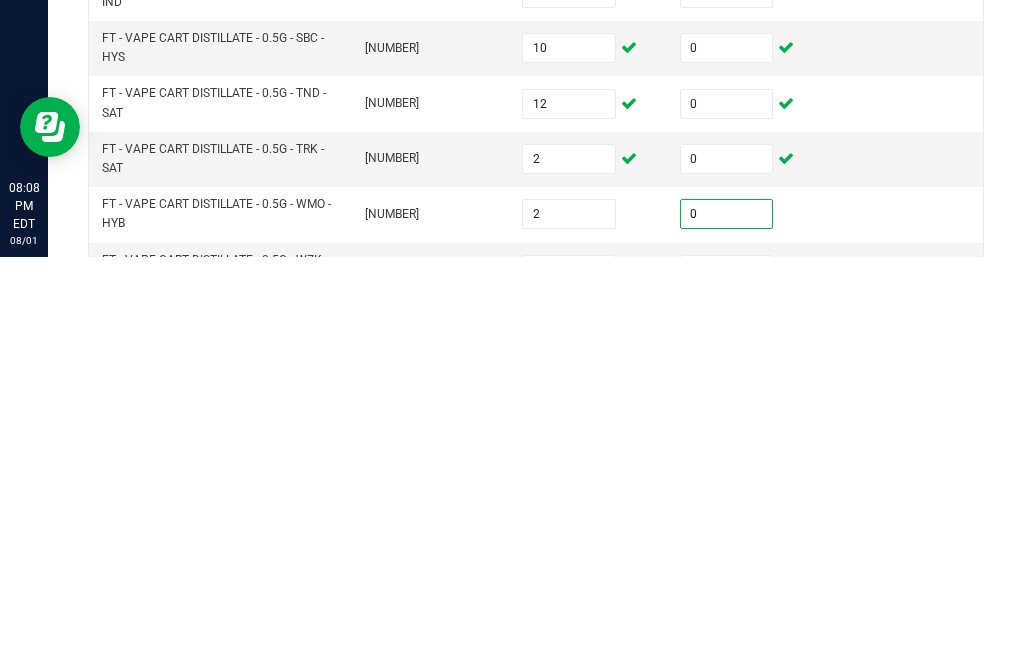 click at bounding box center [569, 678] 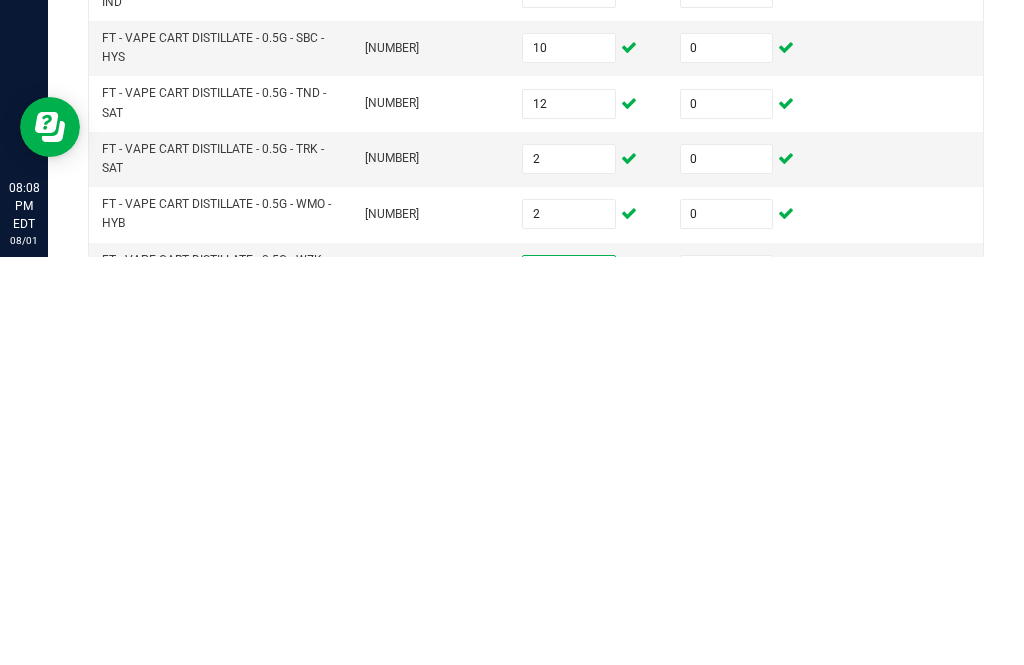 click at bounding box center [727, 678] 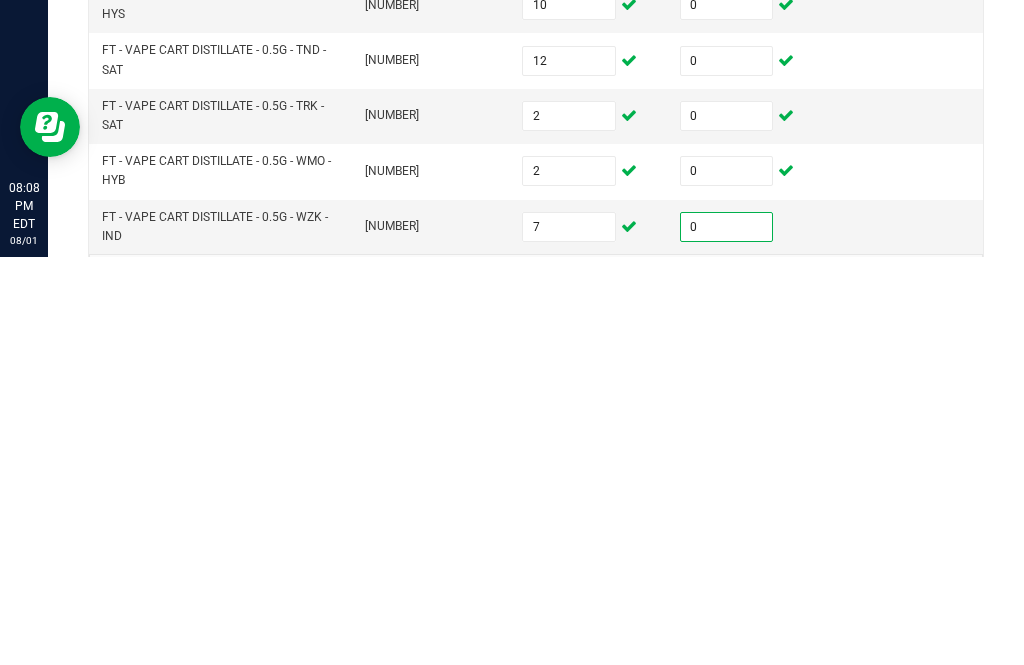scroll, scrollTop: 765, scrollLeft: 0, axis: vertical 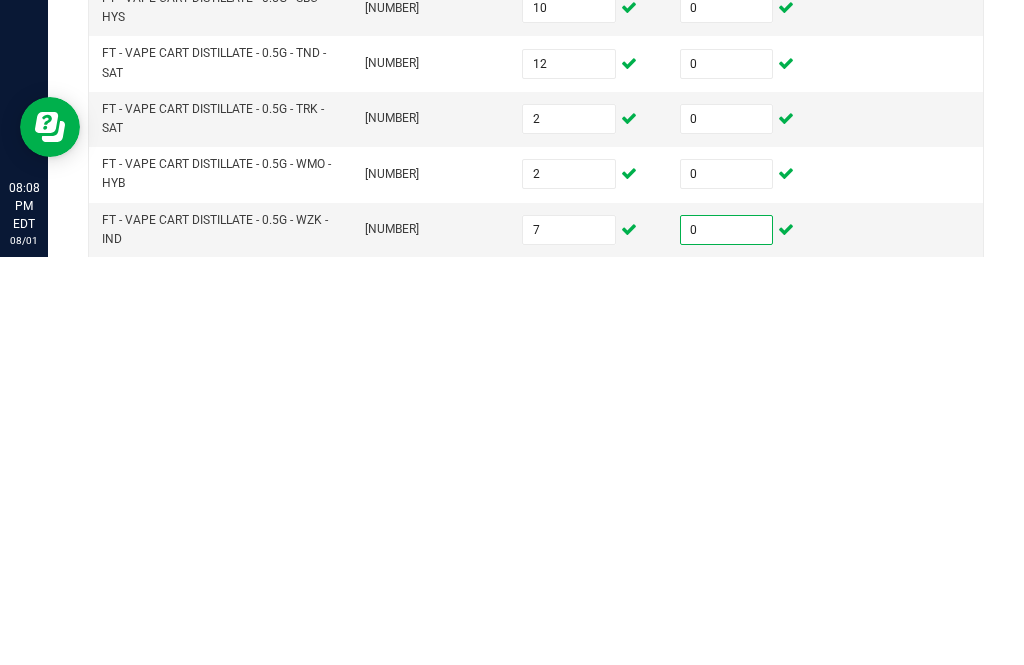 click on "..." 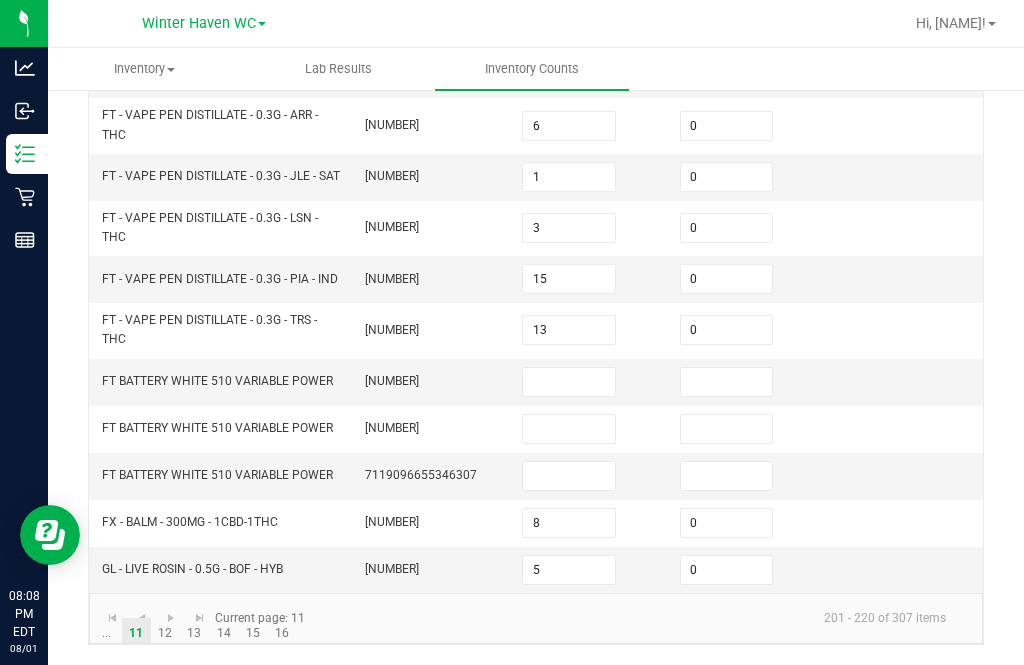 scroll, scrollTop: 645, scrollLeft: 0, axis: vertical 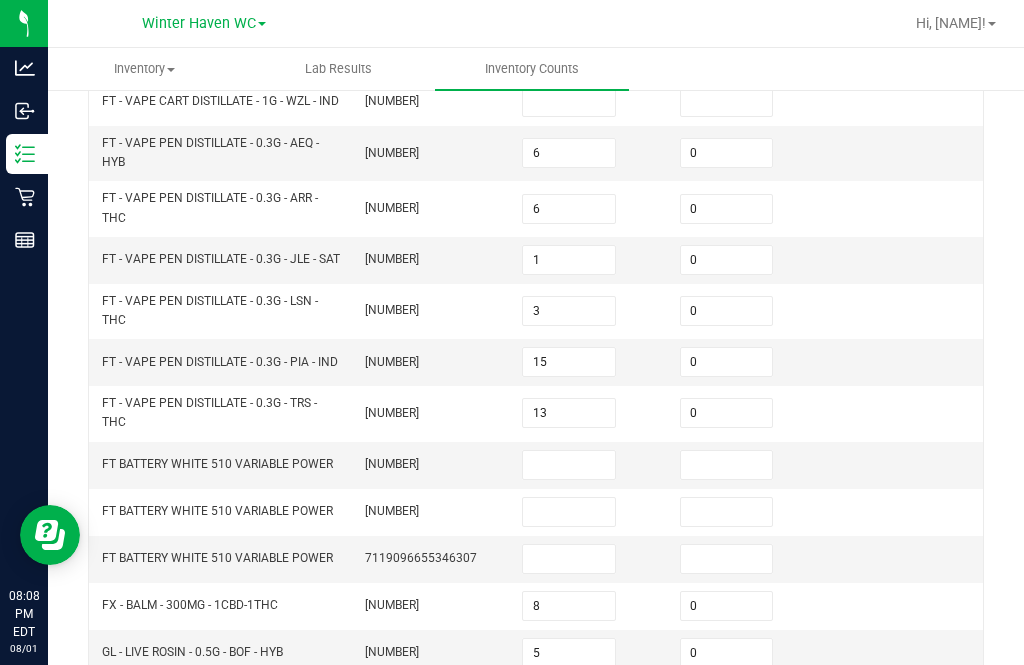 click on "..." 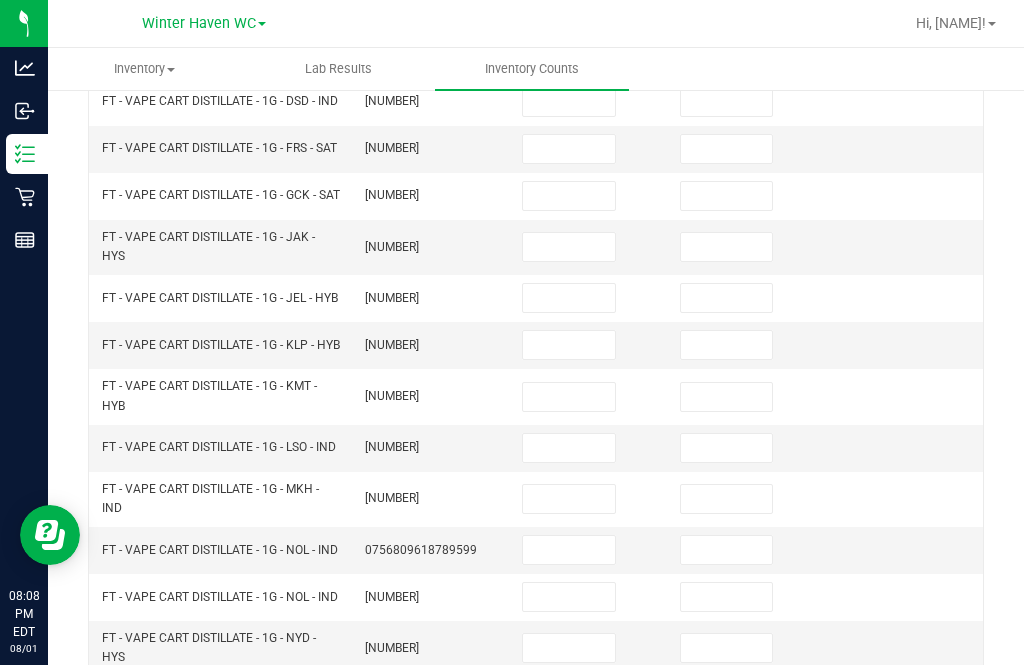 click on "10" 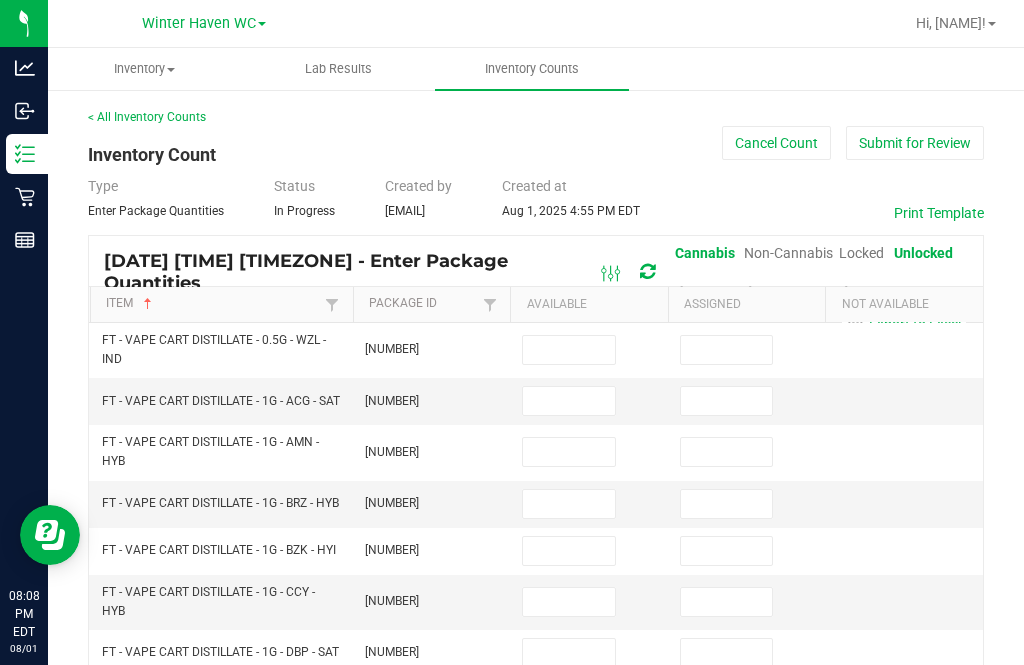 scroll, scrollTop: 0, scrollLeft: 0, axis: both 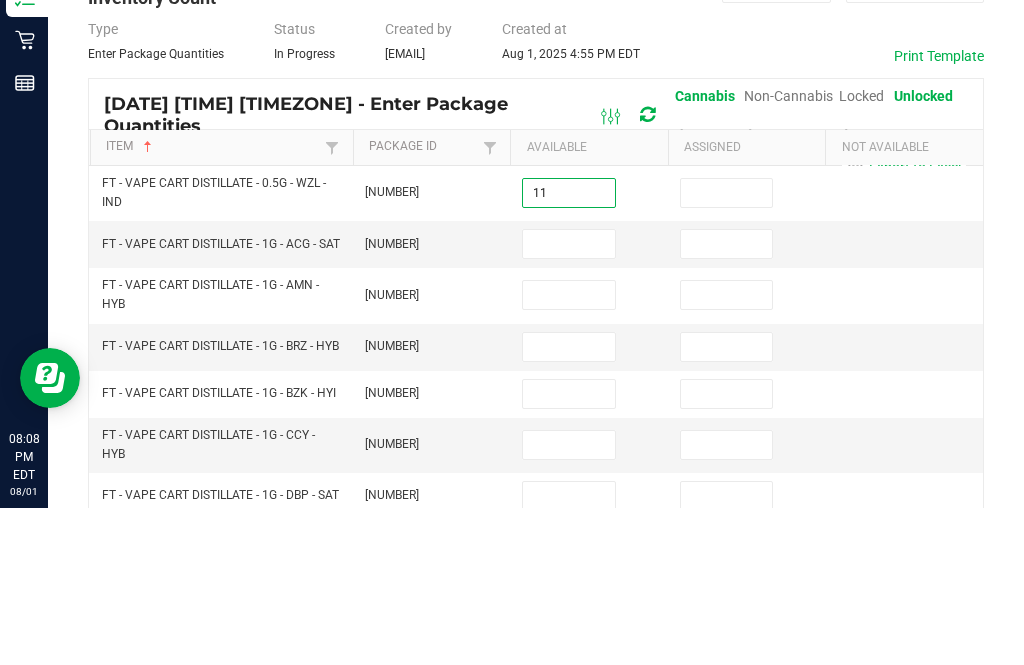 click at bounding box center [727, 350] 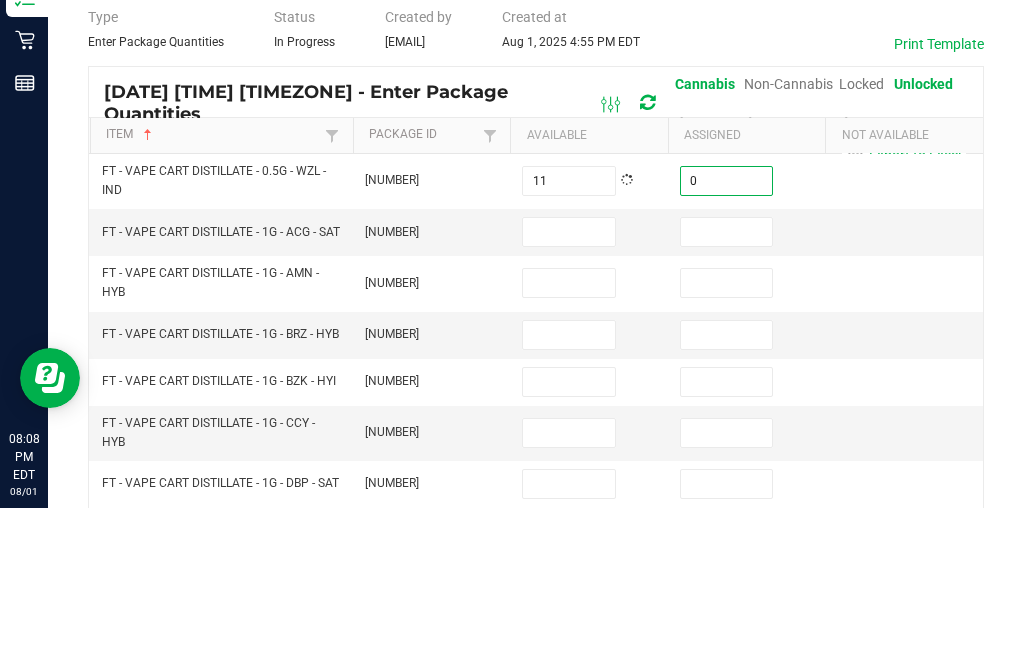 scroll, scrollTop: 10, scrollLeft: 0, axis: vertical 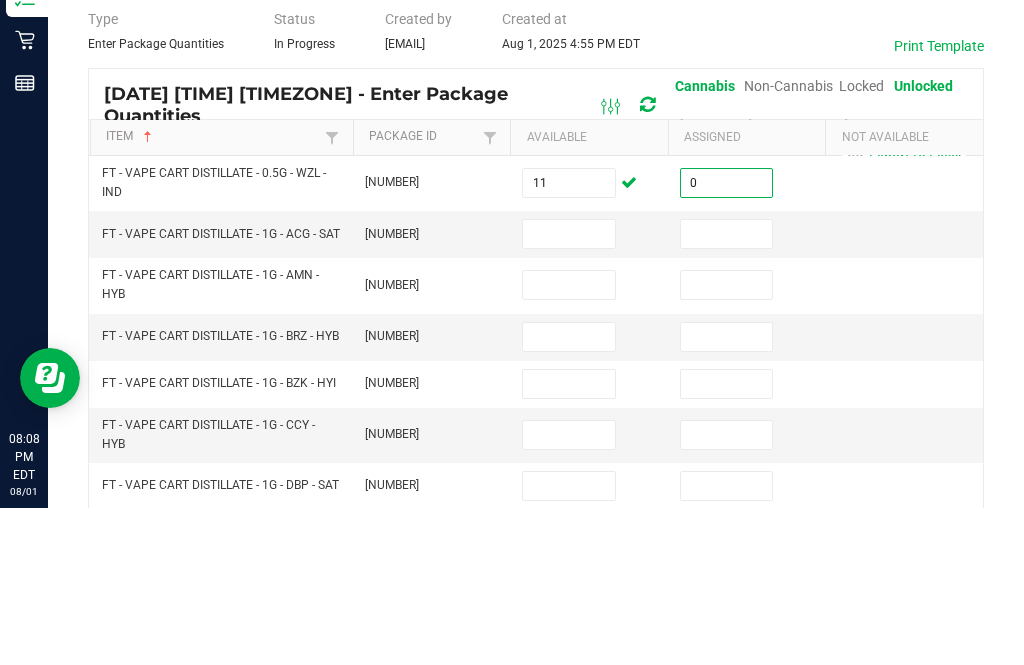 click at bounding box center (569, 391) 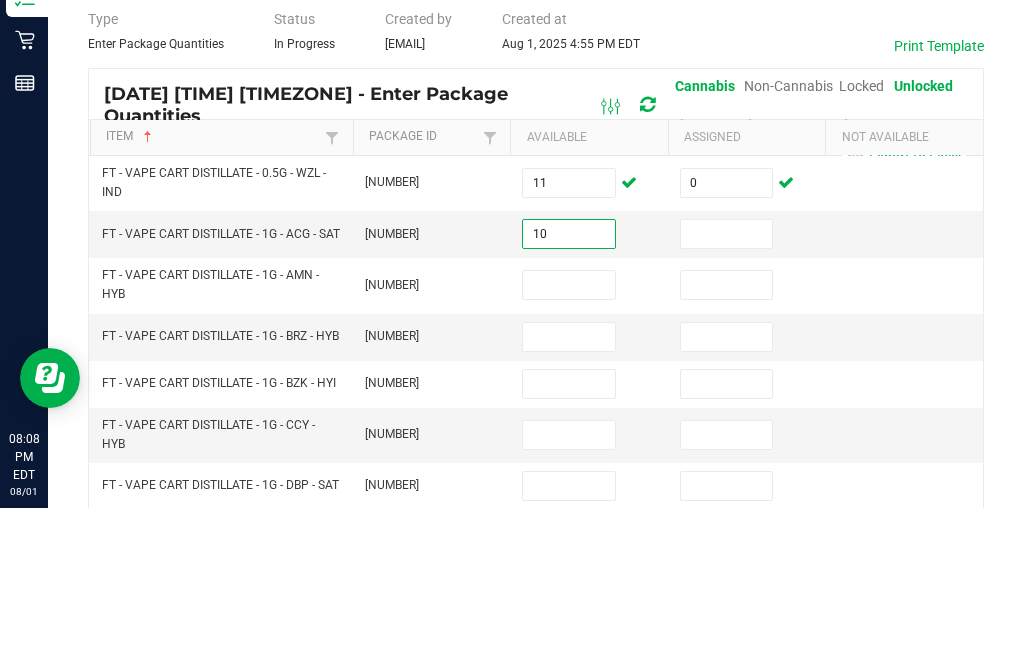 click at bounding box center (747, 442) 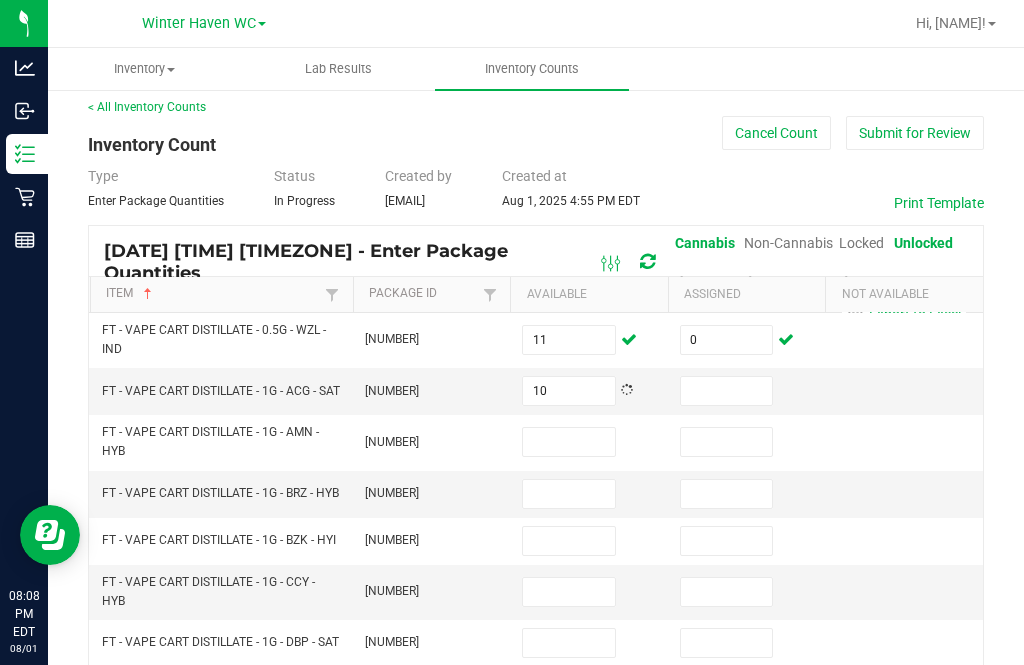 click at bounding box center (727, 391) 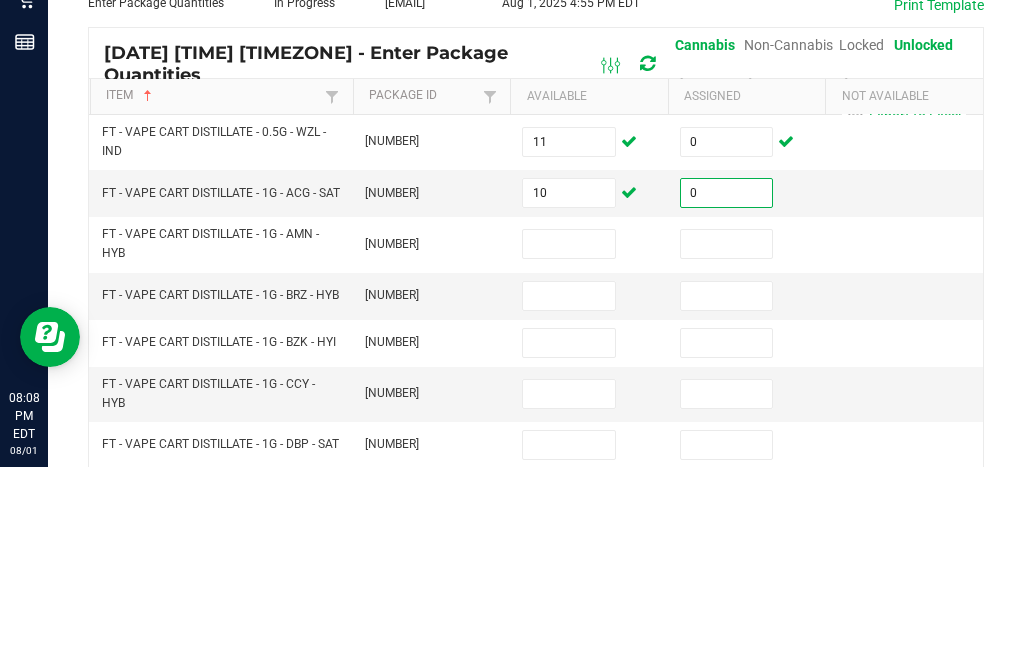 scroll, scrollTop: 16, scrollLeft: 0, axis: vertical 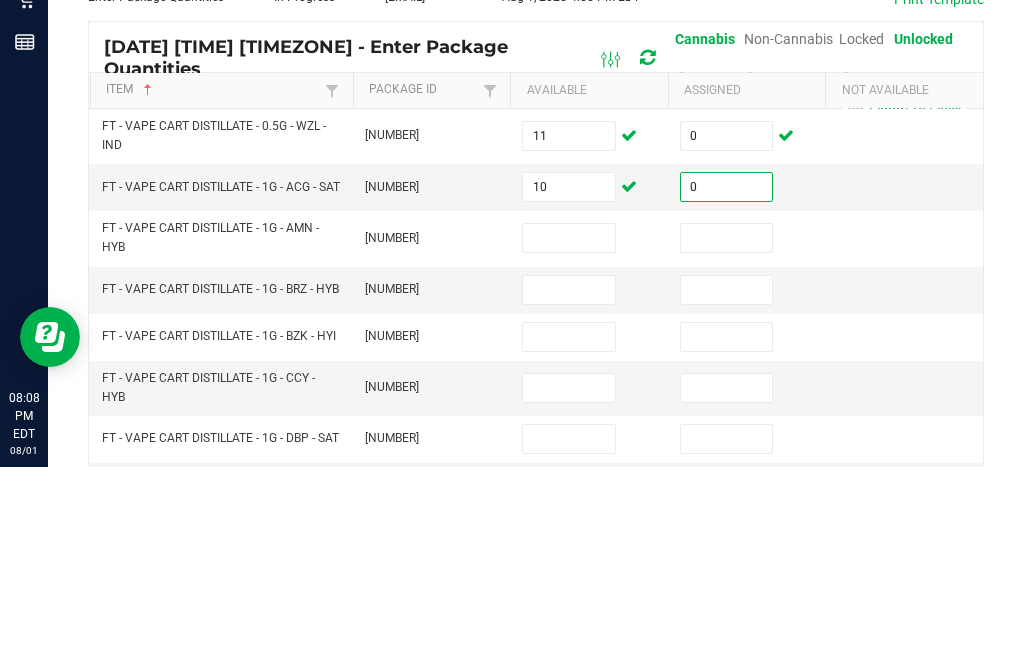 click at bounding box center (569, 436) 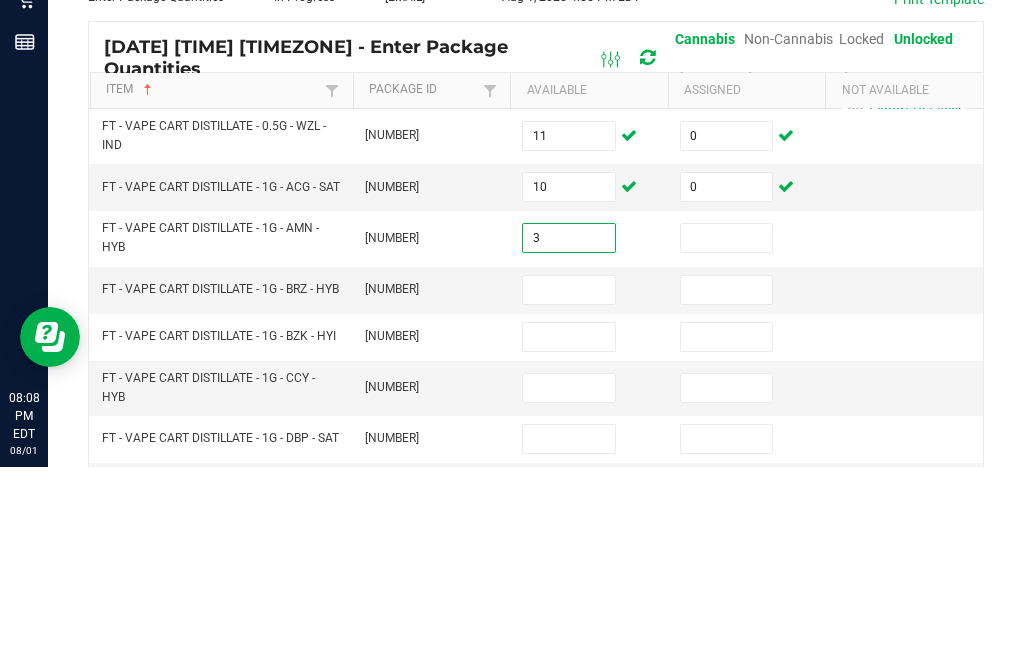 click at bounding box center [727, 436] 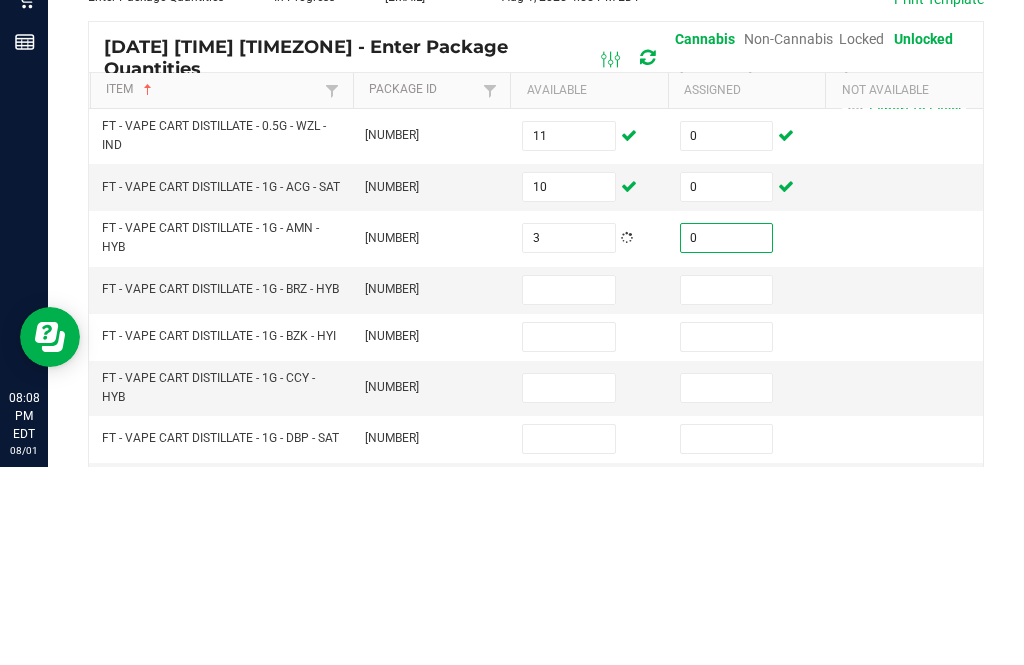 scroll, scrollTop: 38, scrollLeft: 0, axis: vertical 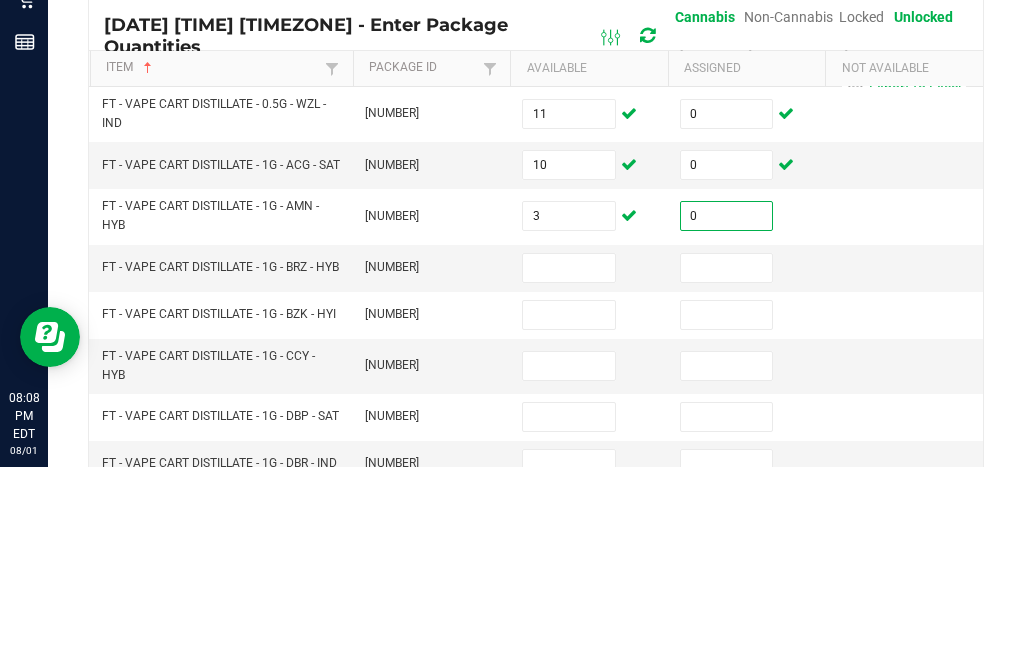 click at bounding box center (569, 466) 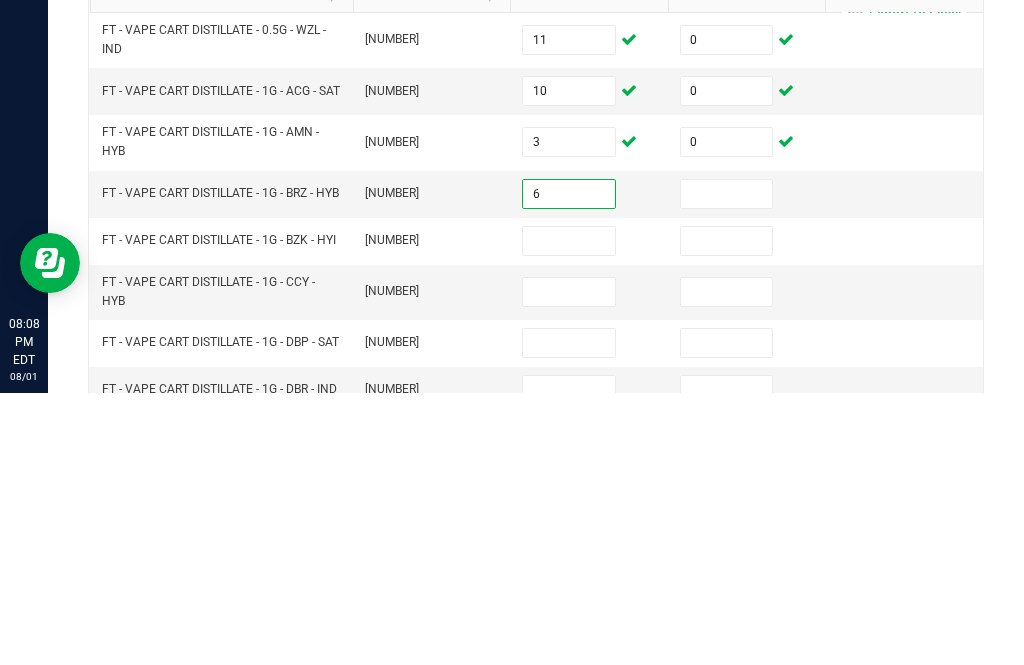 click at bounding box center (727, 466) 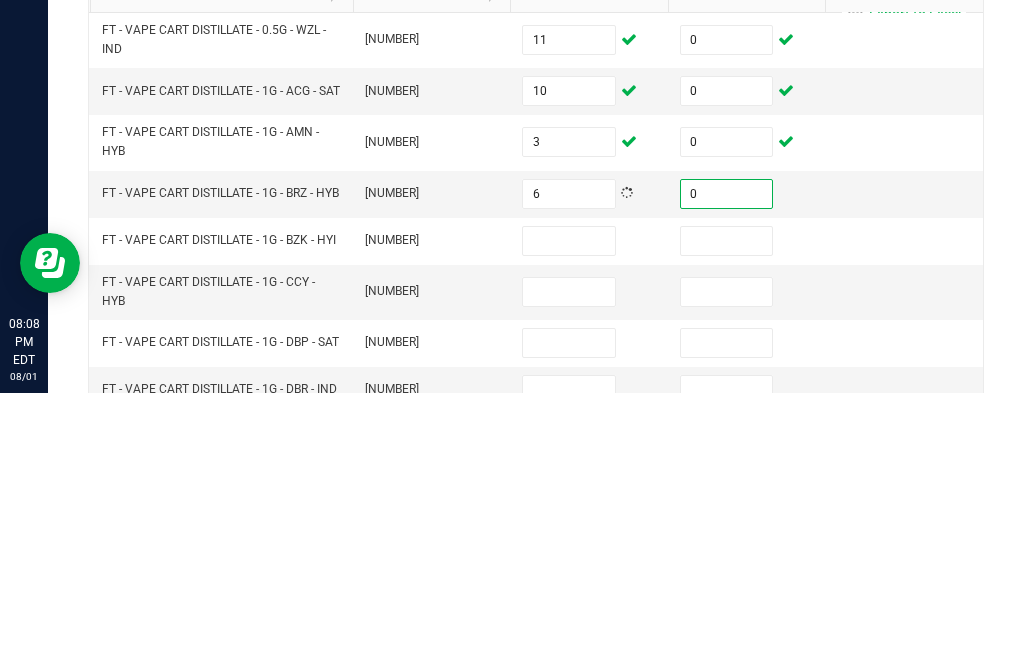 scroll, scrollTop: 59, scrollLeft: 0, axis: vertical 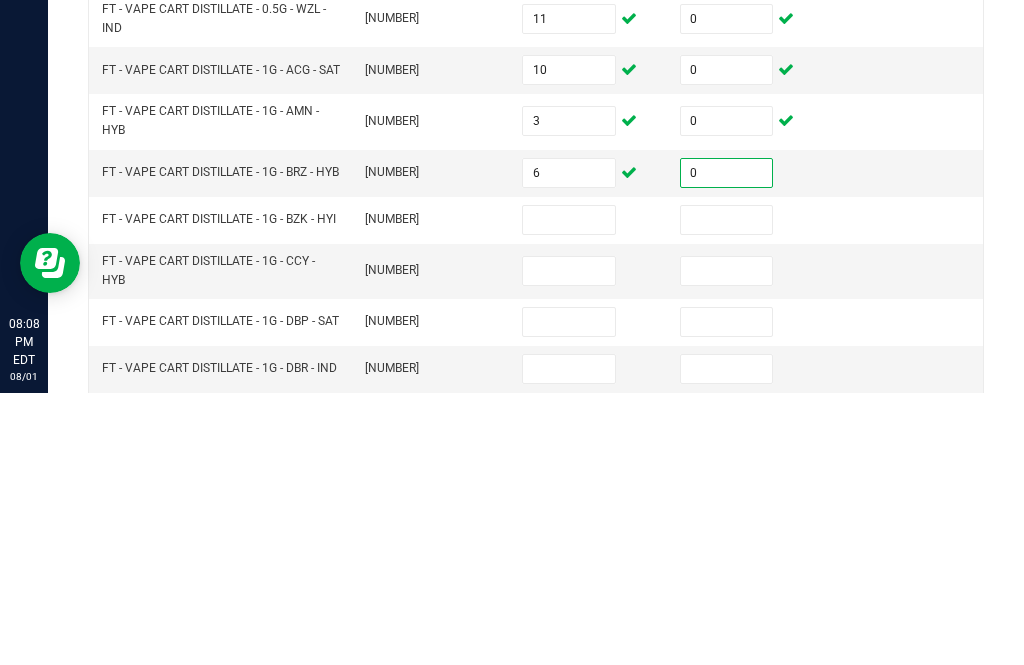 click at bounding box center (569, 492) 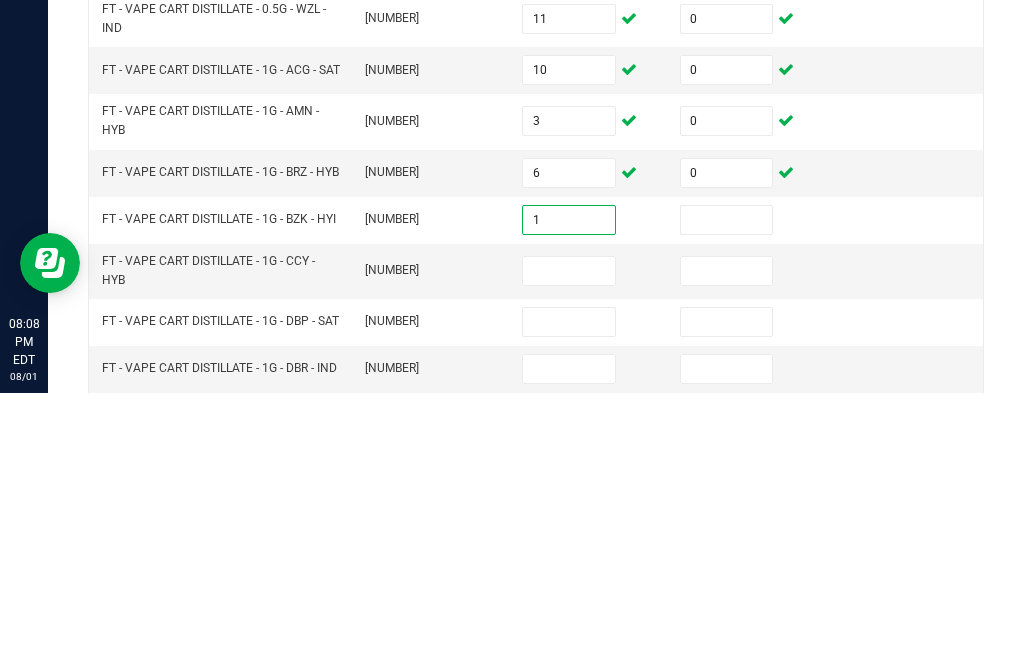 click at bounding box center (727, 492) 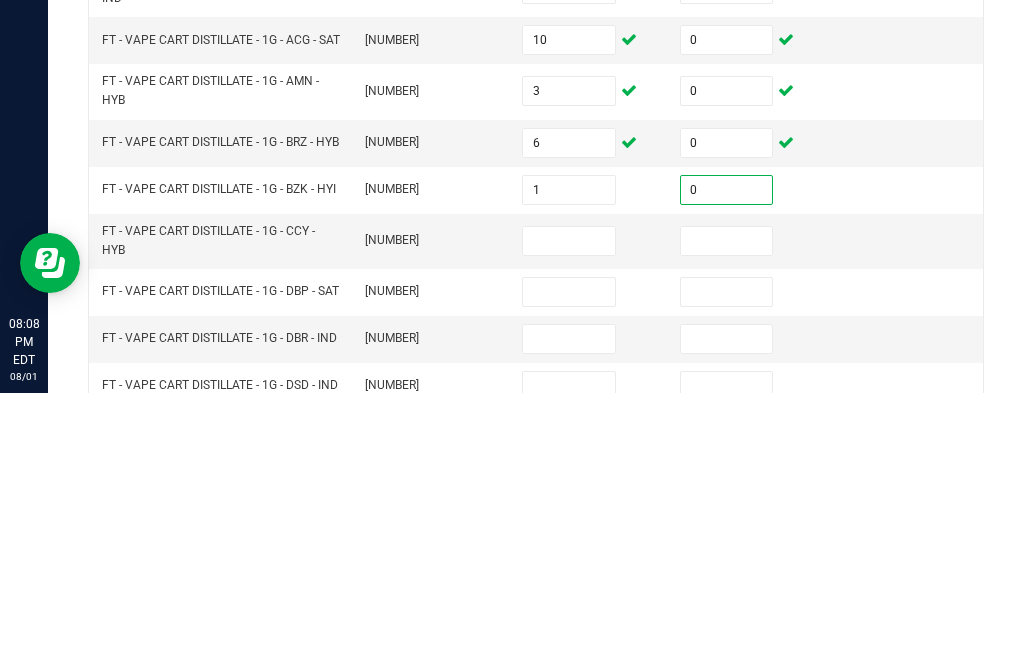 scroll, scrollTop: 90, scrollLeft: 0, axis: vertical 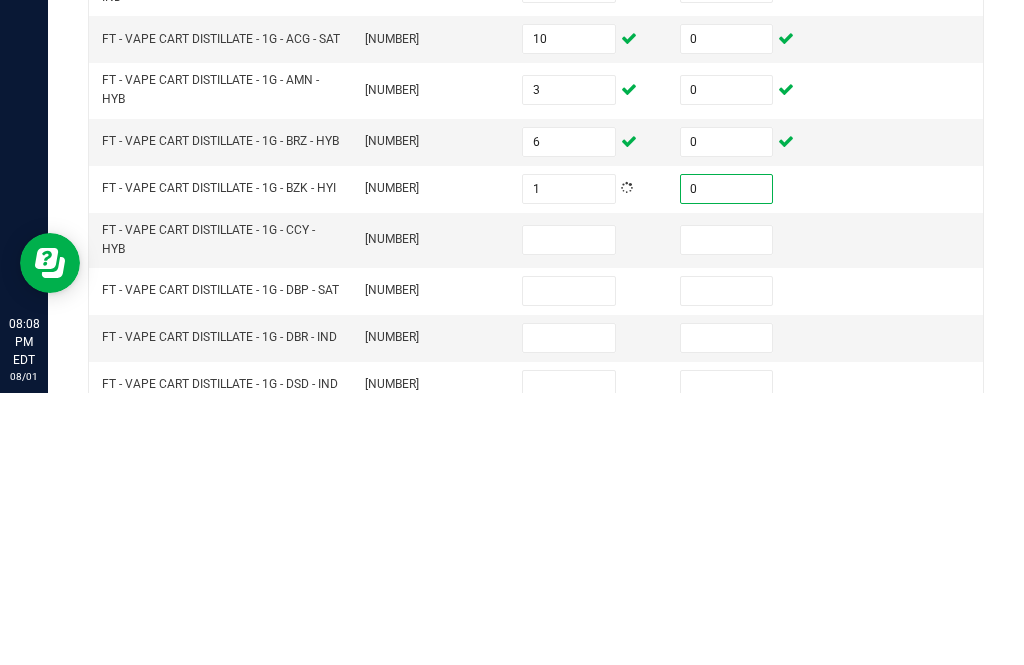click at bounding box center (569, 512) 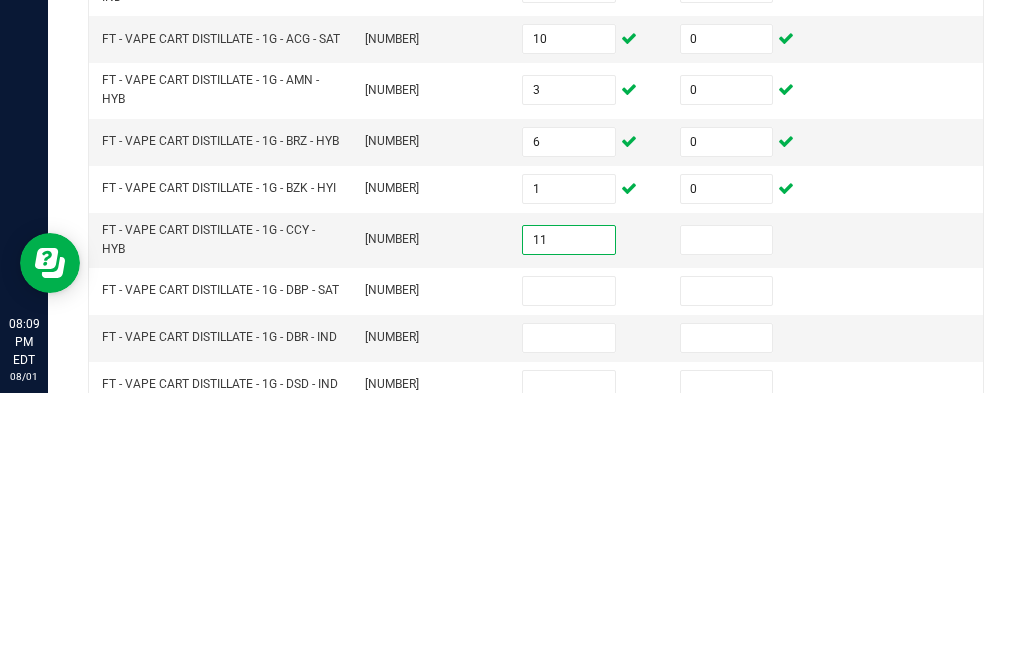 click at bounding box center (727, 512) 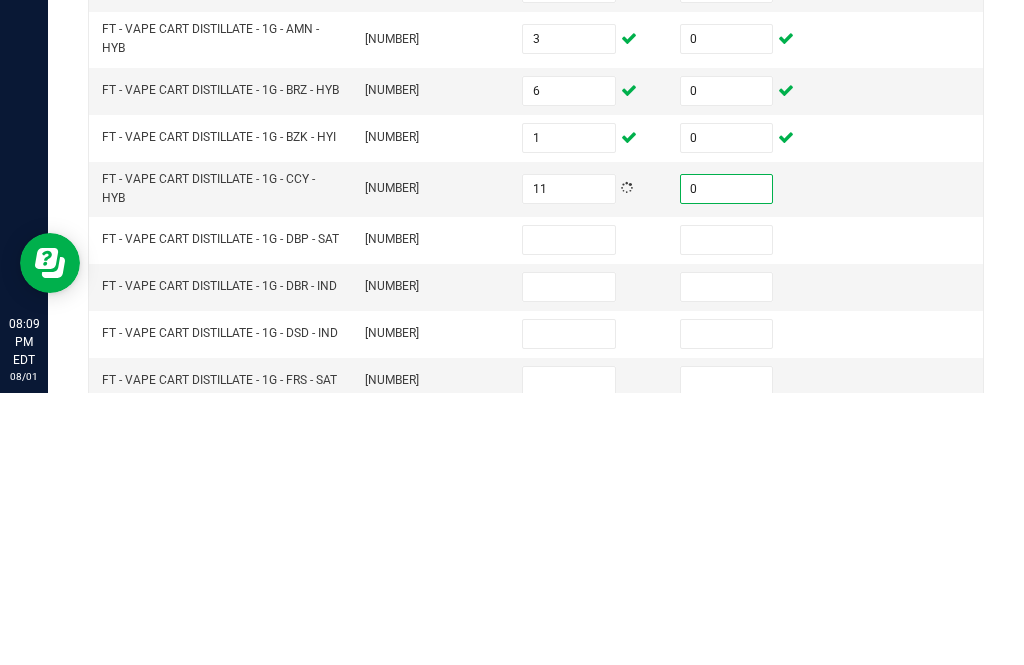 scroll, scrollTop: 147, scrollLeft: 0, axis: vertical 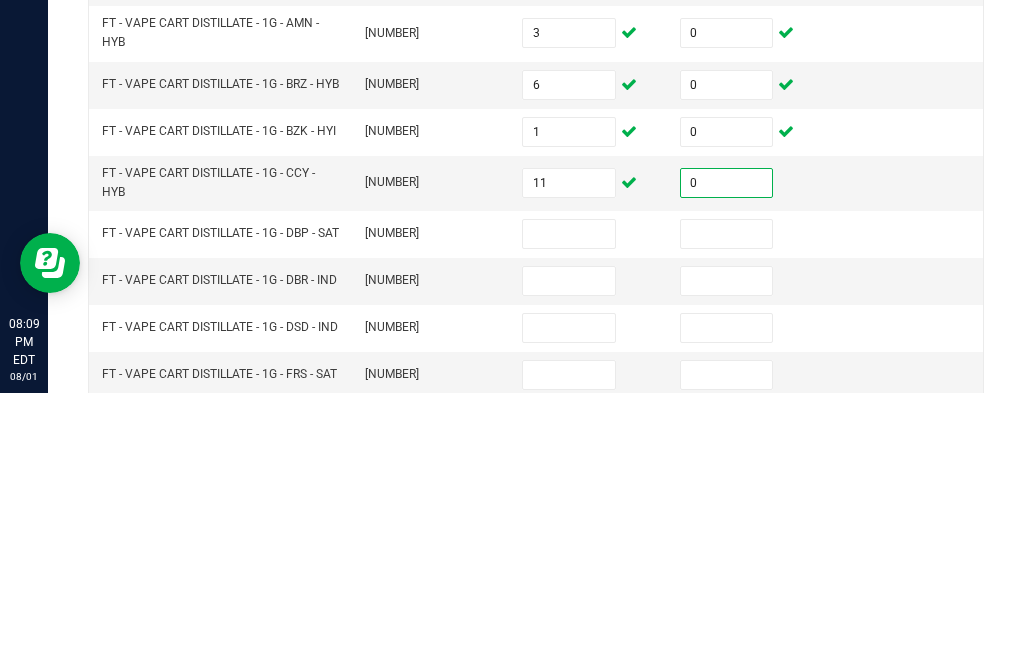 click at bounding box center (569, 506) 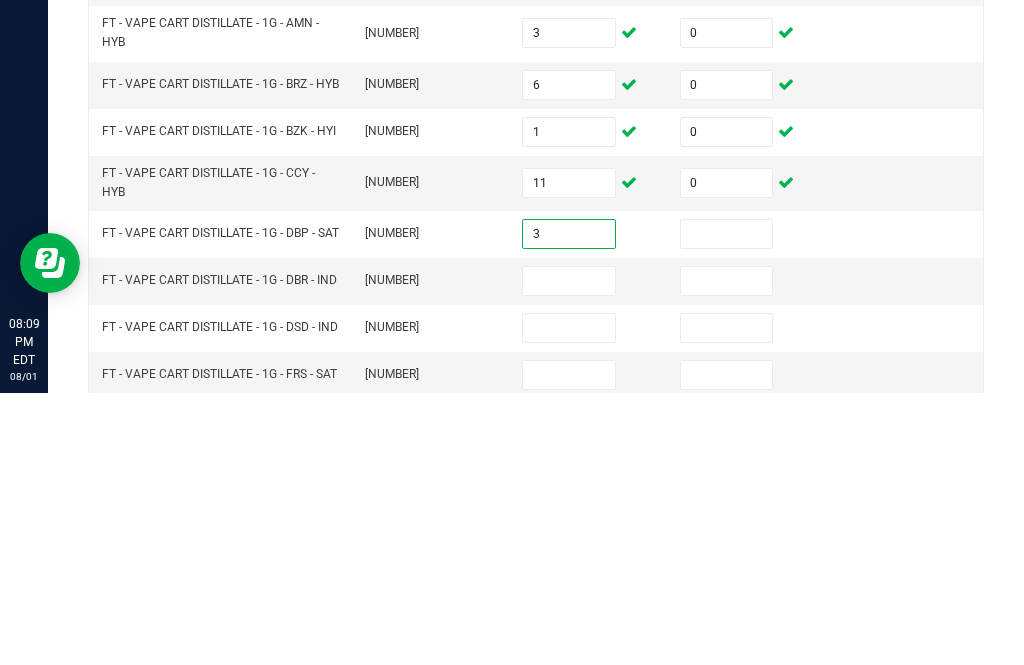 click at bounding box center [727, 506] 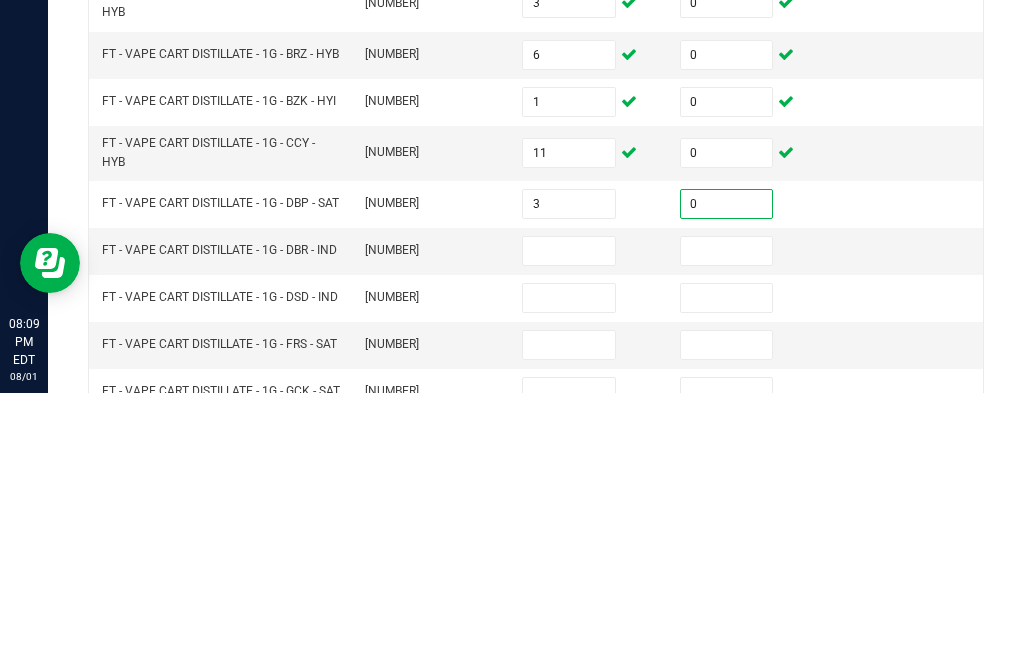 scroll, scrollTop: 181, scrollLeft: 0, axis: vertical 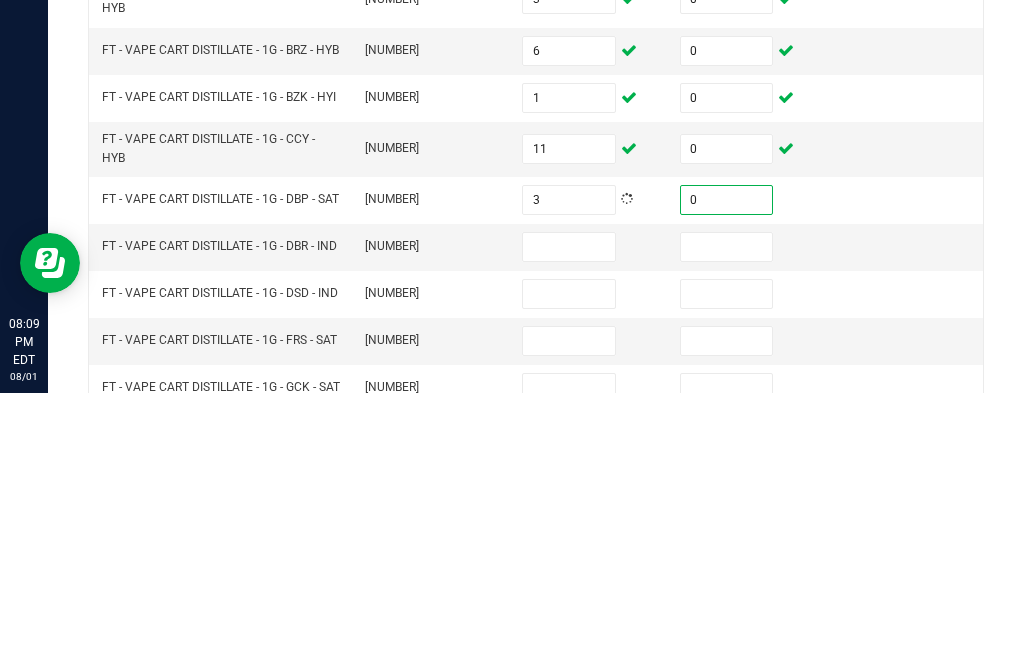 click at bounding box center [569, 519] 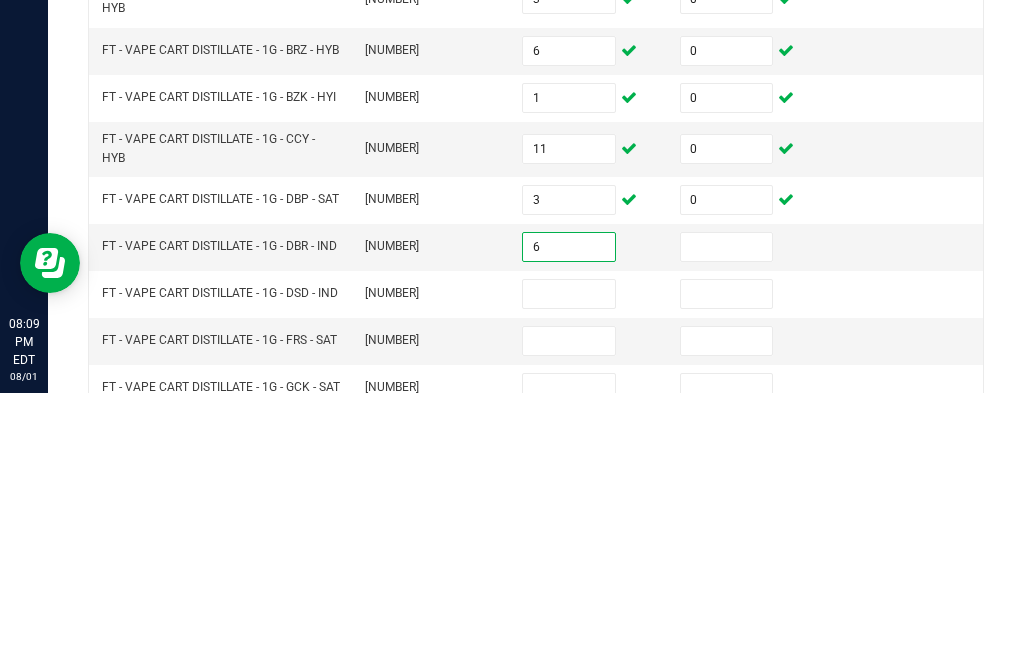 click at bounding box center [727, 519] 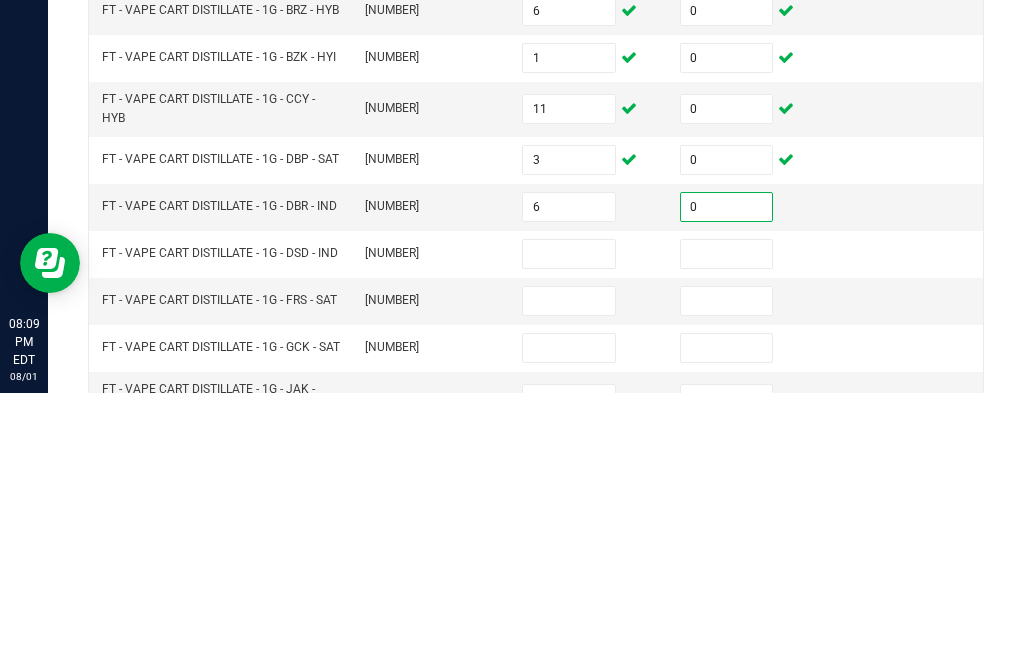 scroll, scrollTop: 224, scrollLeft: 0, axis: vertical 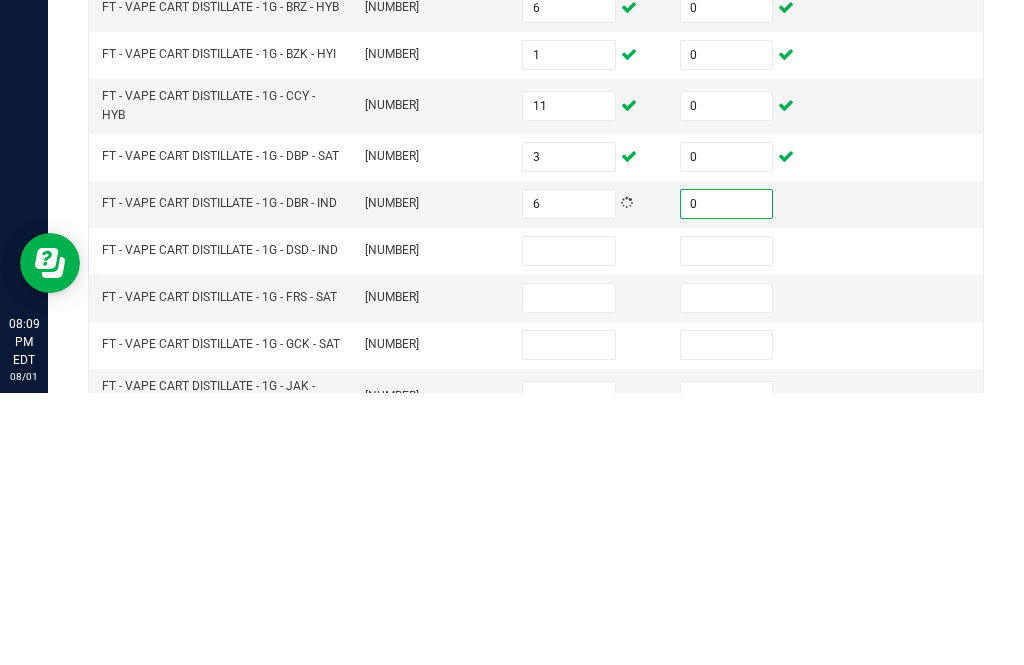 click at bounding box center (569, 523) 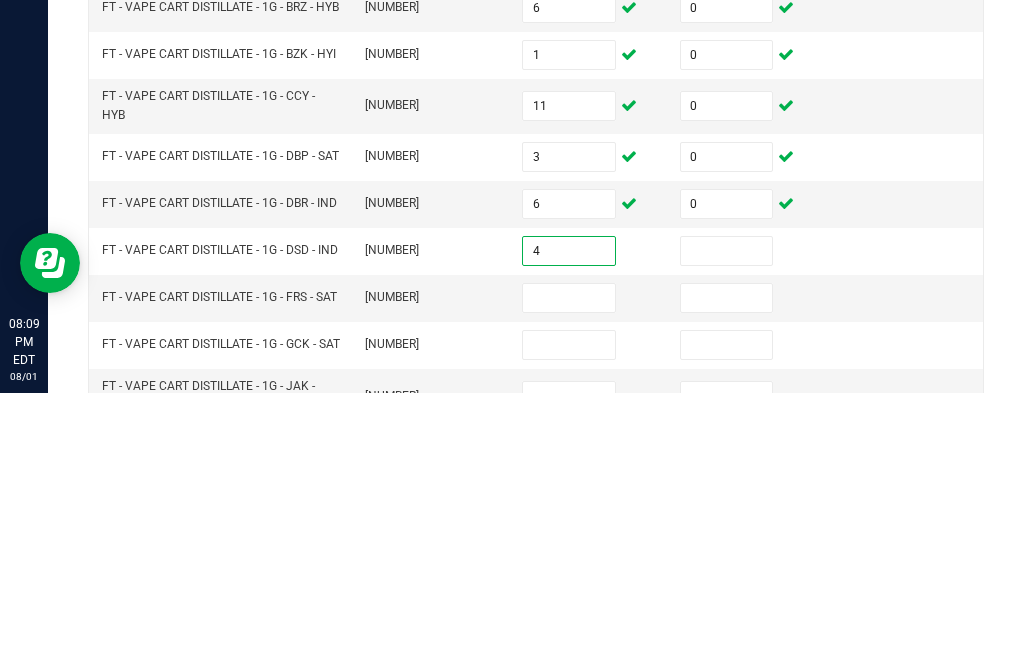 click at bounding box center [727, 523] 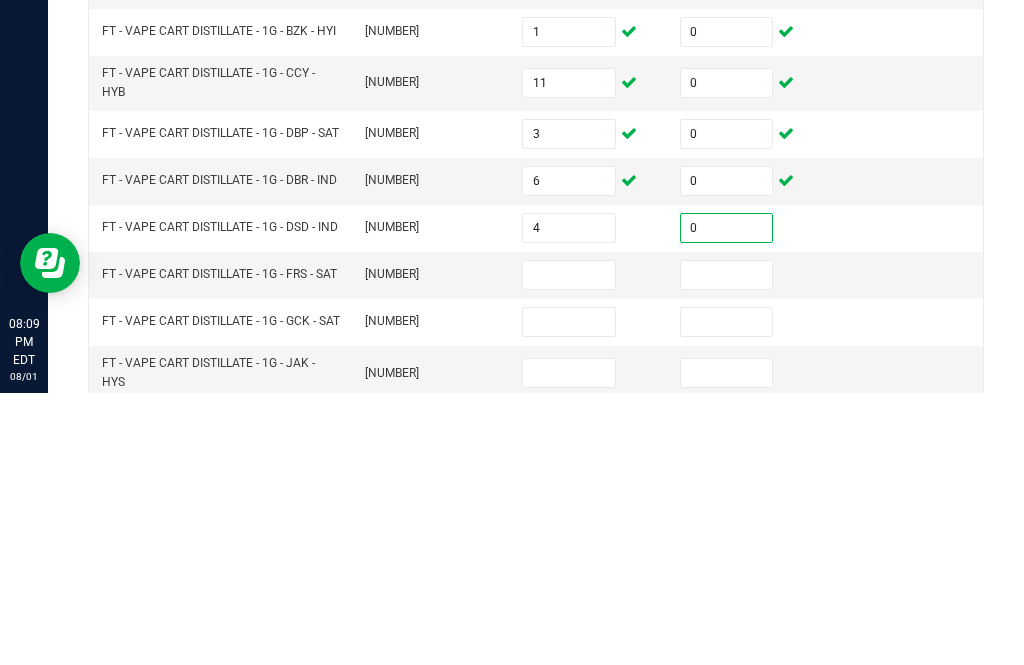 scroll, scrollTop: 248, scrollLeft: 0, axis: vertical 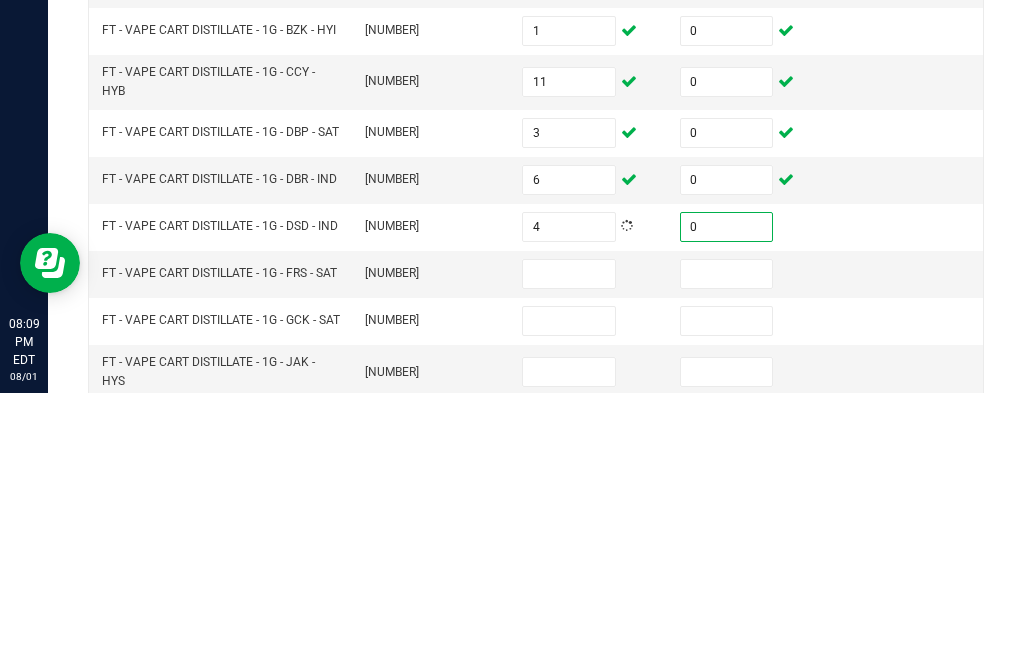 click at bounding box center [569, 546] 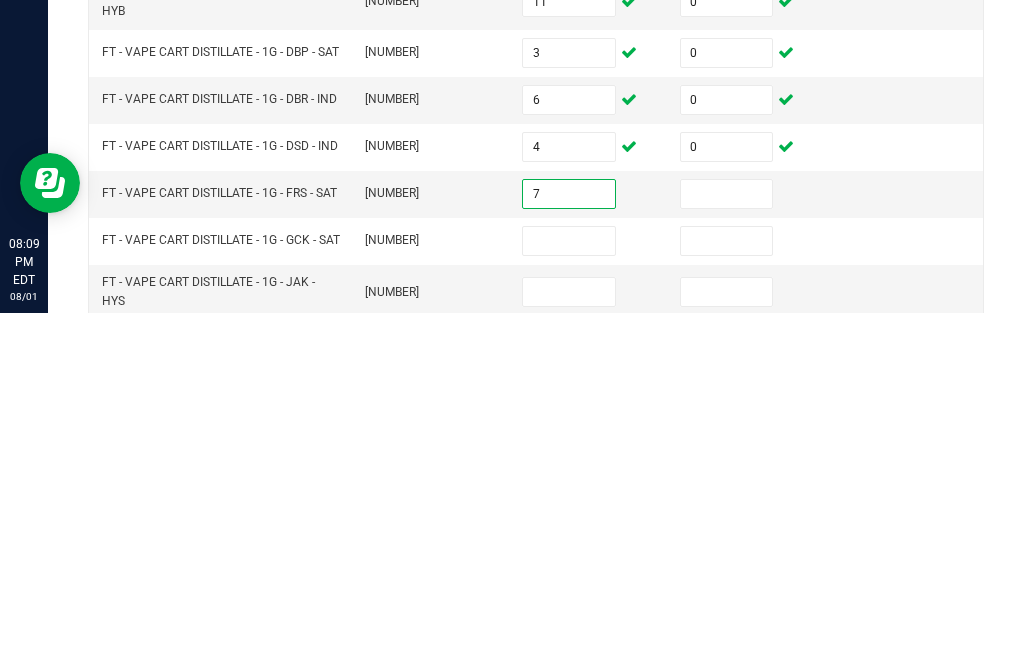 click at bounding box center [727, 546] 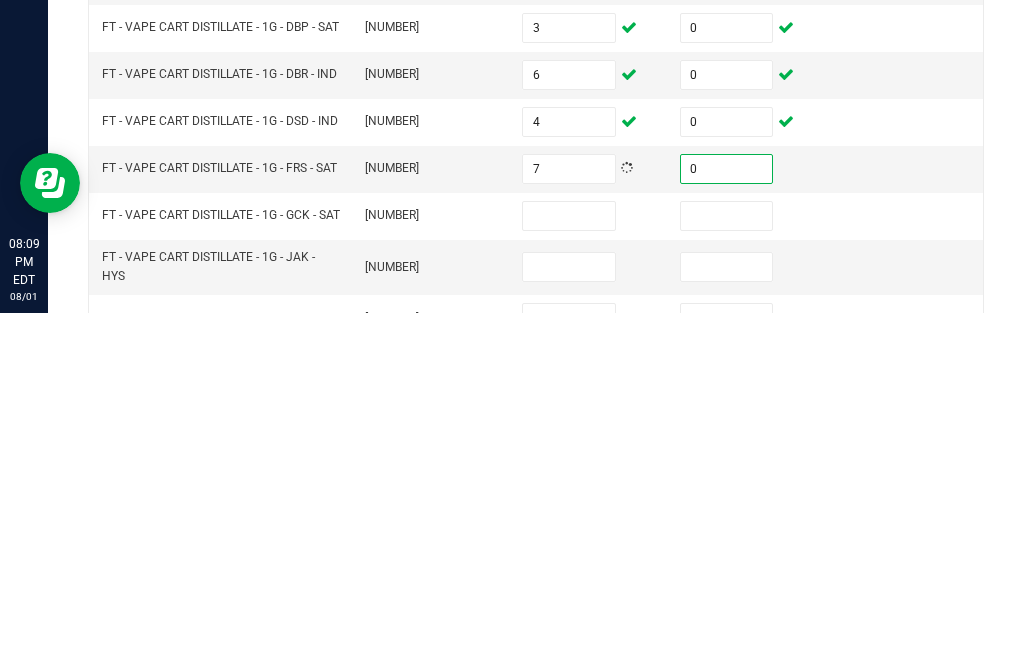 scroll, scrollTop: 272, scrollLeft: 0, axis: vertical 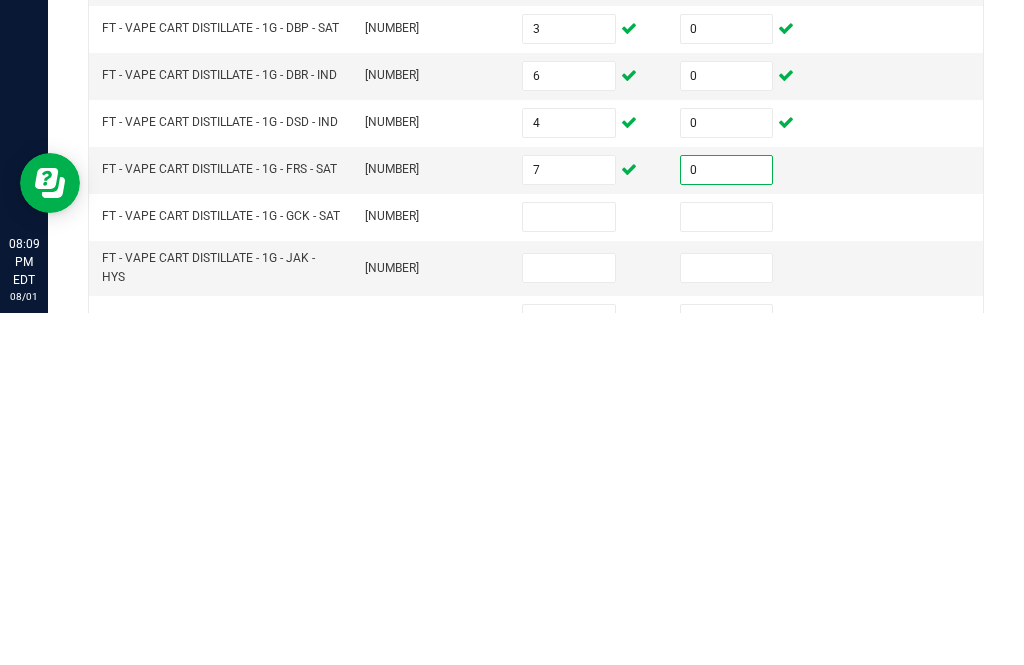 click at bounding box center (569, 569) 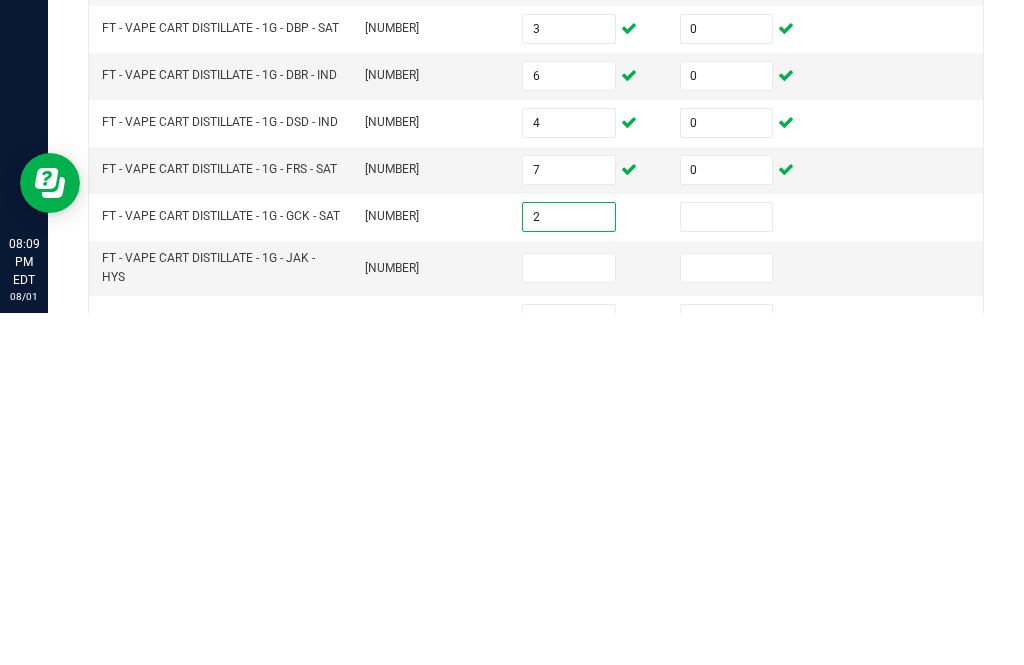 click at bounding box center (727, 569) 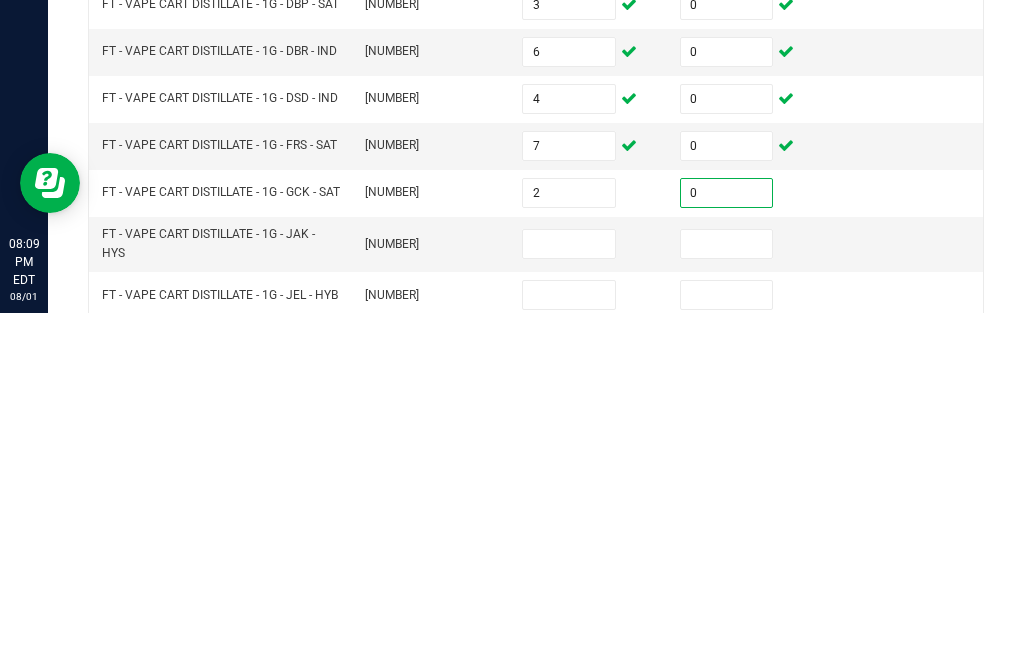 scroll, scrollTop: 296, scrollLeft: 0, axis: vertical 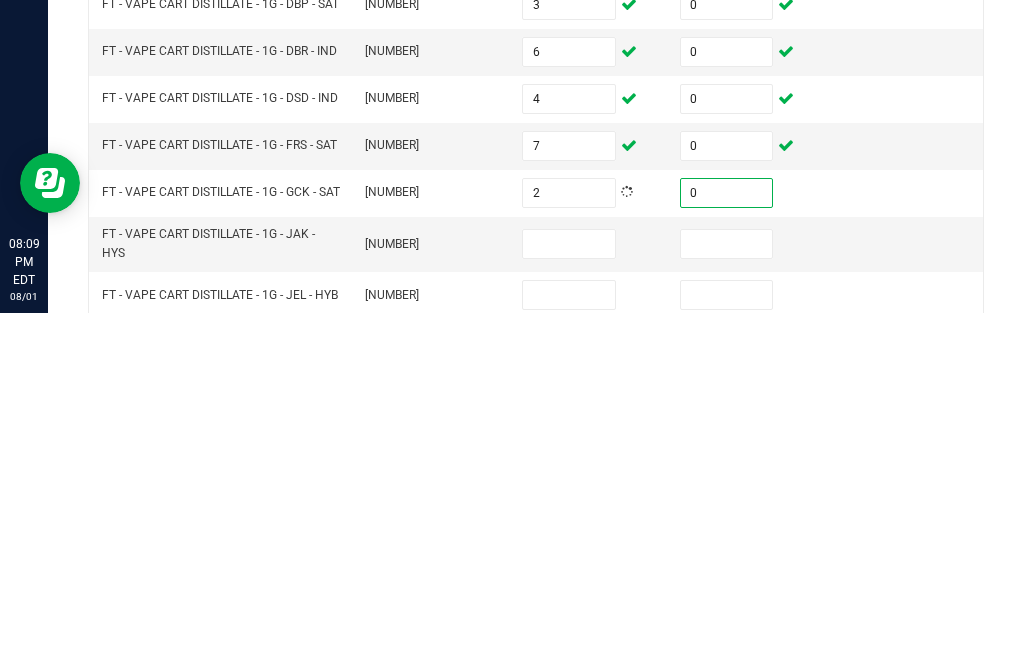 click at bounding box center [569, 596] 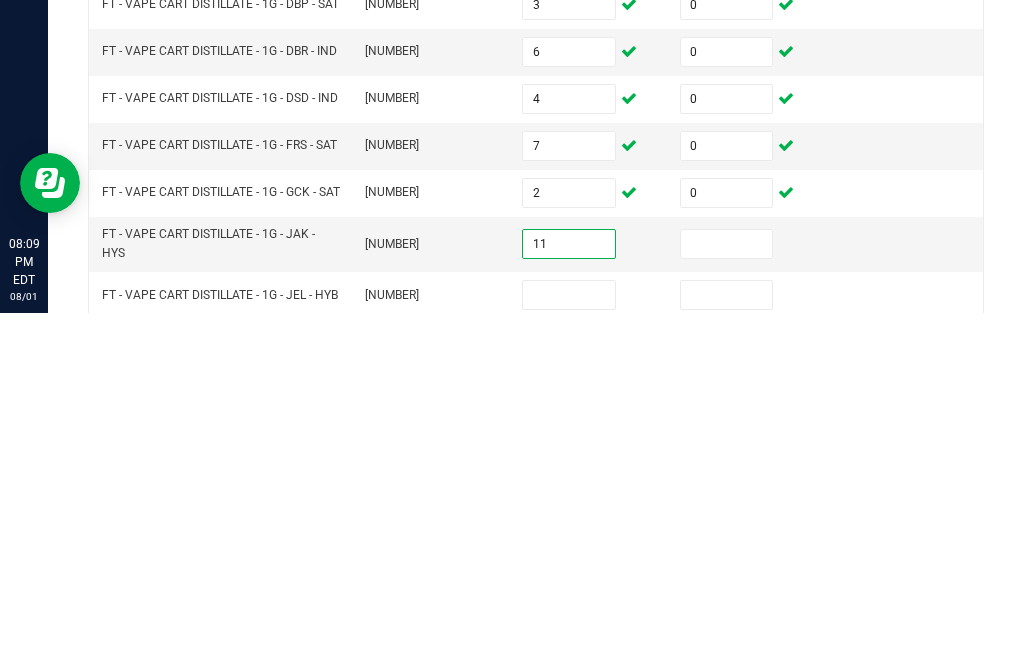 click at bounding box center (727, 596) 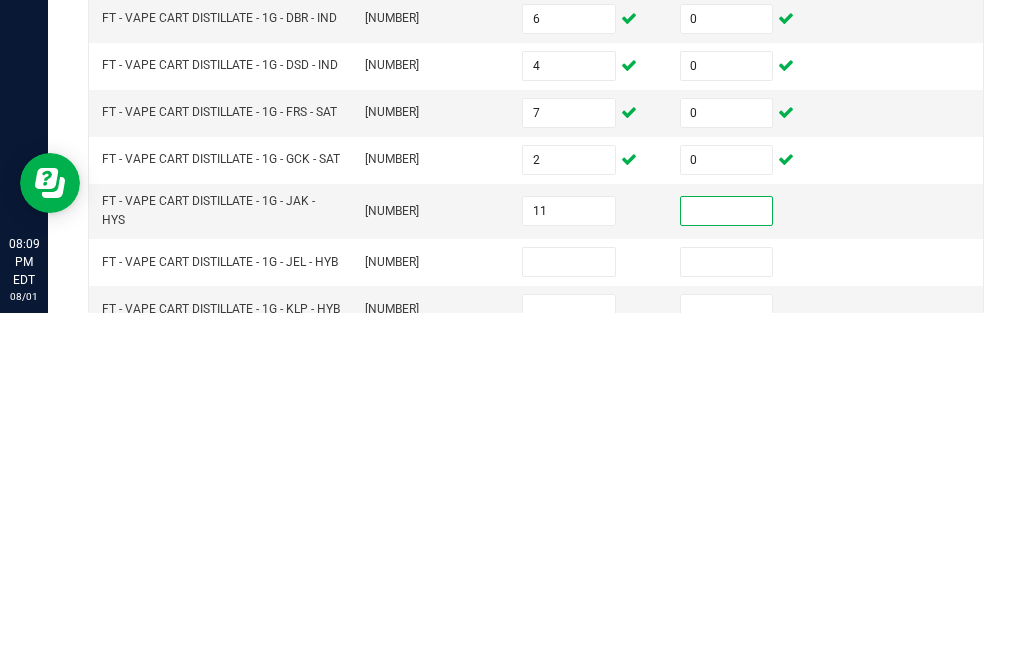 scroll, scrollTop: 342, scrollLeft: 0, axis: vertical 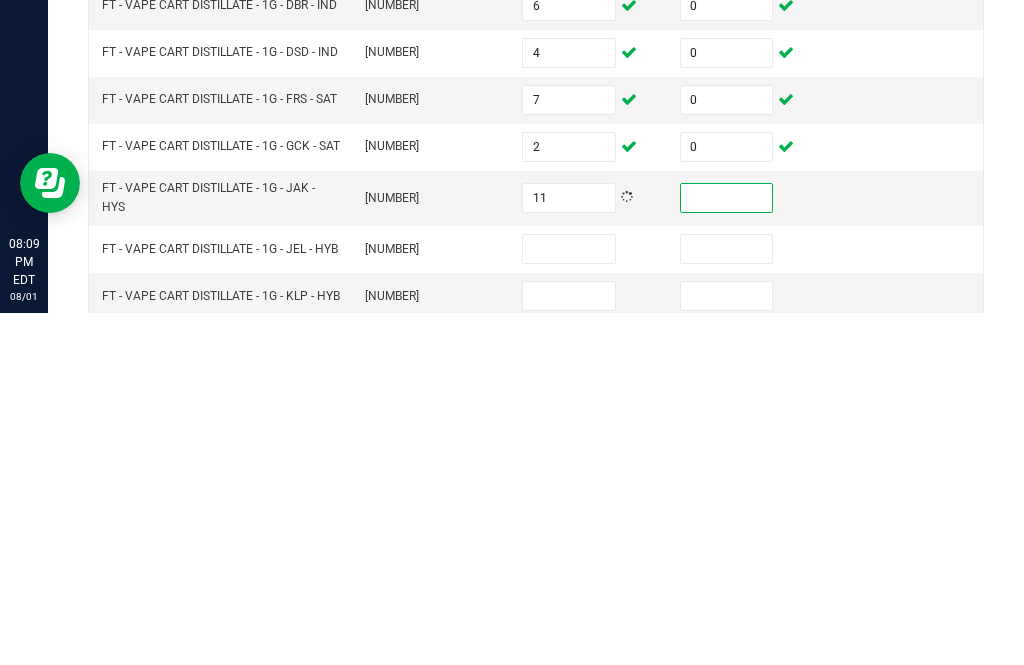 click at bounding box center [727, 550] 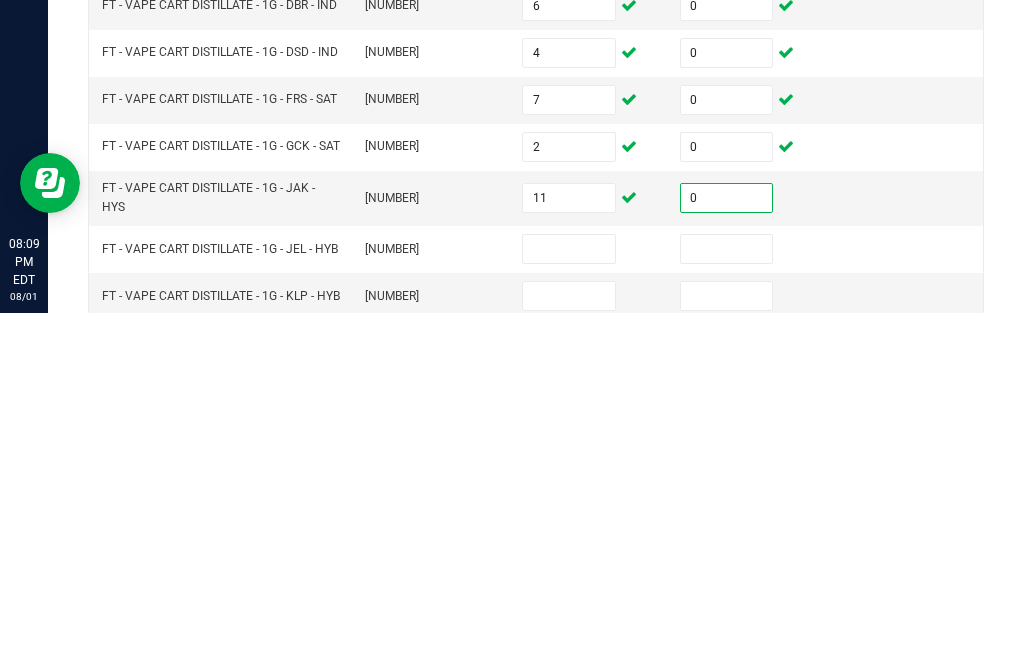 click at bounding box center (569, 601) 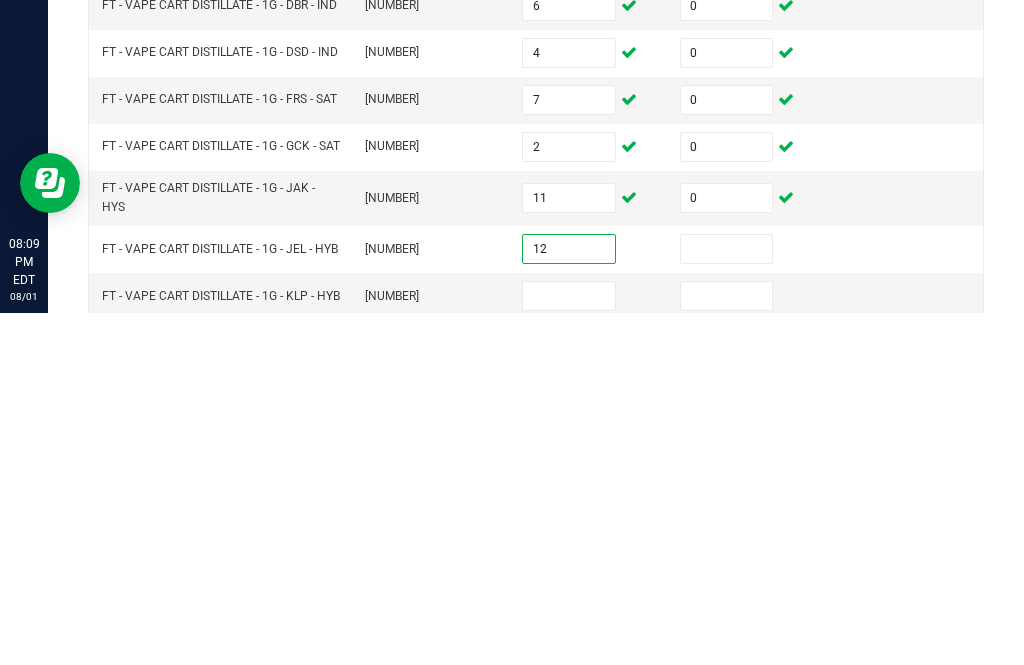 click at bounding box center [727, 601] 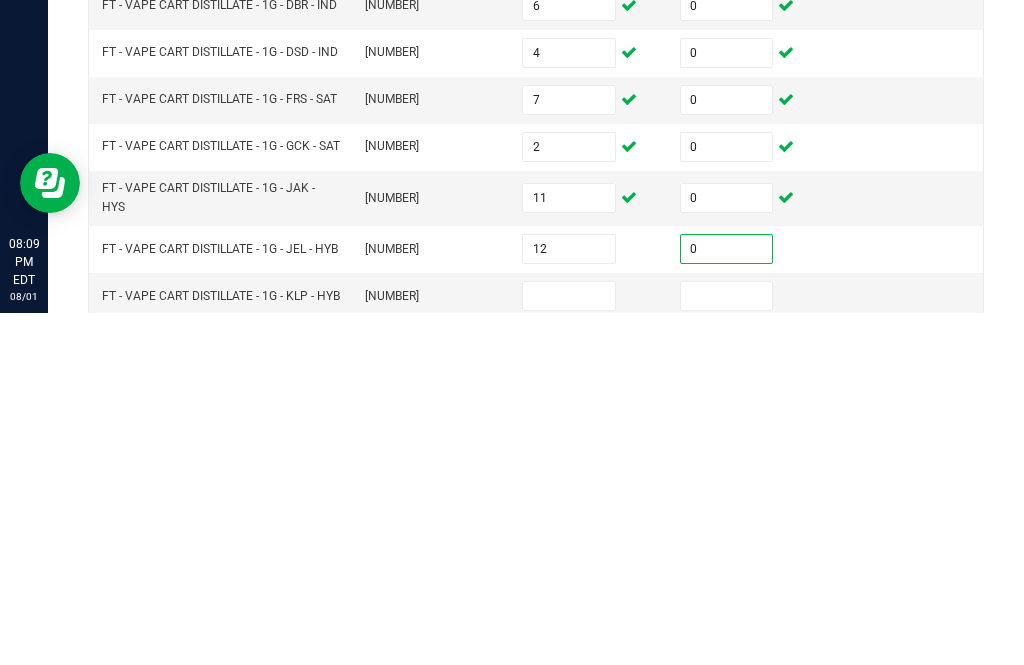 scroll, scrollTop: 350, scrollLeft: 0, axis: vertical 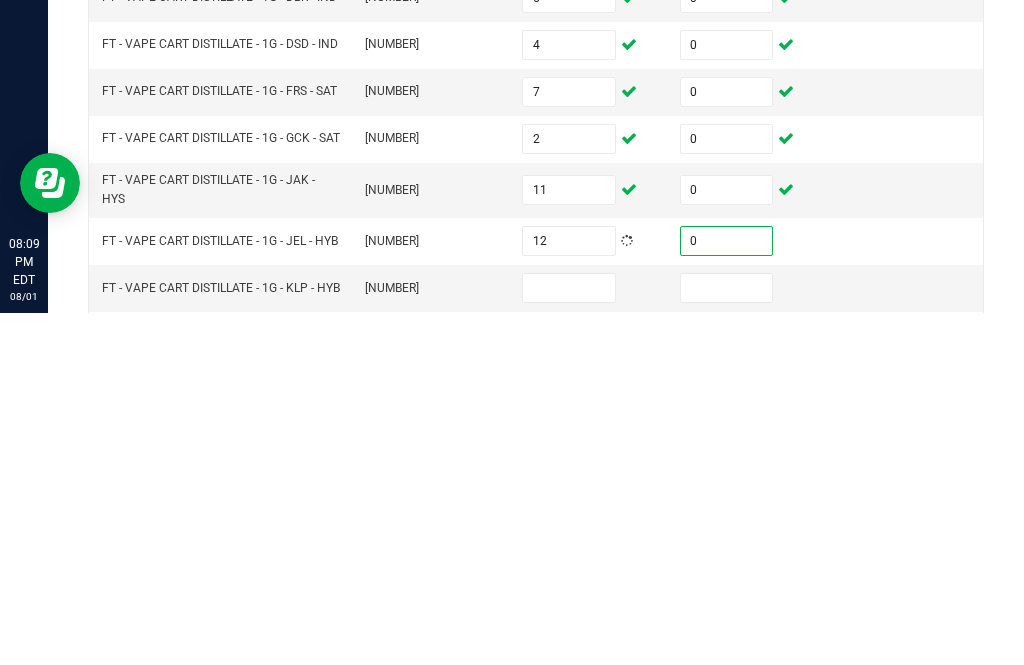 click at bounding box center [569, 640] 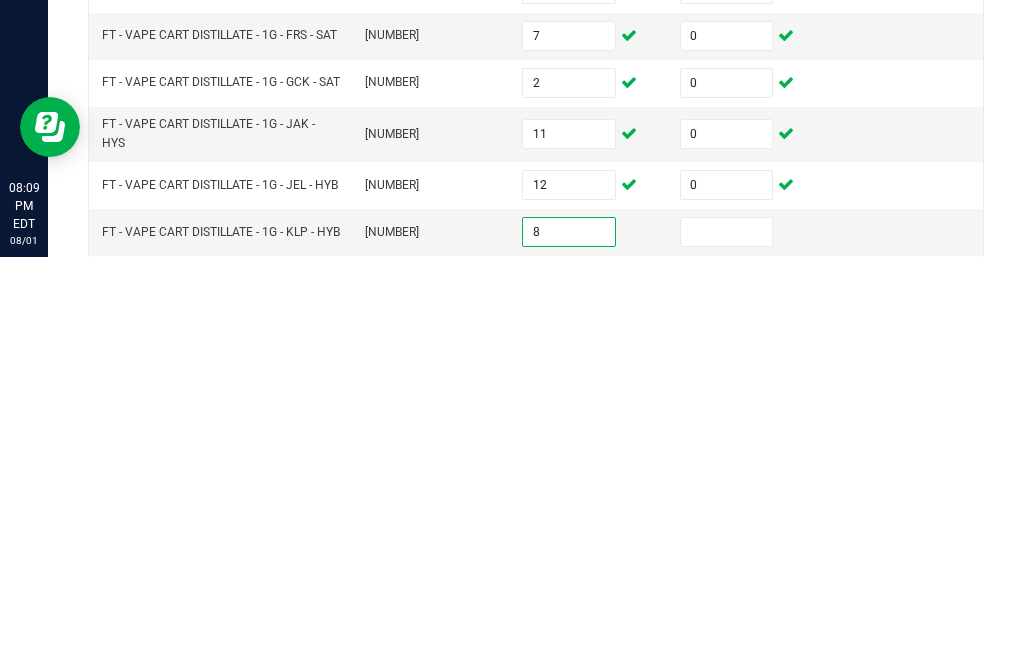click at bounding box center [727, 640] 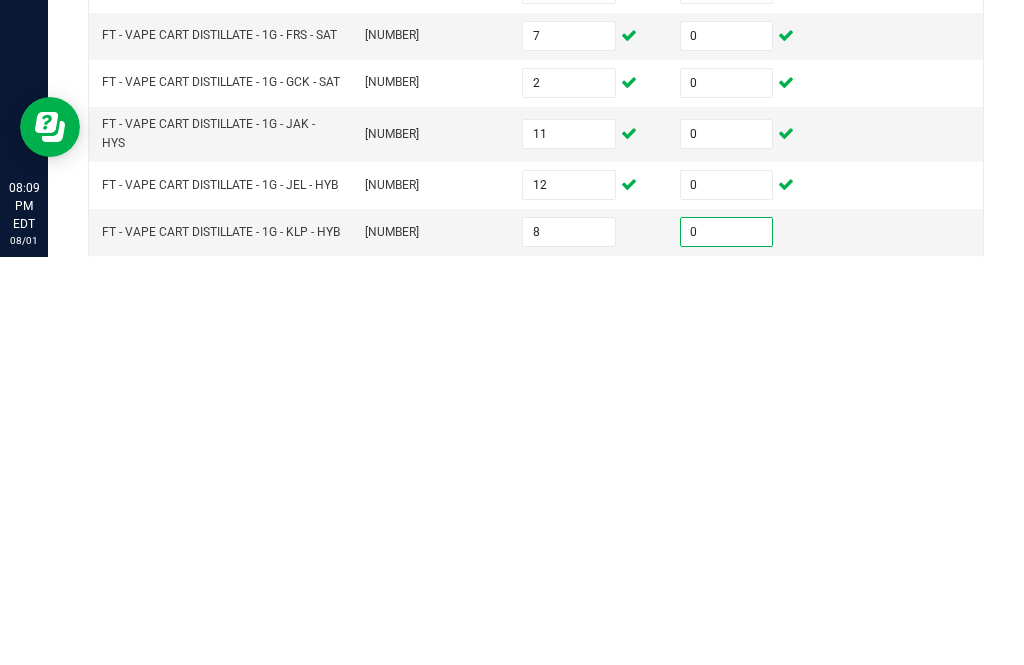 scroll, scrollTop: 368, scrollLeft: 0, axis: vertical 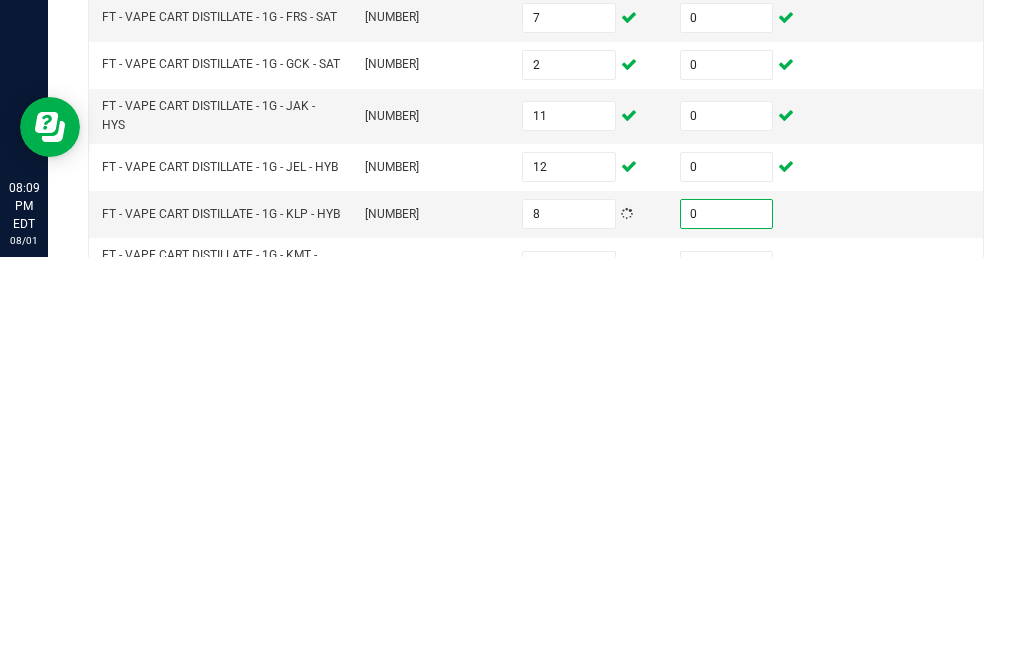 click at bounding box center [569, 674] 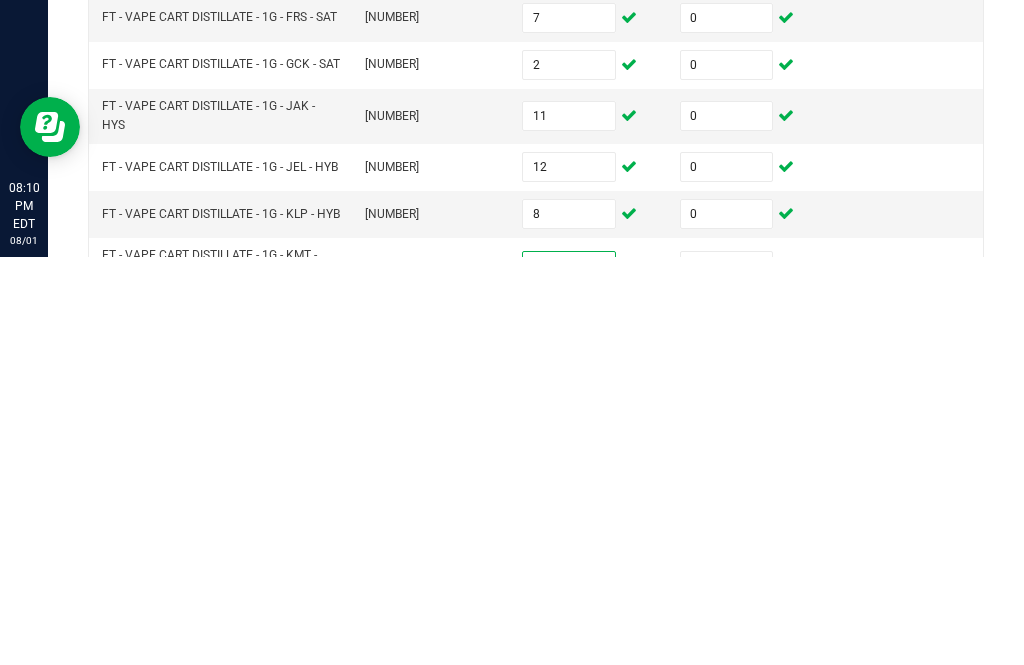 click at bounding box center [727, 674] 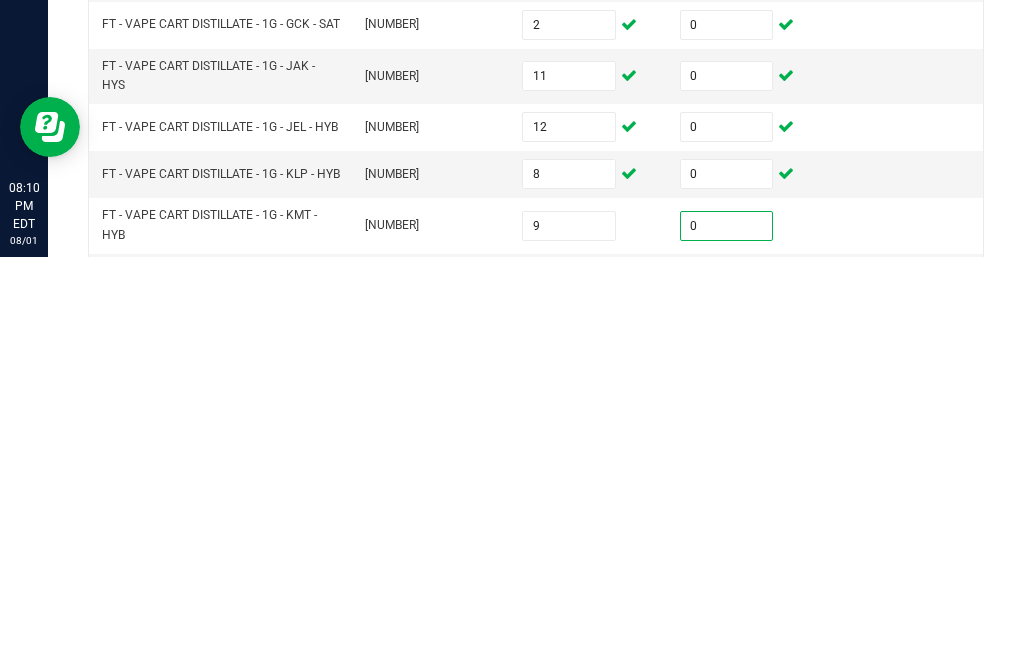 scroll, scrollTop: 416, scrollLeft: 0, axis: vertical 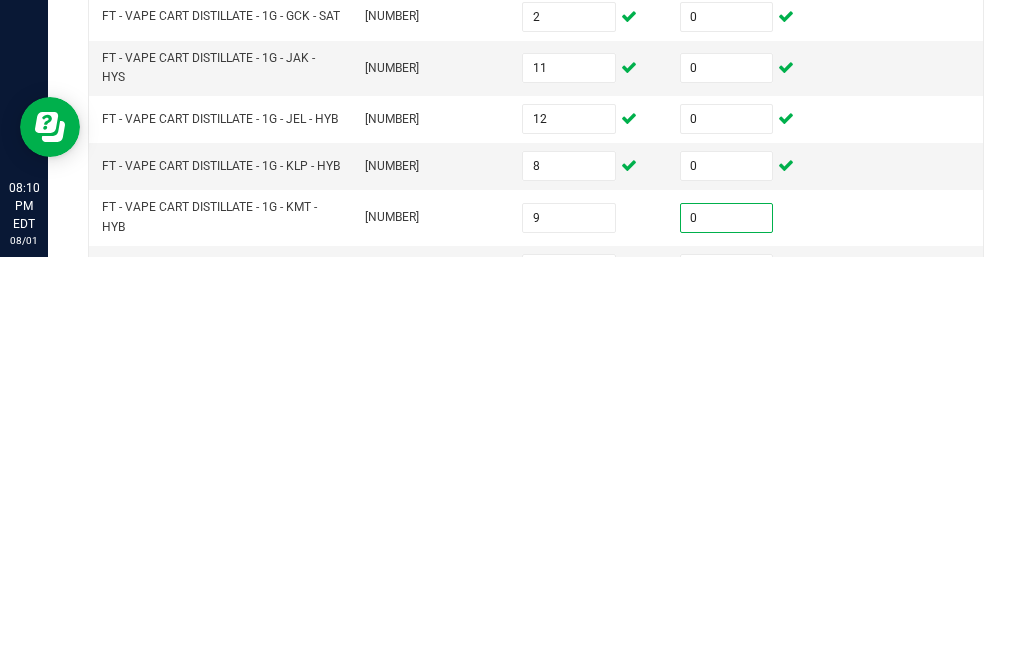 click at bounding box center (569, 677) 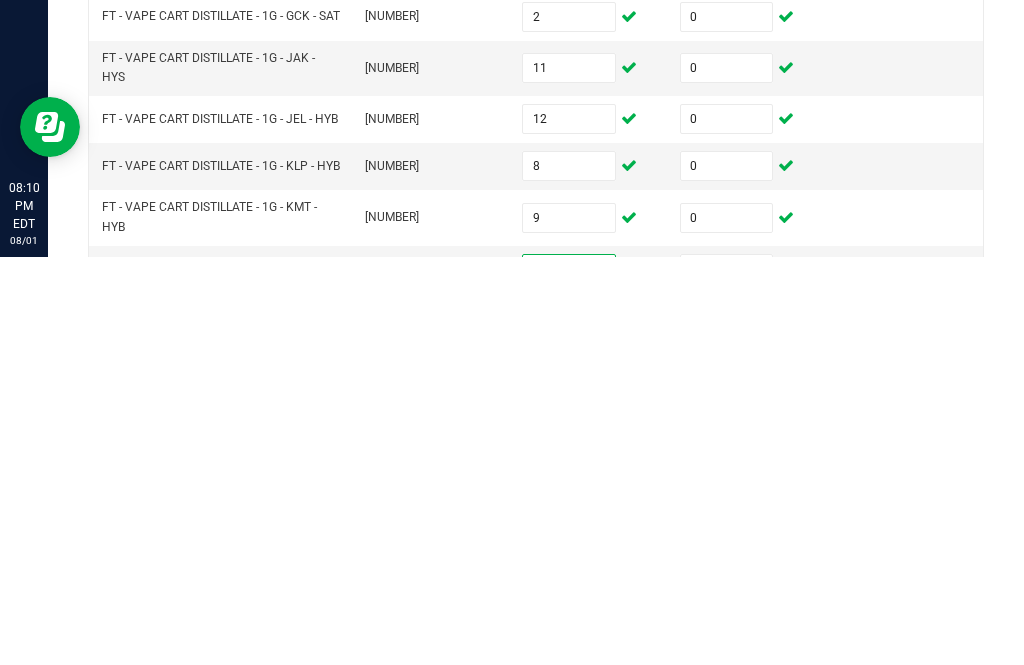 click at bounding box center [727, 677] 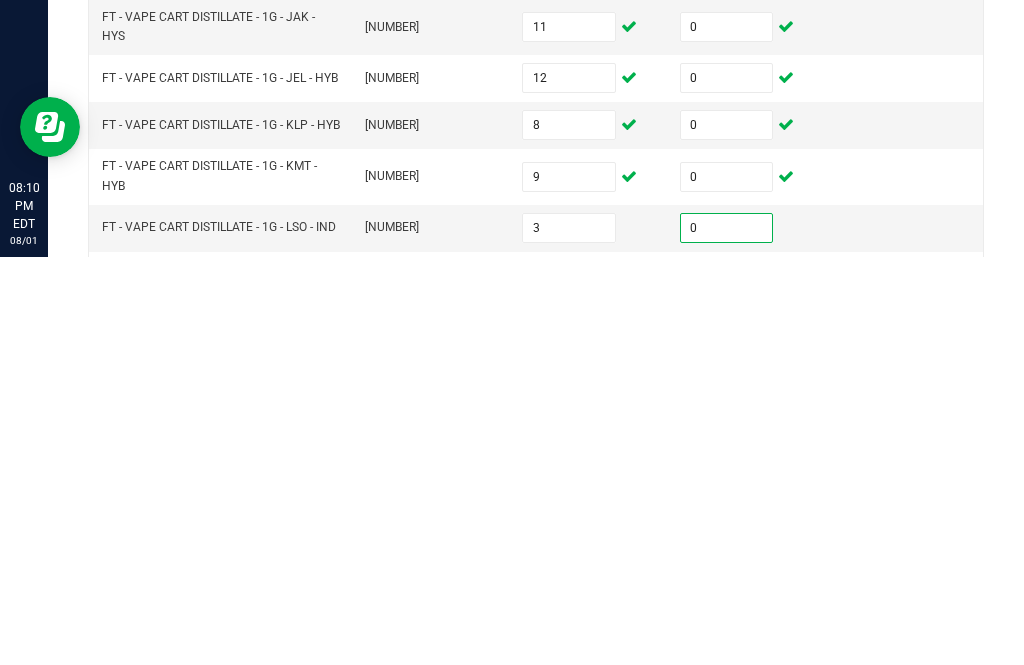 scroll, scrollTop: 467, scrollLeft: 0, axis: vertical 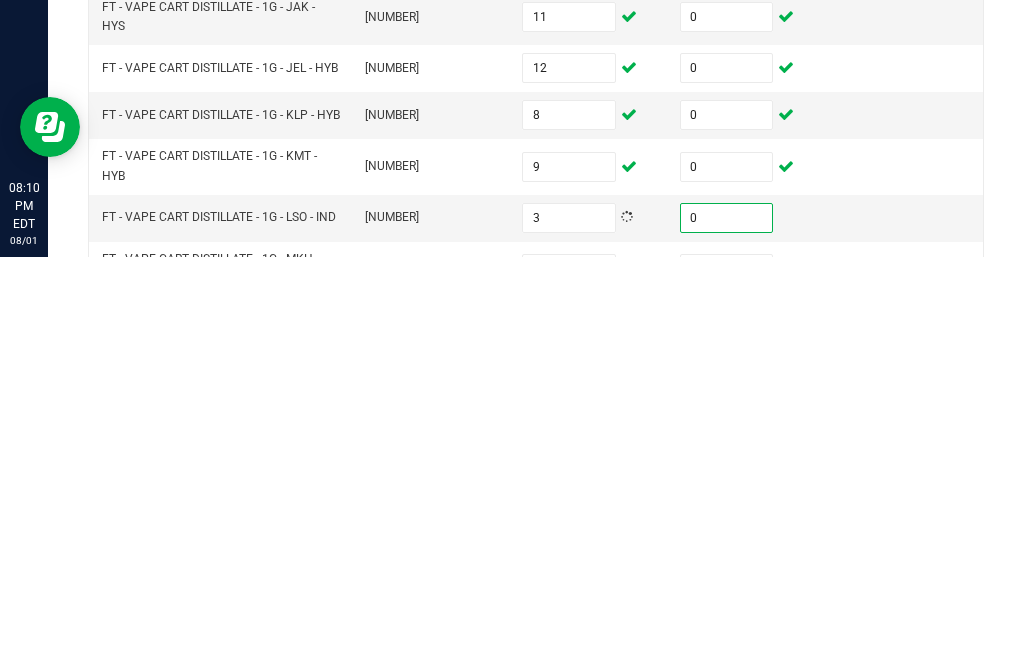 click at bounding box center [569, 677] 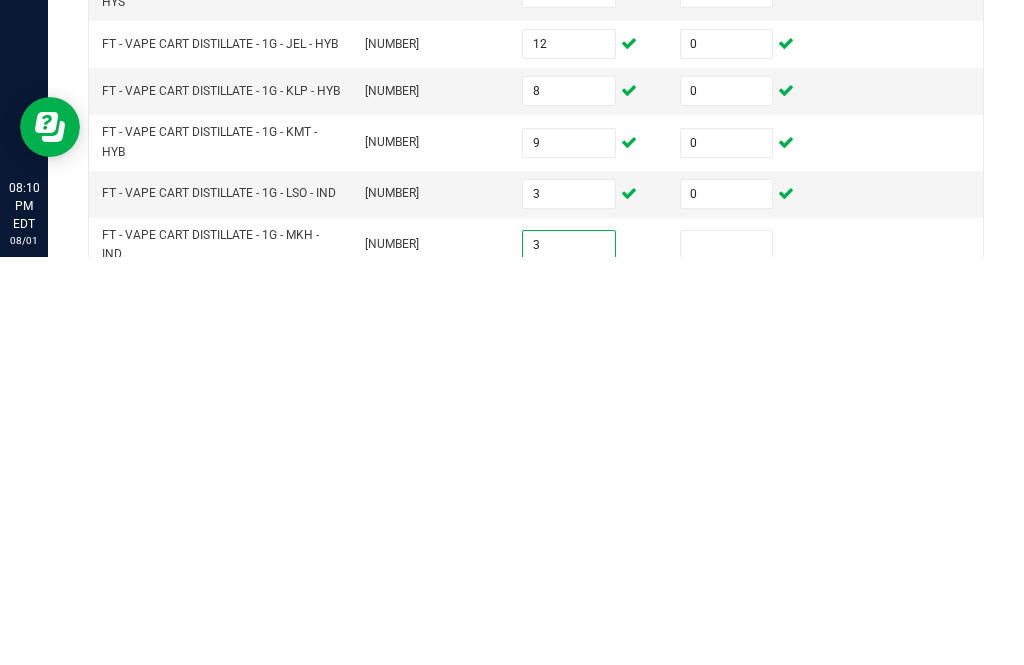 scroll, scrollTop: 489, scrollLeft: 0, axis: vertical 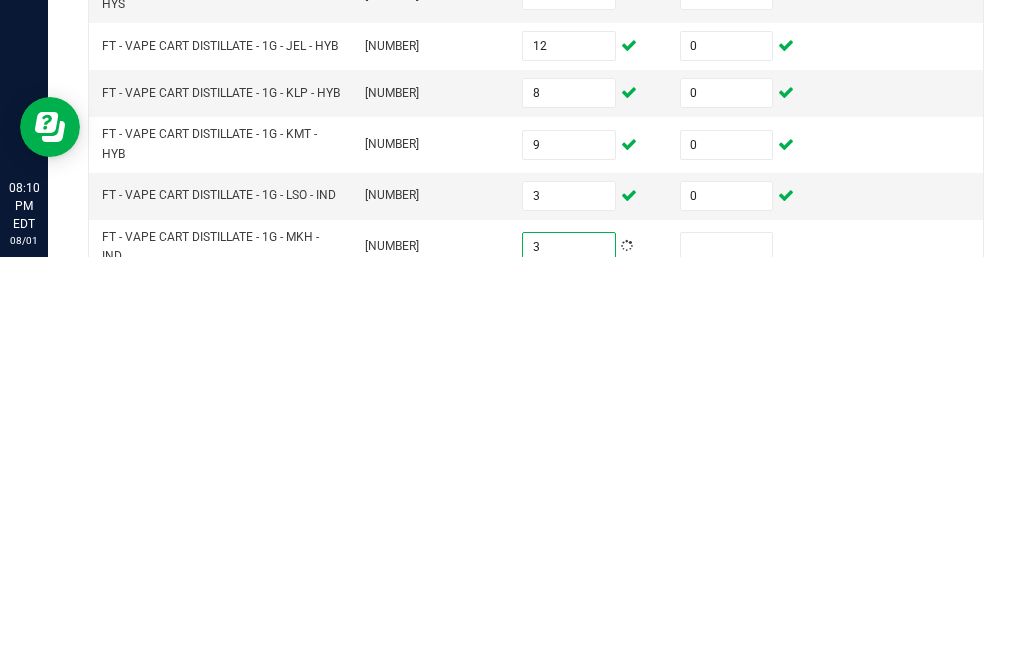 click at bounding box center (727, 655) 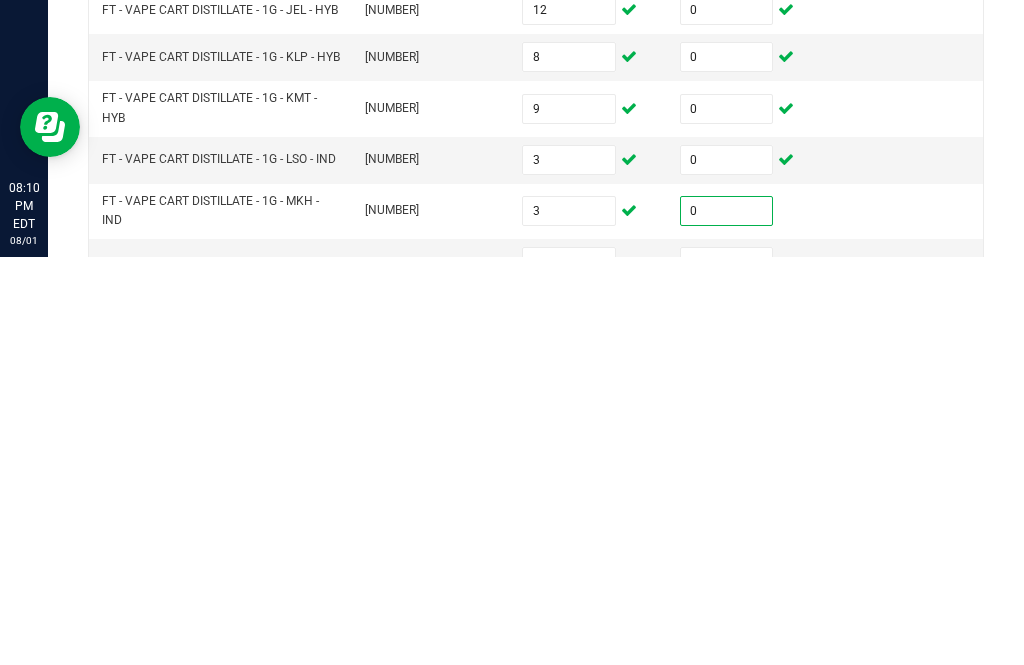 scroll, scrollTop: 533, scrollLeft: 0, axis: vertical 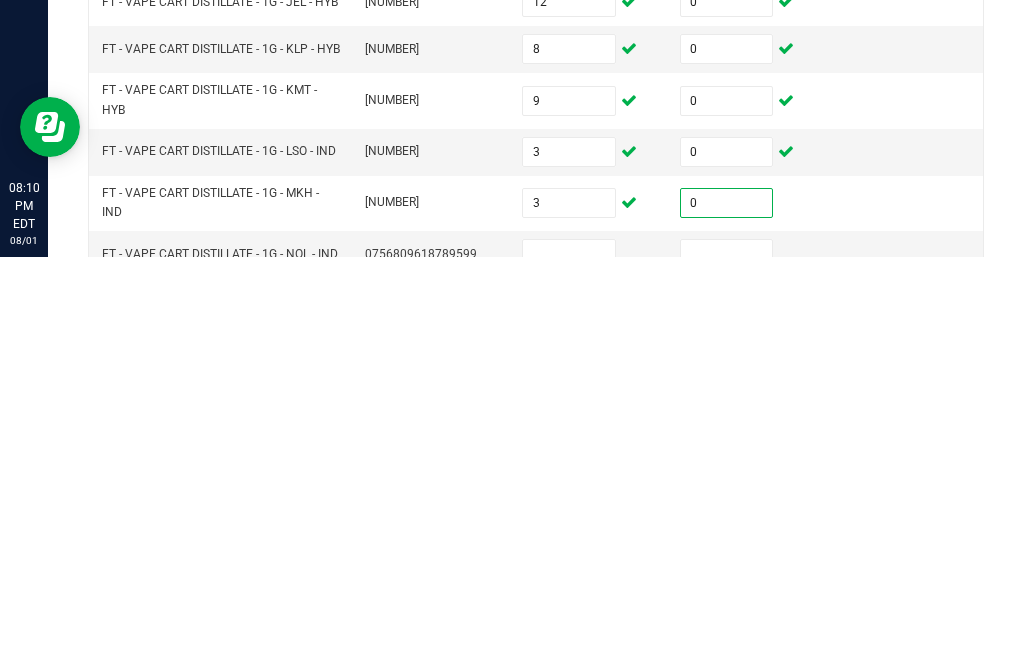 click at bounding box center [569, 662] 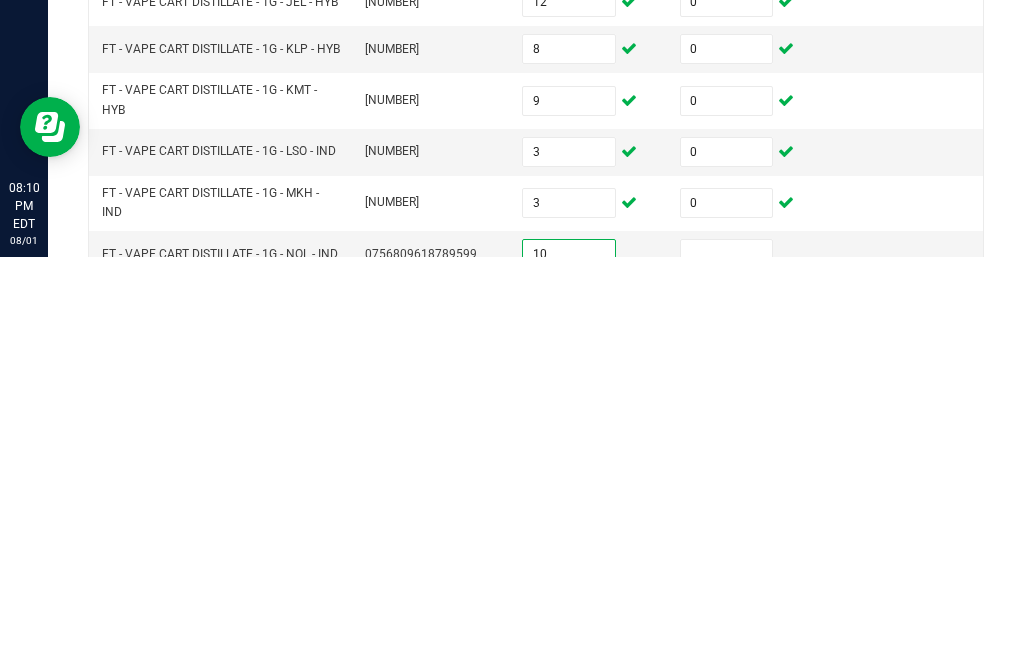 click at bounding box center [727, 662] 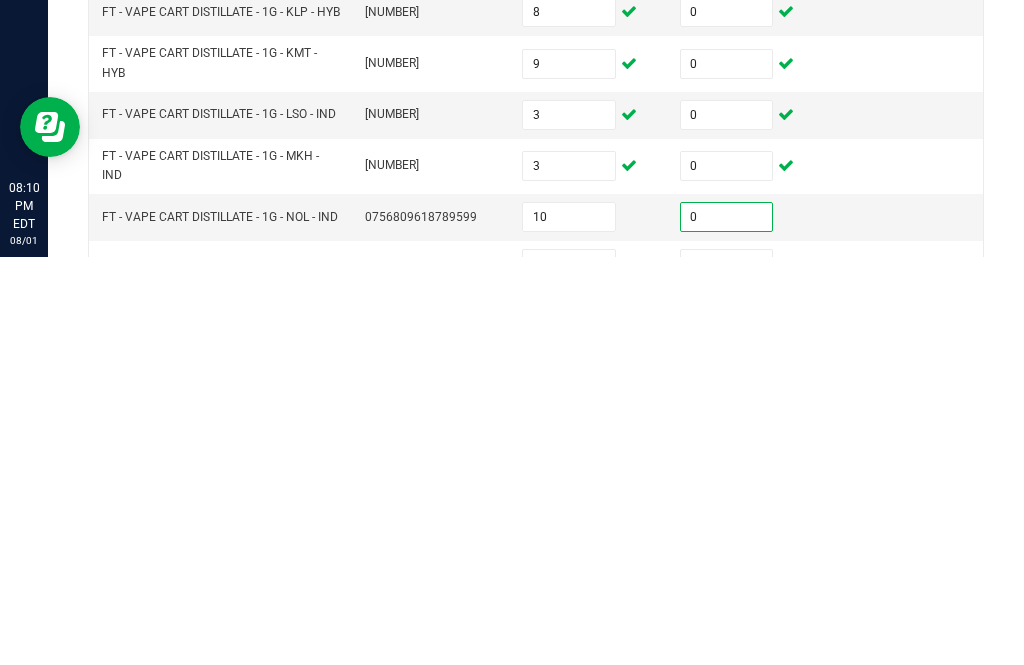scroll, scrollTop: 567, scrollLeft: 0, axis: vertical 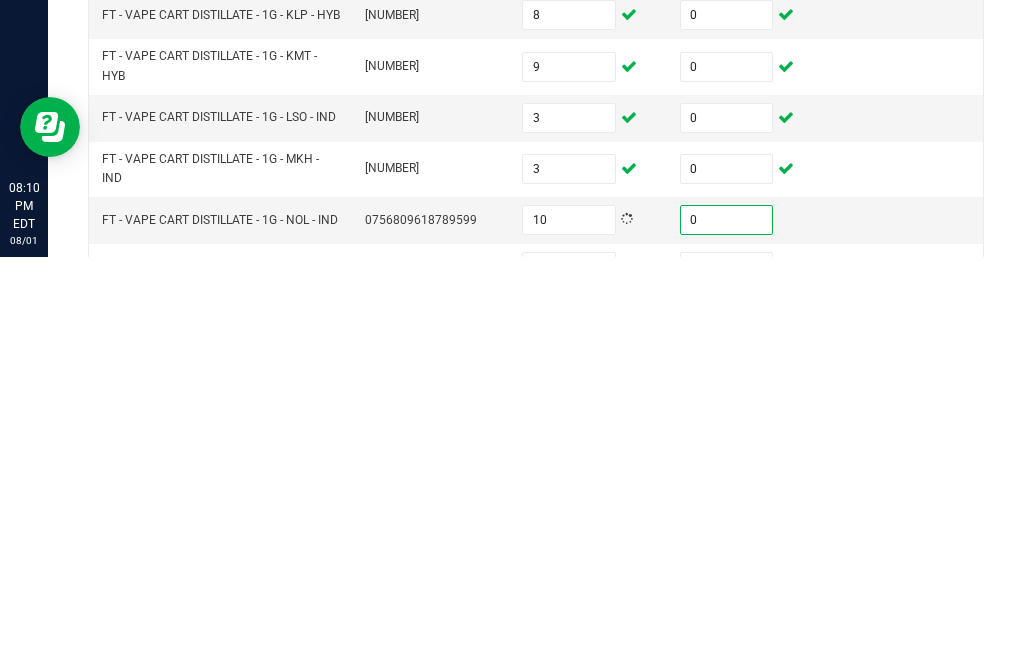 click at bounding box center [569, 675] 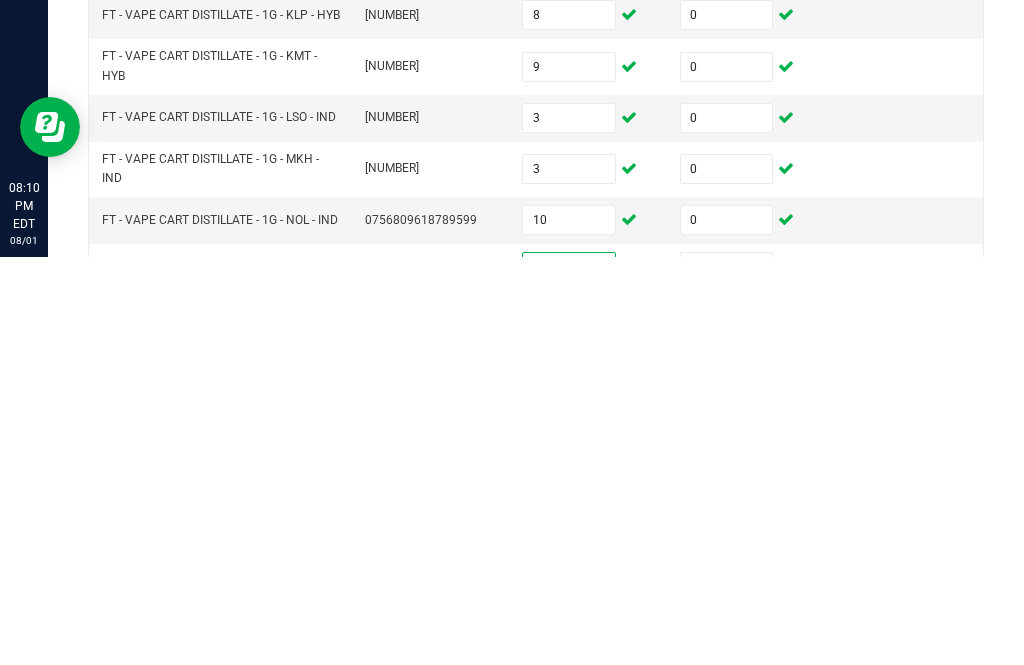 click at bounding box center [727, 675] 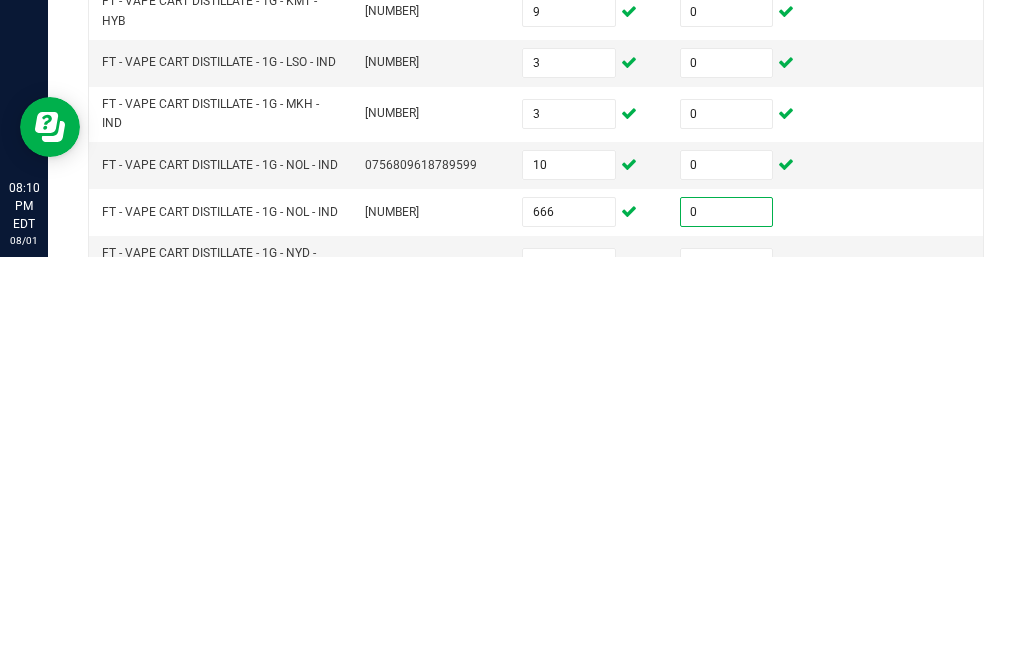 scroll, scrollTop: 621, scrollLeft: 0, axis: vertical 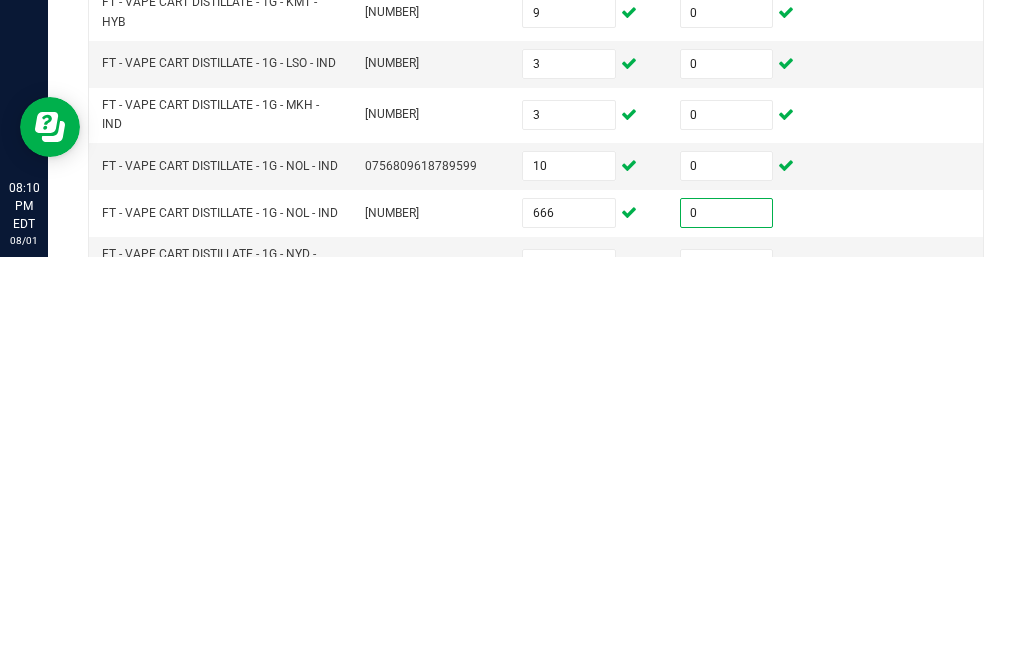 click at bounding box center [569, 672] 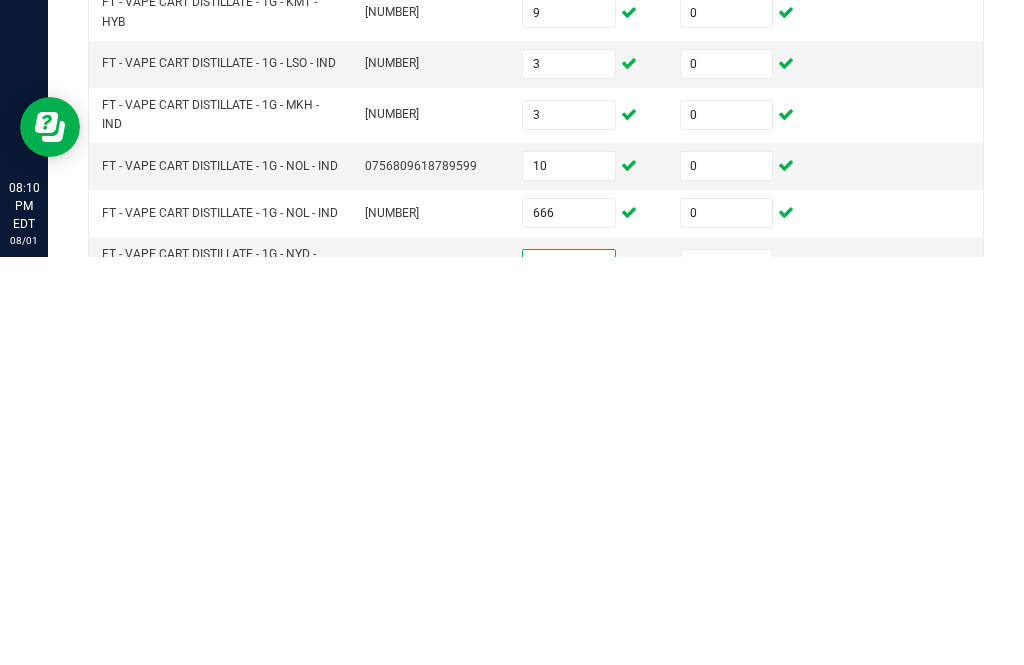 click at bounding box center [727, 672] 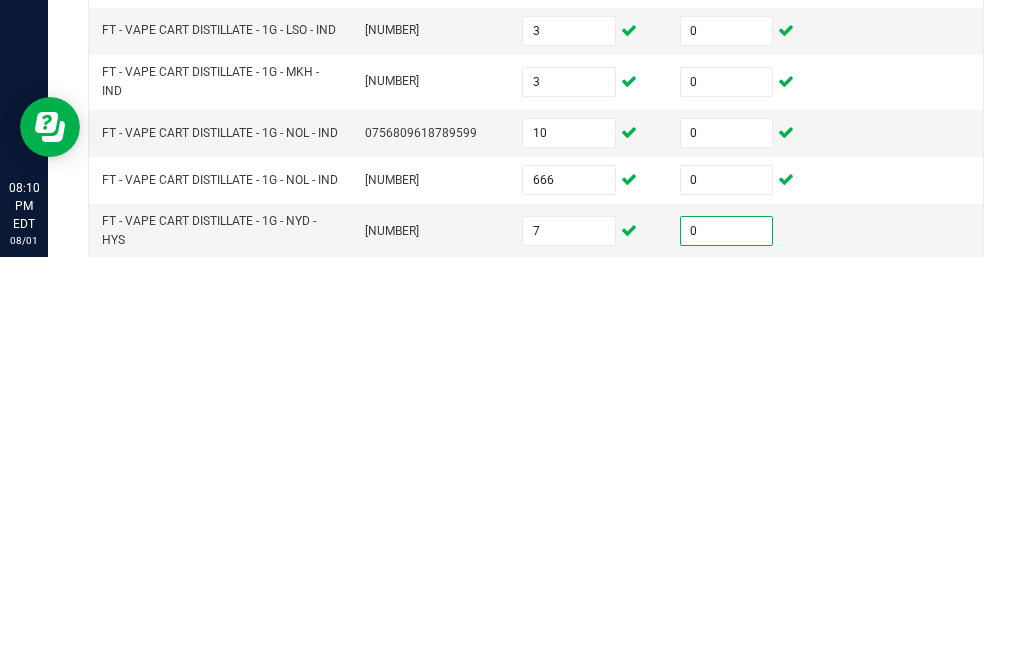 scroll, scrollTop: 653, scrollLeft: 0, axis: vertical 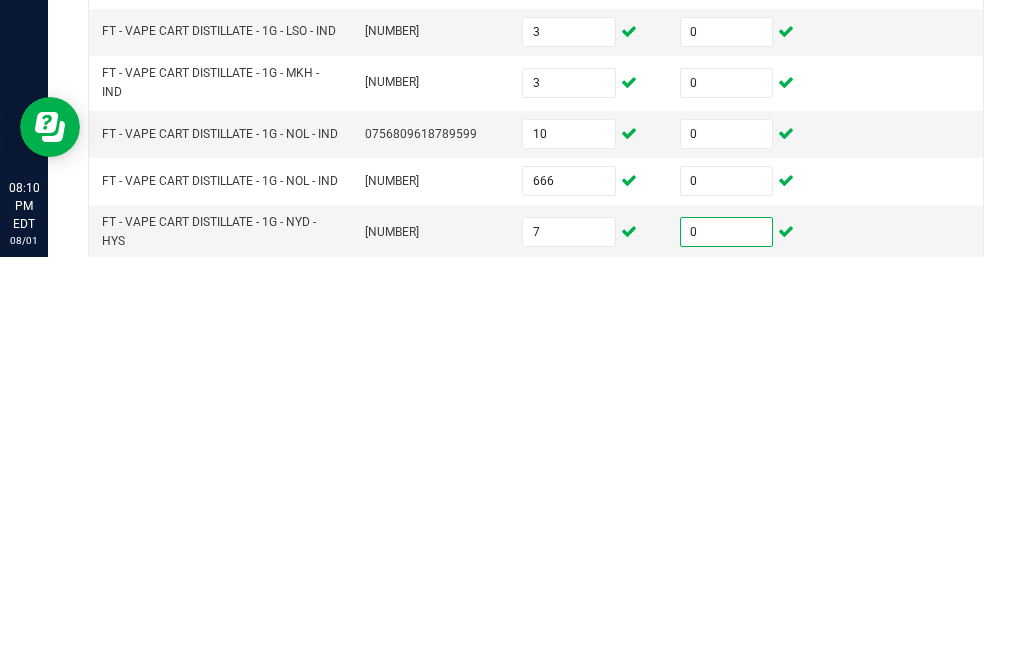 click on "..." 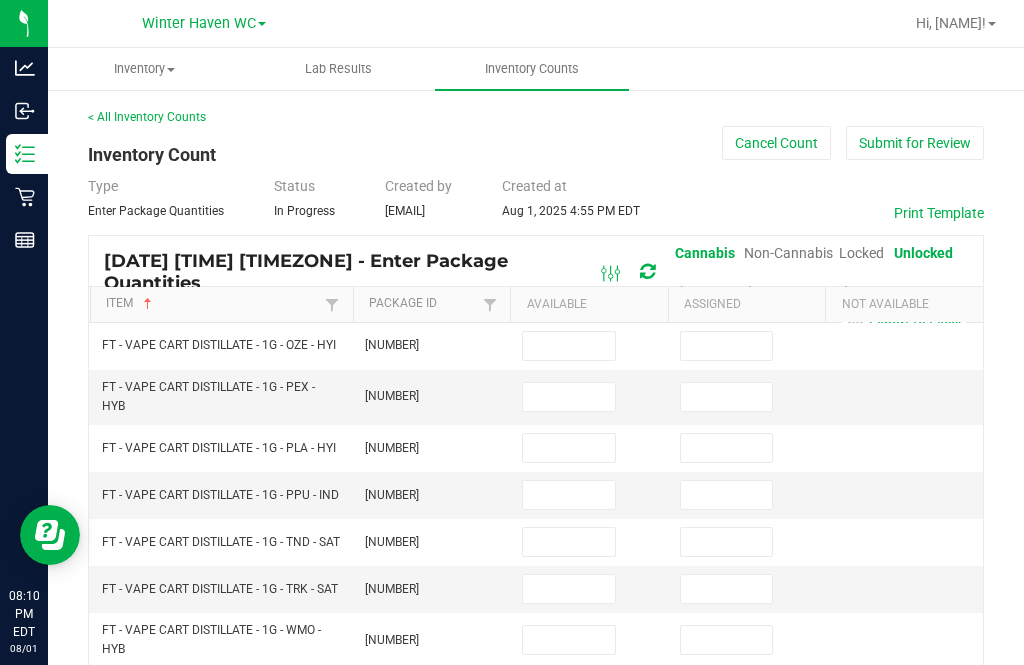 scroll, scrollTop: 0, scrollLeft: 0, axis: both 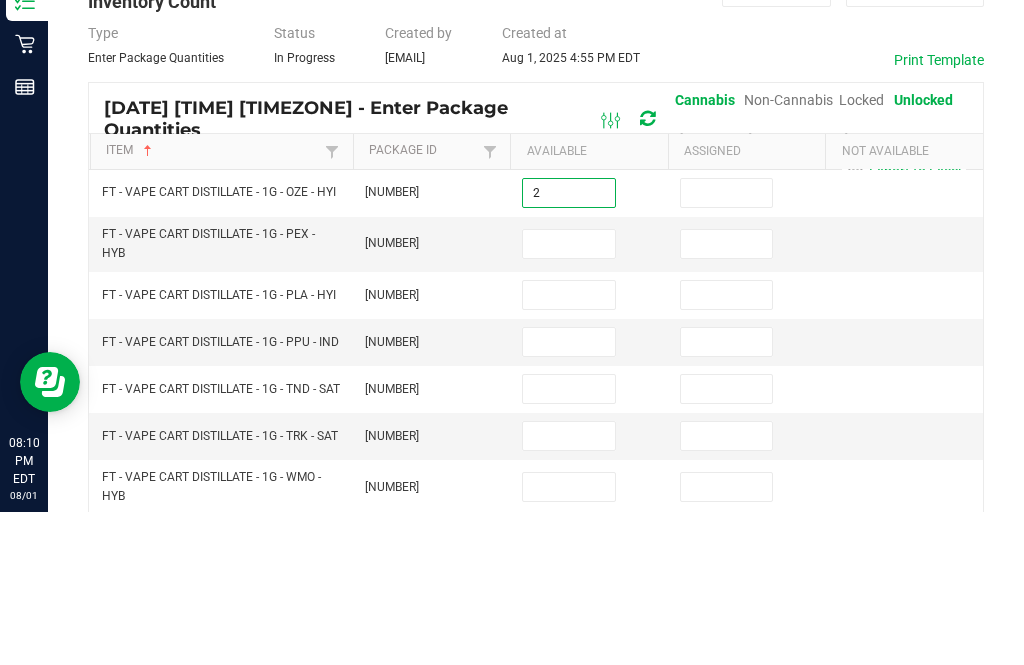click at bounding box center [727, 346] 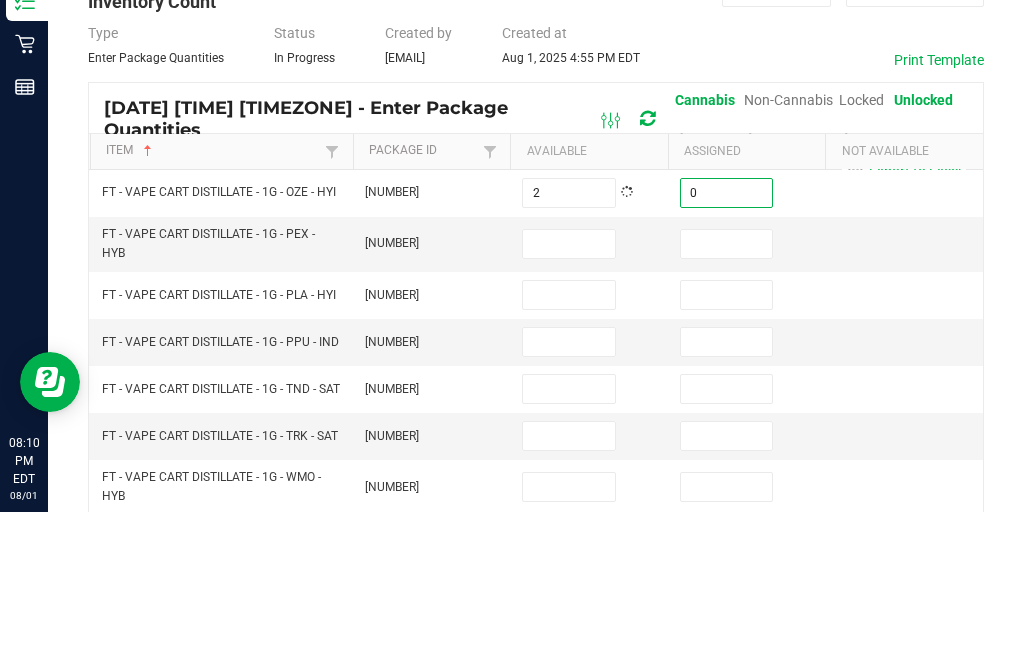 click at bounding box center [569, 397] 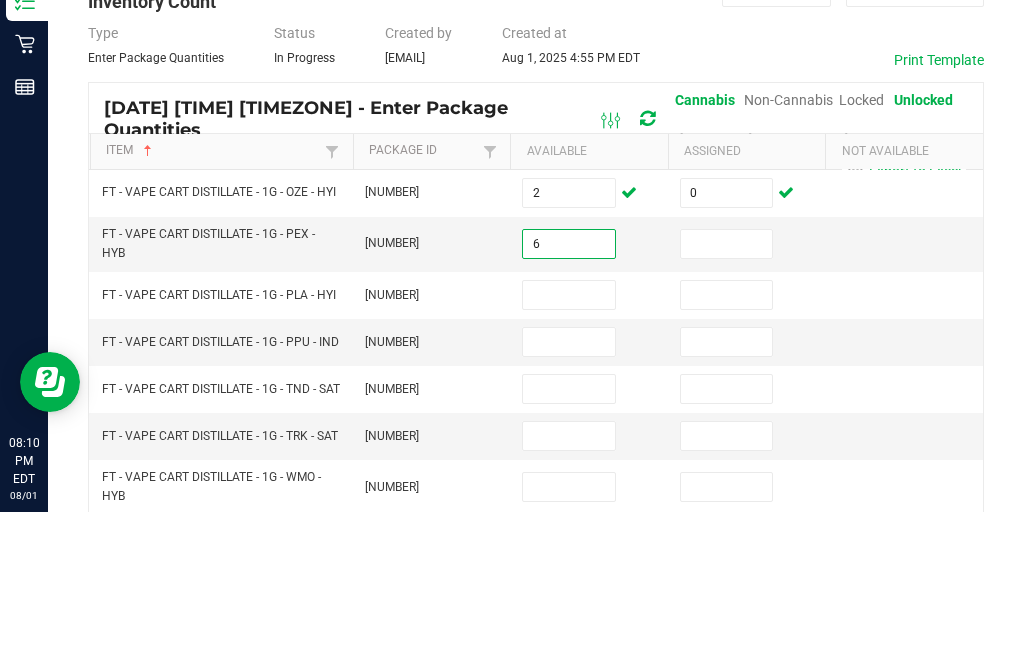 click at bounding box center (727, 397) 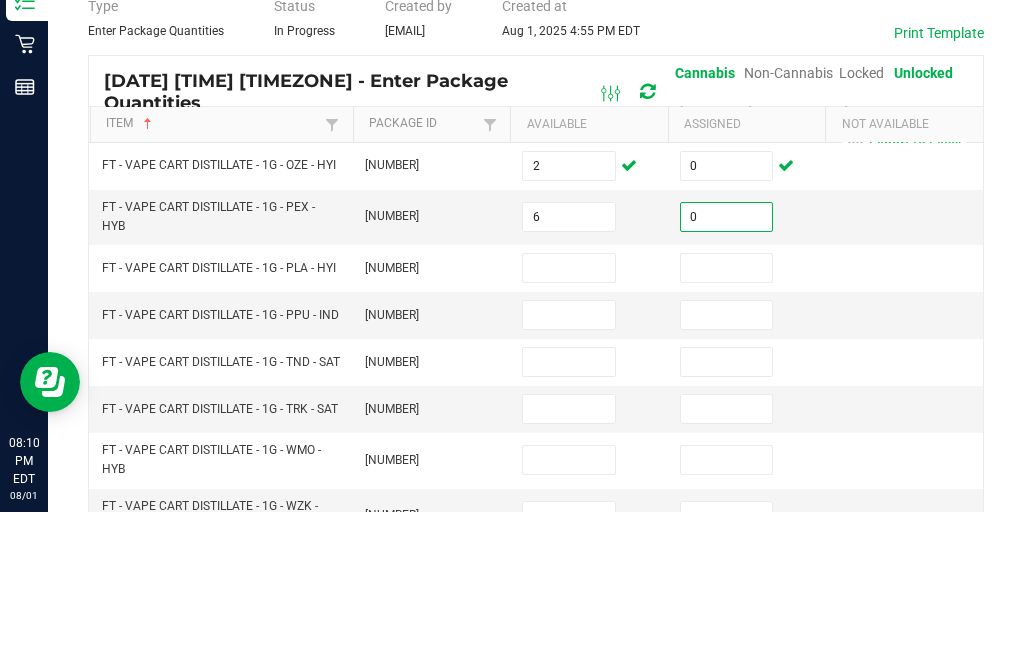 scroll, scrollTop: 27, scrollLeft: 0, axis: vertical 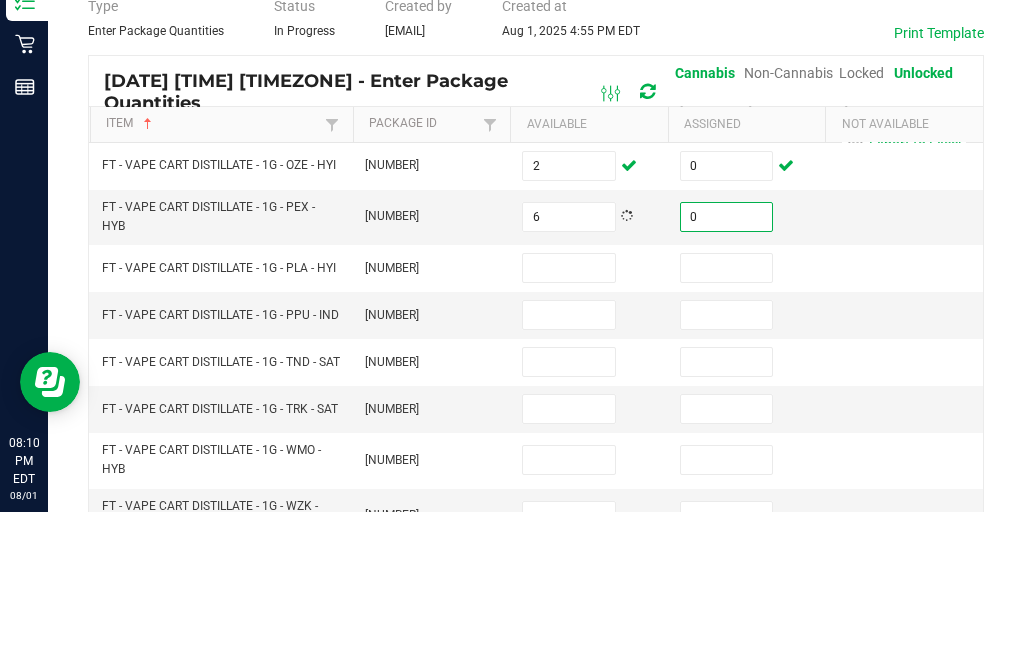 click at bounding box center [569, 421] 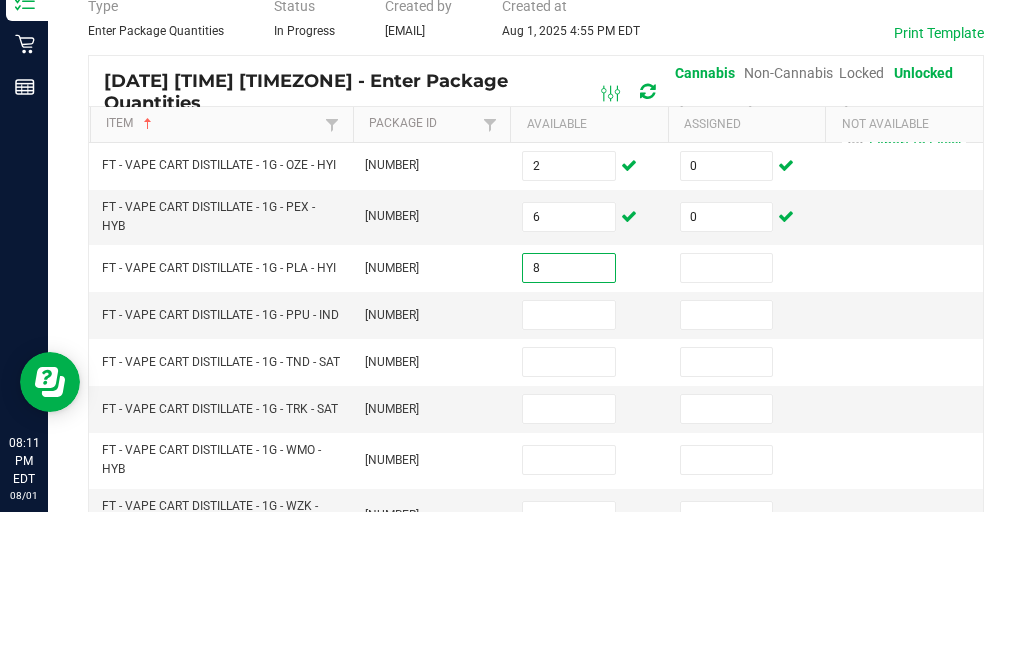 click at bounding box center [727, 421] 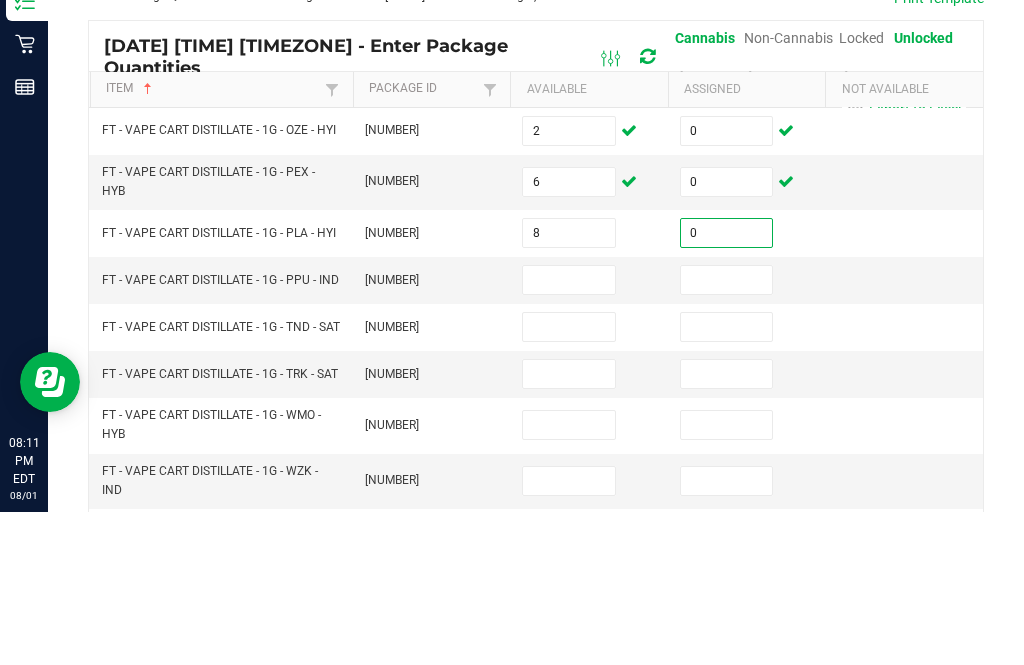 scroll, scrollTop: 66, scrollLeft: 0, axis: vertical 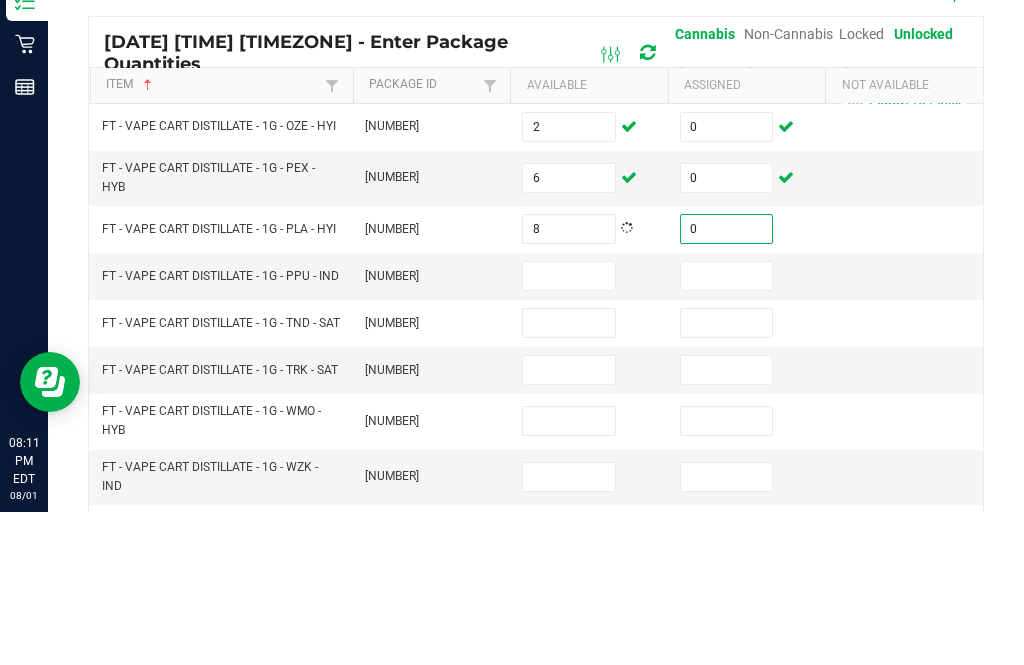 click at bounding box center [569, 429] 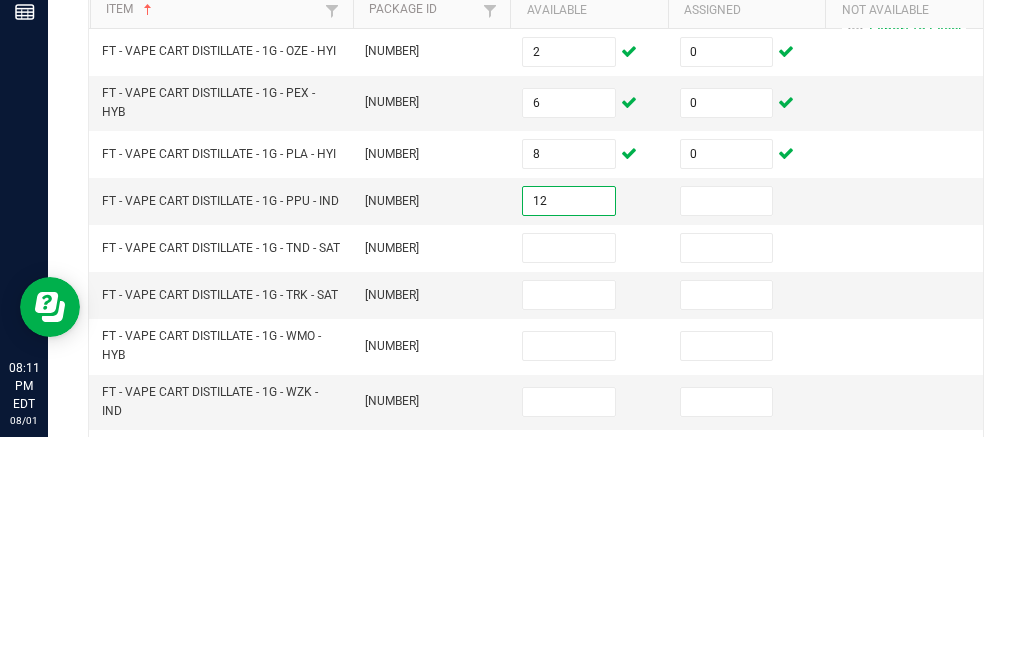 click at bounding box center (727, 429) 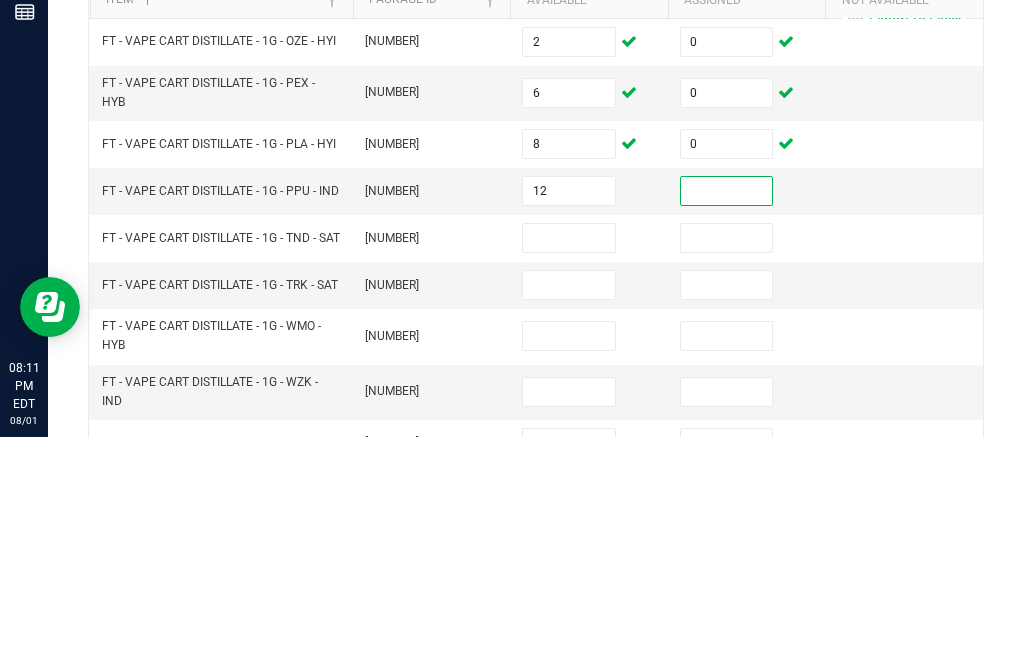 scroll, scrollTop: 72, scrollLeft: 0, axis: vertical 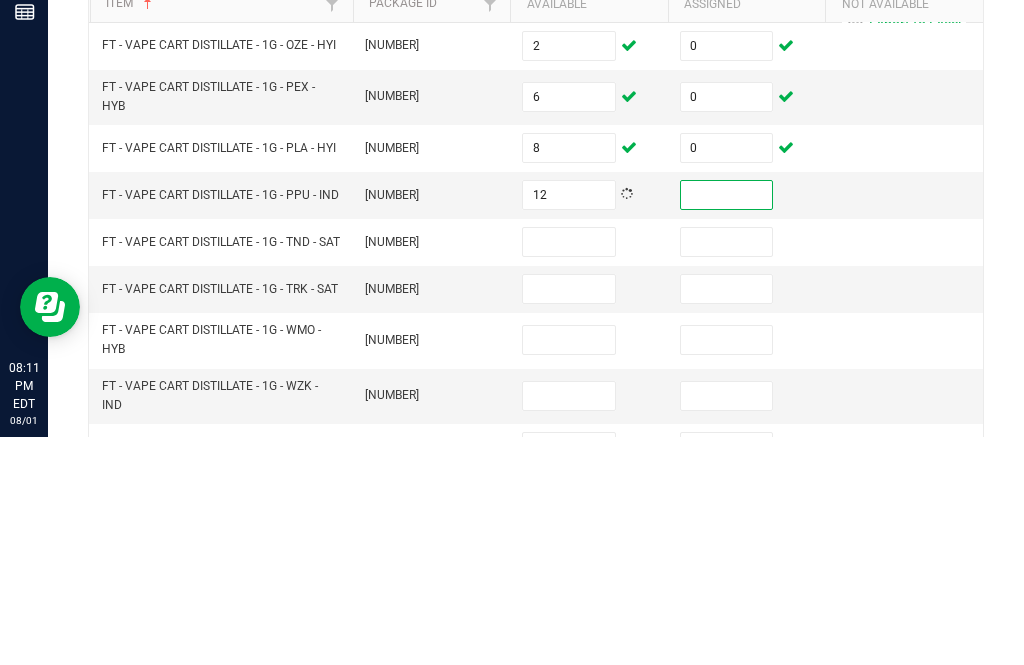 click at bounding box center [727, 423] 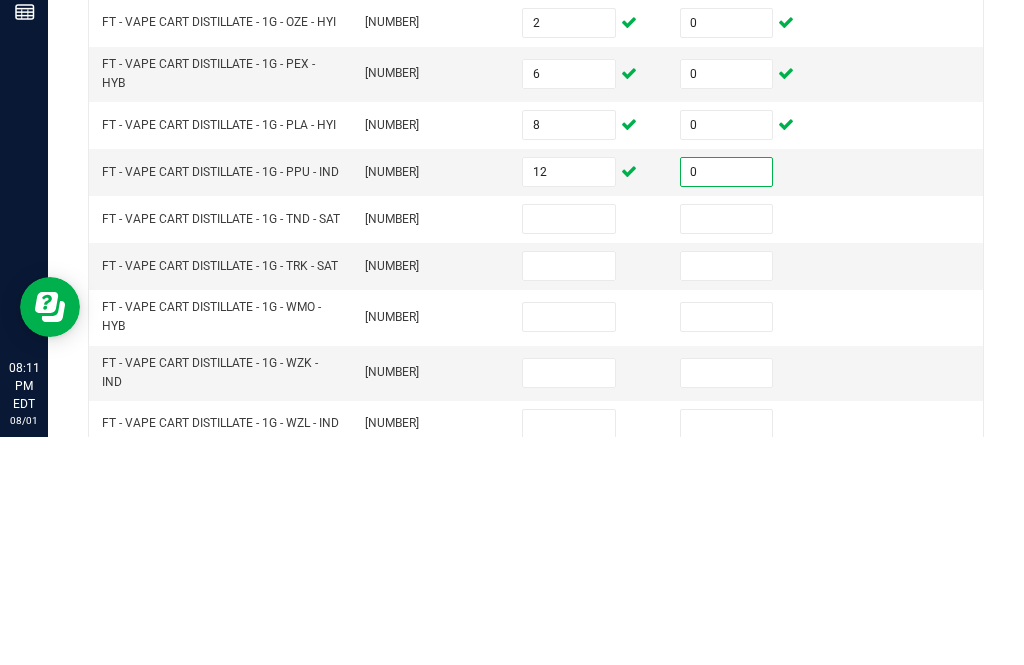 scroll, scrollTop: 94, scrollLeft: 0, axis: vertical 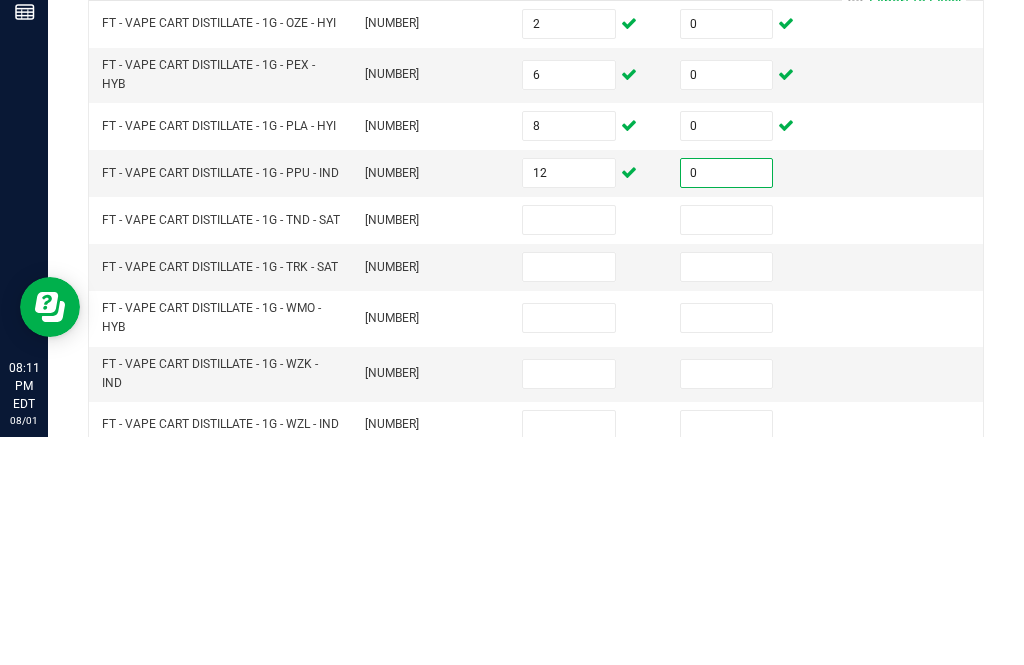 click at bounding box center [569, 448] 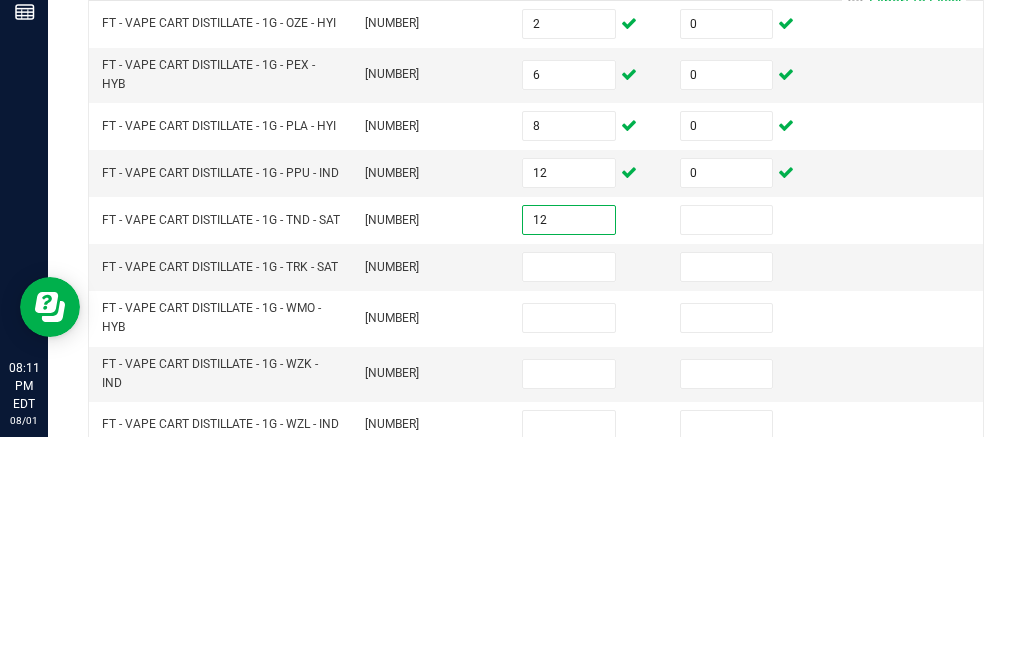 click at bounding box center [727, 448] 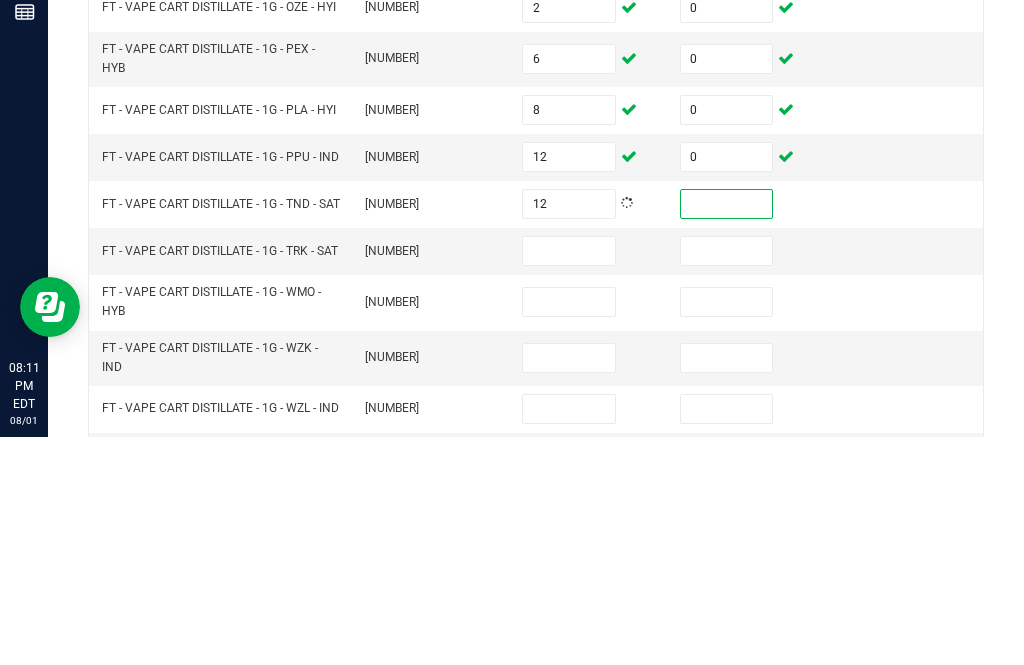 scroll, scrollTop: 109, scrollLeft: 0, axis: vertical 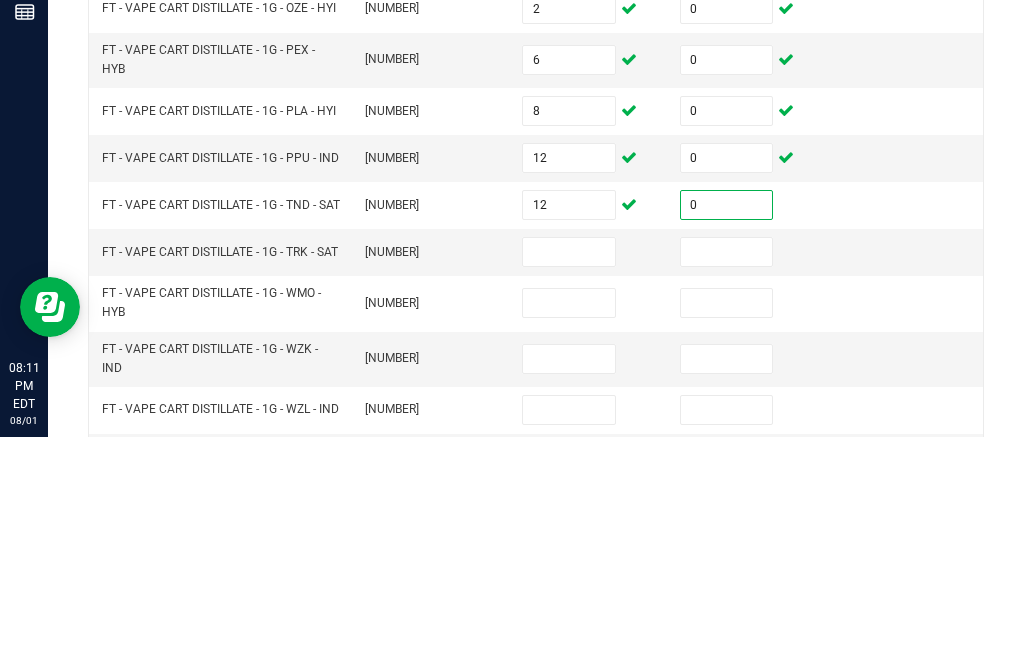 click at bounding box center [569, 480] 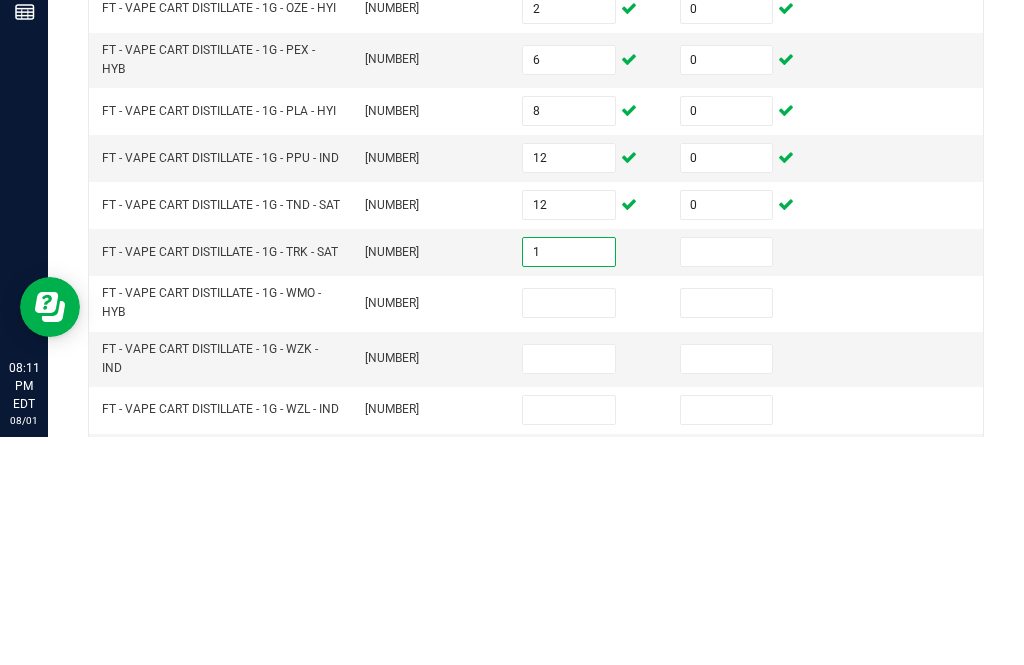 click at bounding box center (727, 480) 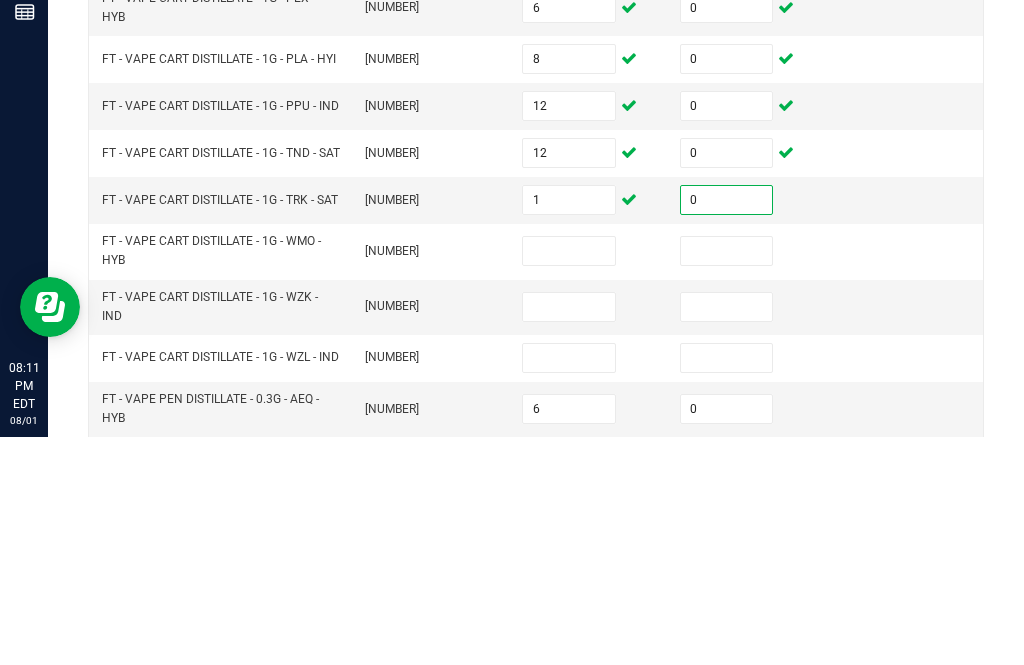 scroll, scrollTop: 159, scrollLeft: 0, axis: vertical 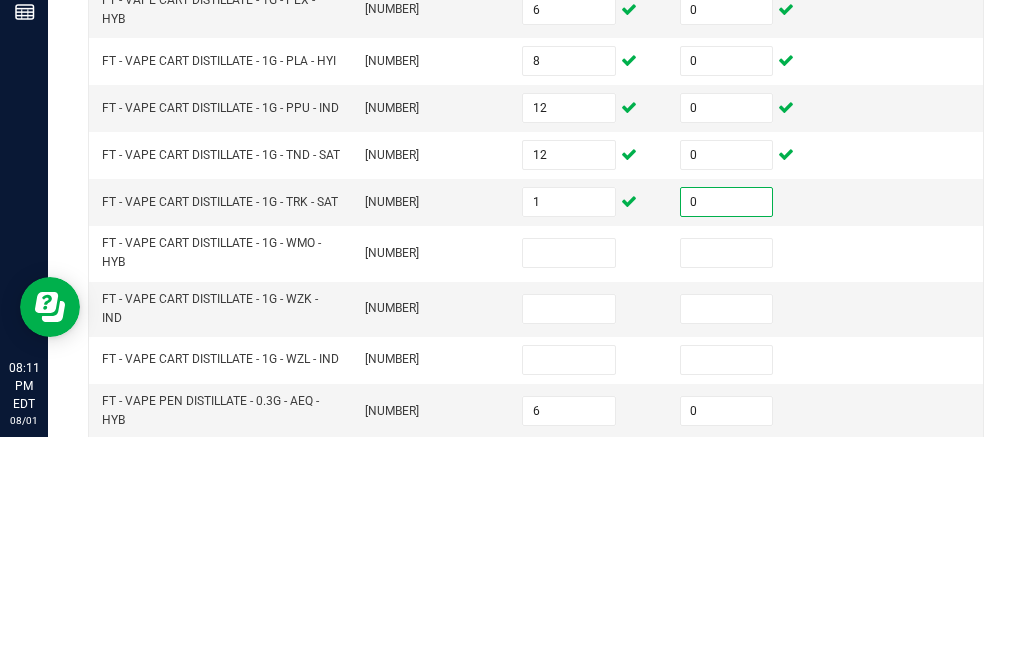 click at bounding box center (569, 481) 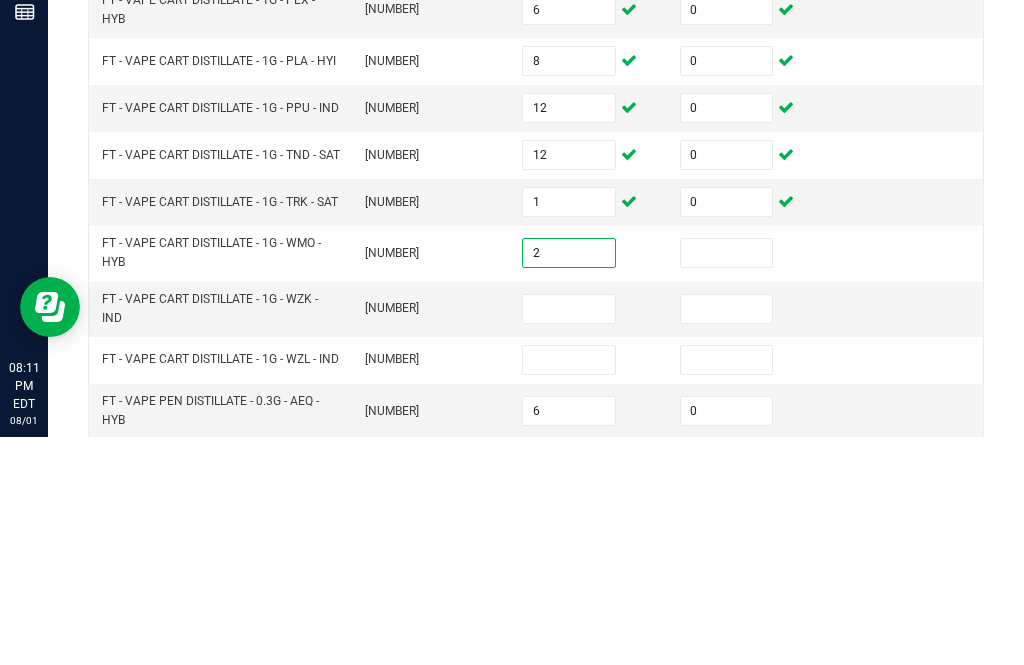 click at bounding box center [747, 481] 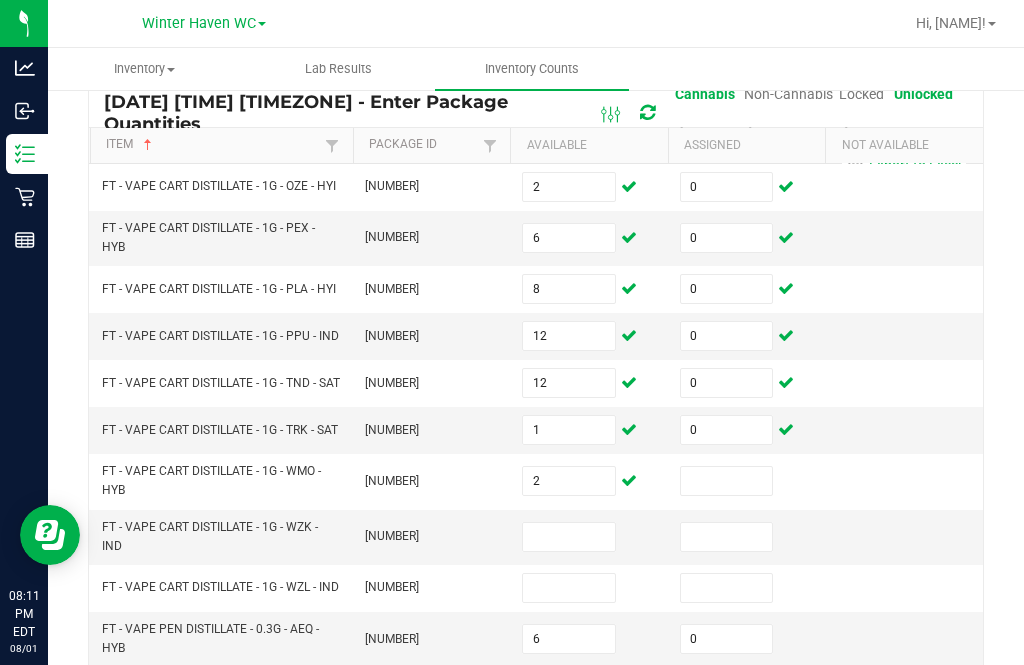 click at bounding box center [727, 481] 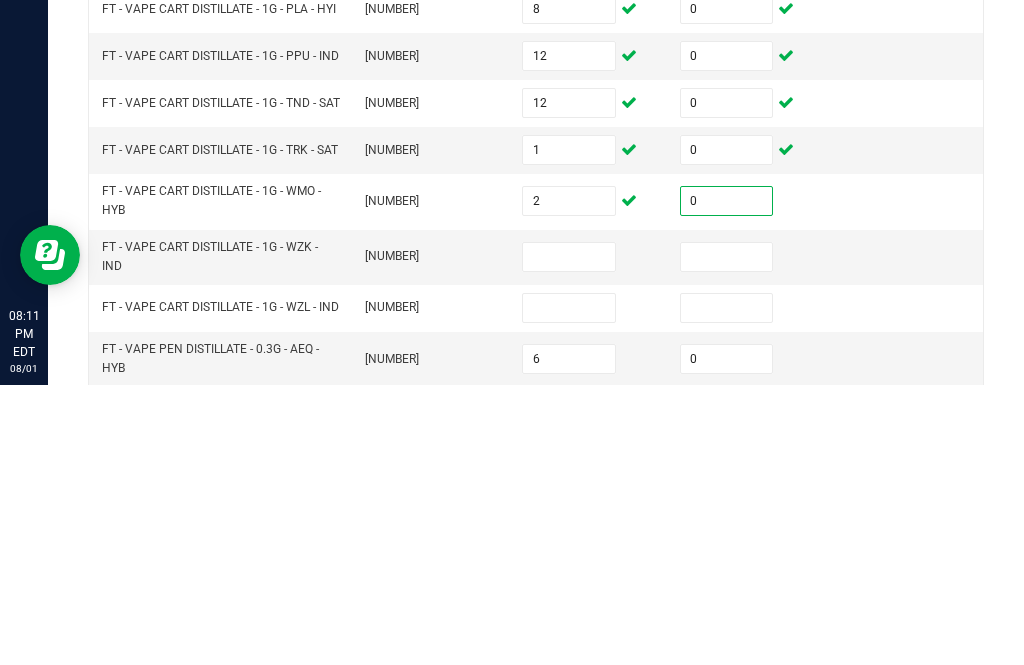 click at bounding box center [569, 537] 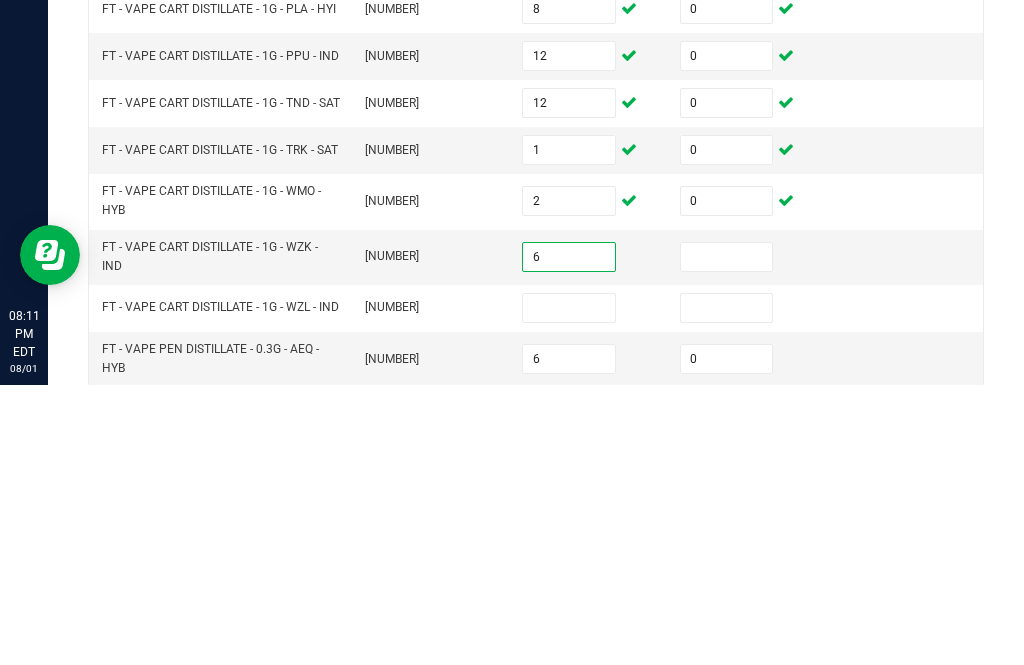 click at bounding box center [727, 537] 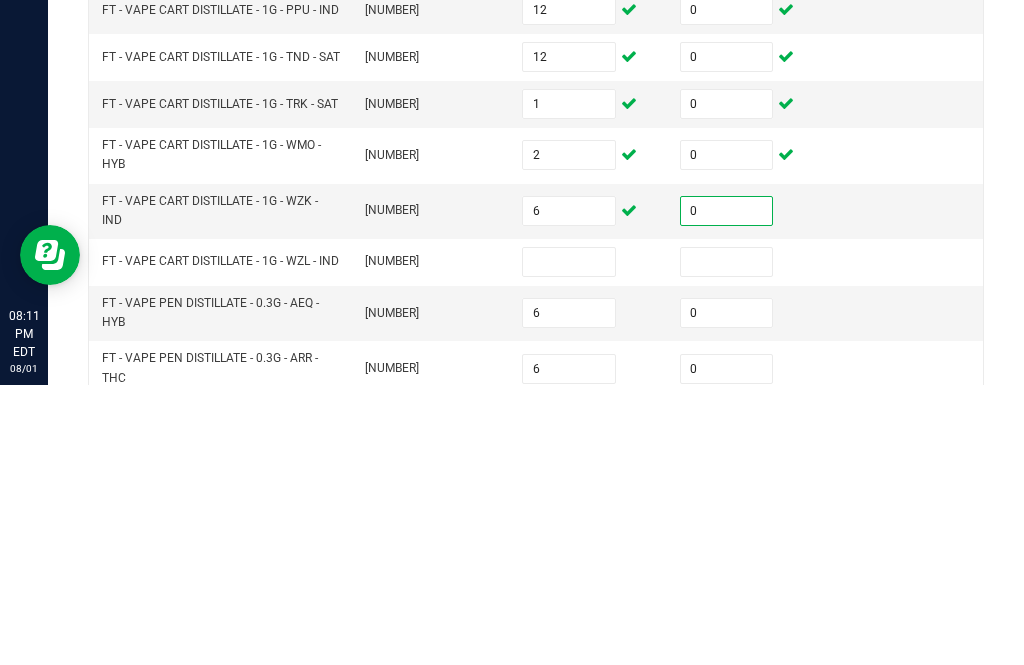 scroll, scrollTop: 206, scrollLeft: 0, axis: vertical 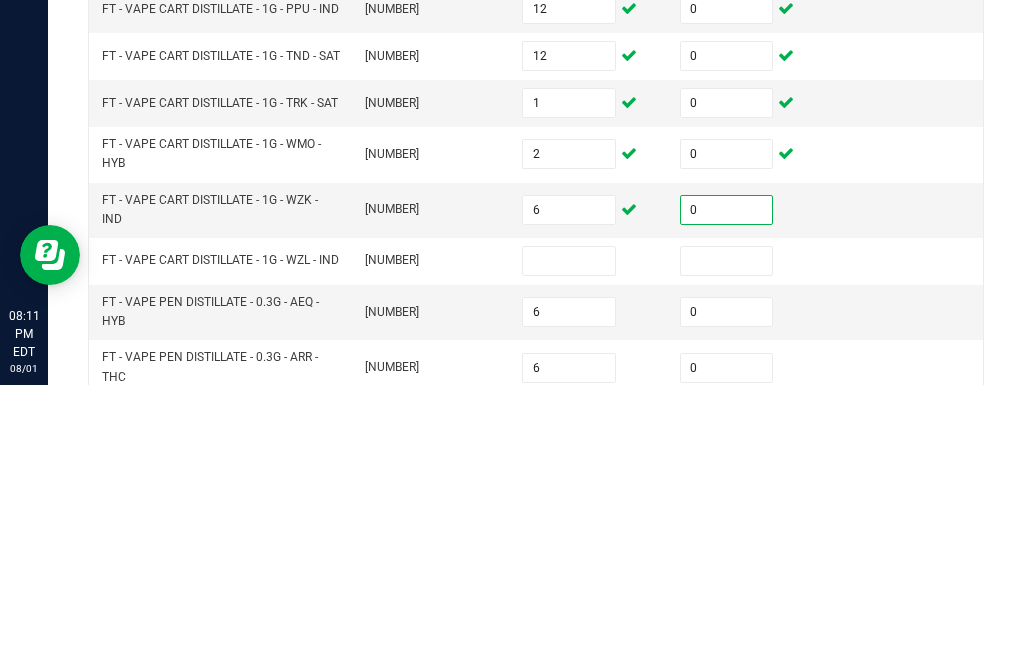 click at bounding box center [569, 541] 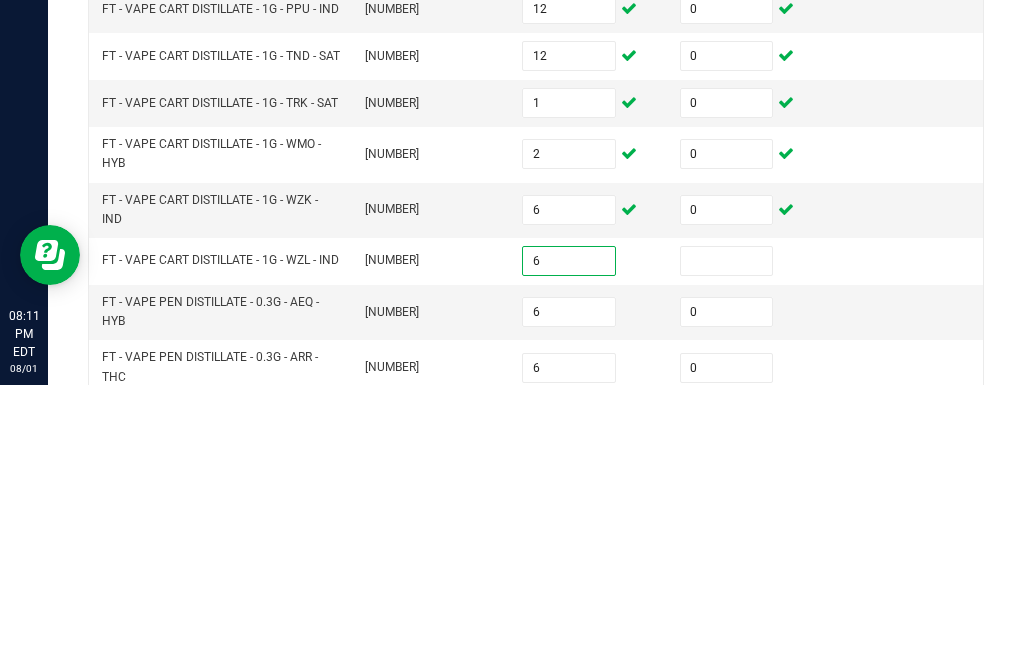 click at bounding box center [727, 541] 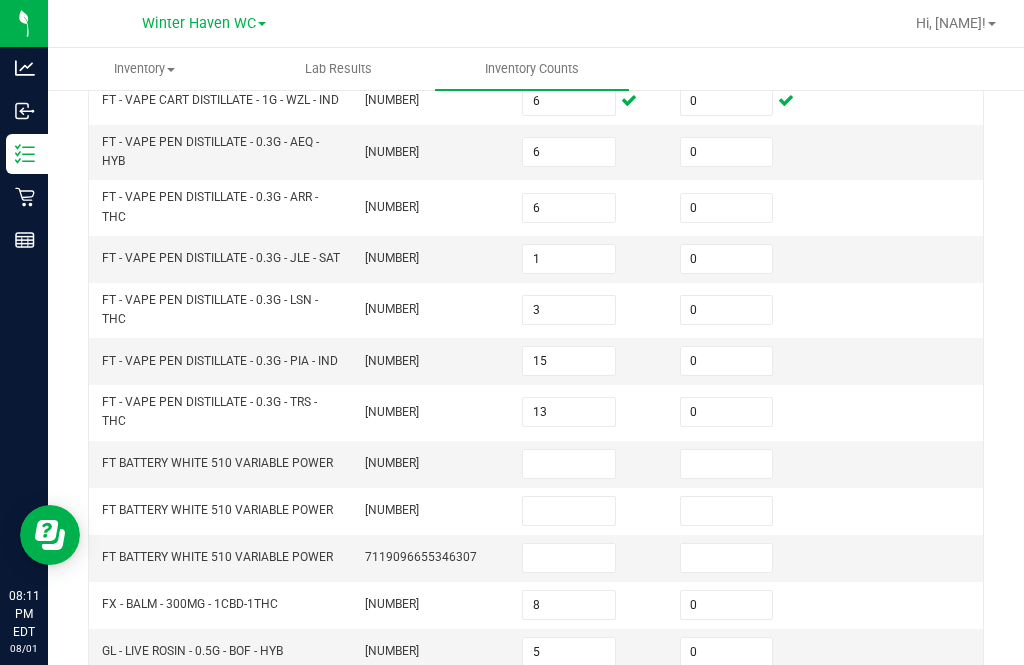 scroll, scrollTop: 645, scrollLeft: 0, axis: vertical 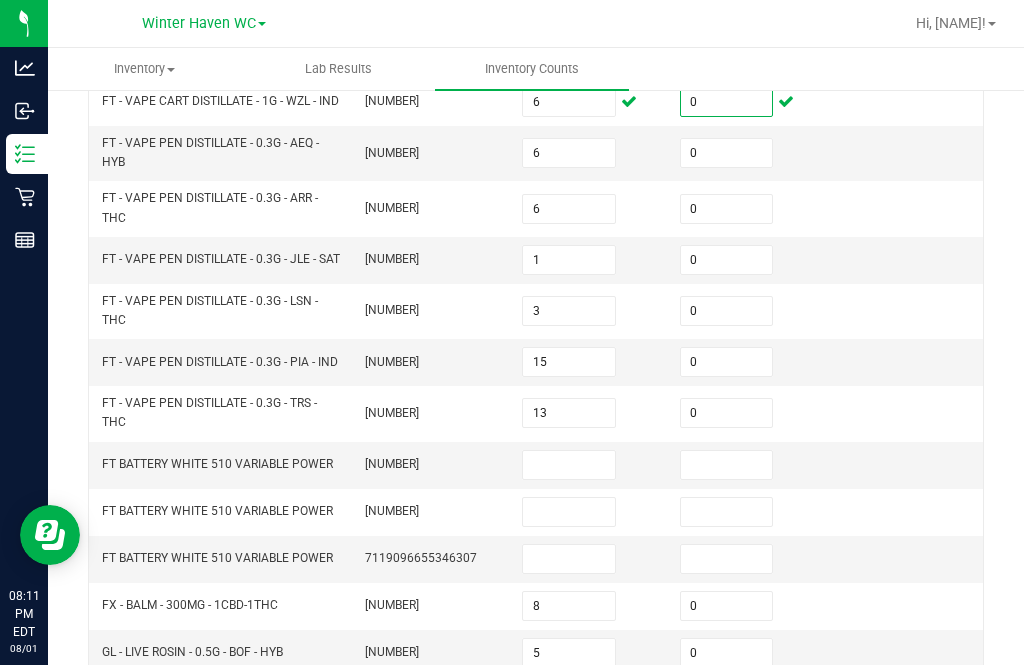 click on "..." 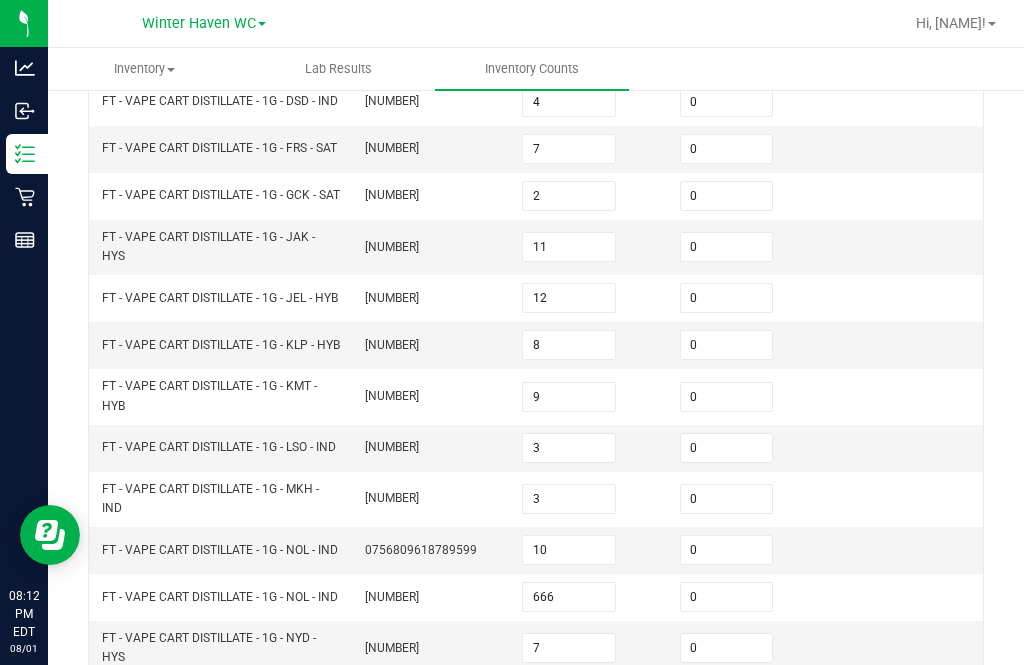 click on "1" 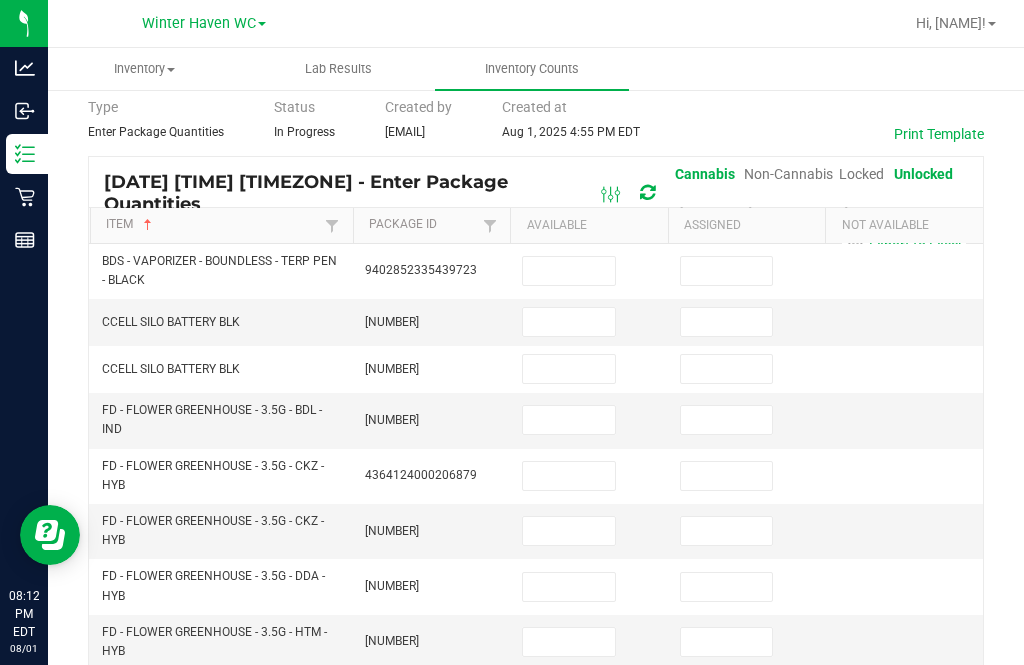 scroll, scrollTop: 88, scrollLeft: 0, axis: vertical 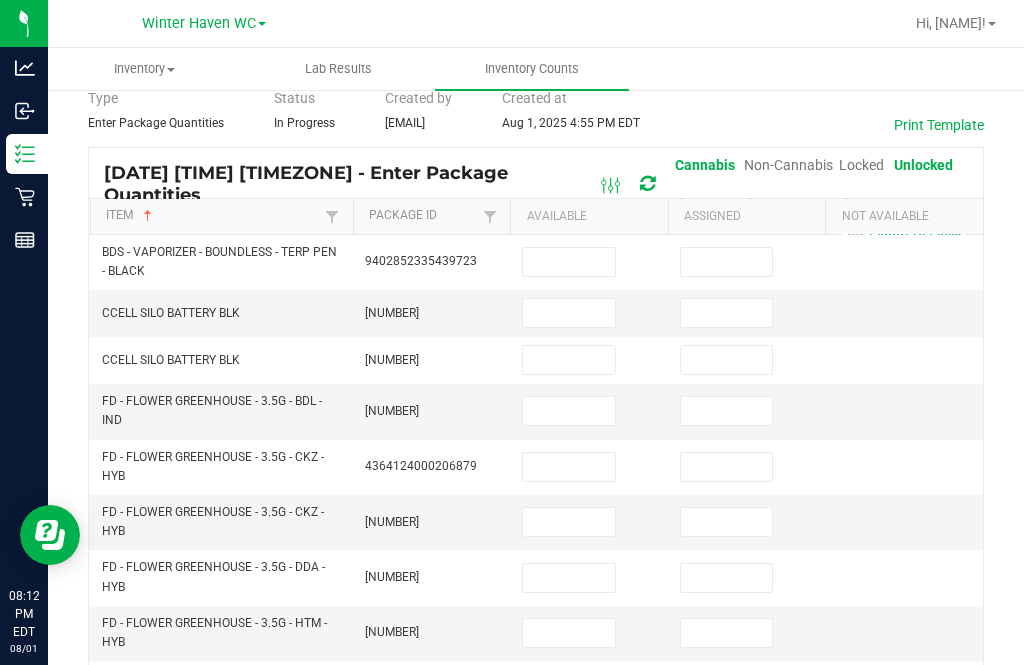 click at bounding box center [569, 411] 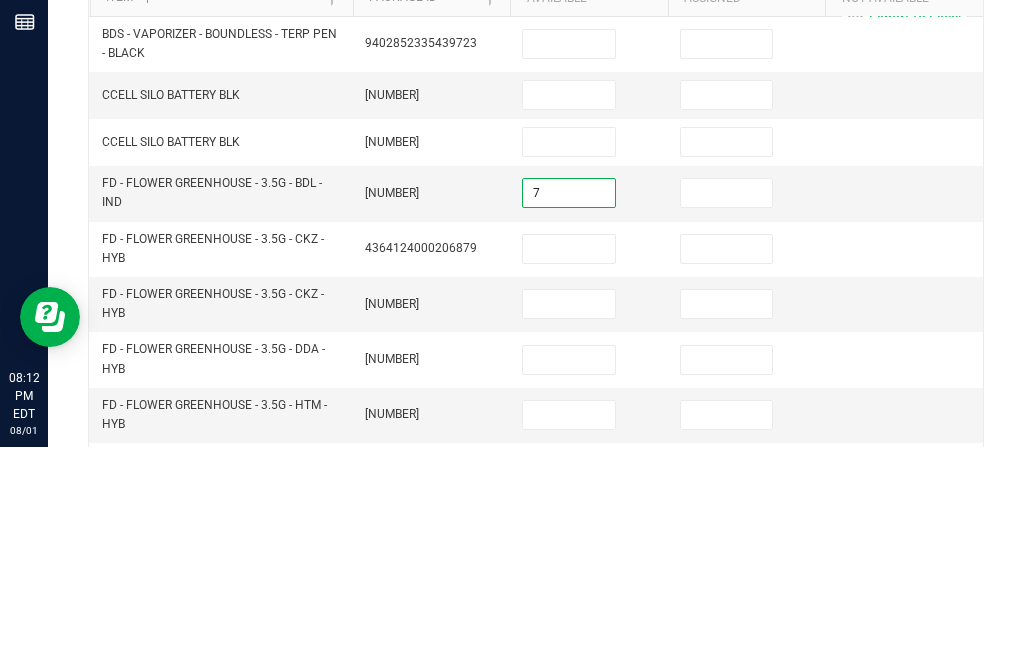 click at bounding box center (727, 411) 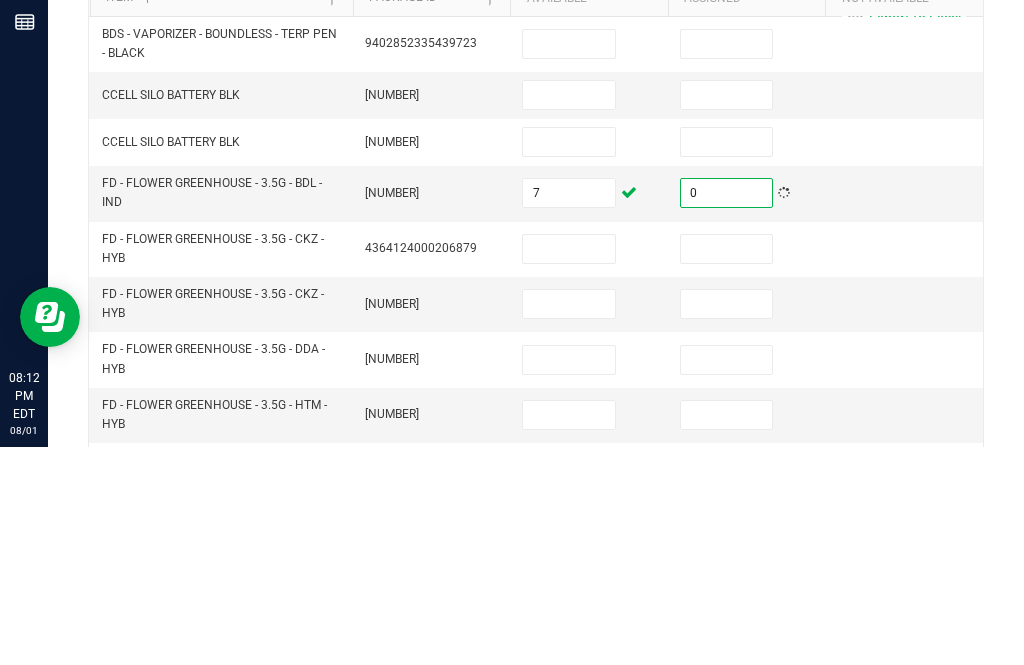 click at bounding box center [569, 467] 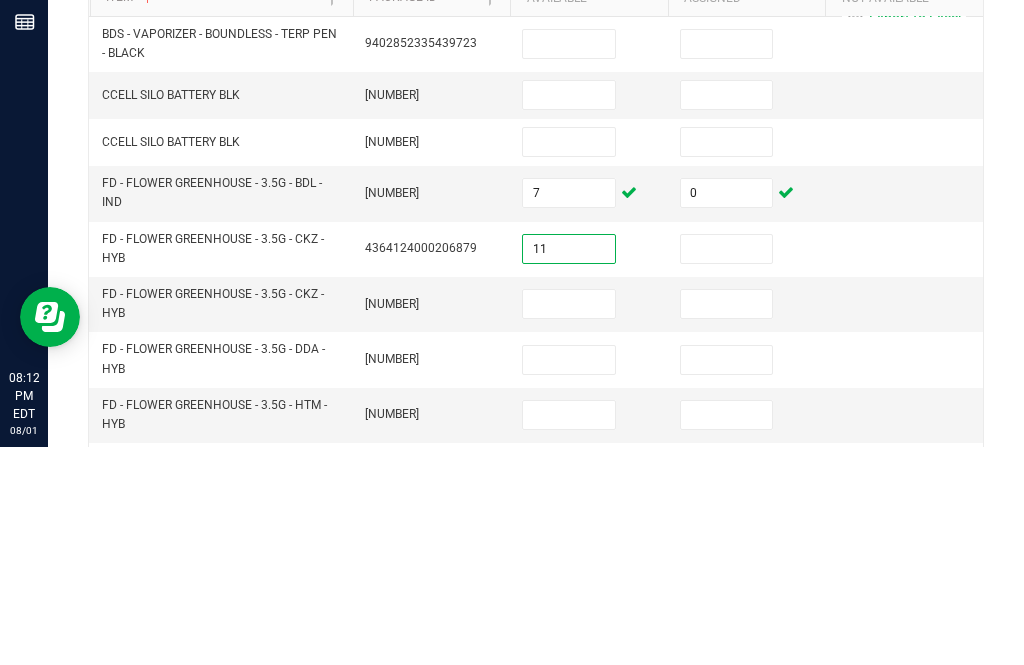 click at bounding box center [727, 467] 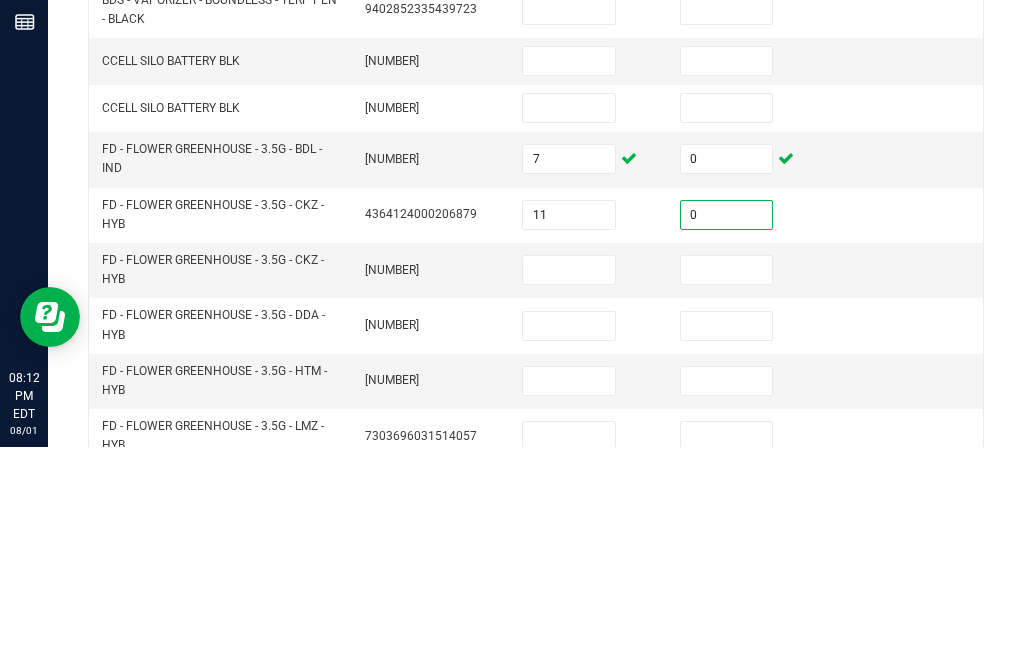 scroll, scrollTop: 127, scrollLeft: 0, axis: vertical 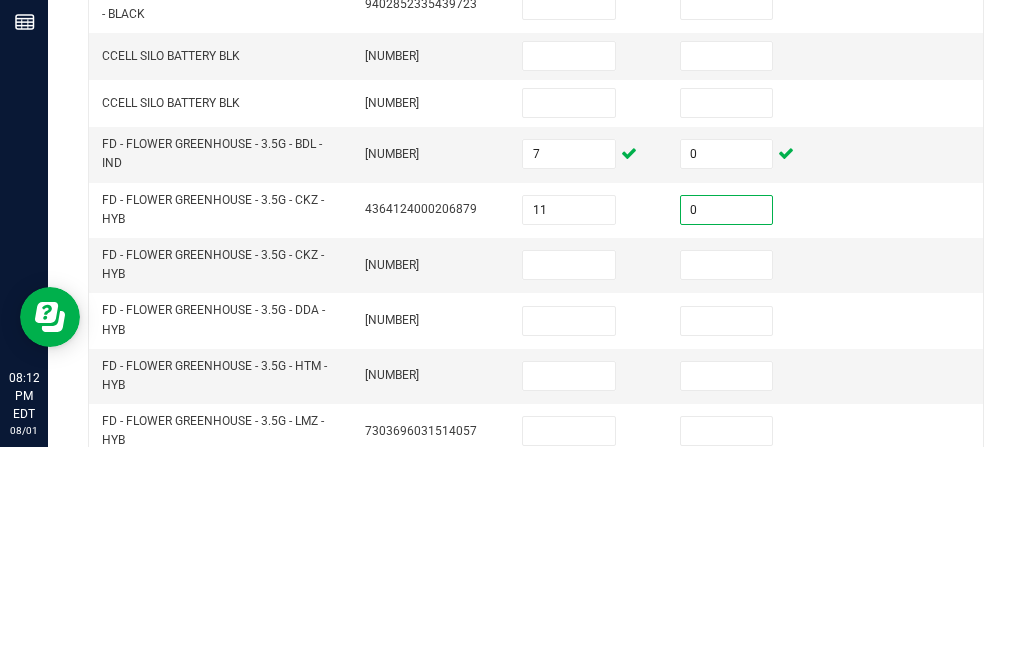 click at bounding box center [569, 483] 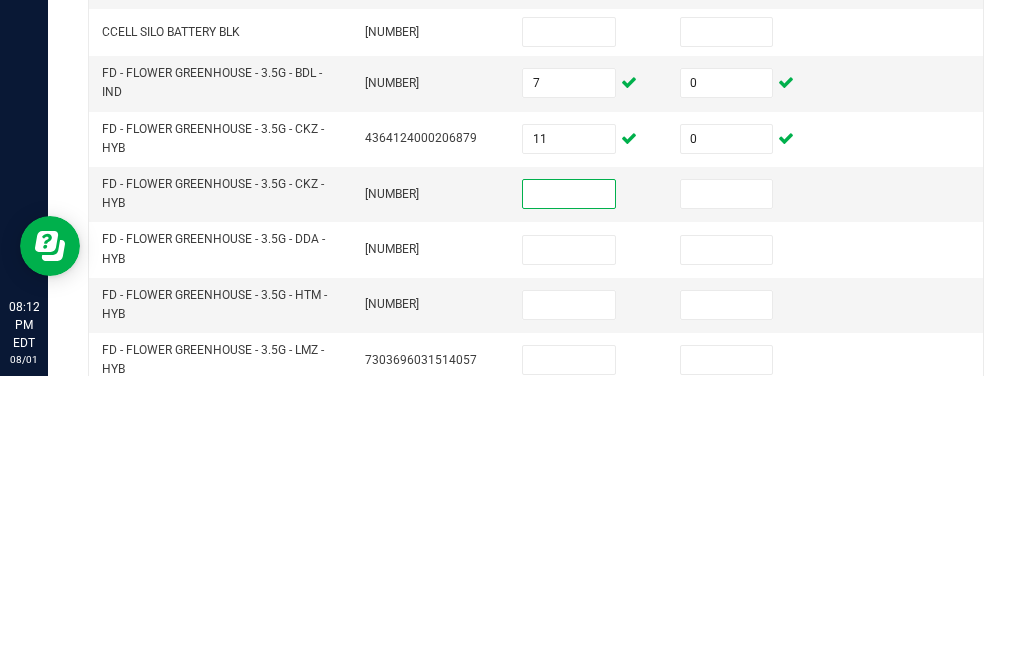 click at bounding box center [727, 483] 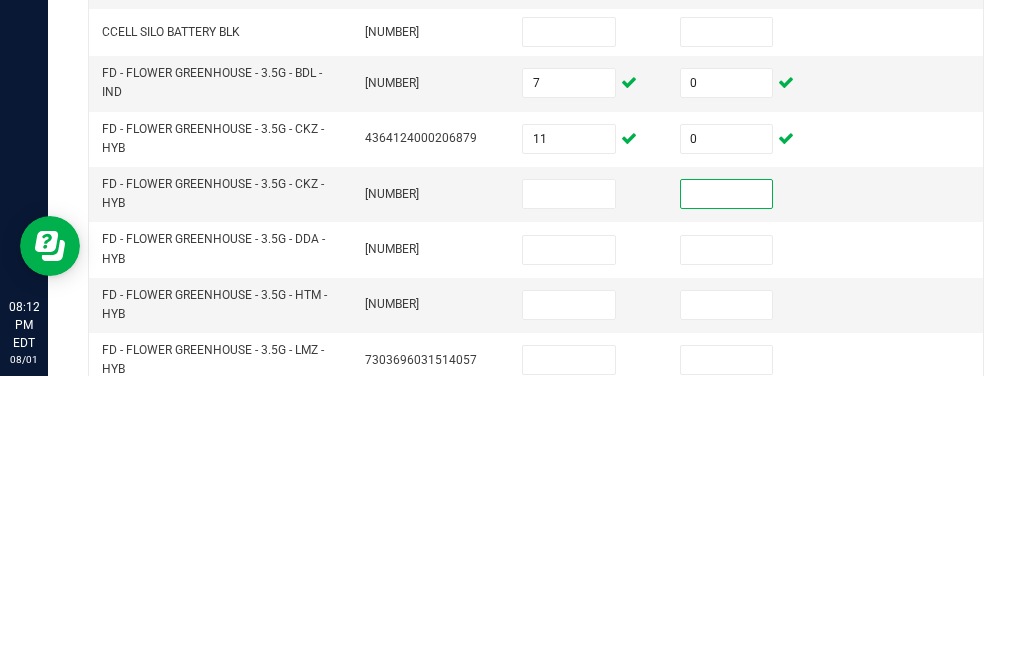 click at bounding box center (569, 483) 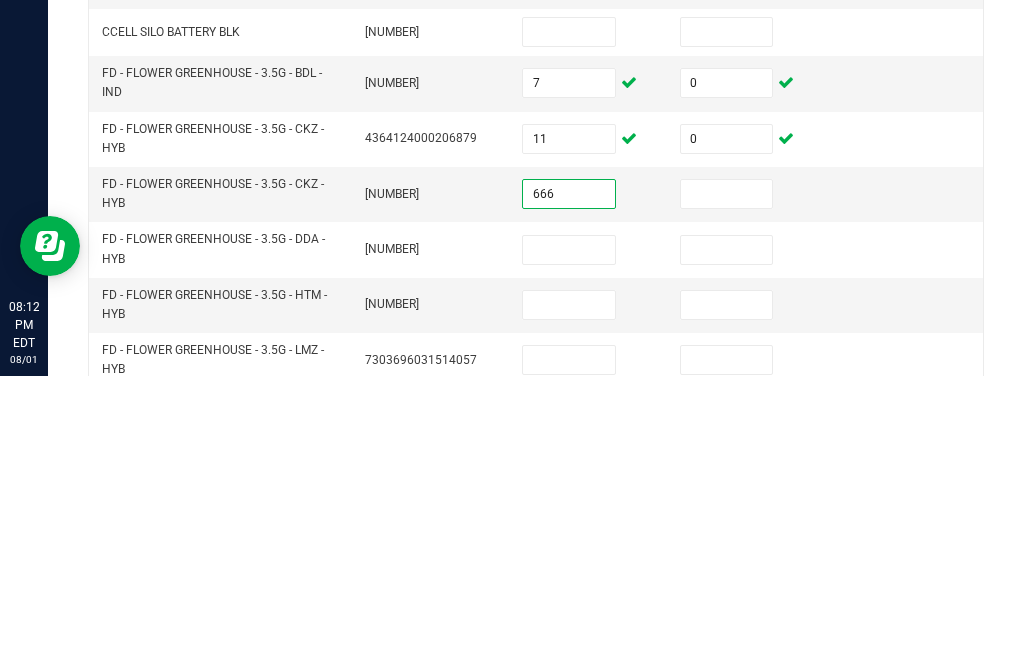 click at bounding box center [727, 483] 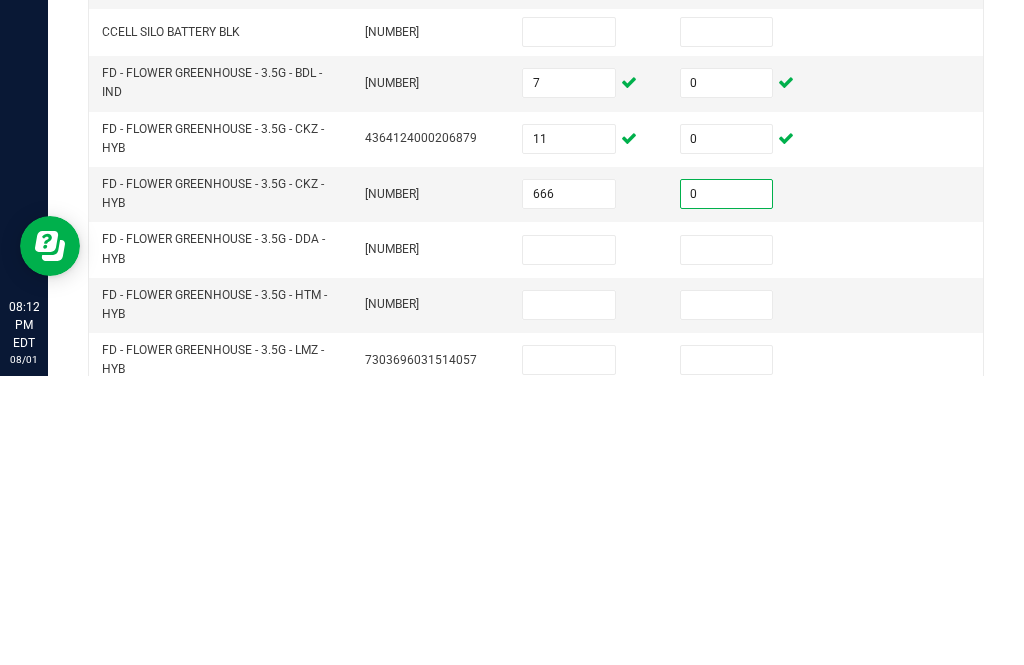 scroll, scrollTop: 144, scrollLeft: 0, axis: vertical 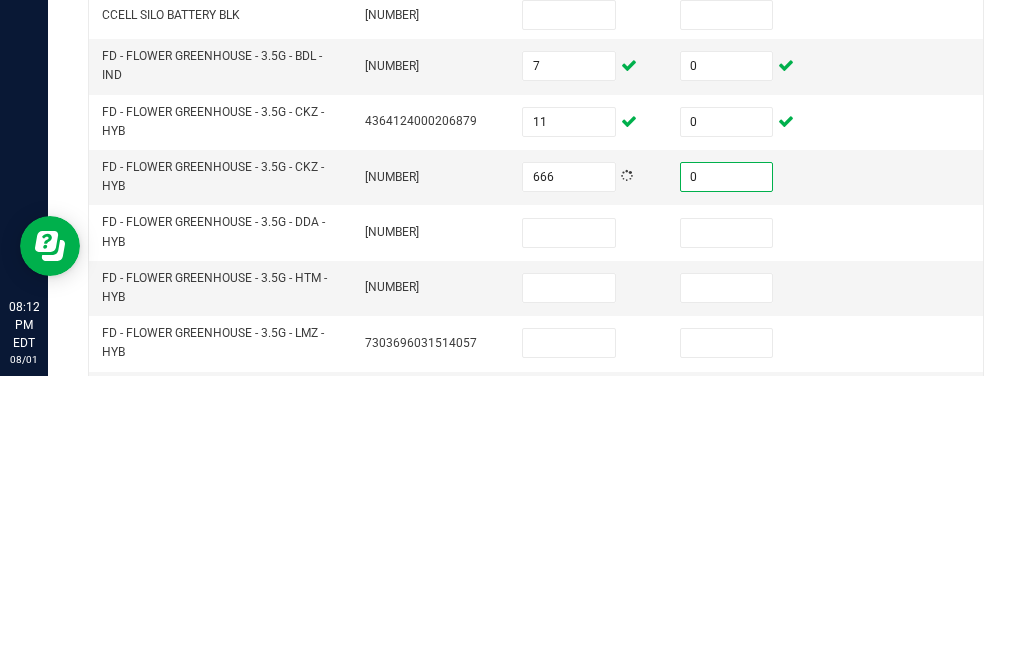 click at bounding box center [569, 522] 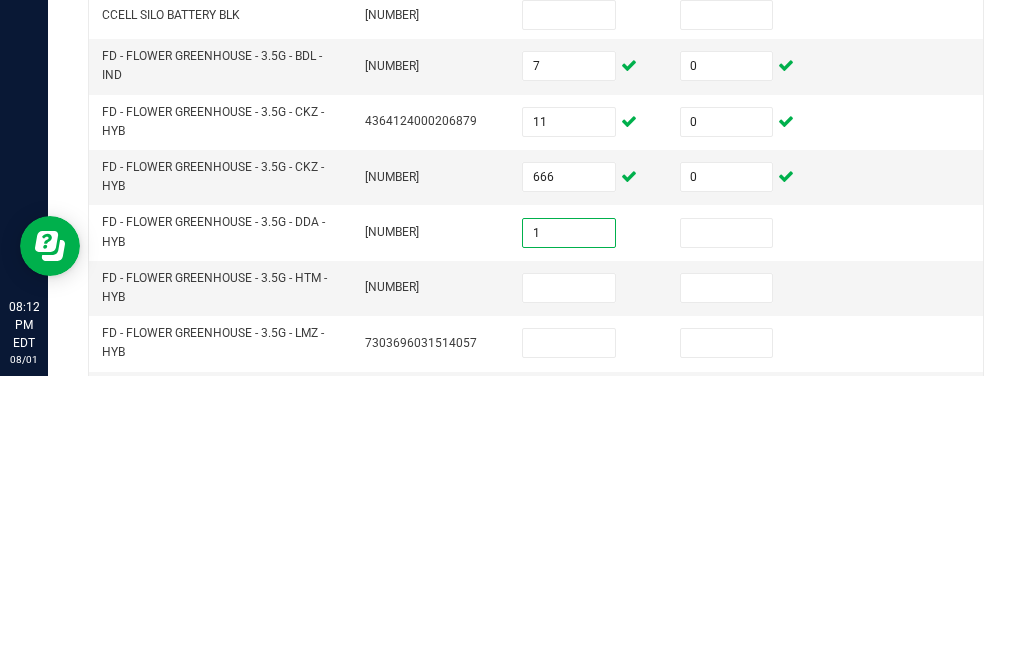 click at bounding box center [747, 521] 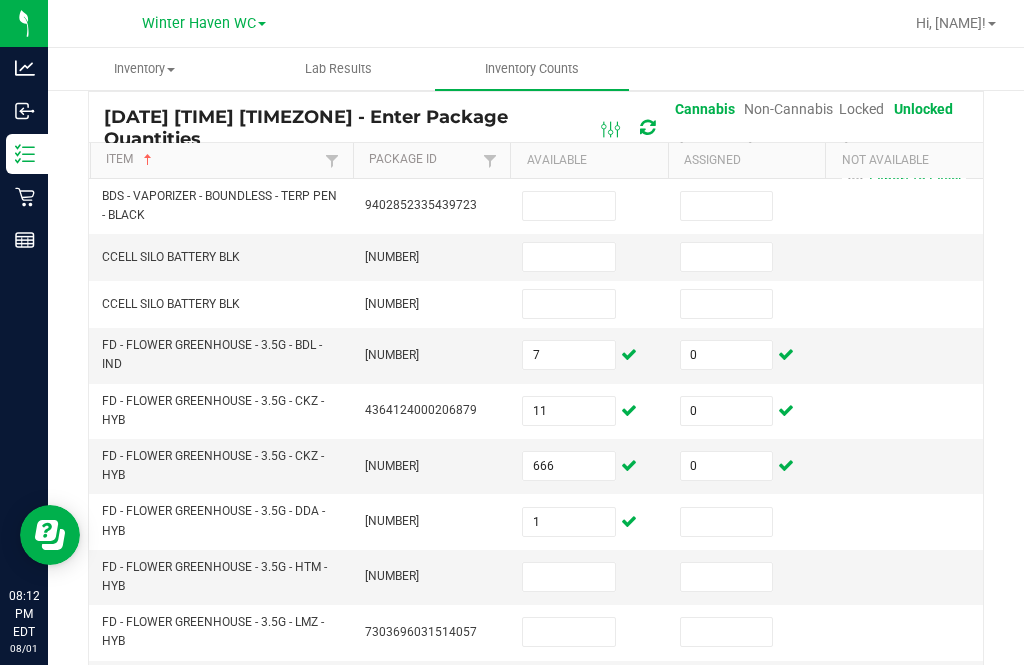 click at bounding box center [727, 522] 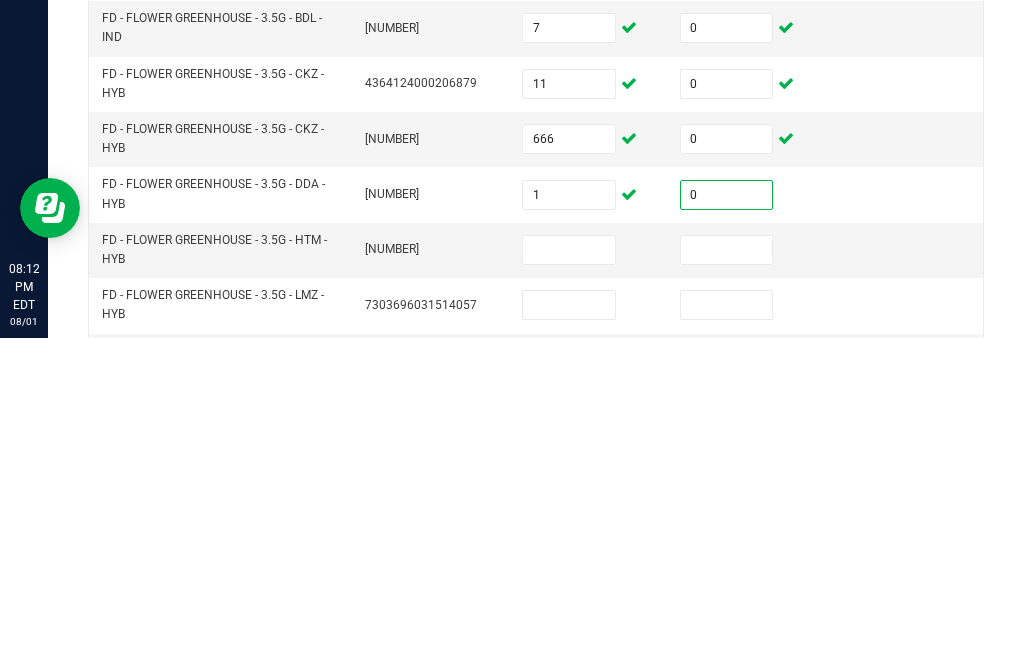 scroll, scrollTop: 154, scrollLeft: 0, axis: vertical 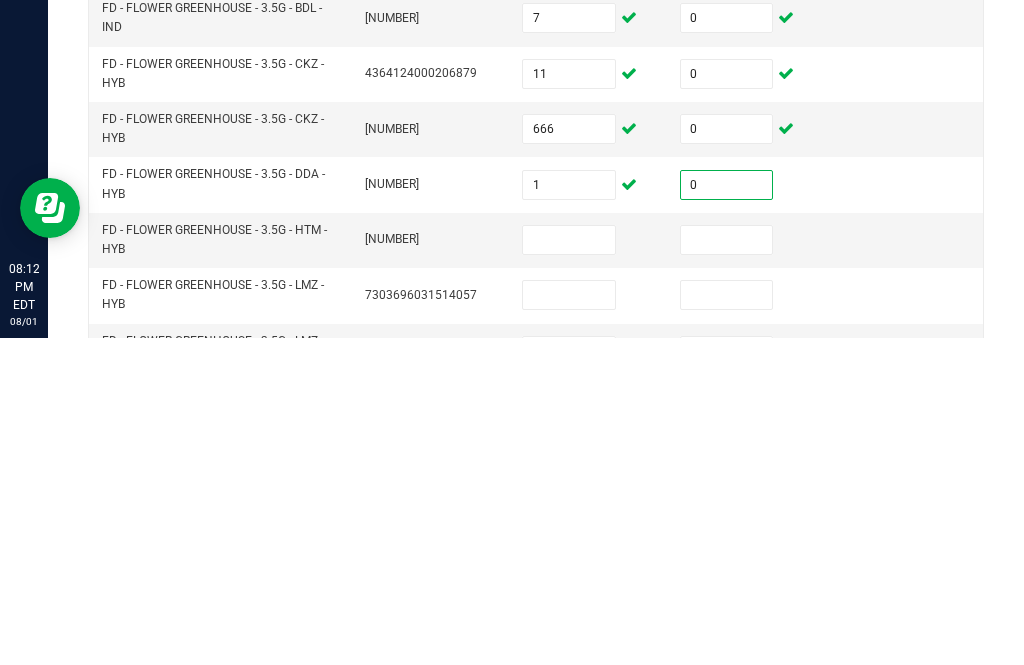 click at bounding box center [569, 567] 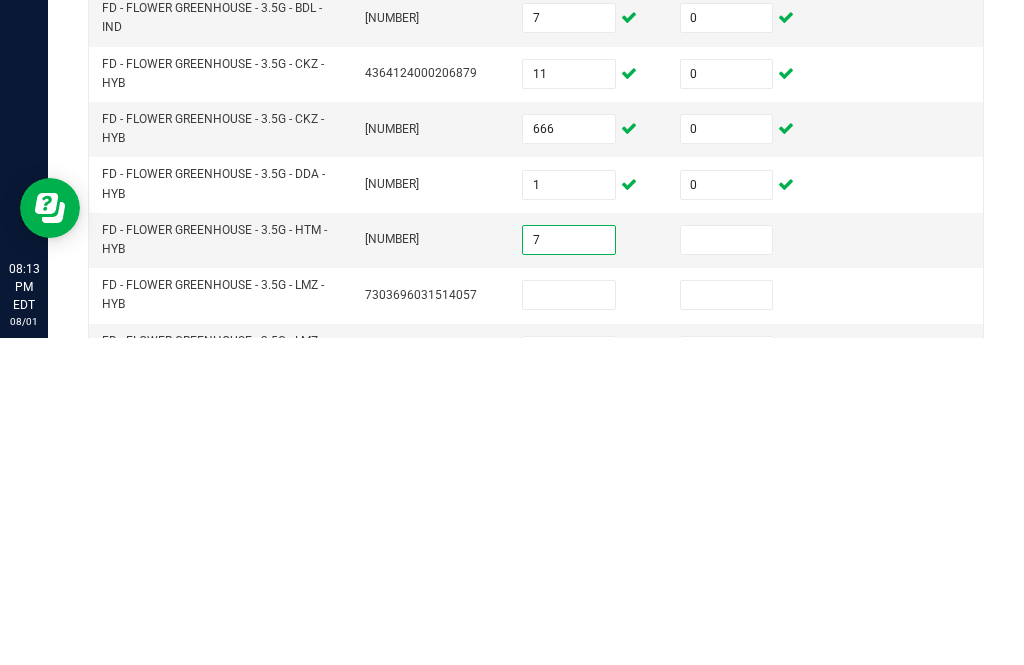 click at bounding box center [727, 567] 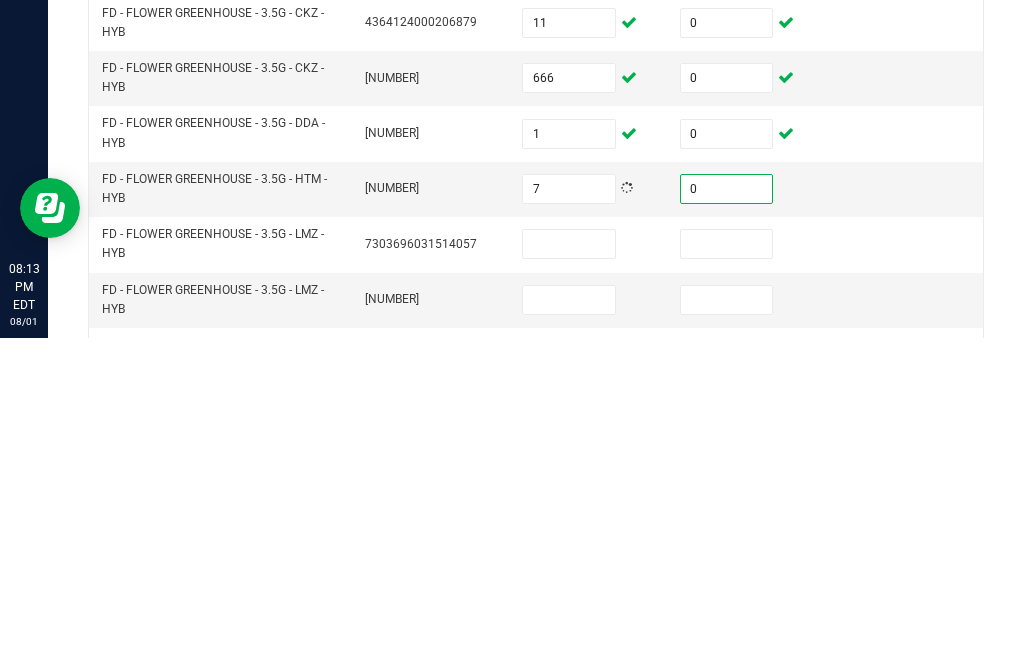 scroll, scrollTop: 207, scrollLeft: 0, axis: vertical 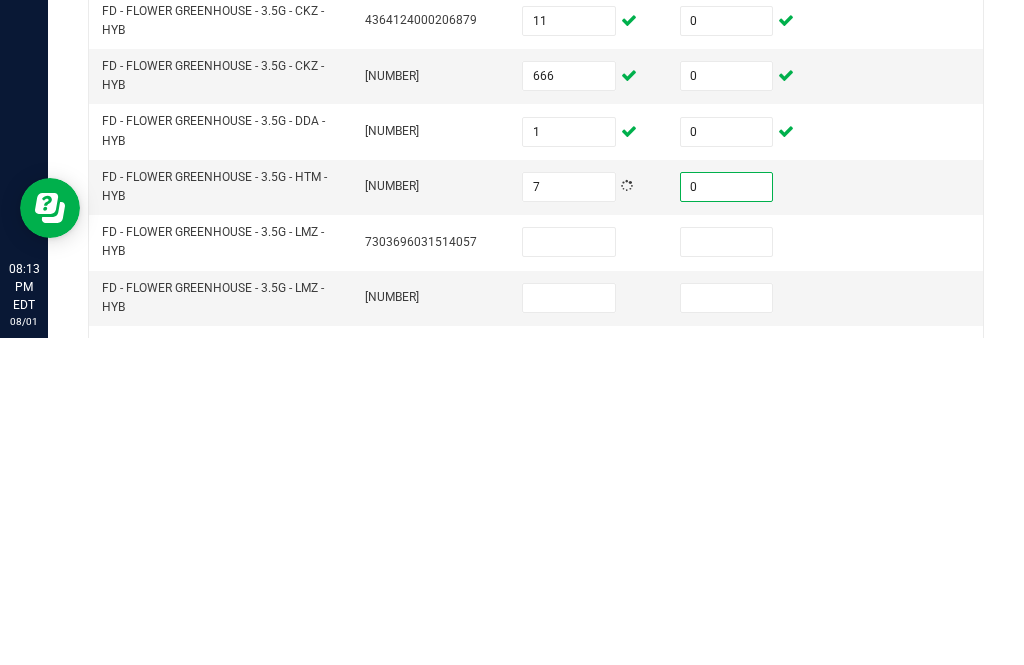 click at bounding box center [569, 569] 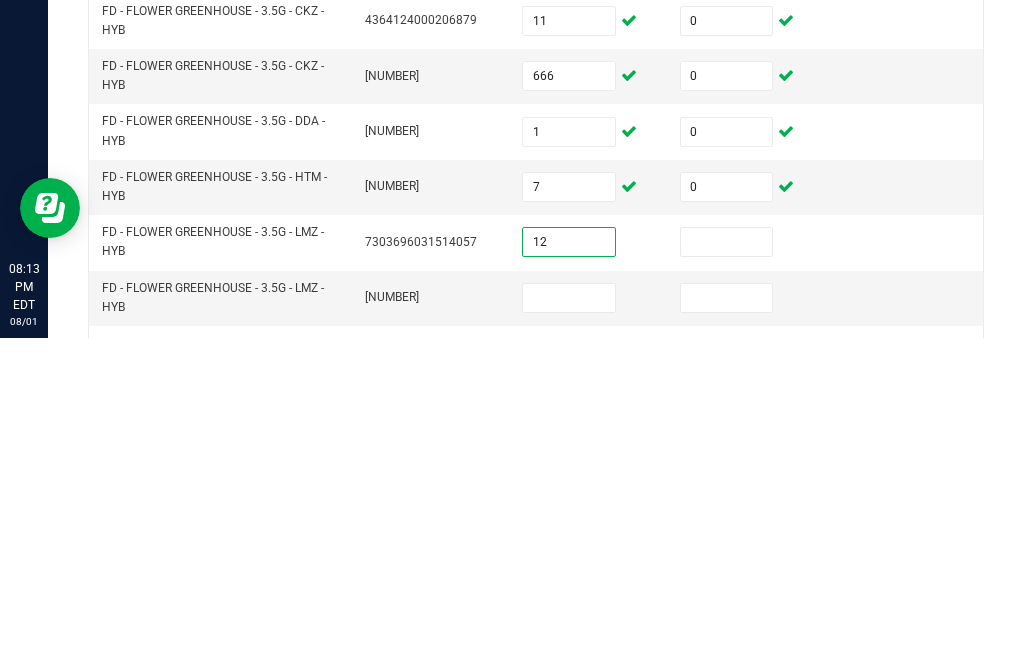 click at bounding box center (727, 569) 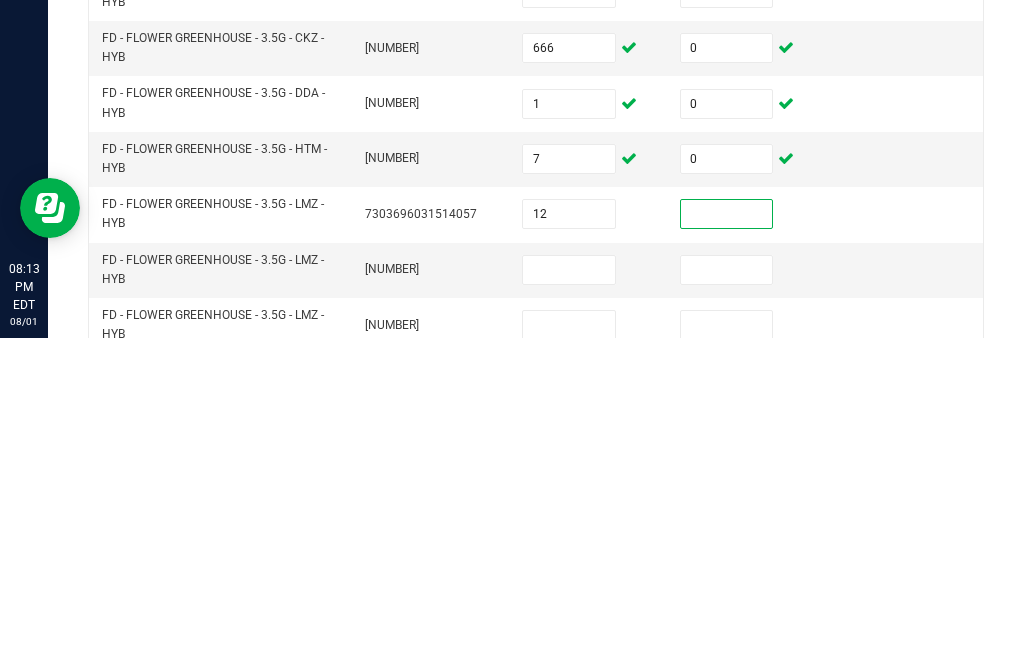 scroll, scrollTop: 242, scrollLeft: 0, axis: vertical 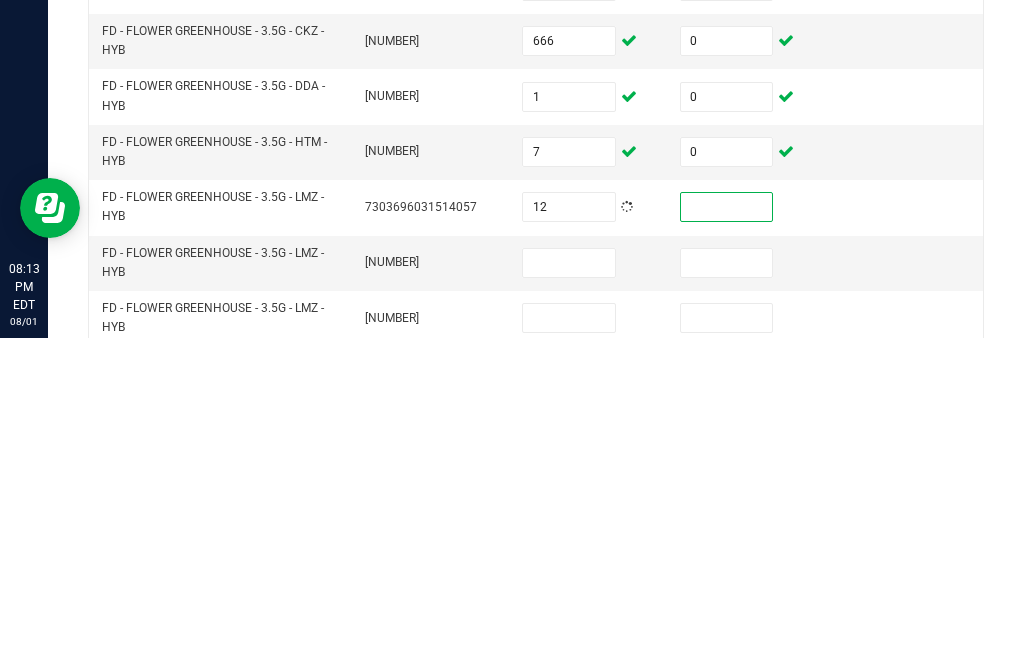 click at bounding box center (727, 534) 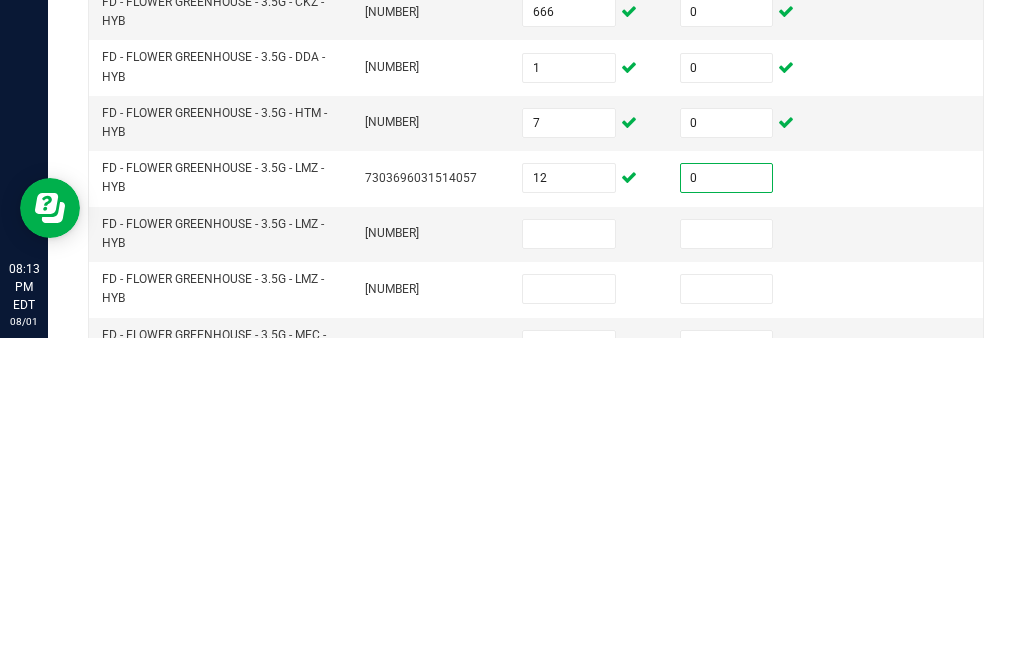 scroll, scrollTop: 279, scrollLeft: 0, axis: vertical 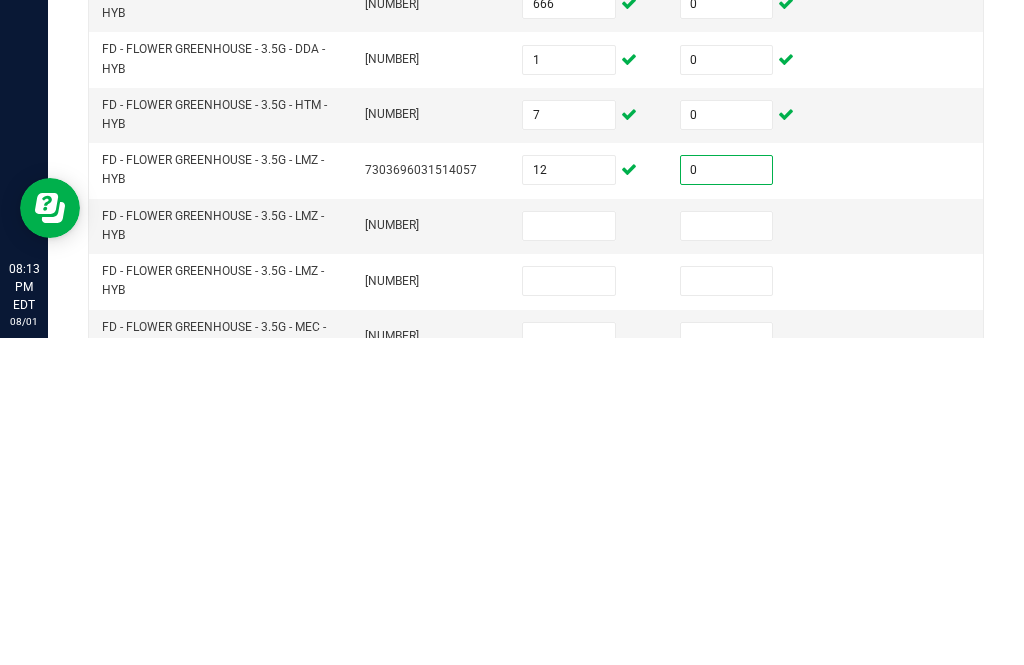 click at bounding box center [569, 553] 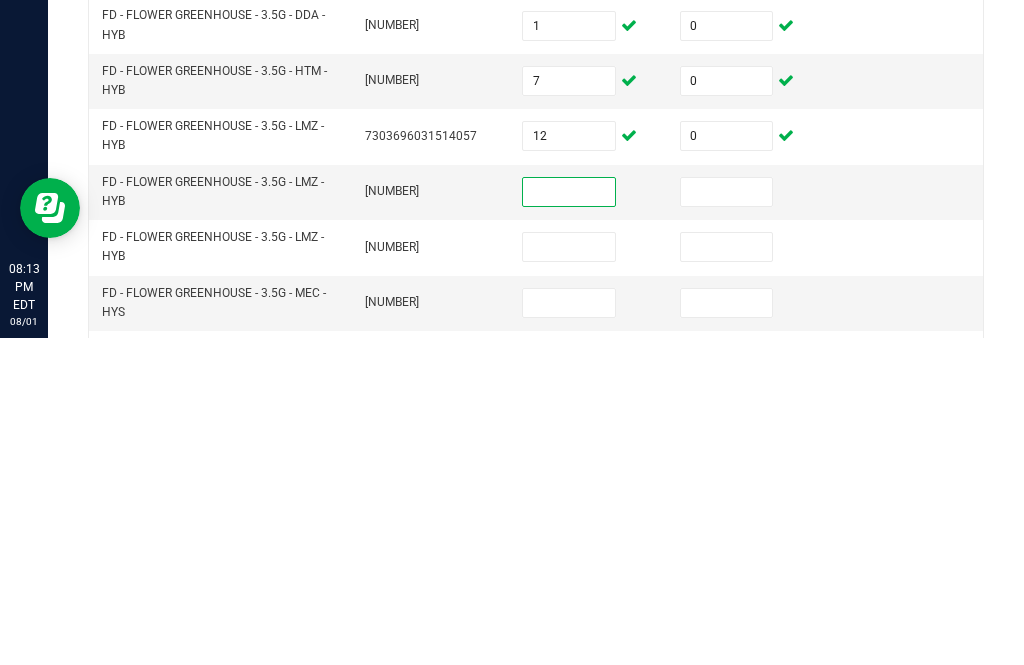 scroll, scrollTop: 310, scrollLeft: 0, axis: vertical 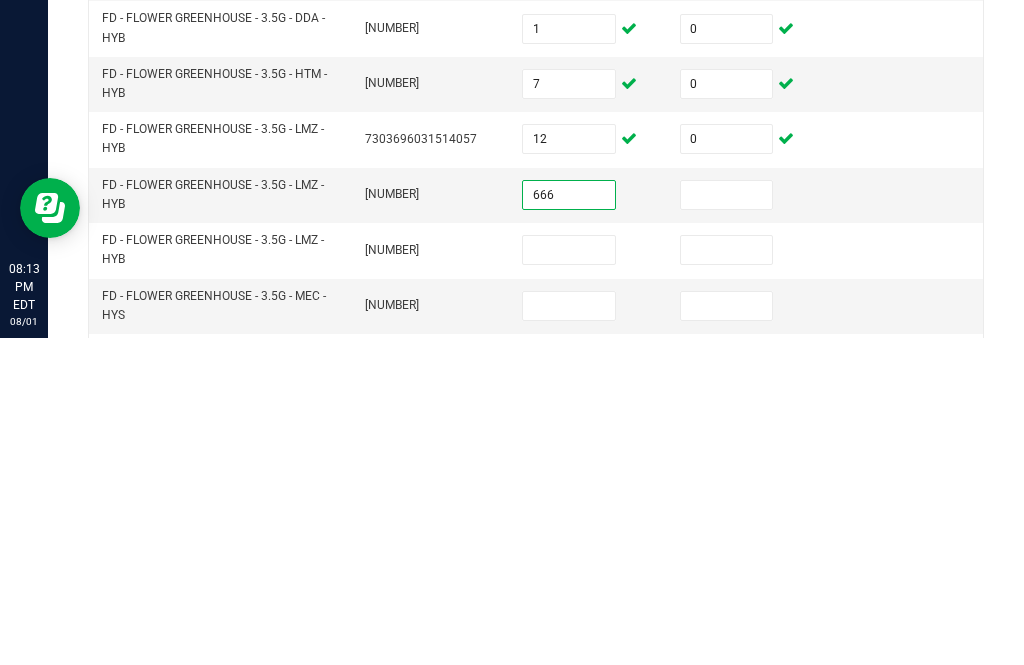 click at bounding box center (727, 522) 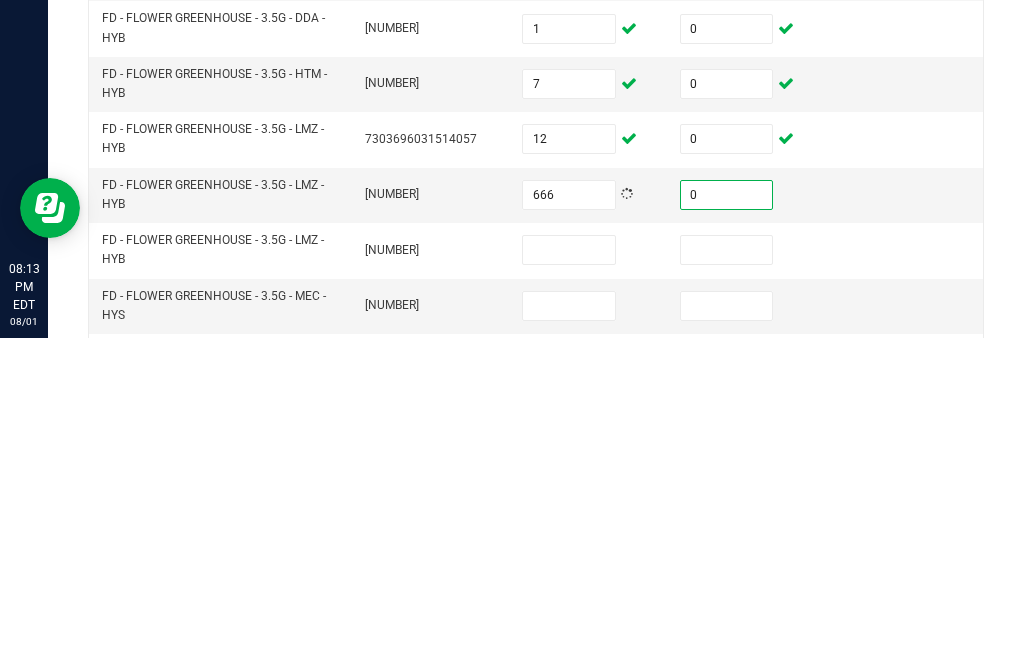 click at bounding box center (569, 577) 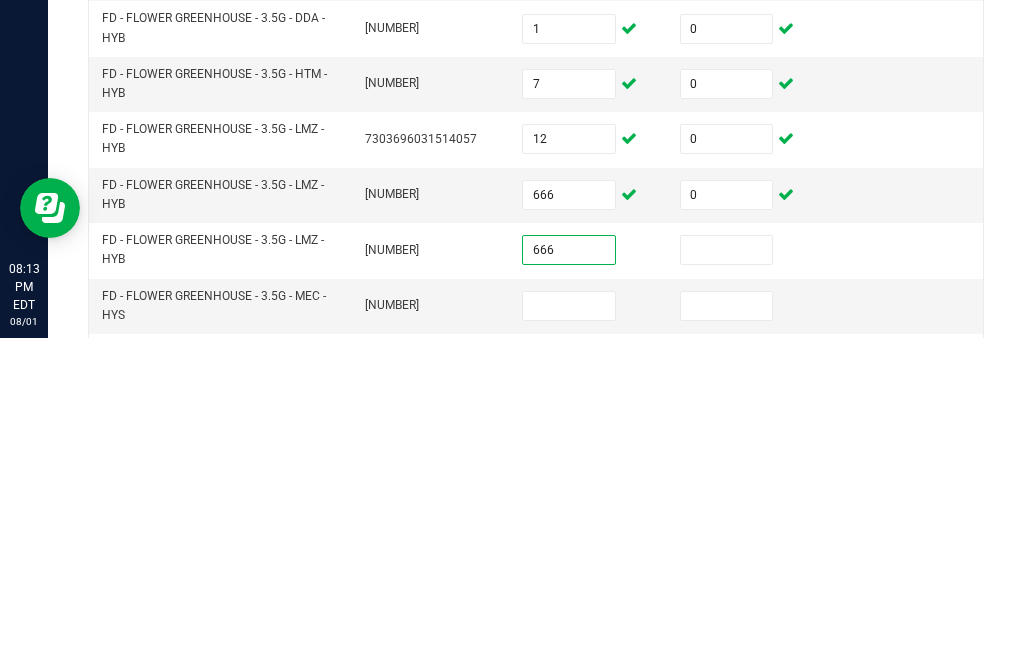 click at bounding box center [727, 577] 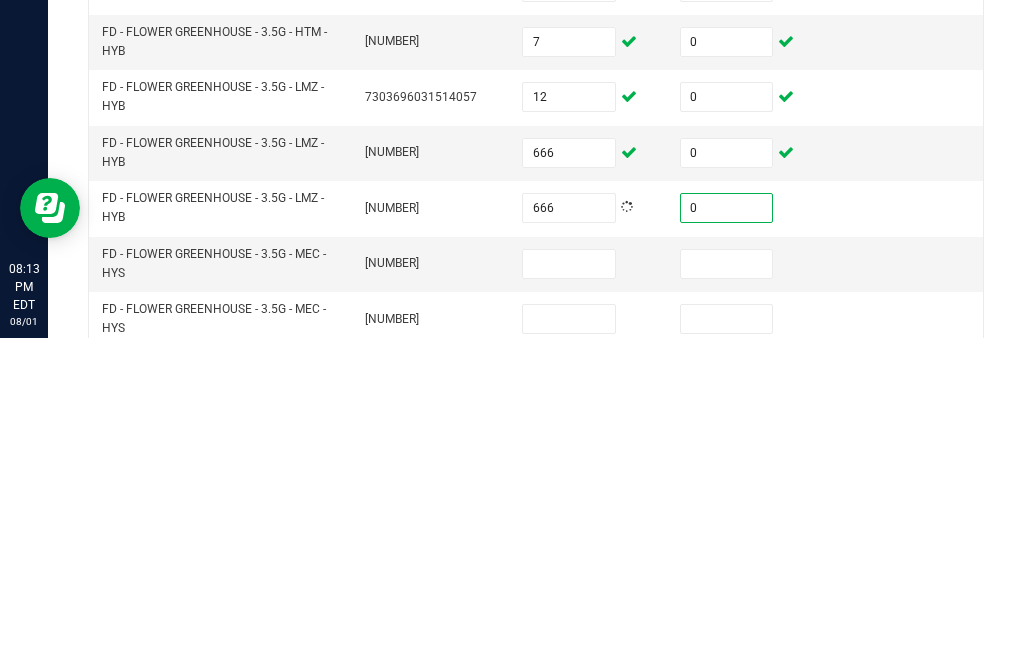 scroll, scrollTop: 353, scrollLeft: 0, axis: vertical 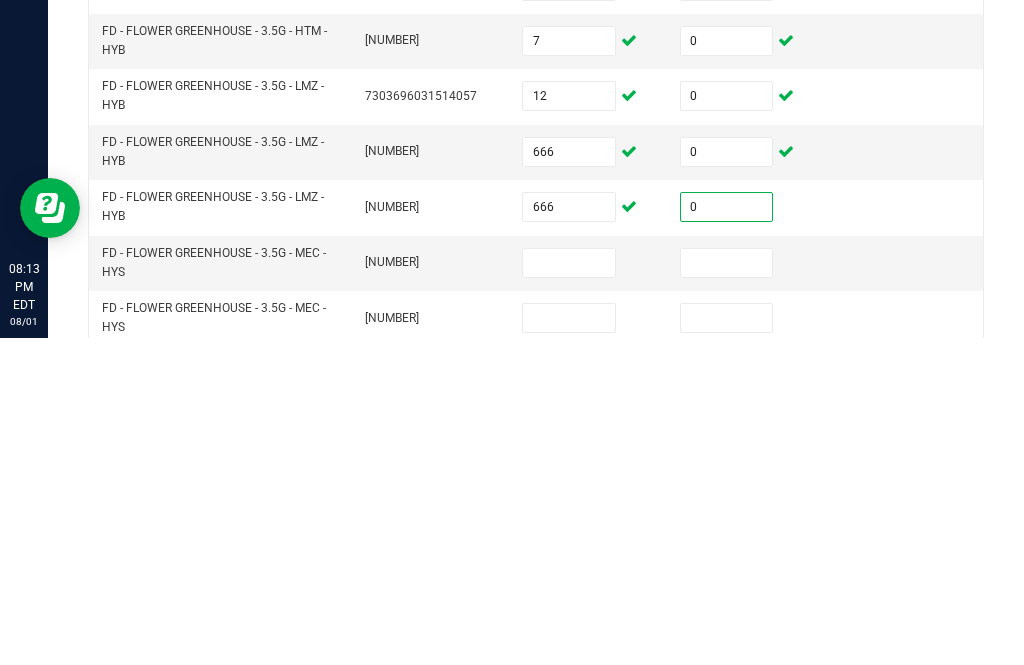 click at bounding box center [569, 590] 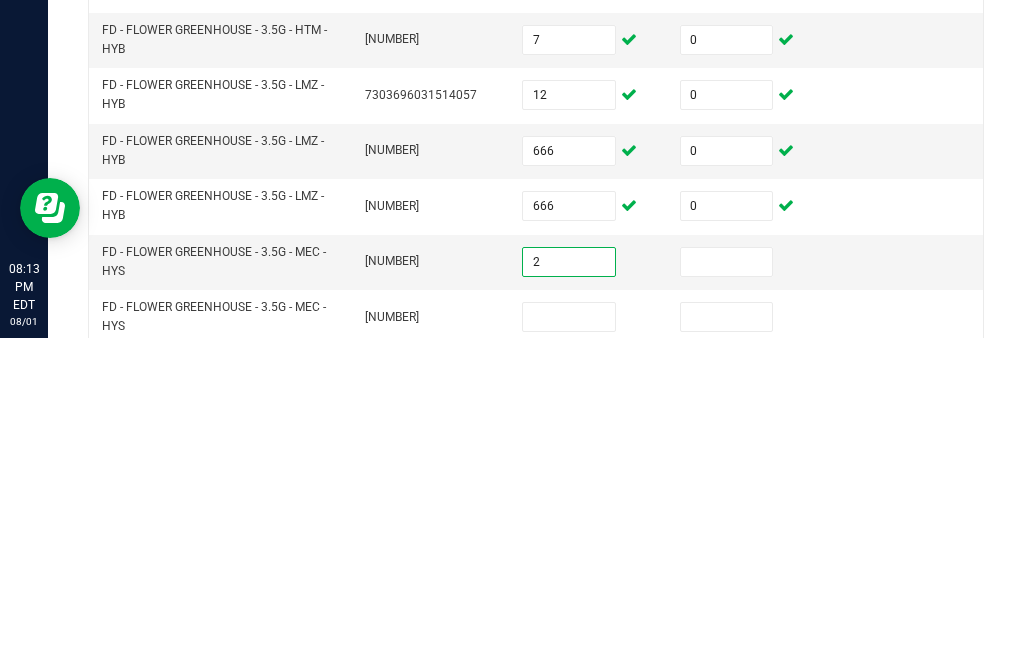scroll, scrollTop: 397, scrollLeft: 0, axis: vertical 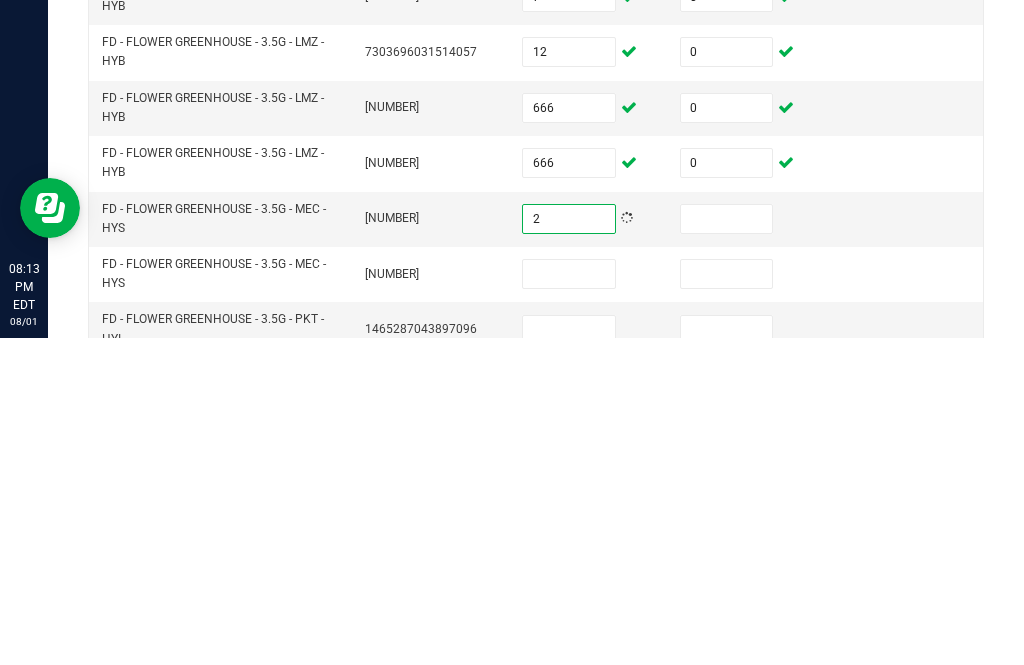 click at bounding box center [727, 546] 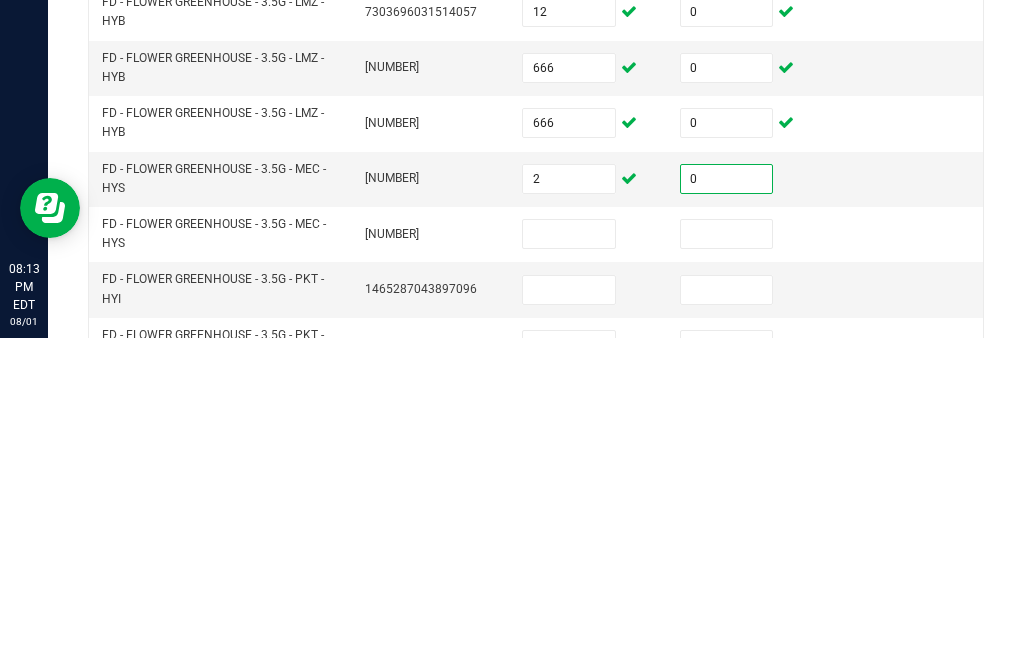 scroll, scrollTop: 444, scrollLeft: 0, axis: vertical 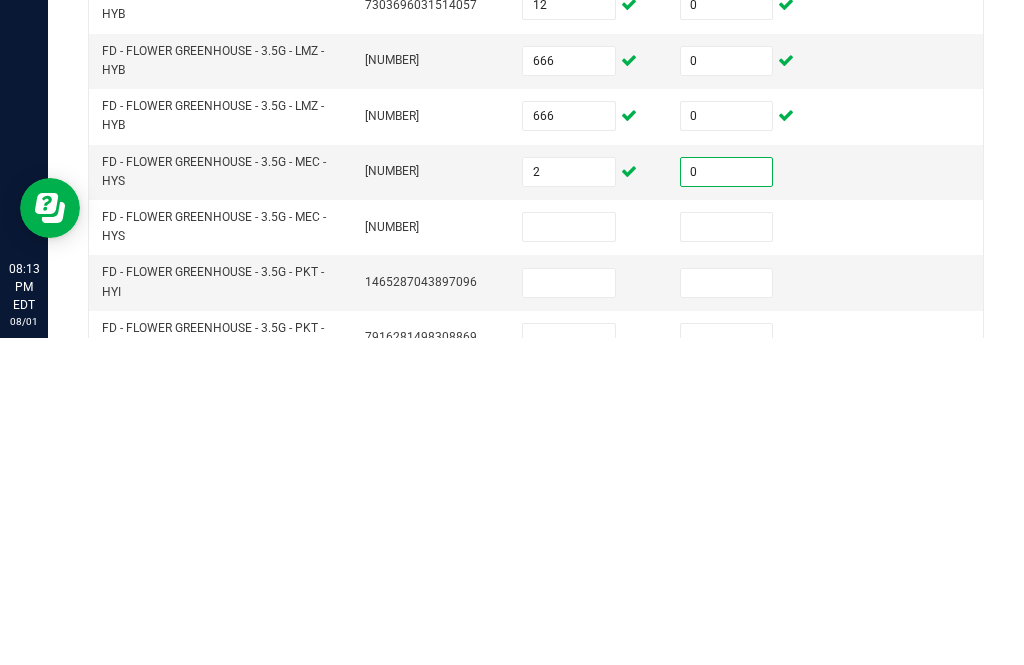 click at bounding box center (569, 554) 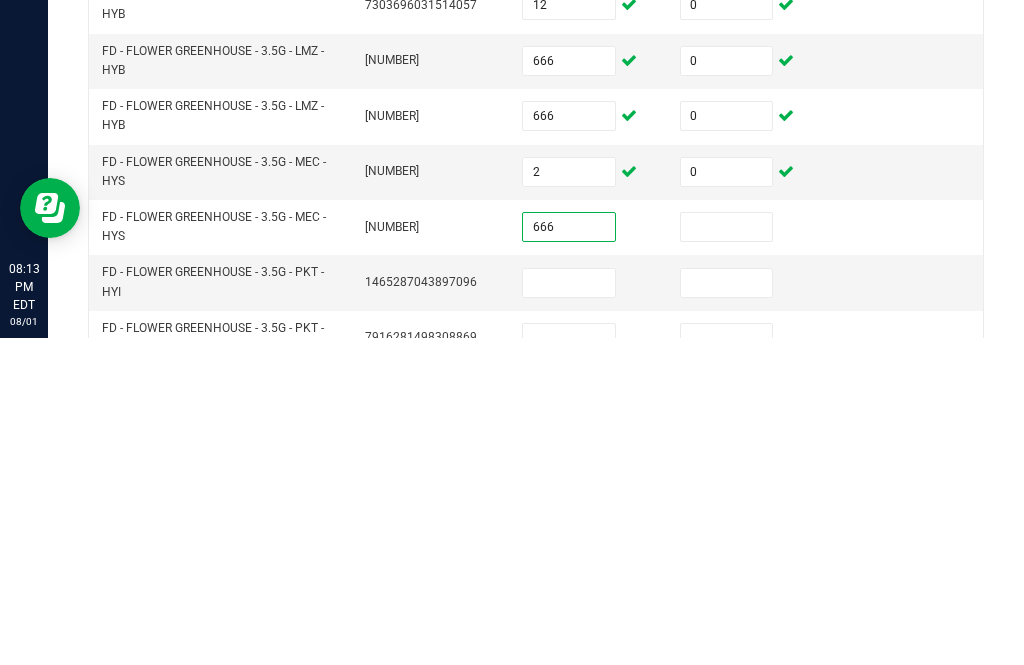 click at bounding box center [727, 554] 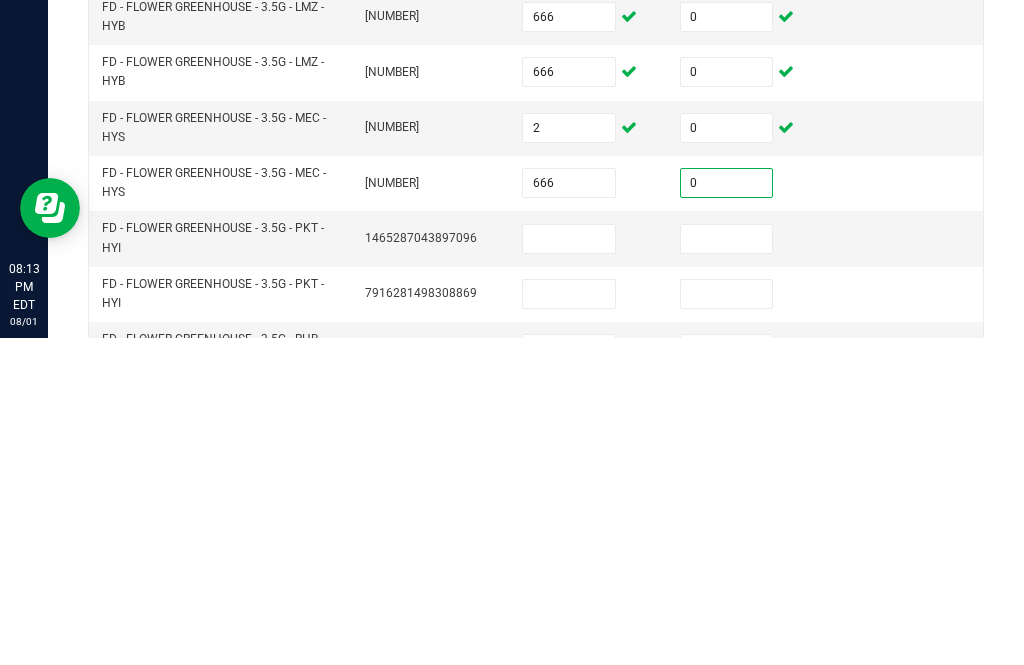 scroll, scrollTop: 497, scrollLeft: 0, axis: vertical 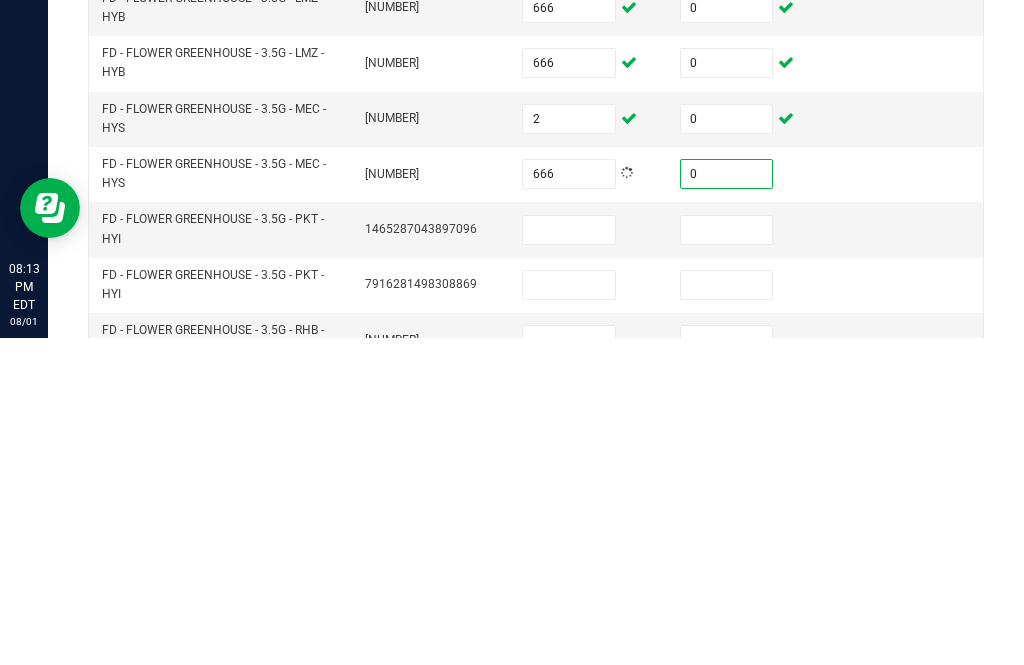 click at bounding box center [569, 557] 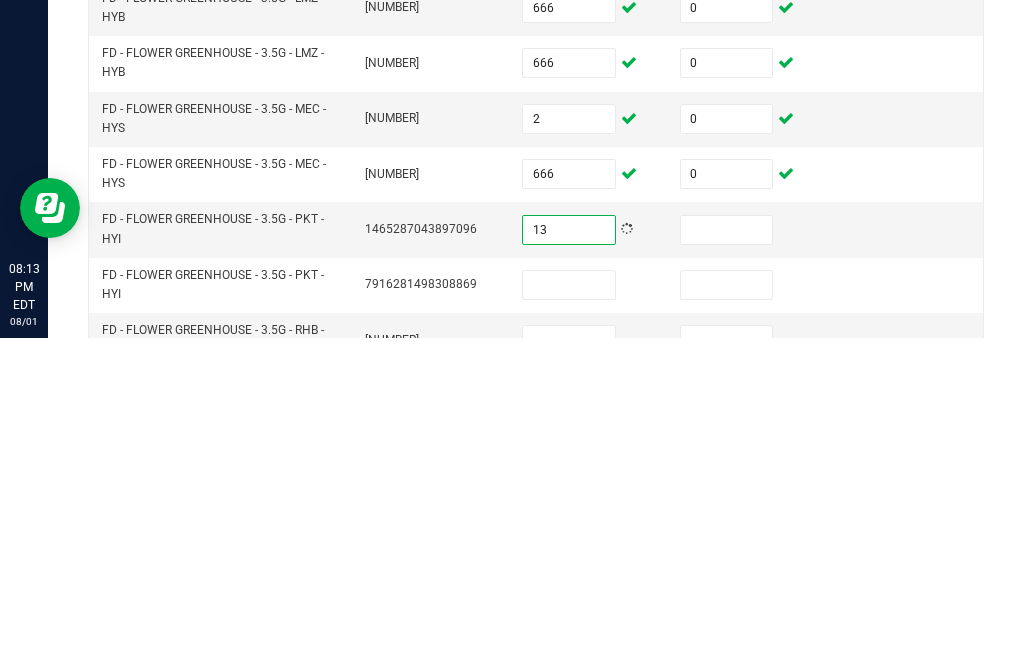 click at bounding box center (727, 557) 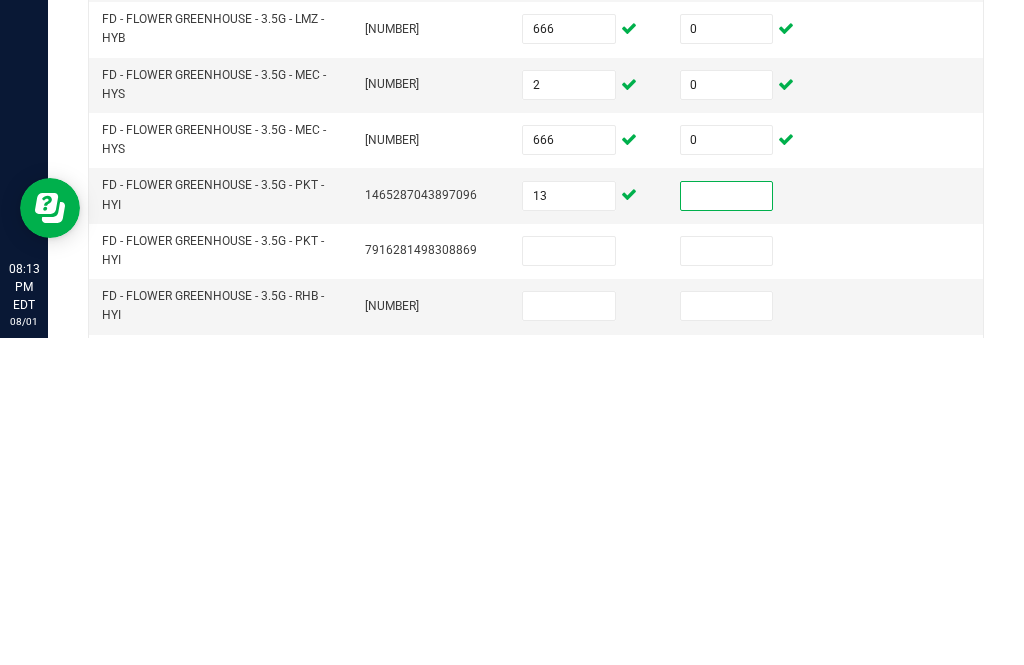 scroll, scrollTop: 535, scrollLeft: 0, axis: vertical 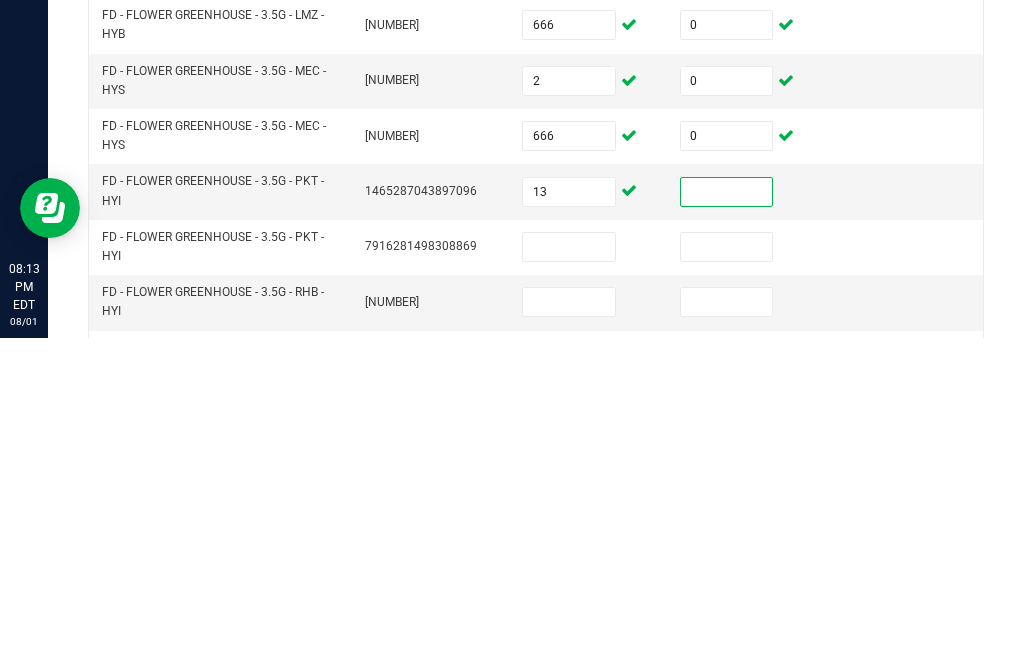 click at bounding box center [727, 519] 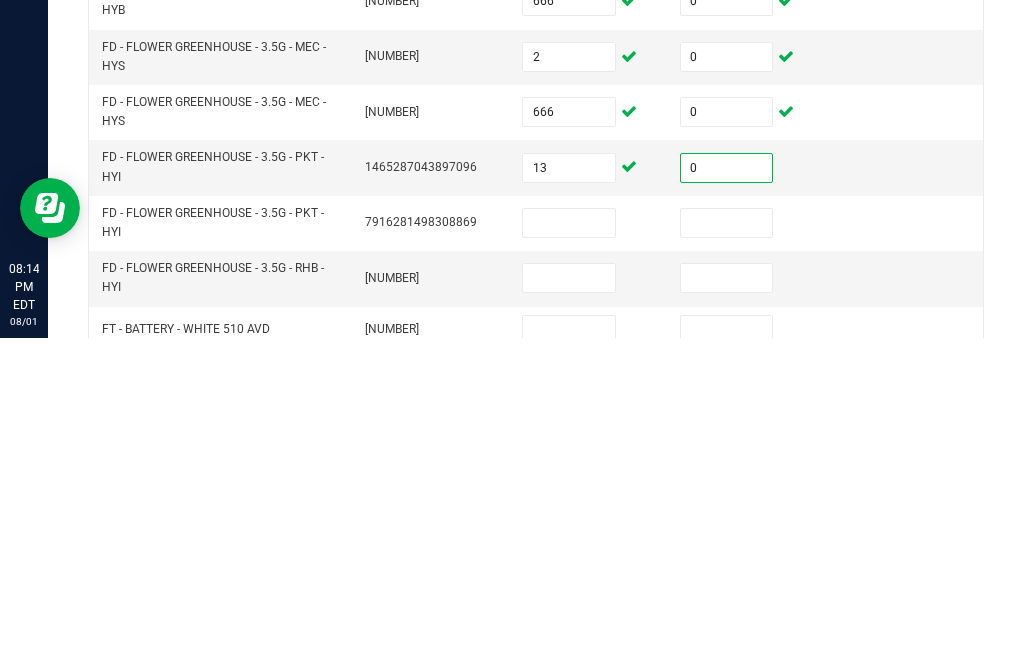 scroll, scrollTop: 555, scrollLeft: 0, axis: vertical 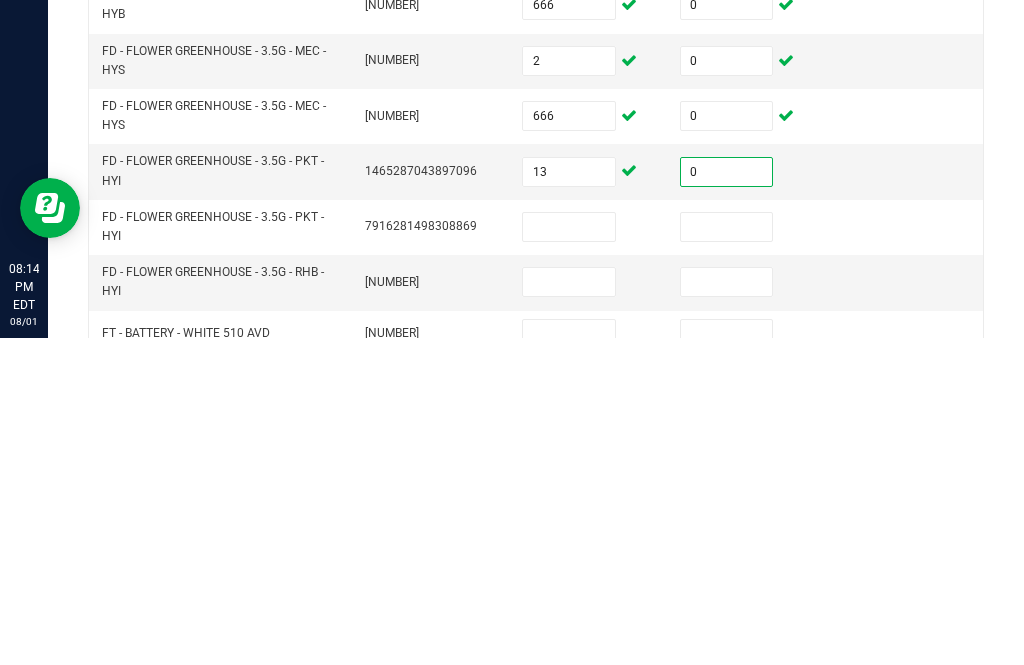 click at bounding box center [569, 554] 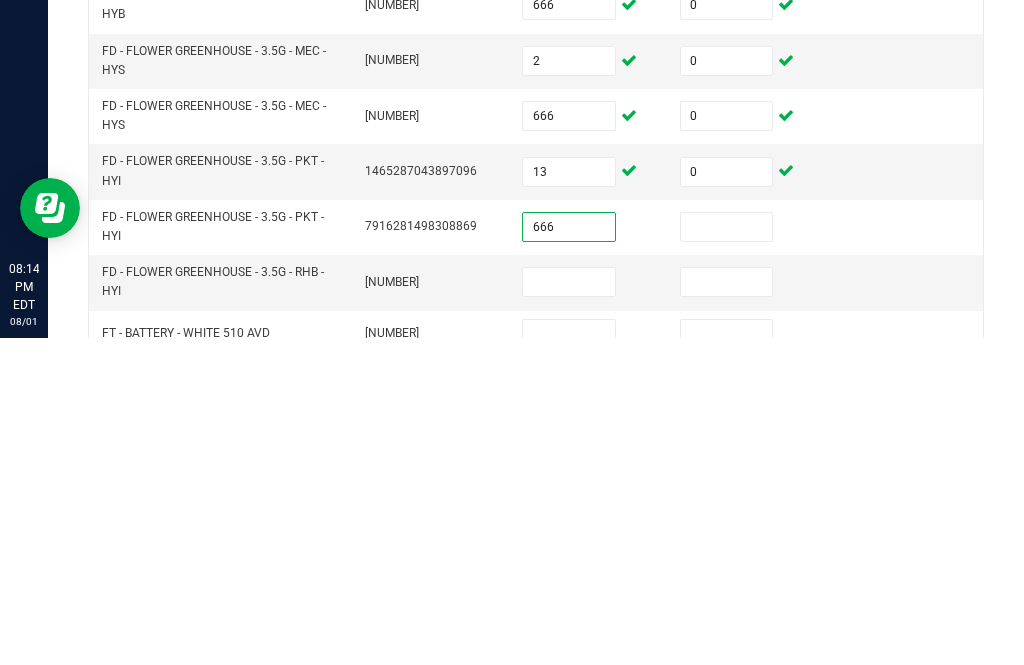 click at bounding box center (727, 554) 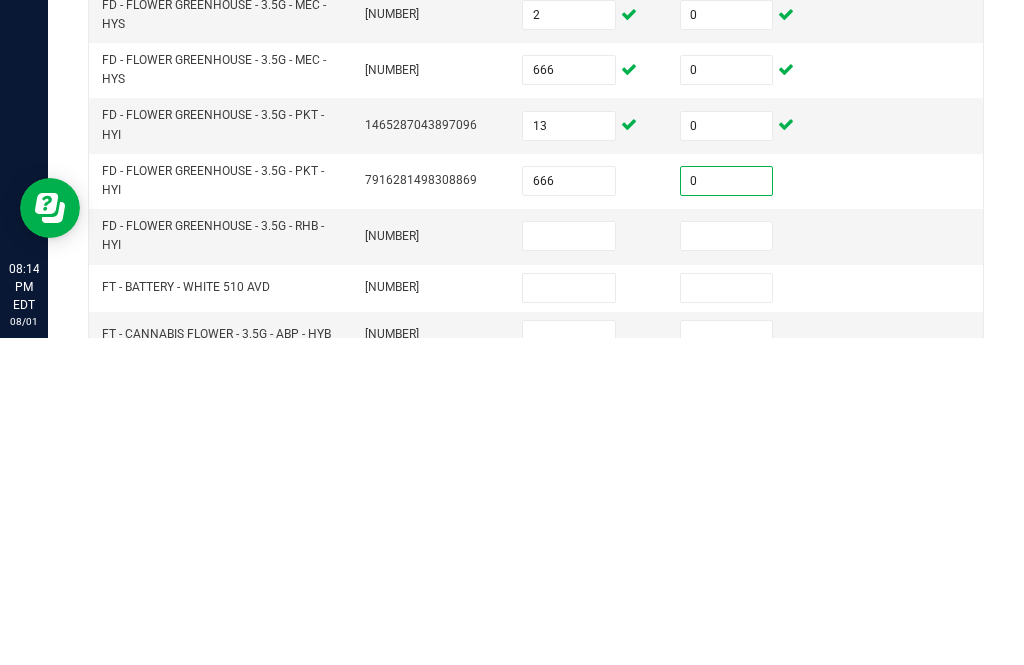 scroll, scrollTop: 608, scrollLeft: 0, axis: vertical 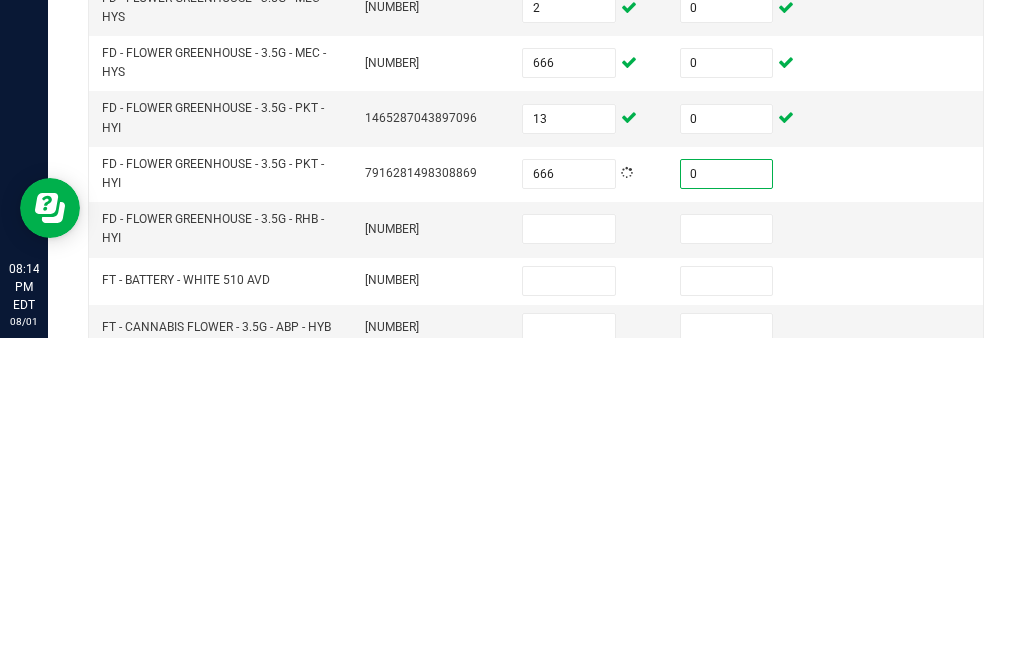 click at bounding box center (569, 556) 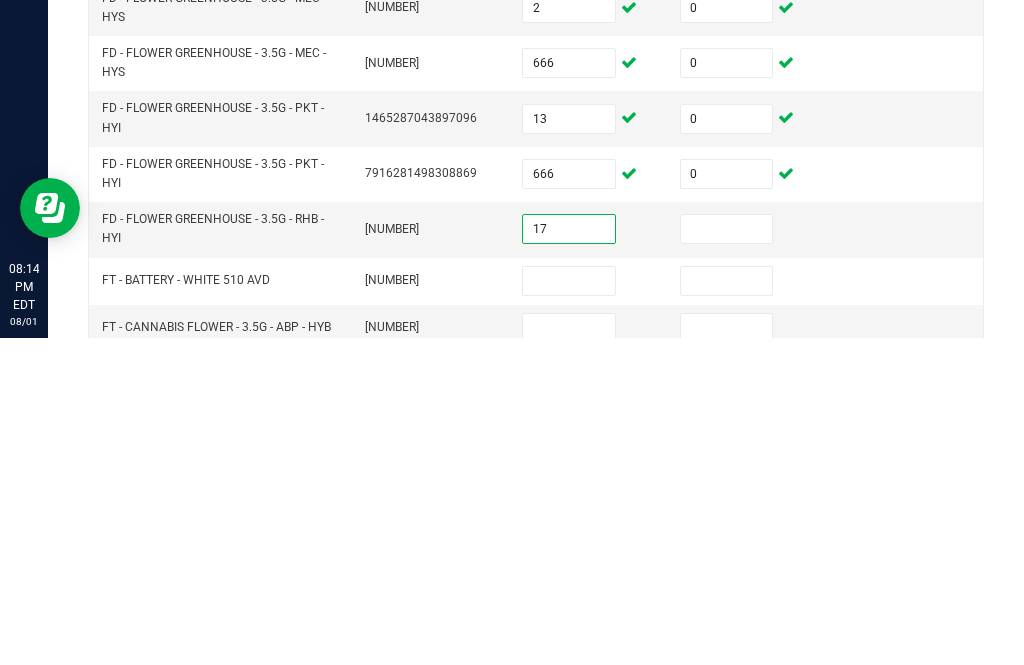 click at bounding box center (727, 556) 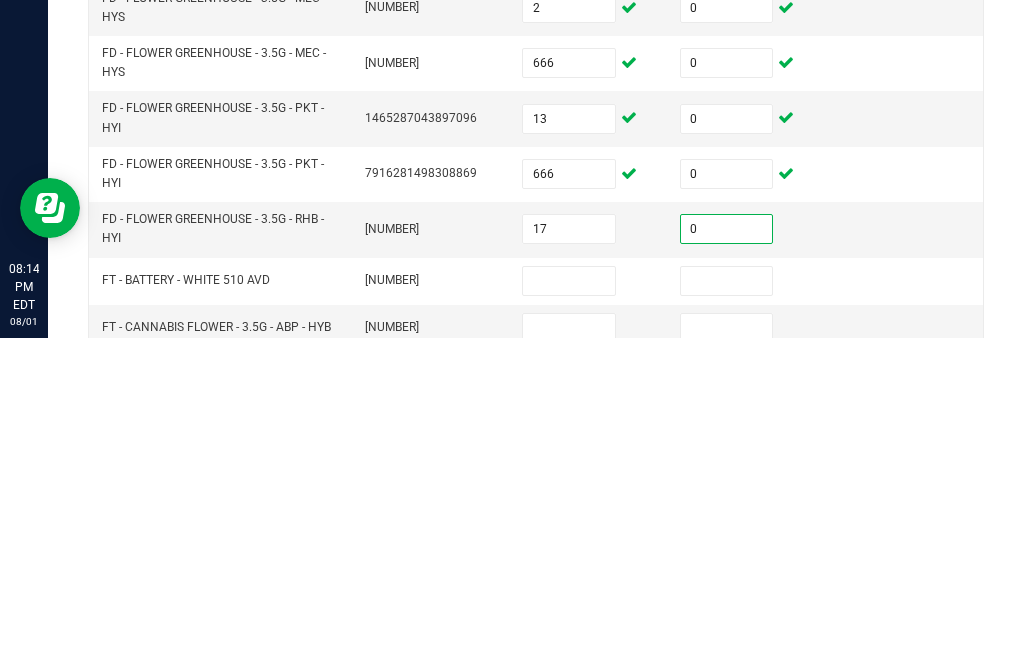 scroll, scrollTop: 647, scrollLeft: 0, axis: vertical 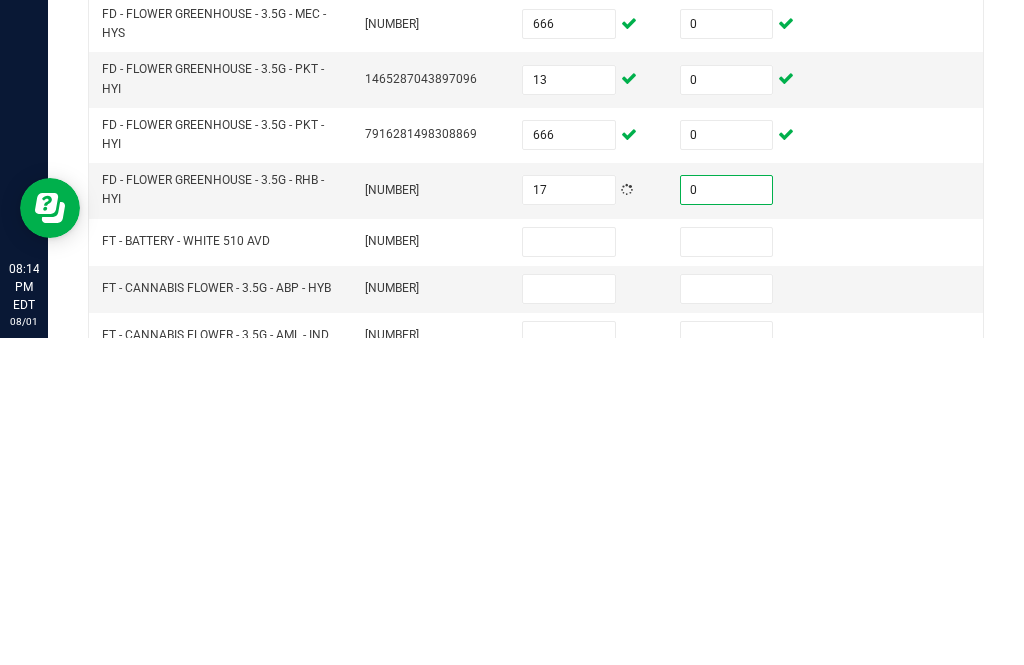click at bounding box center (569, 569) 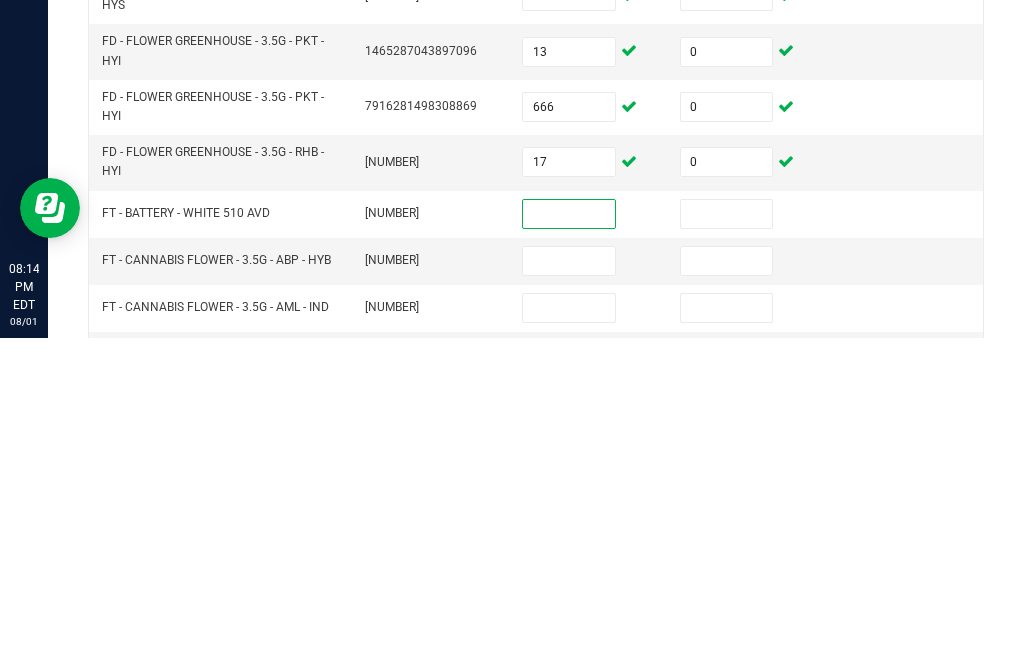 scroll, scrollTop: 676, scrollLeft: 0, axis: vertical 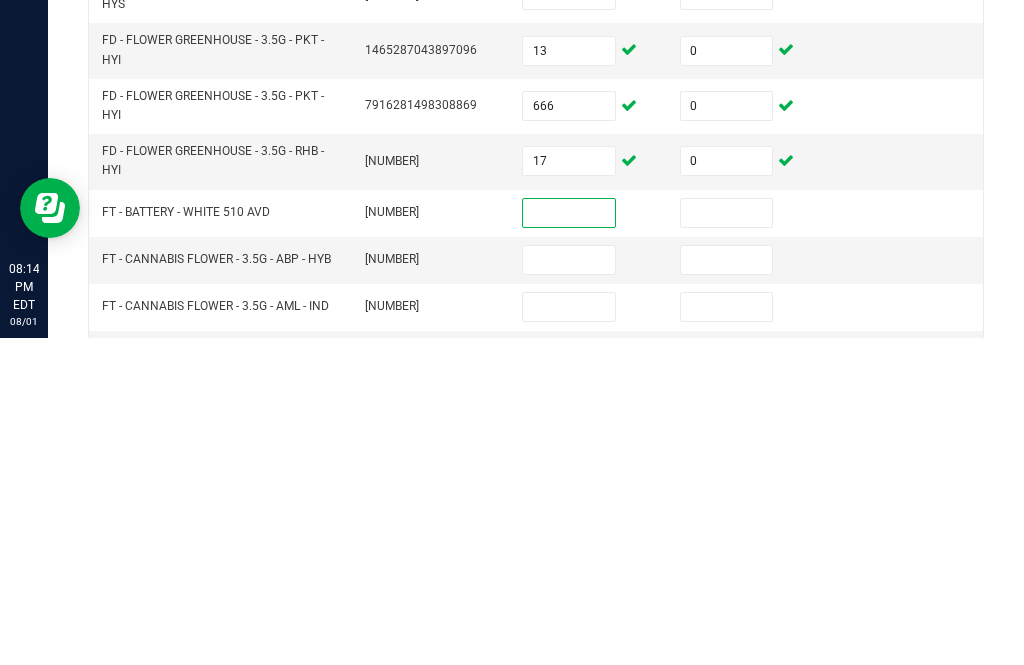 click at bounding box center [569, 587] 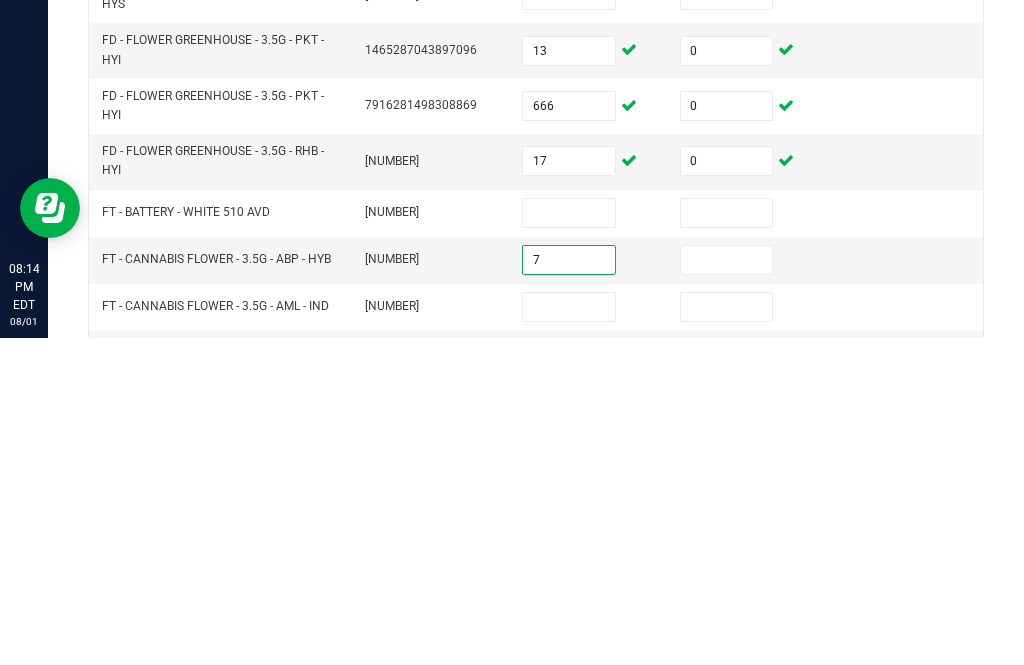 click at bounding box center [727, 587] 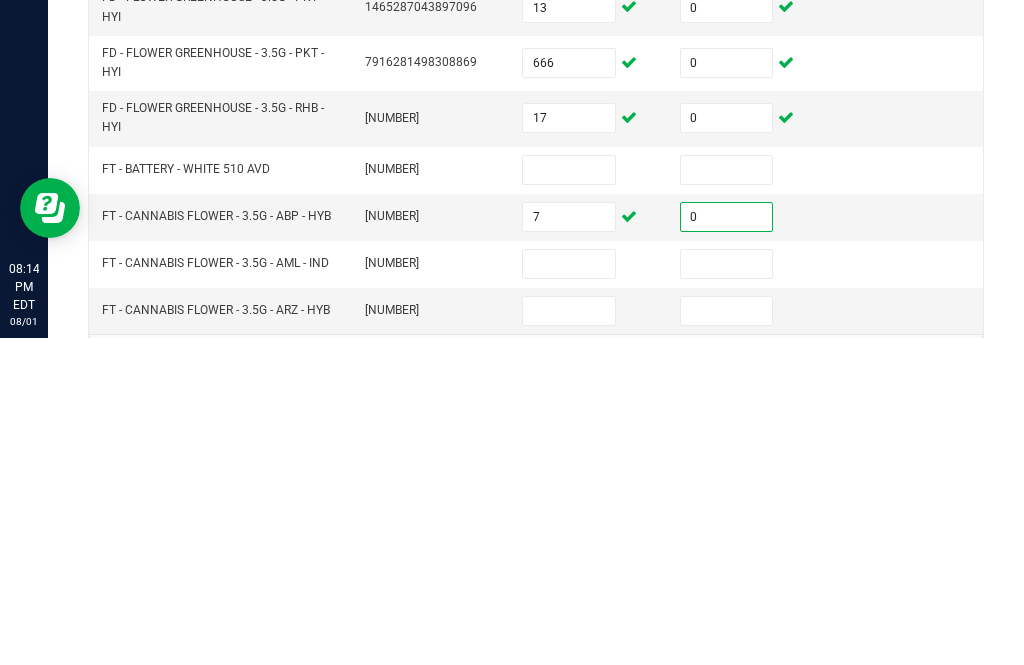 scroll, scrollTop: 717, scrollLeft: 0, axis: vertical 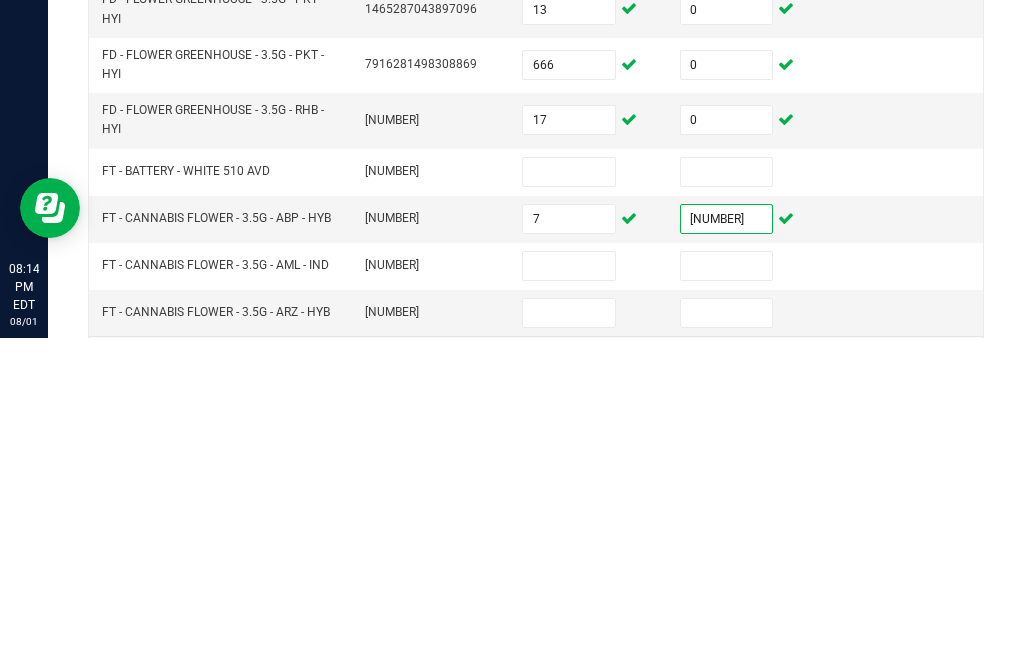 click at bounding box center [727, 593] 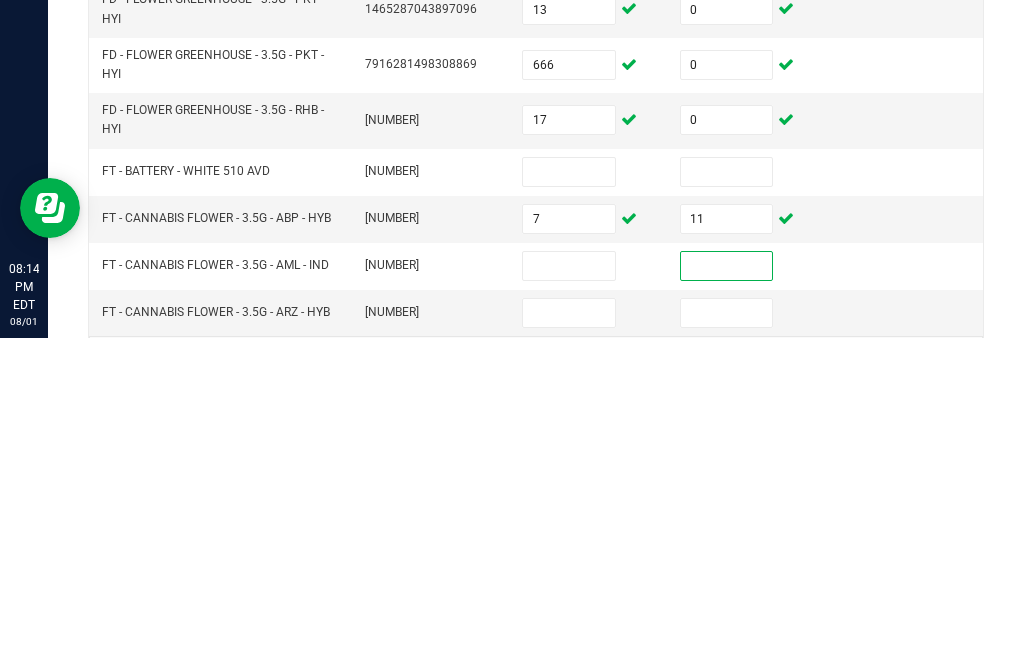 click on "11" at bounding box center (727, 546) 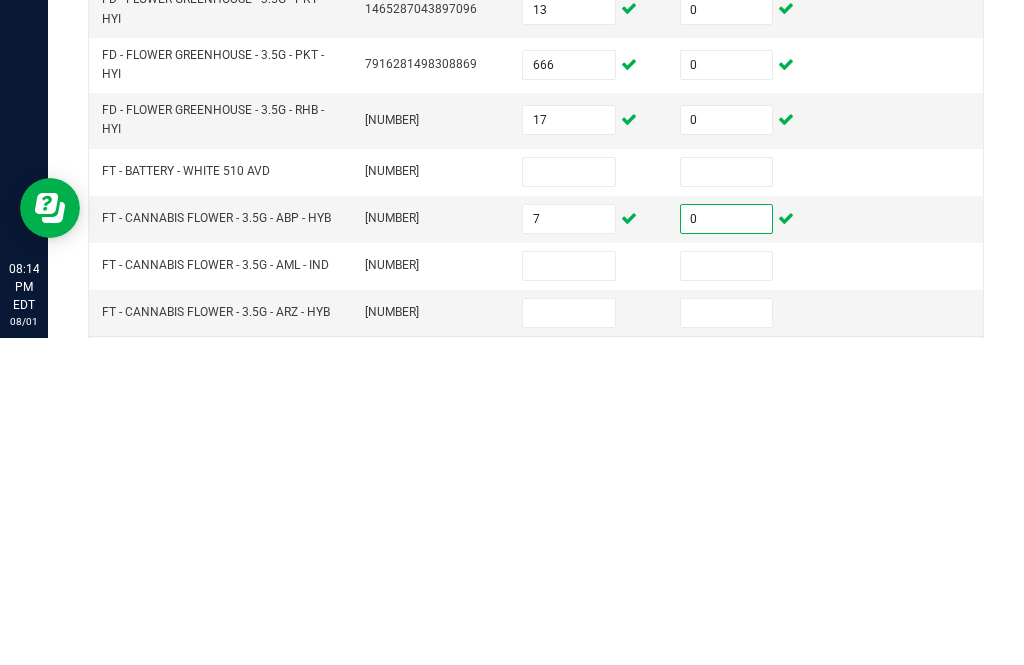 click at bounding box center [569, 593] 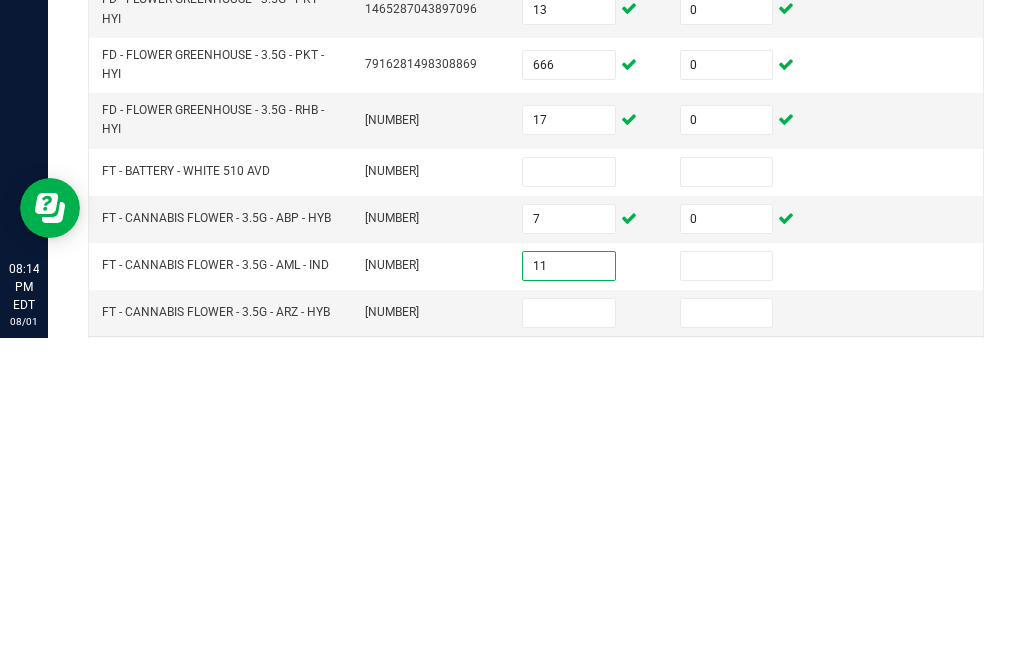 click at bounding box center [727, 593] 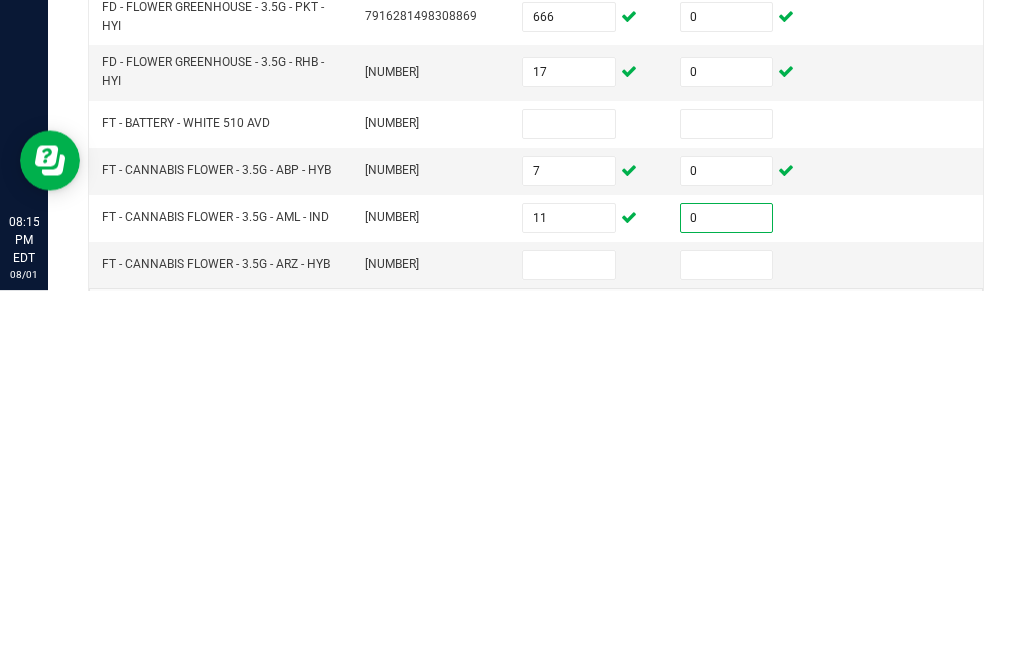 click at bounding box center (569, 640) 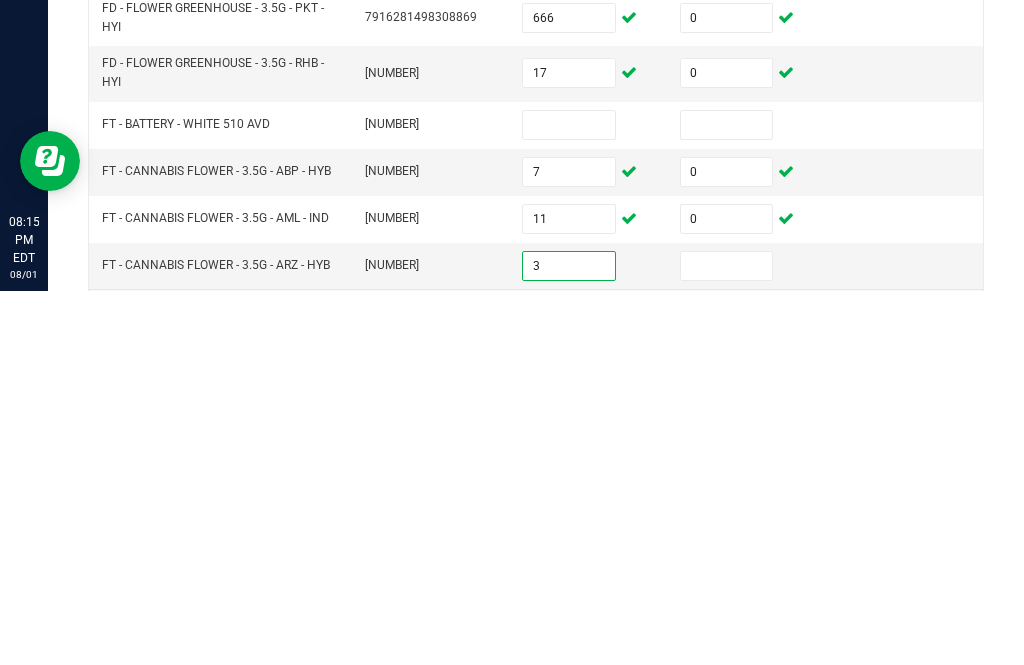 click at bounding box center [727, 640] 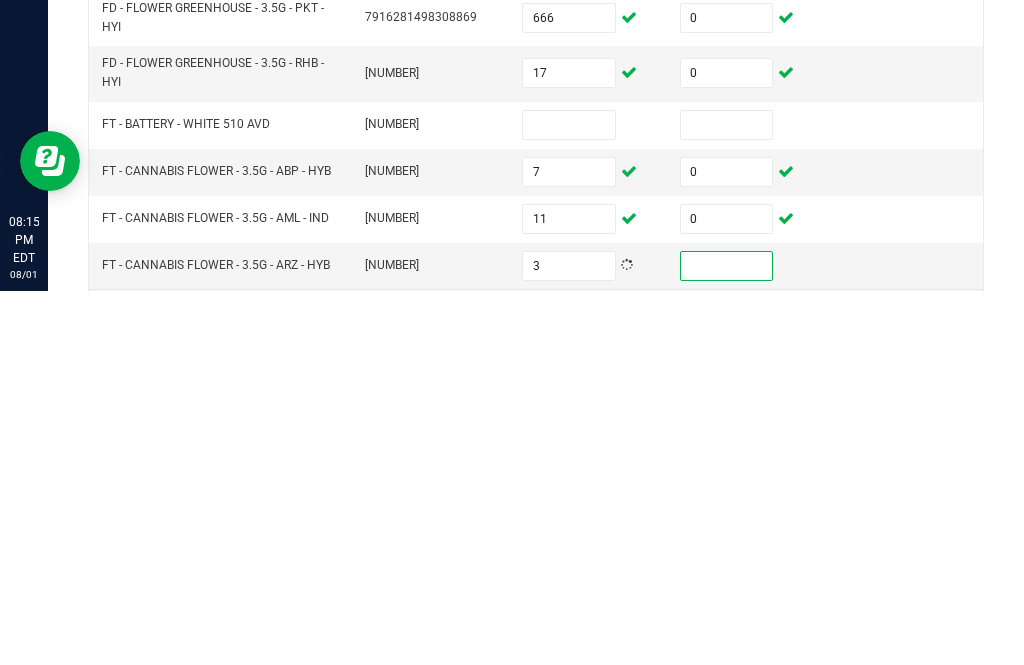 click at bounding box center [727, 640] 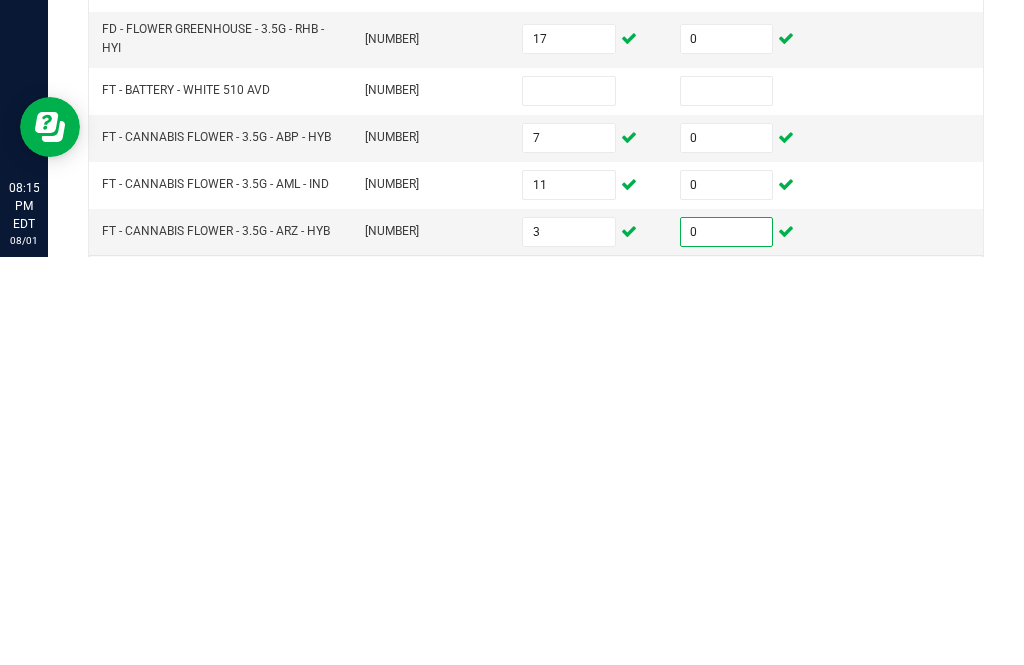 click on "2" 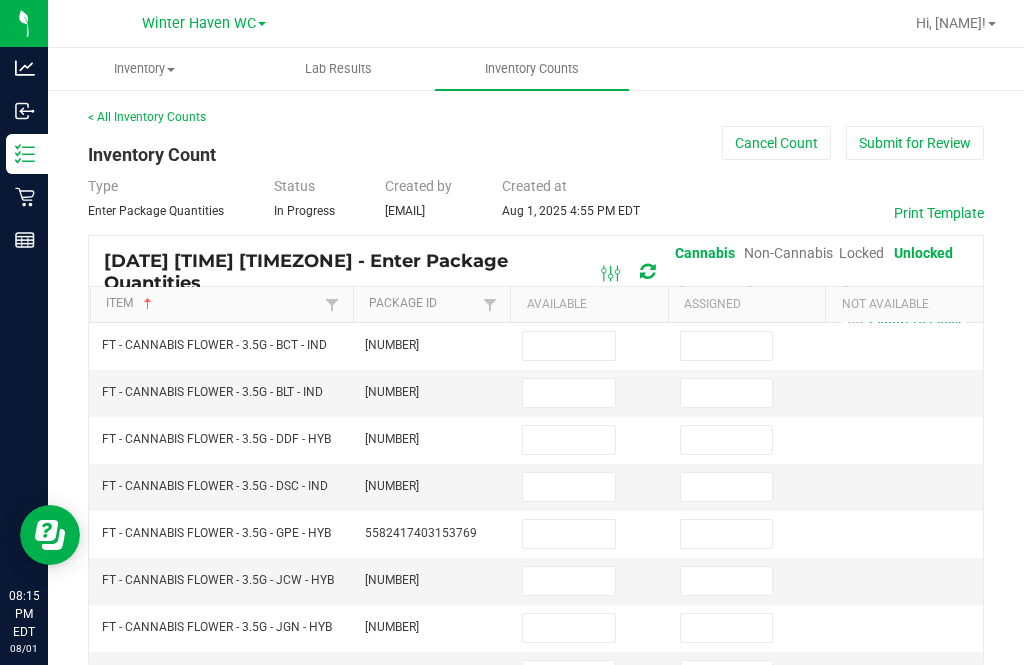 scroll, scrollTop: 0, scrollLeft: 0, axis: both 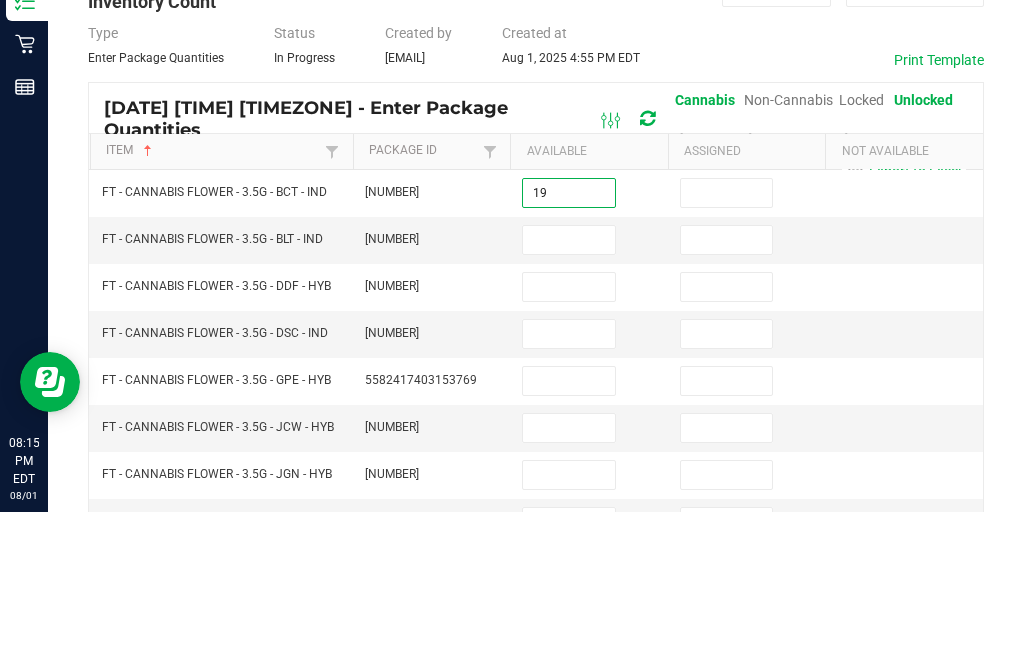 click at bounding box center (727, 346) 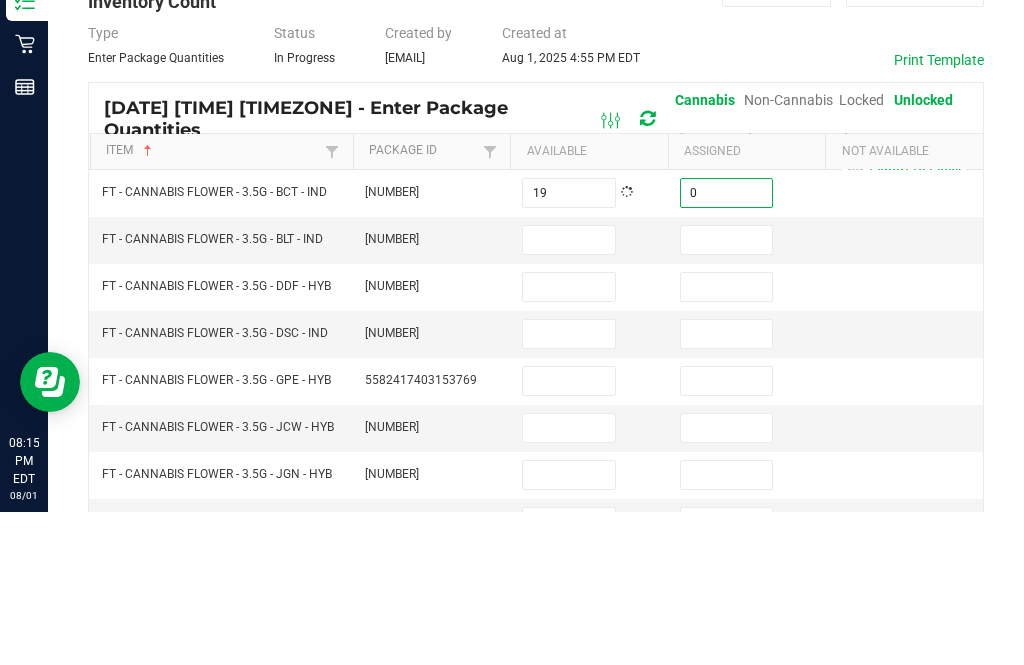 scroll, scrollTop: 0, scrollLeft: 0, axis: both 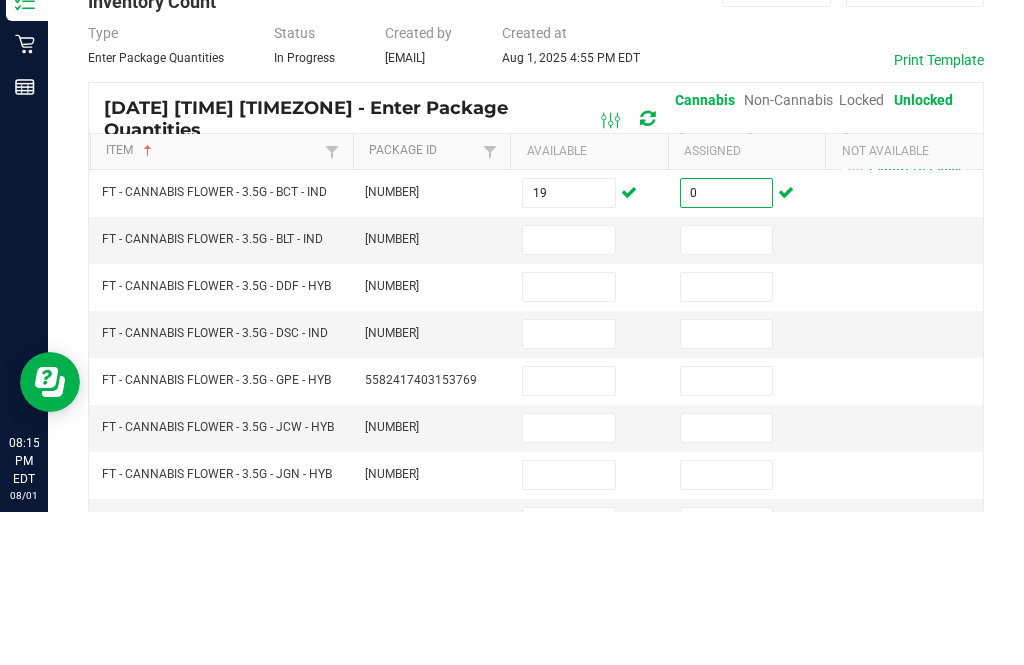 click at bounding box center (569, 393) 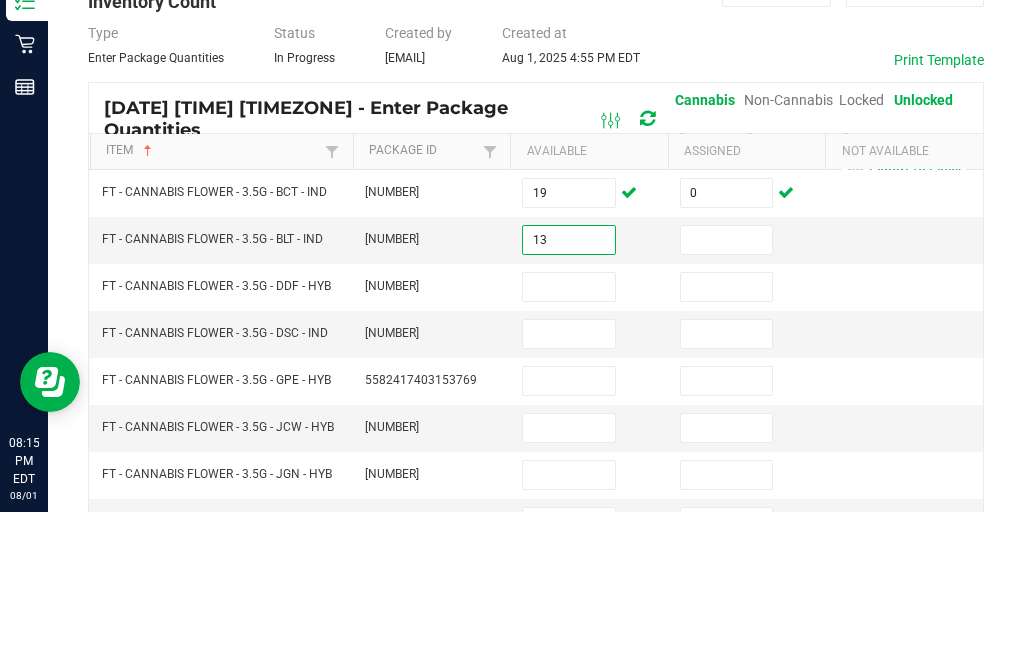 click at bounding box center [727, 393] 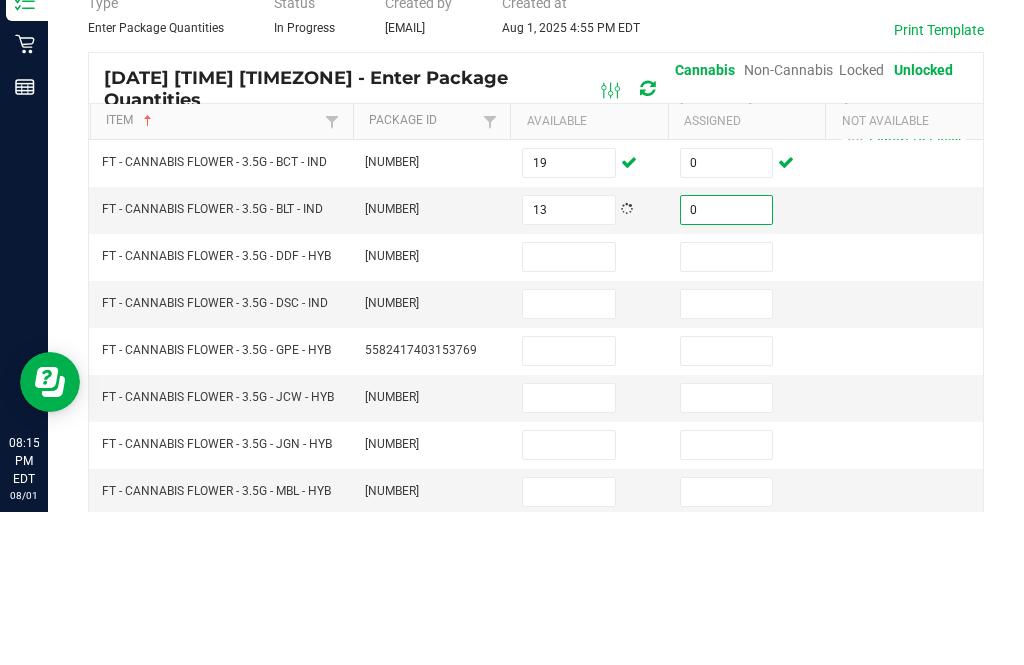 scroll, scrollTop: 26, scrollLeft: 0, axis: vertical 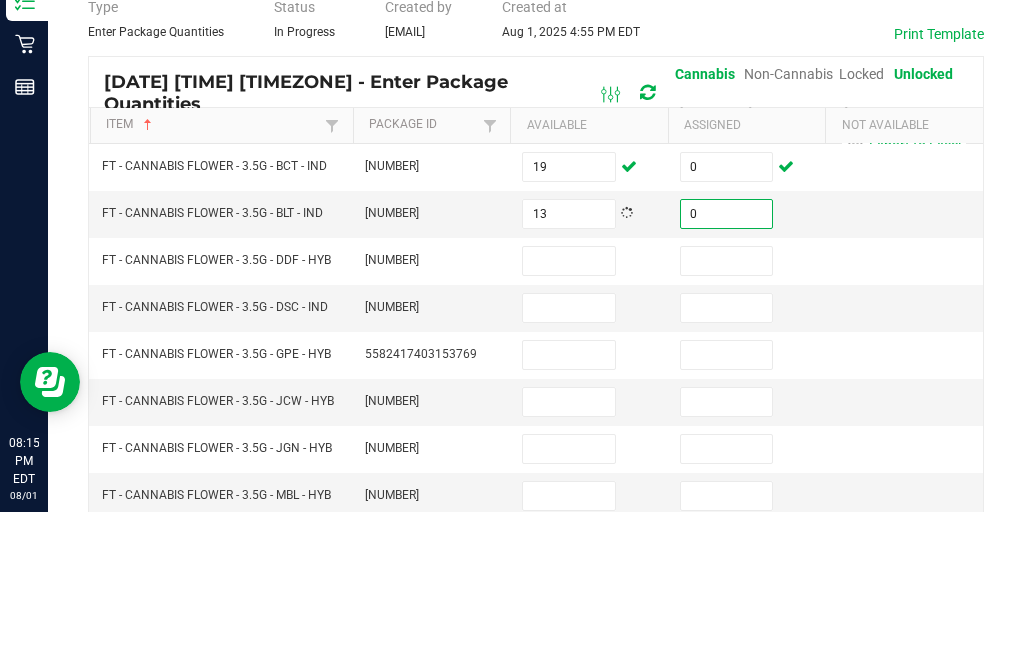 click at bounding box center [569, 414] 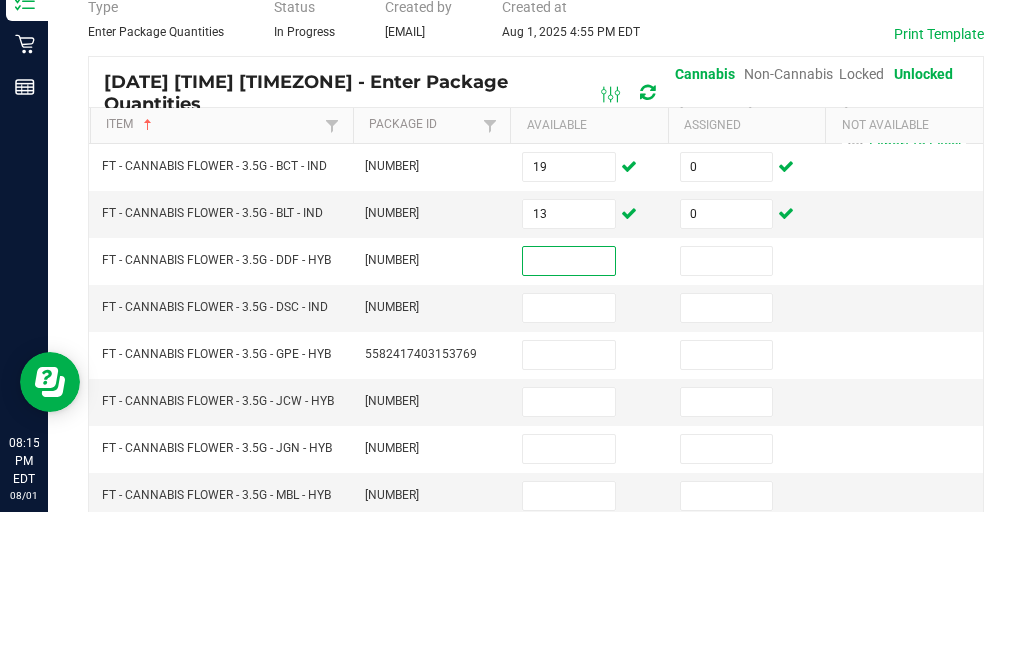 click at bounding box center (569, 461) 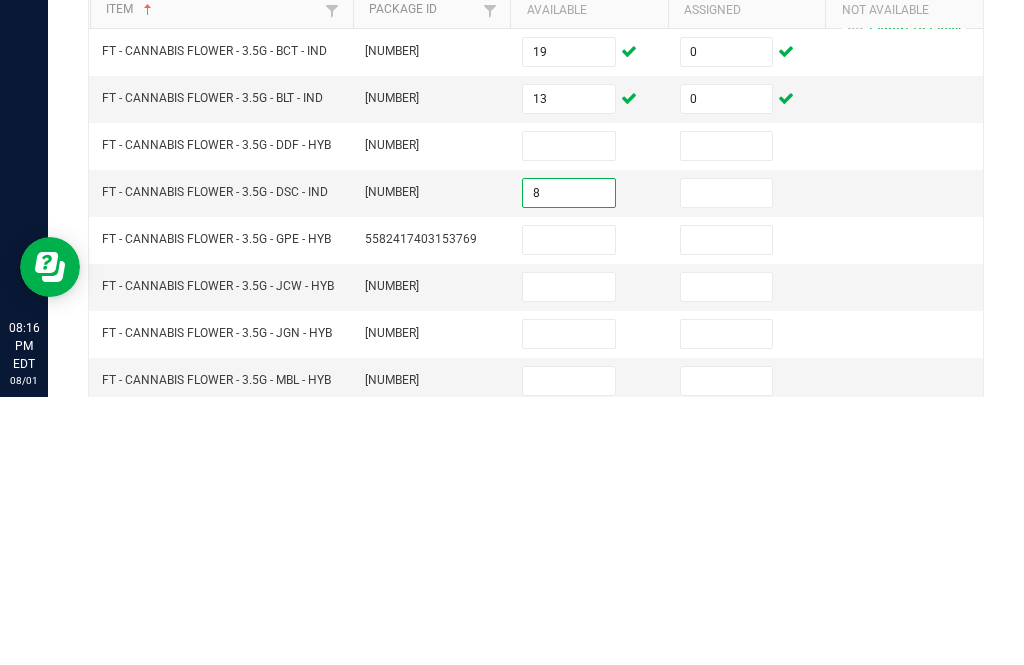 click at bounding box center [727, 461] 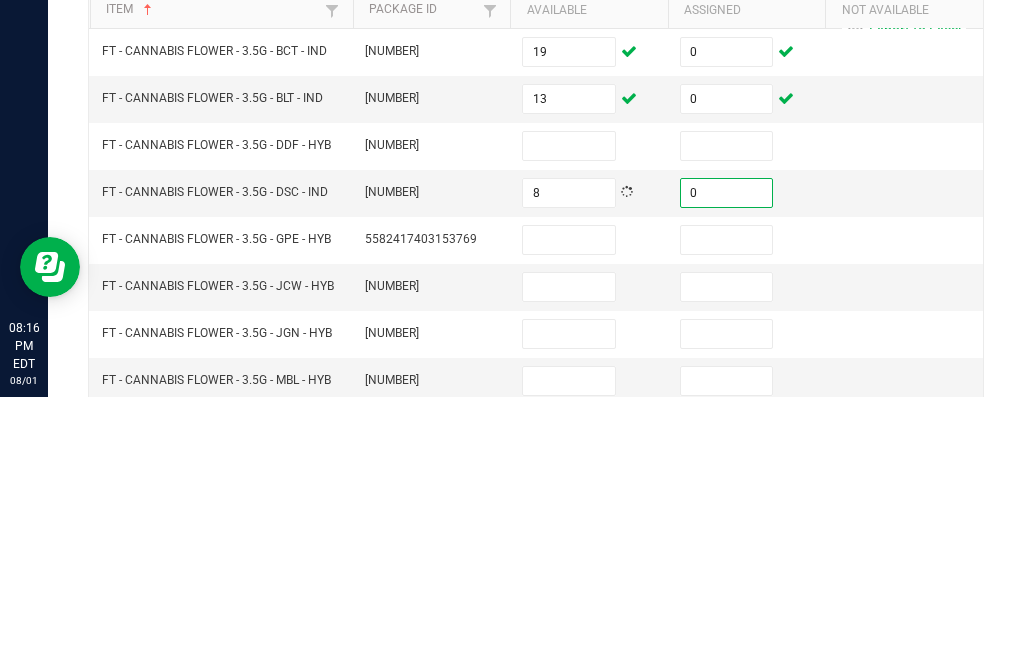 click at bounding box center [569, 414] 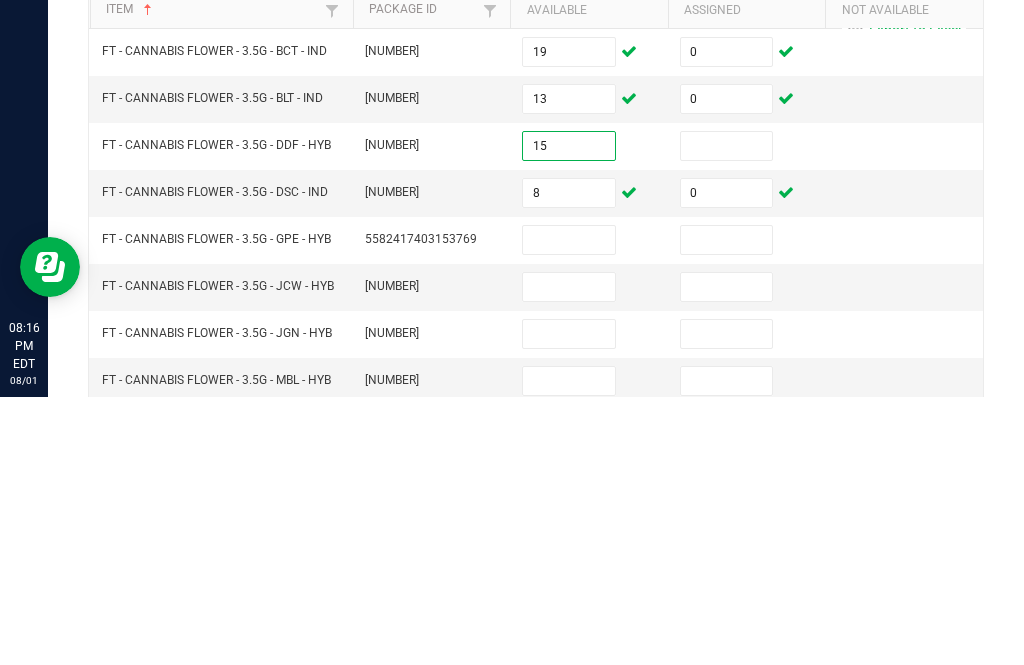 click at bounding box center (727, 414) 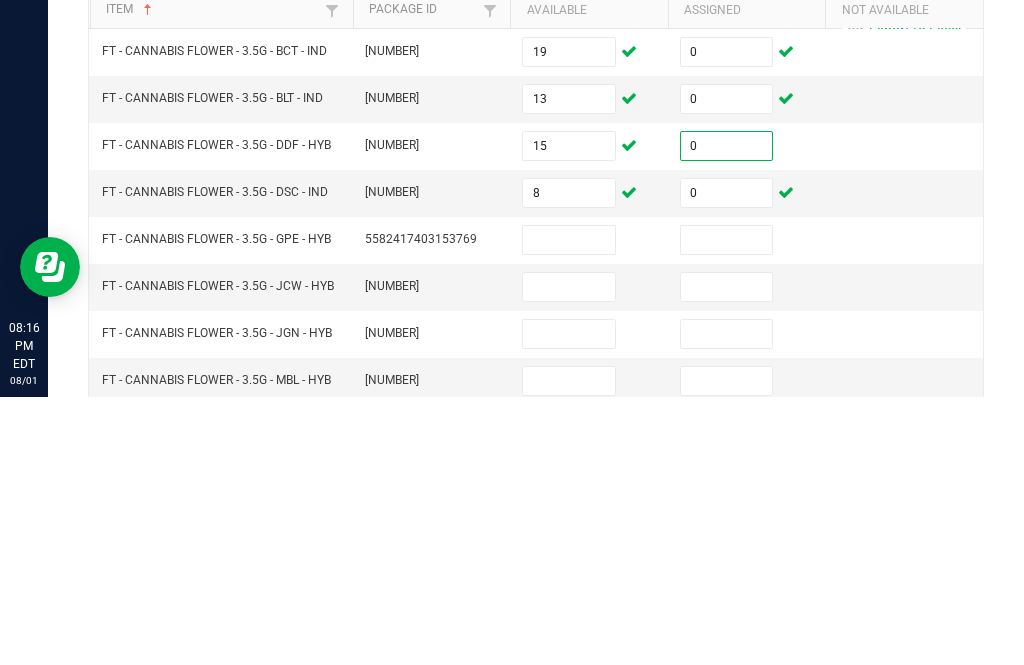 click at bounding box center [569, 508] 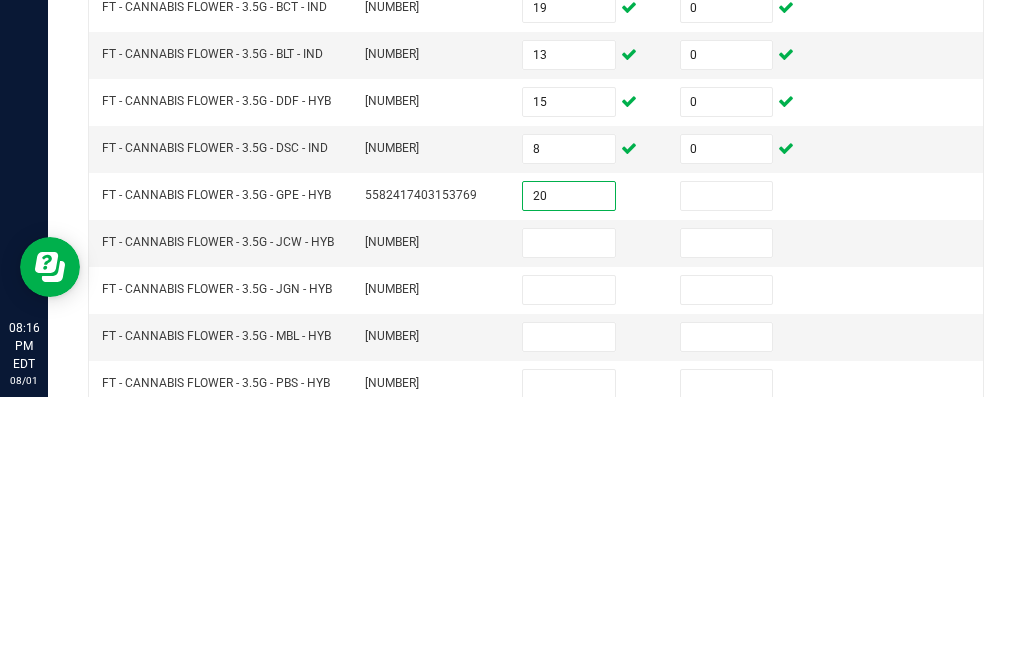 click at bounding box center [727, 464] 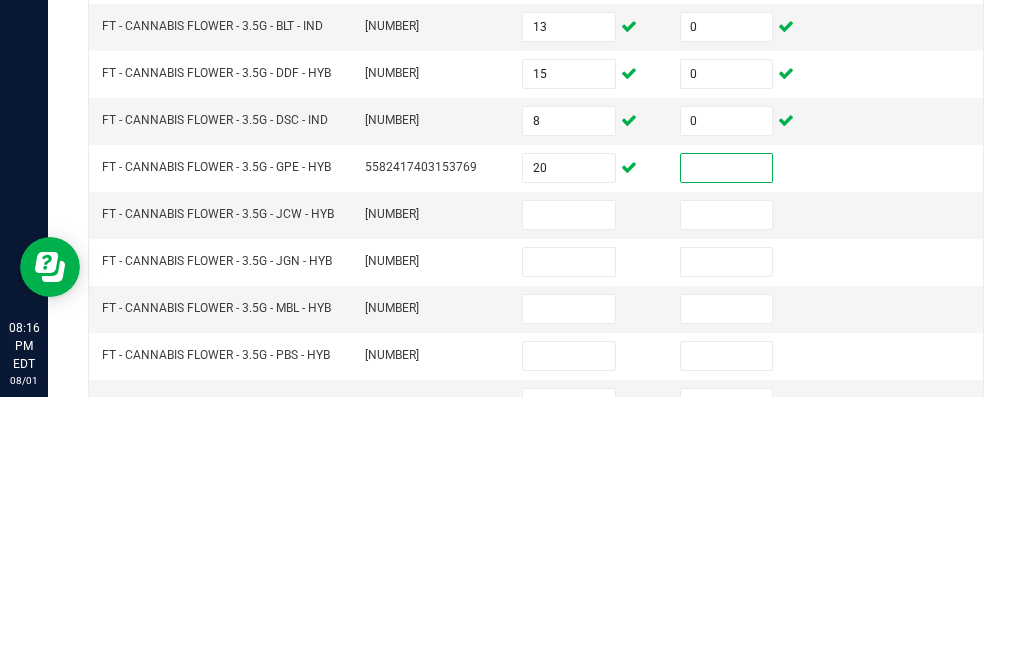 scroll, scrollTop: 104, scrollLeft: 0, axis: vertical 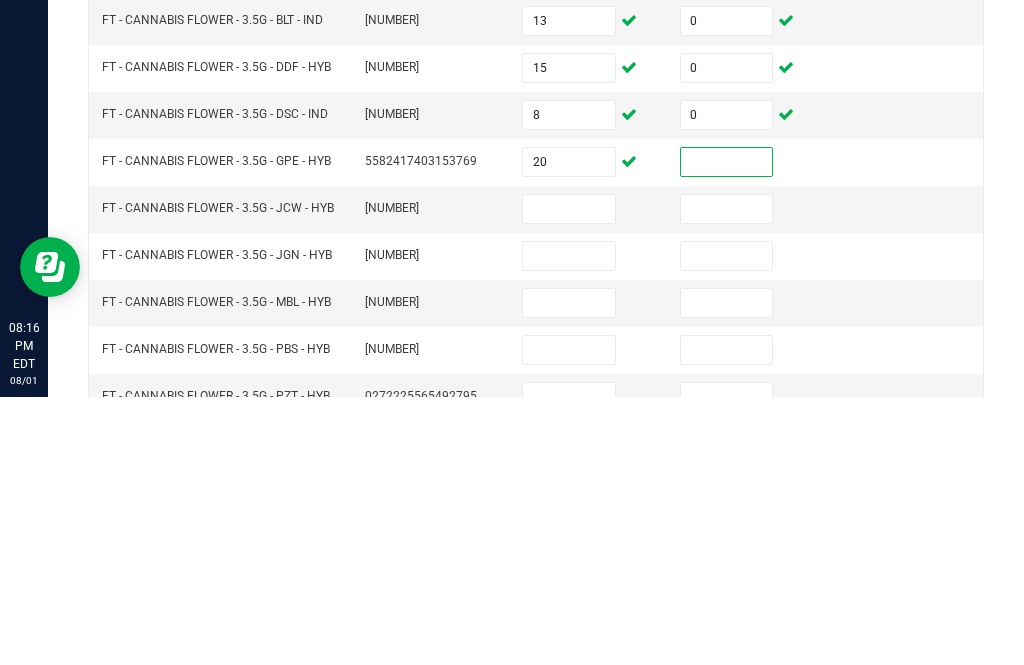 click at bounding box center (569, 477) 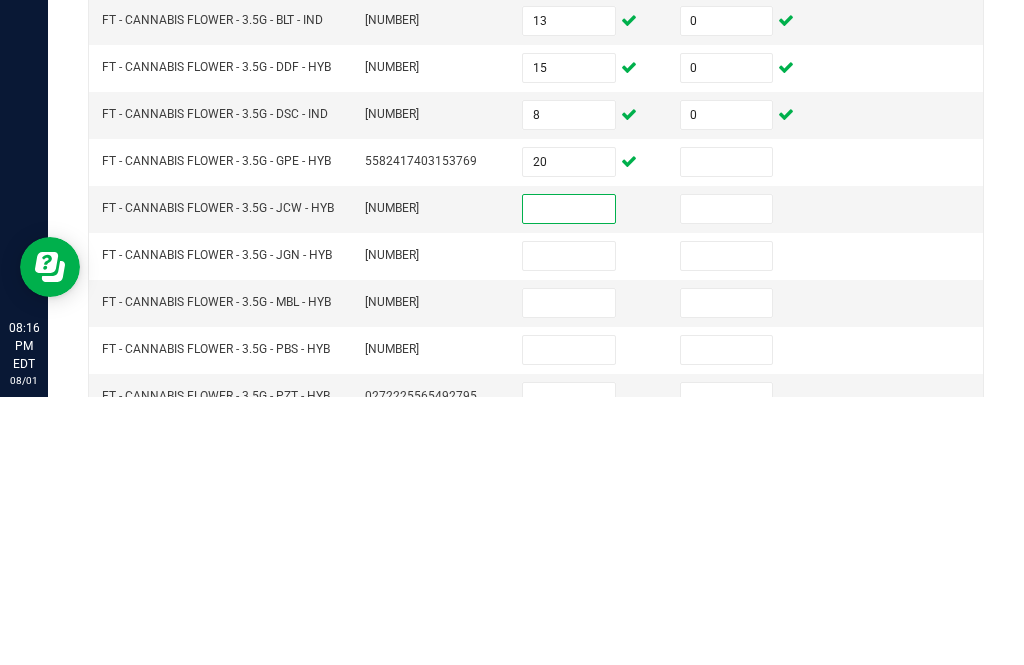 click at bounding box center [727, 430] 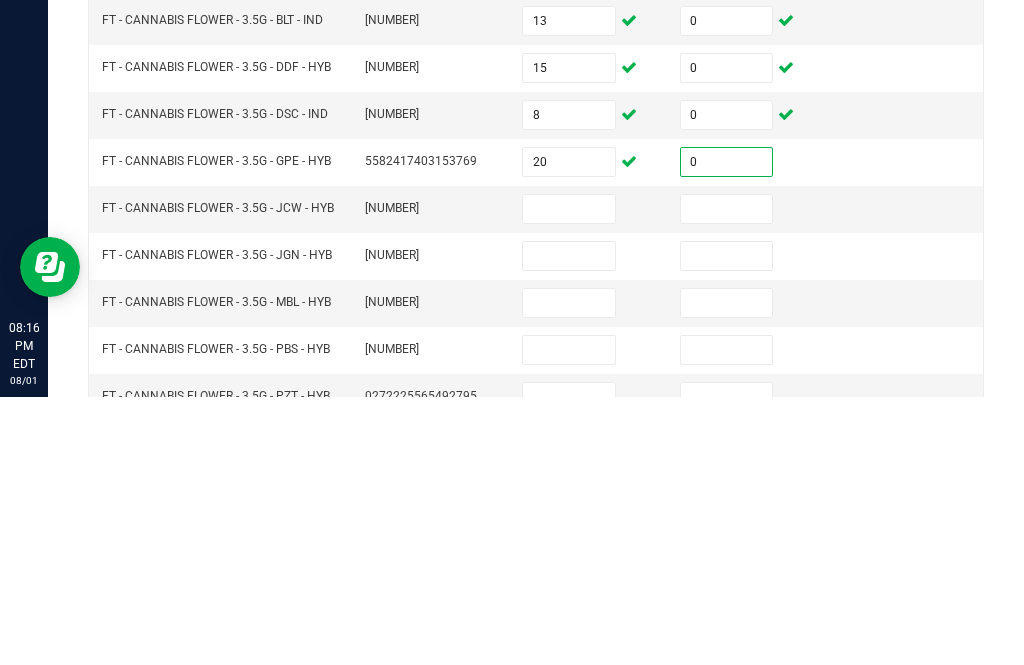 click at bounding box center (569, 477) 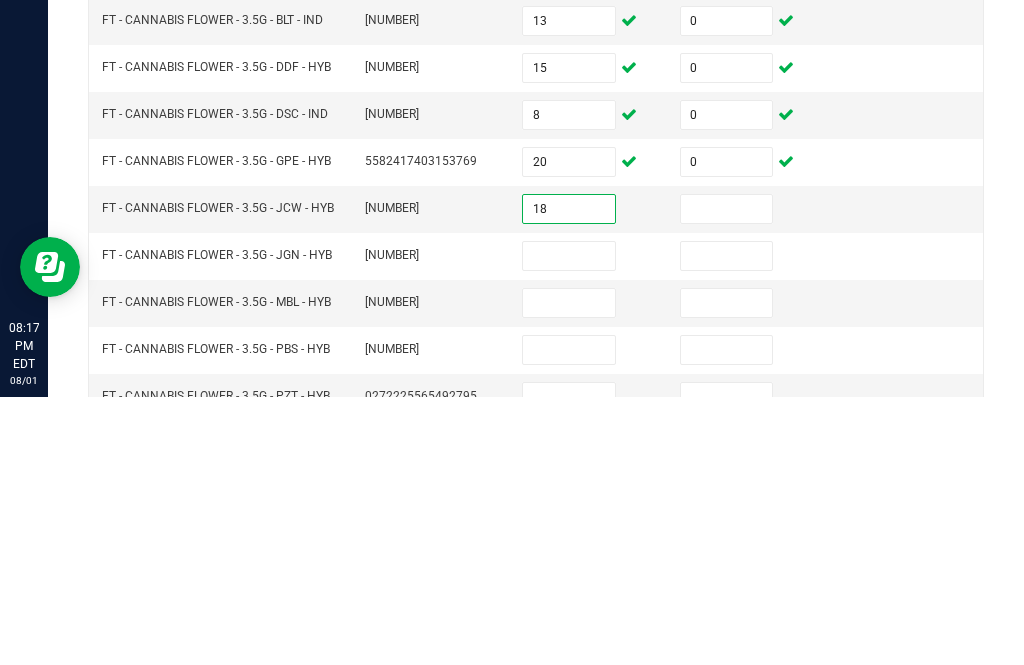 click at bounding box center (727, 477) 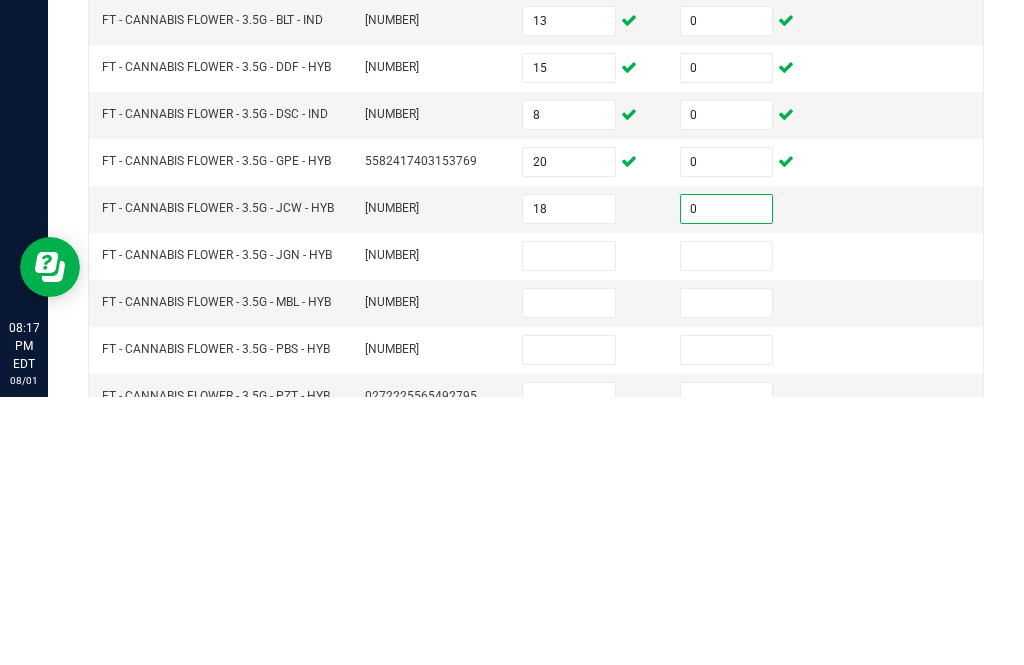 scroll, scrollTop: 117, scrollLeft: 0, axis: vertical 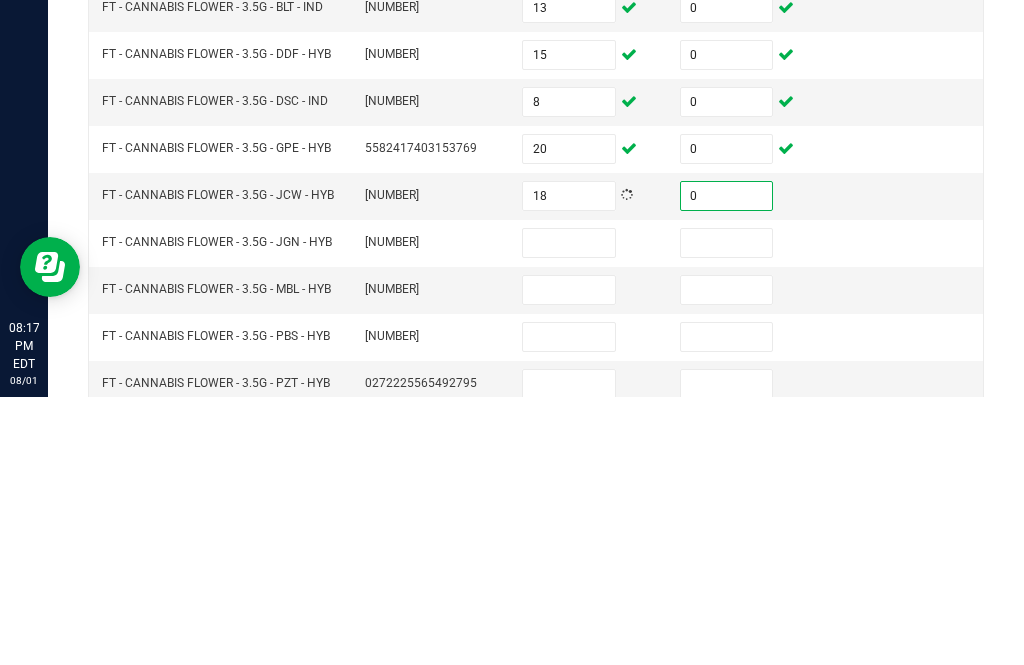 click at bounding box center (569, 511) 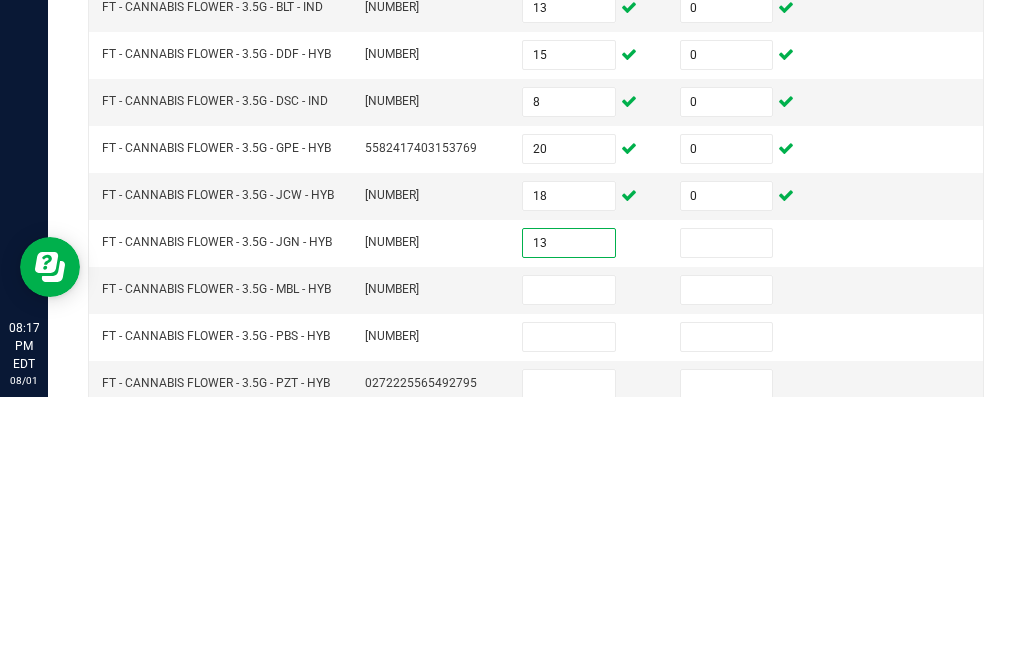 click at bounding box center [727, 511] 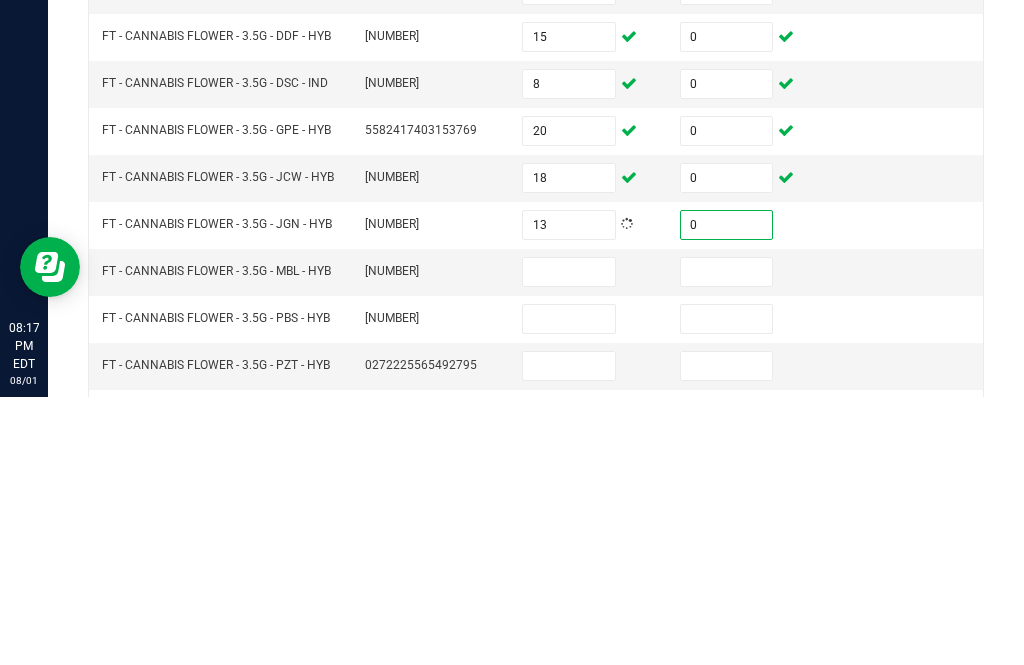 scroll, scrollTop: 153, scrollLeft: 0, axis: vertical 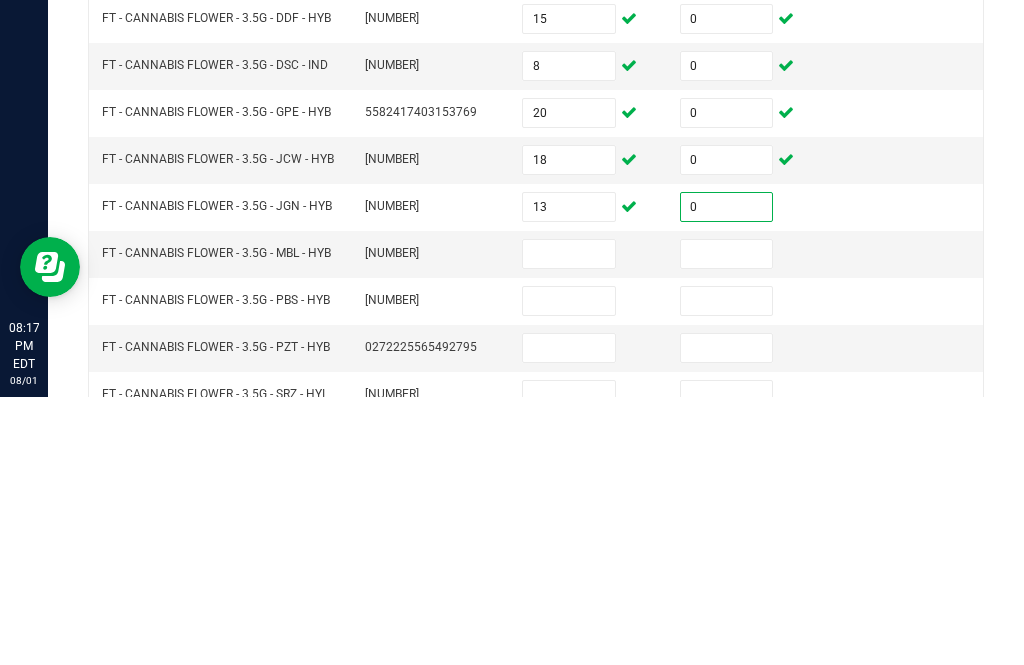 click at bounding box center [569, 522] 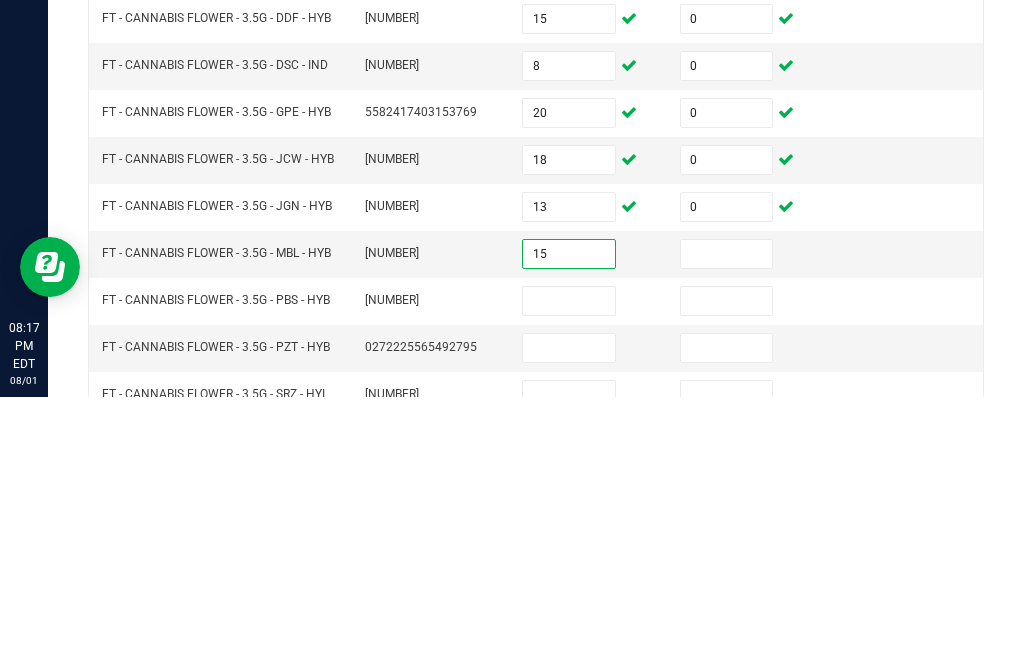 click at bounding box center [727, 522] 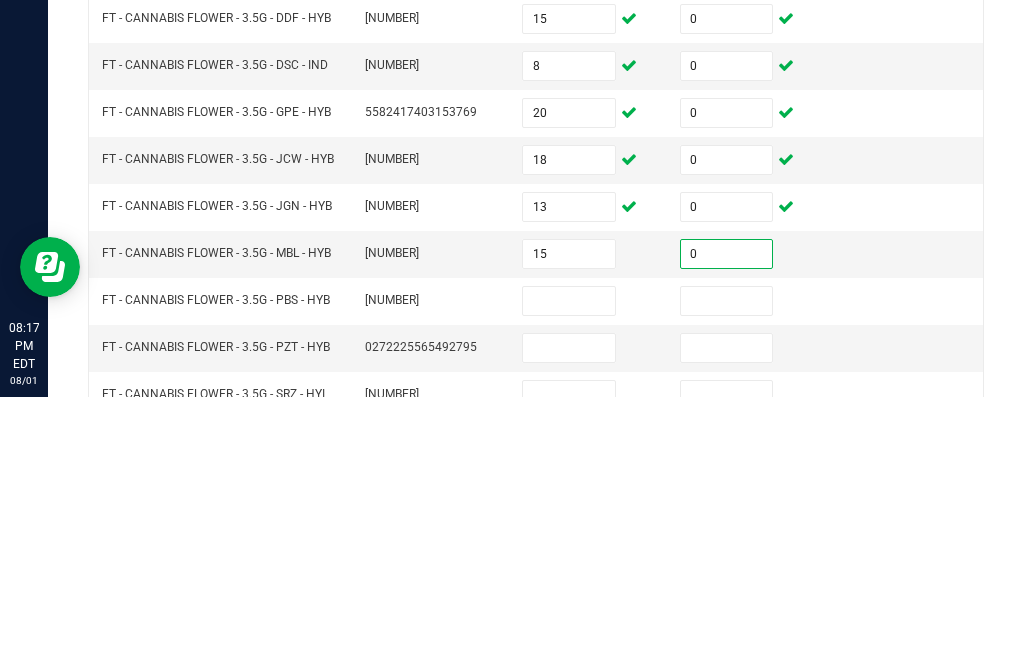 scroll, scrollTop: 205, scrollLeft: 0, axis: vertical 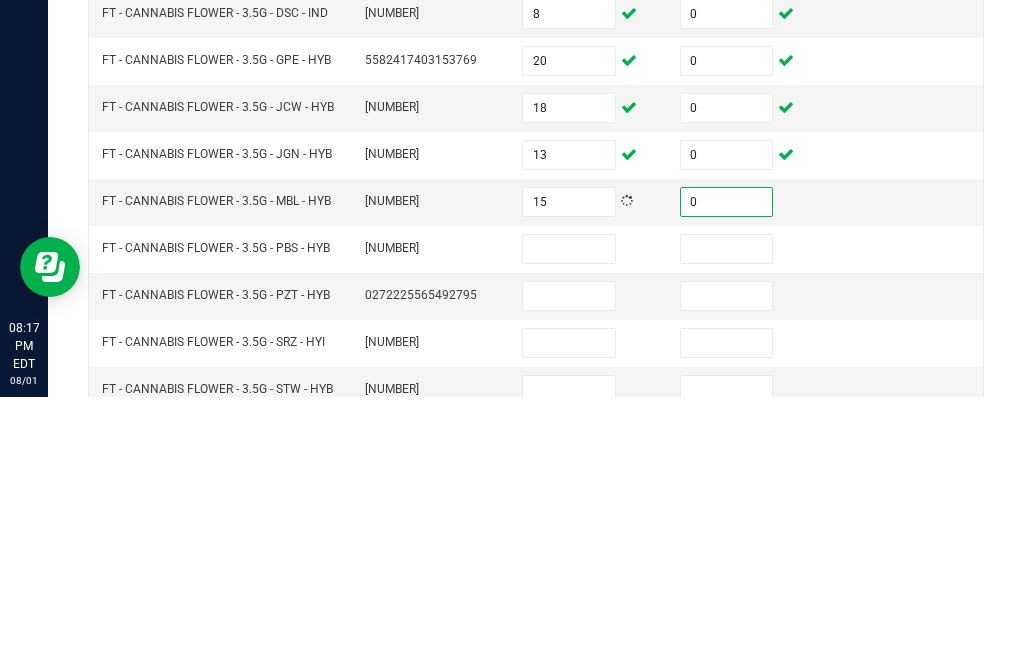 click at bounding box center (569, 517) 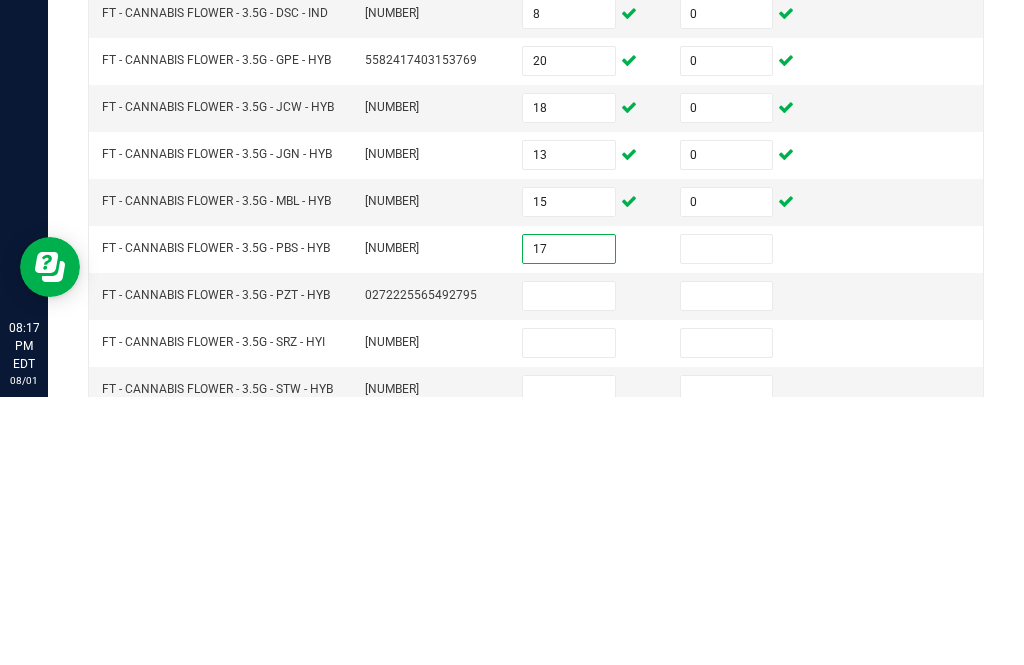 click at bounding box center [747, 517] 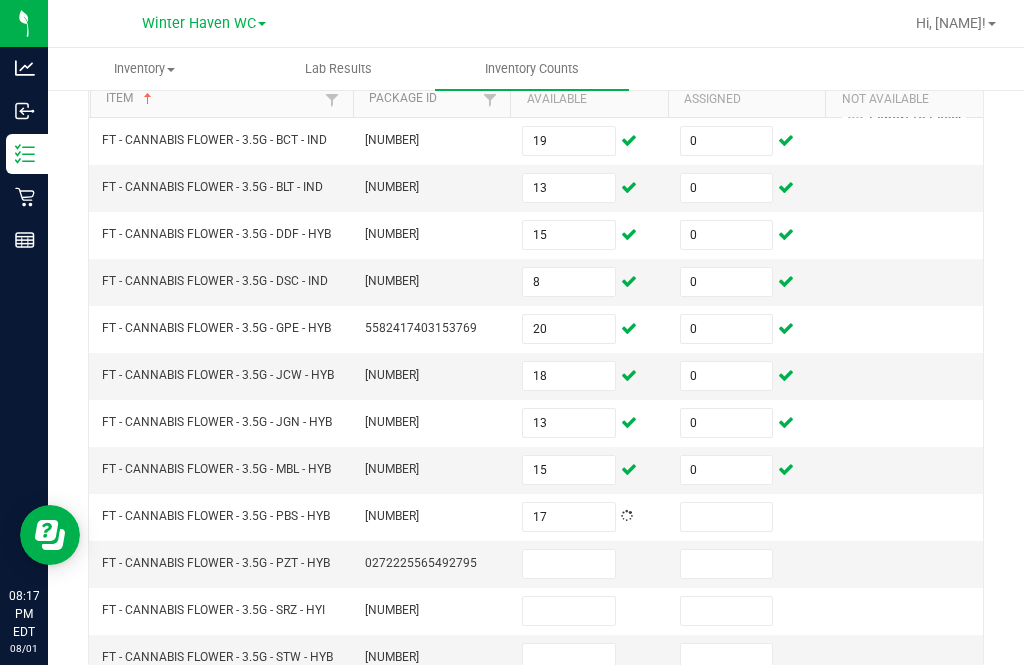 click at bounding box center [727, 517] 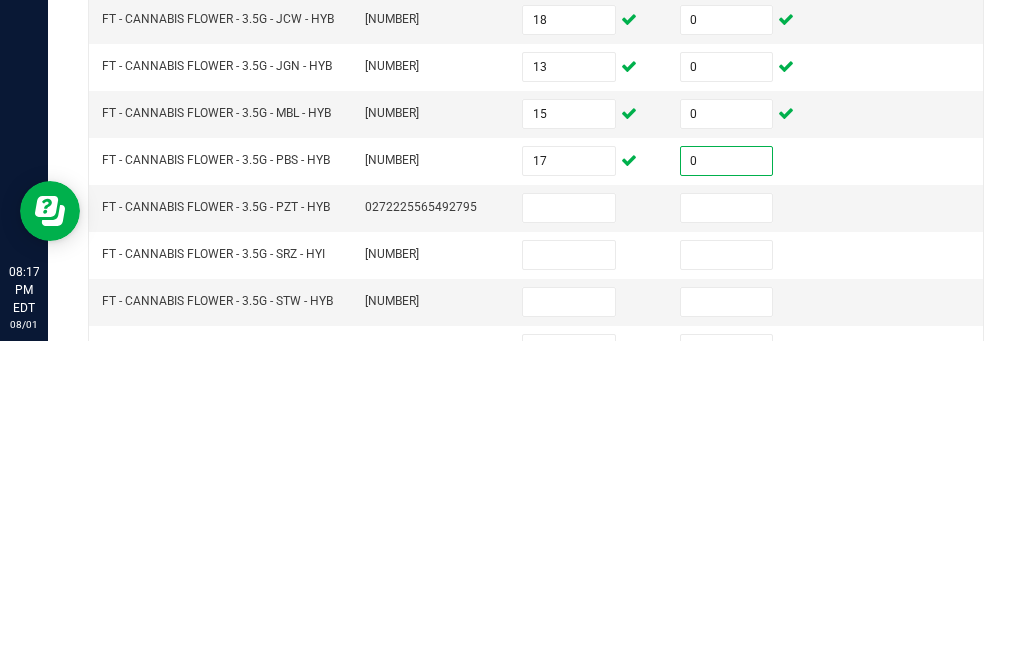 scroll, scrollTop: 234, scrollLeft: 0, axis: vertical 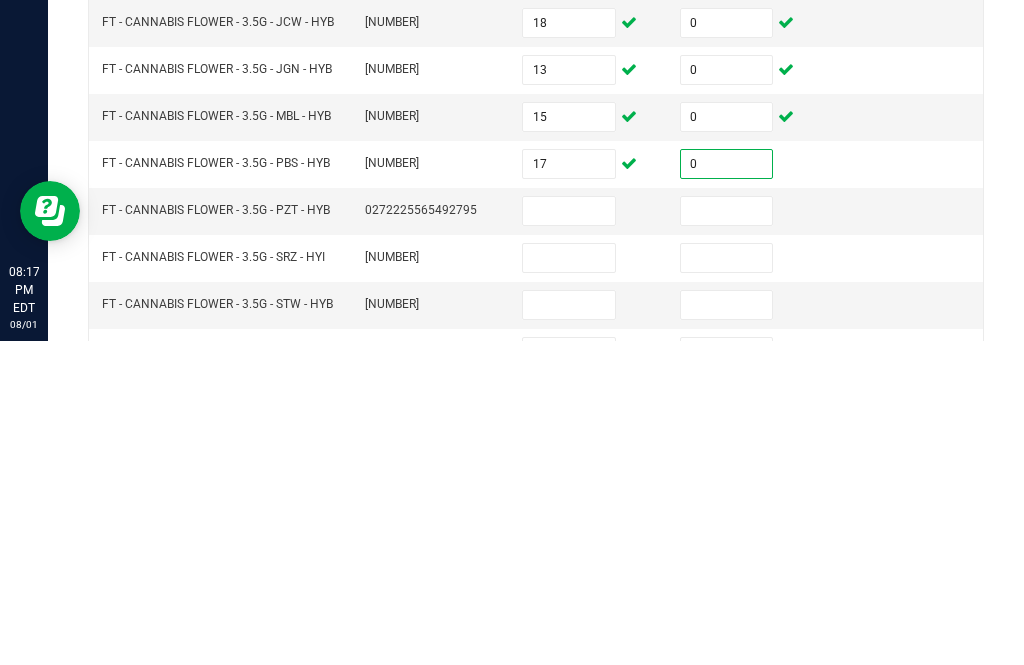 click at bounding box center (569, 535) 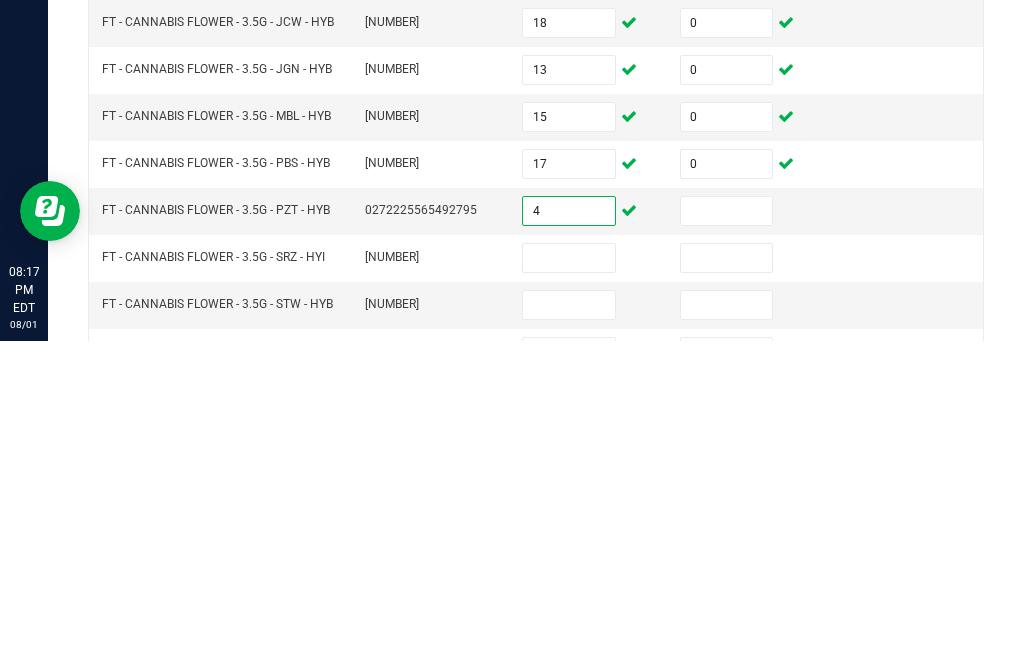 click at bounding box center [727, 535] 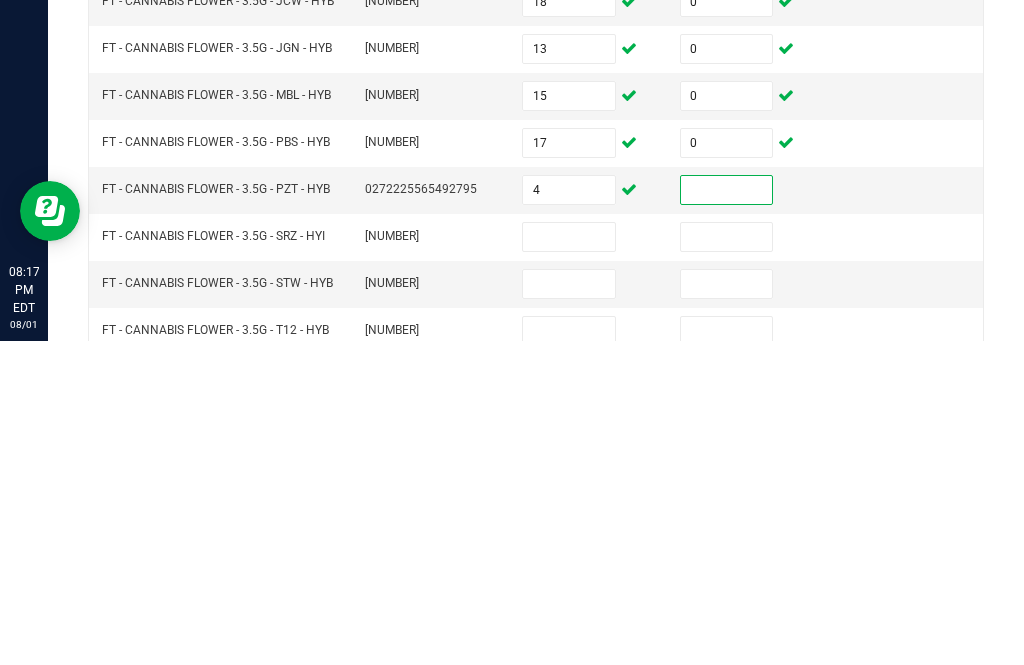 scroll, scrollTop: 264, scrollLeft: 0, axis: vertical 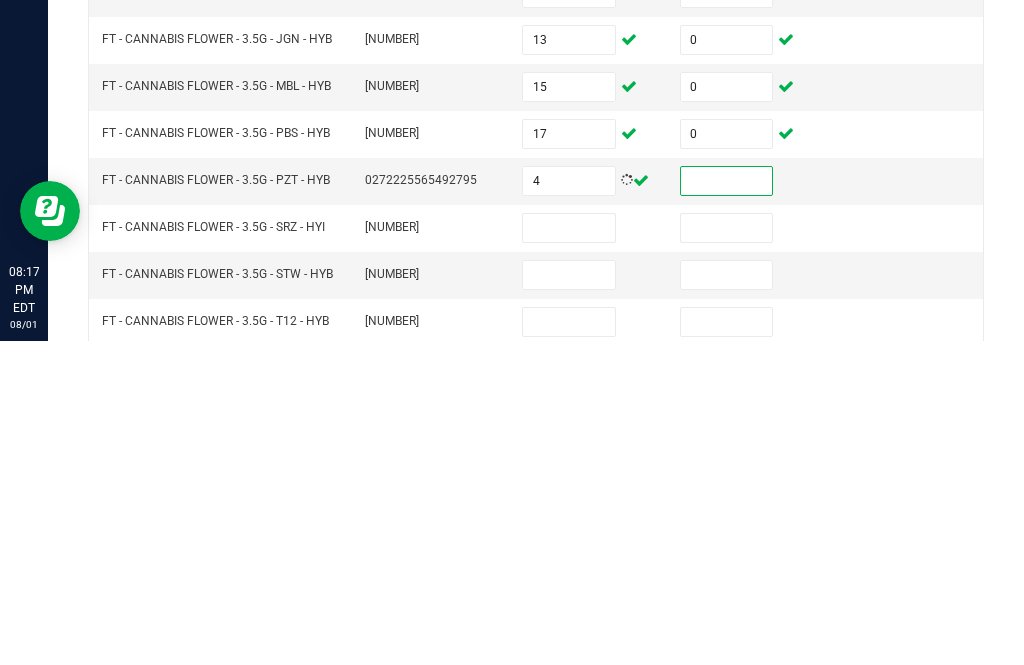 click at bounding box center [727, 505] 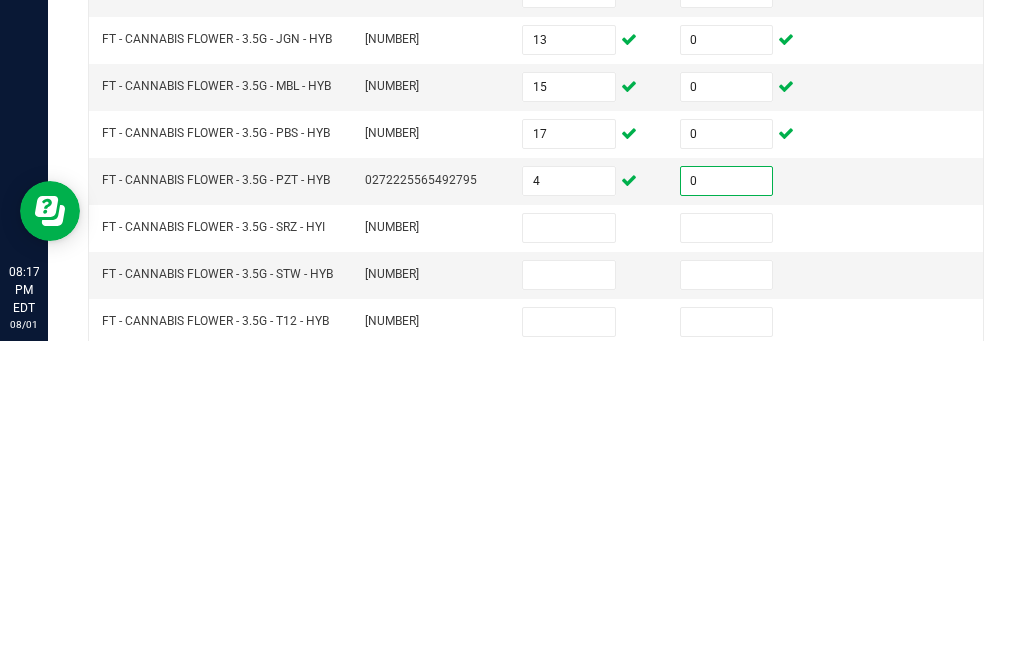 scroll, scrollTop: 281, scrollLeft: 0, axis: vertical 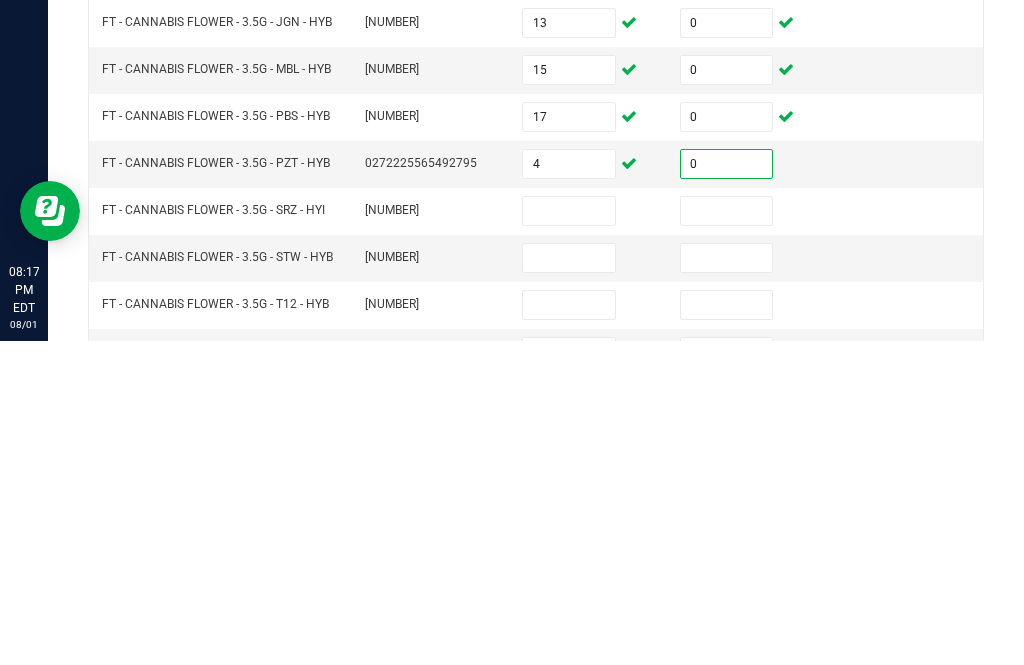 click at bounding box center (569, 535) 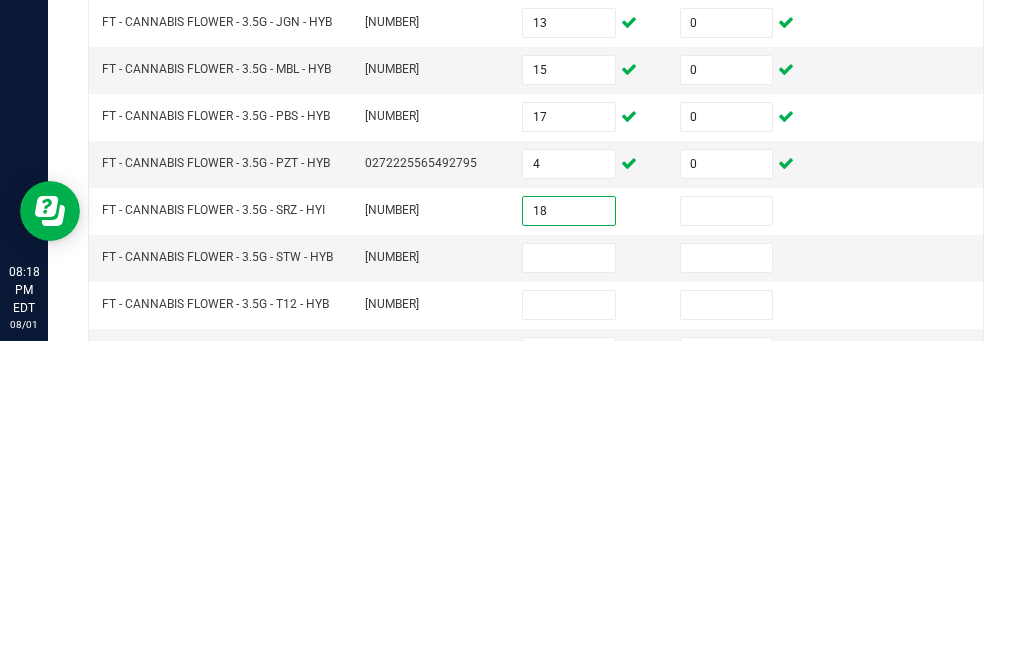 click at bounding box center [727, 535] 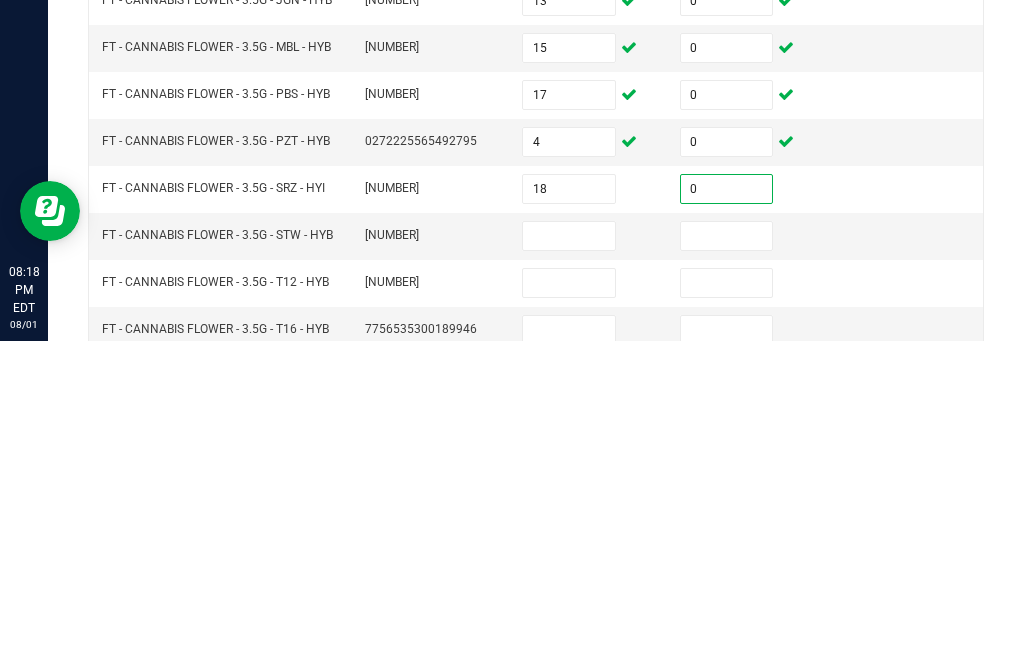 scroll, scrollTop: 306, scrollLeft: 0, axis: vertical 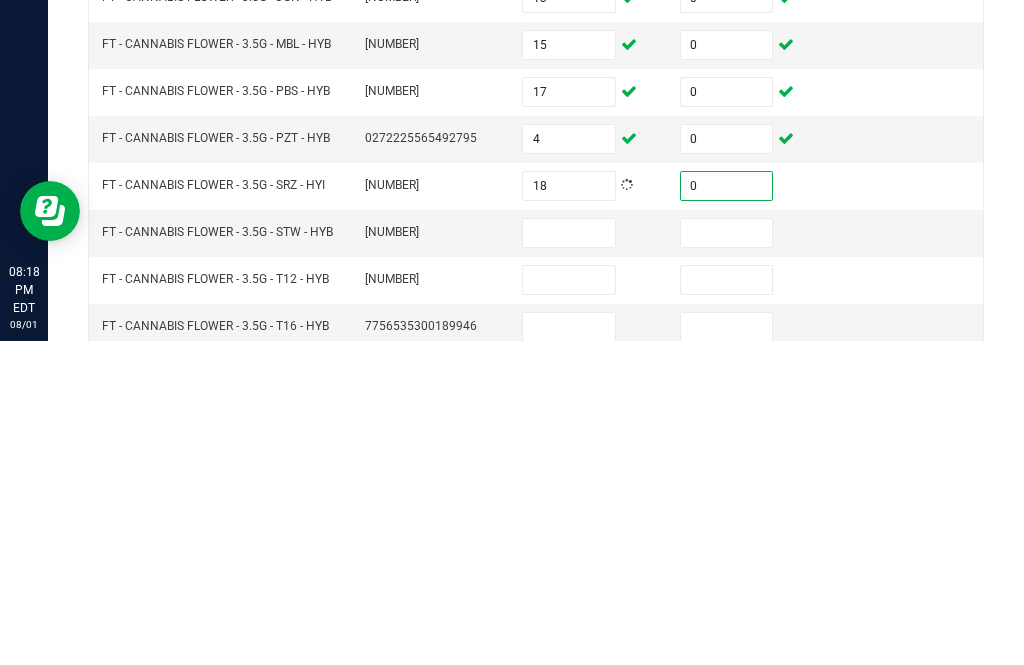 click at bounding box center [569, 557] 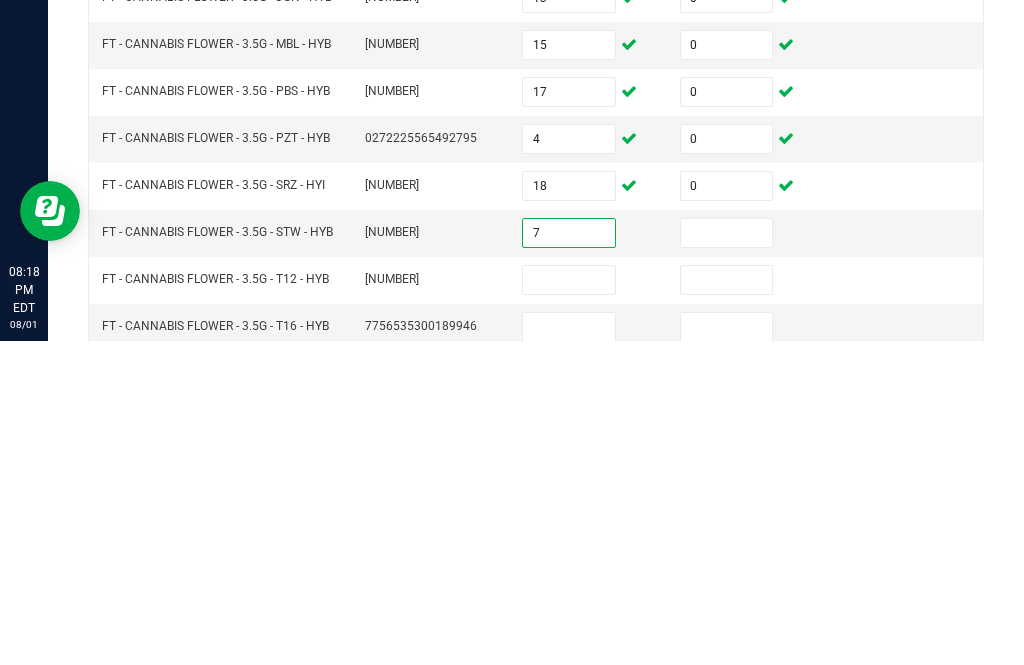 click at bounding box center (727, 557) 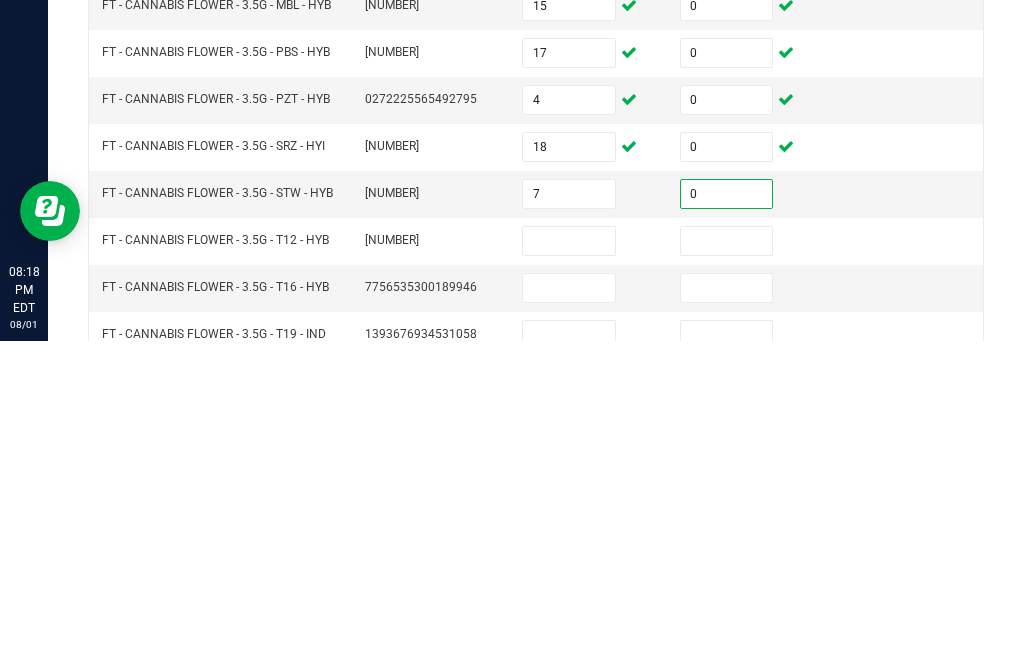 scroll, scrollTop: 345, scrollLeft: 0, axis: vertical 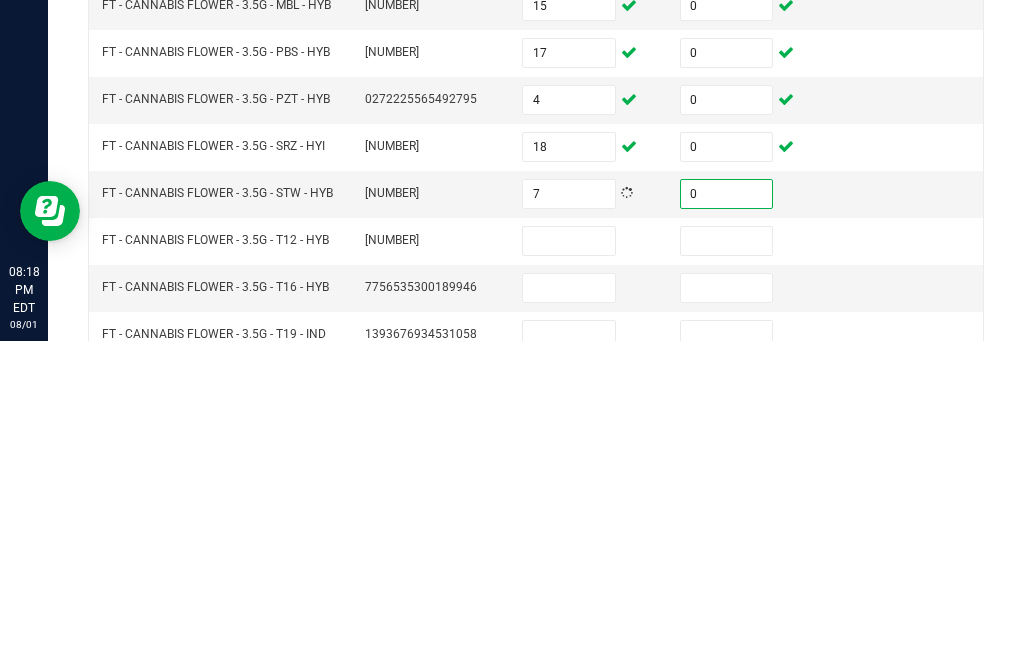 click at bounding box center (569, 565) 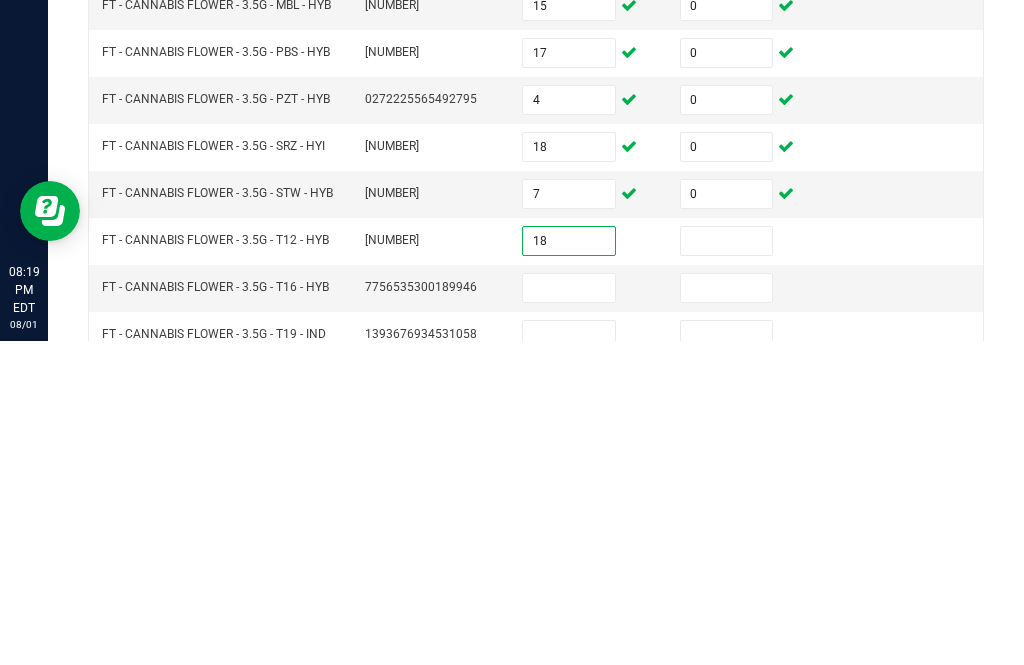 click at bounding box center (727, 565) 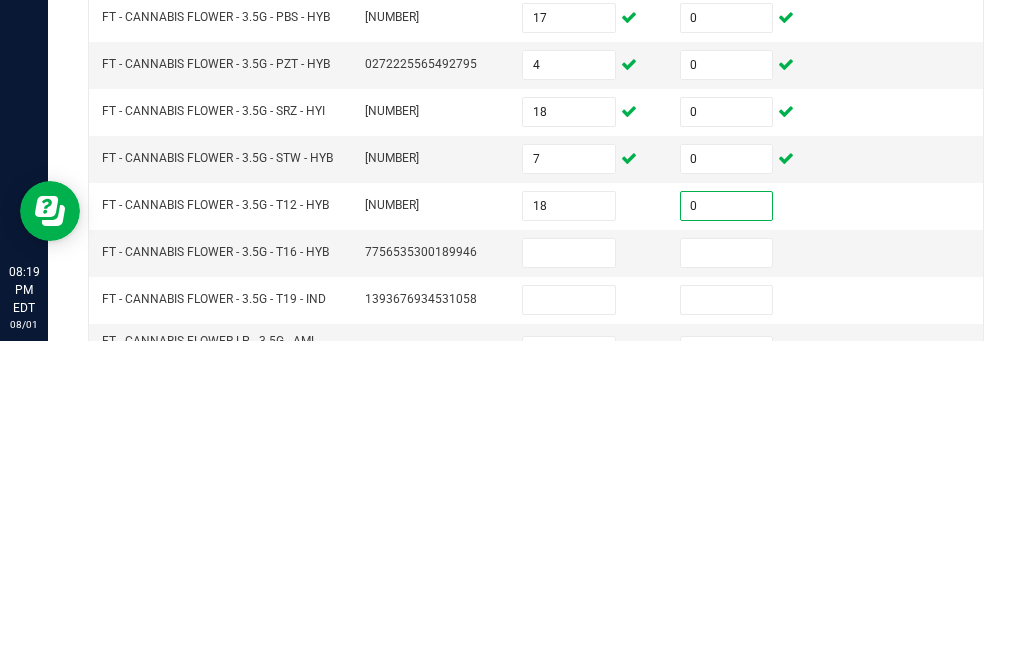 scroll, scrollTop: 397, scrollLeft: 0, axis: vertical 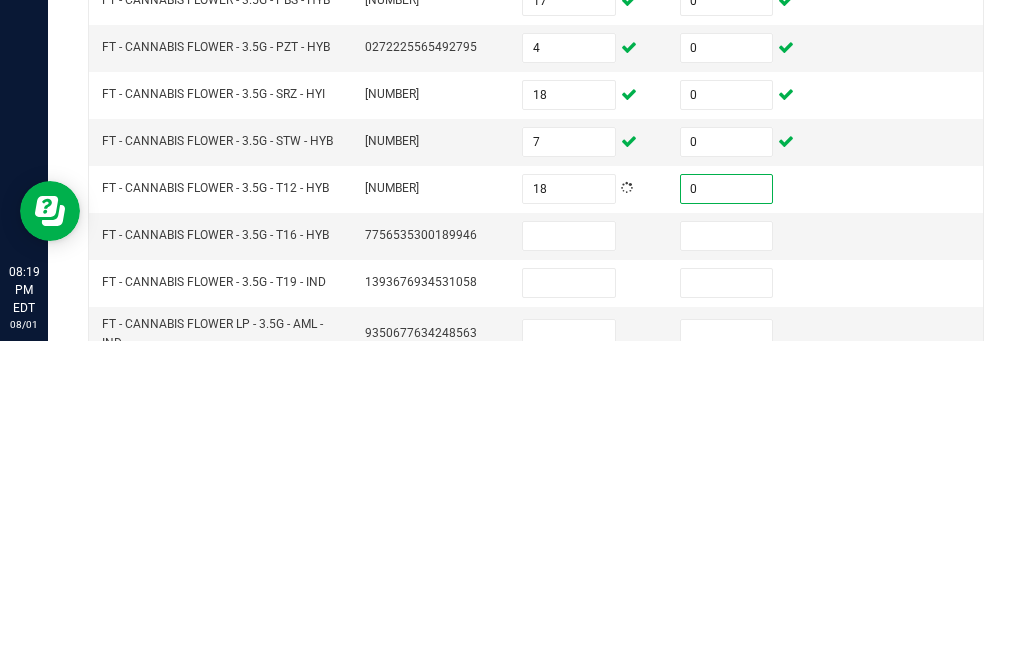 click at bounding box center [569, 560] 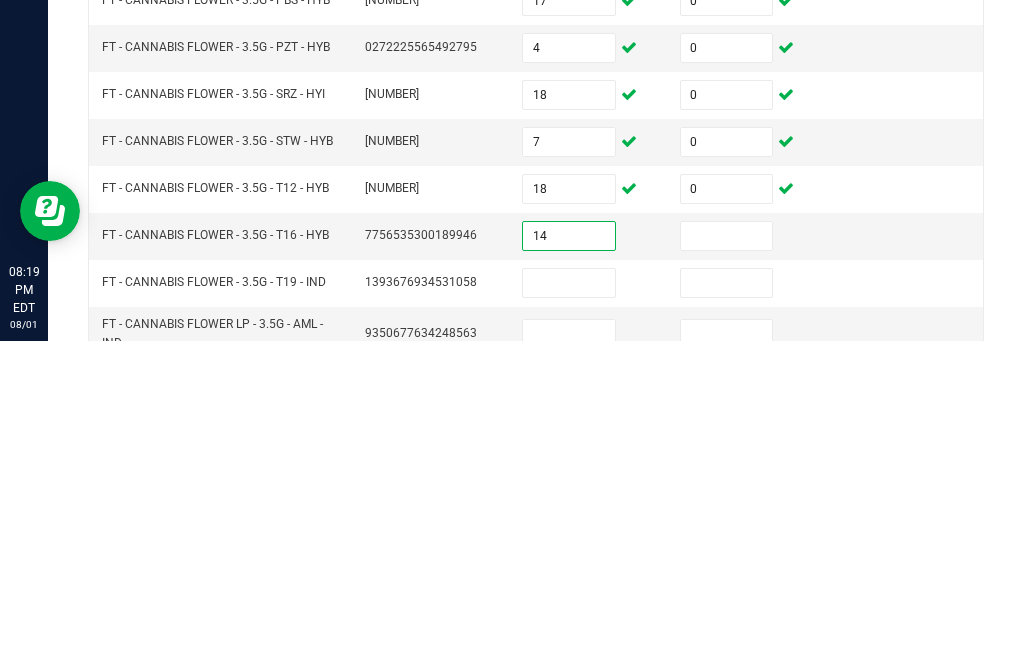 click at bounding box center (727, 560) 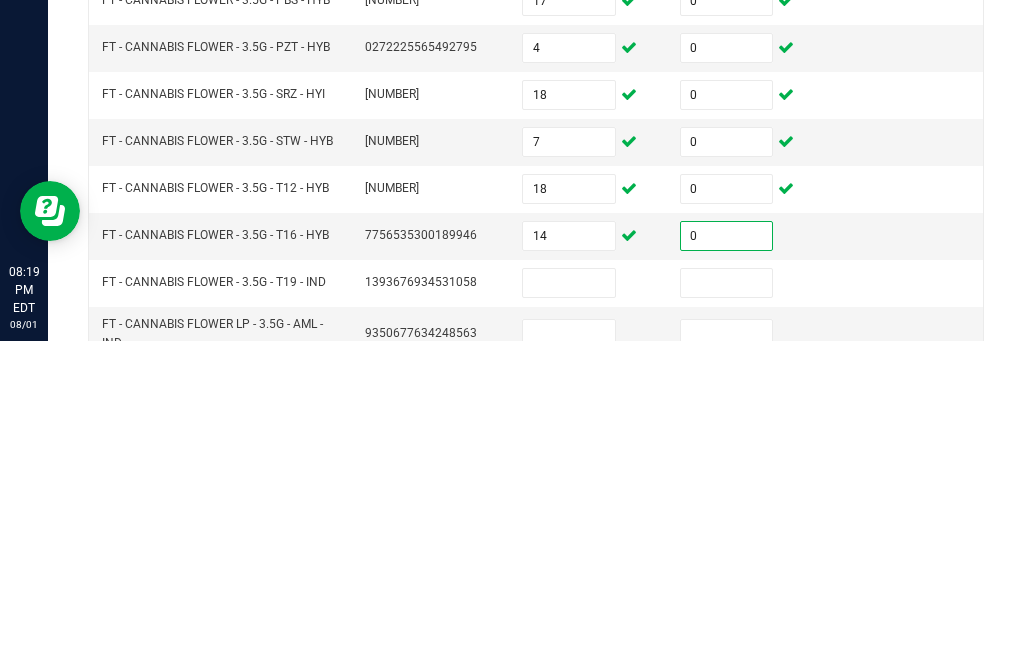 scroll, scrollTop: 447, scrollLeft: 0, axis: vertical 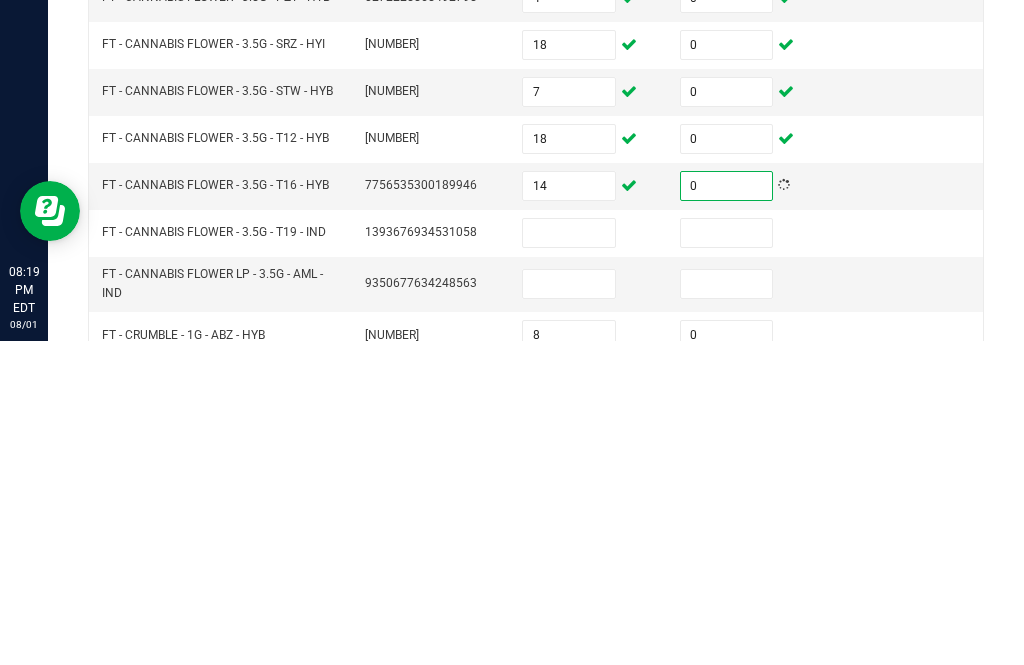 click at bounding box center (569, 557) 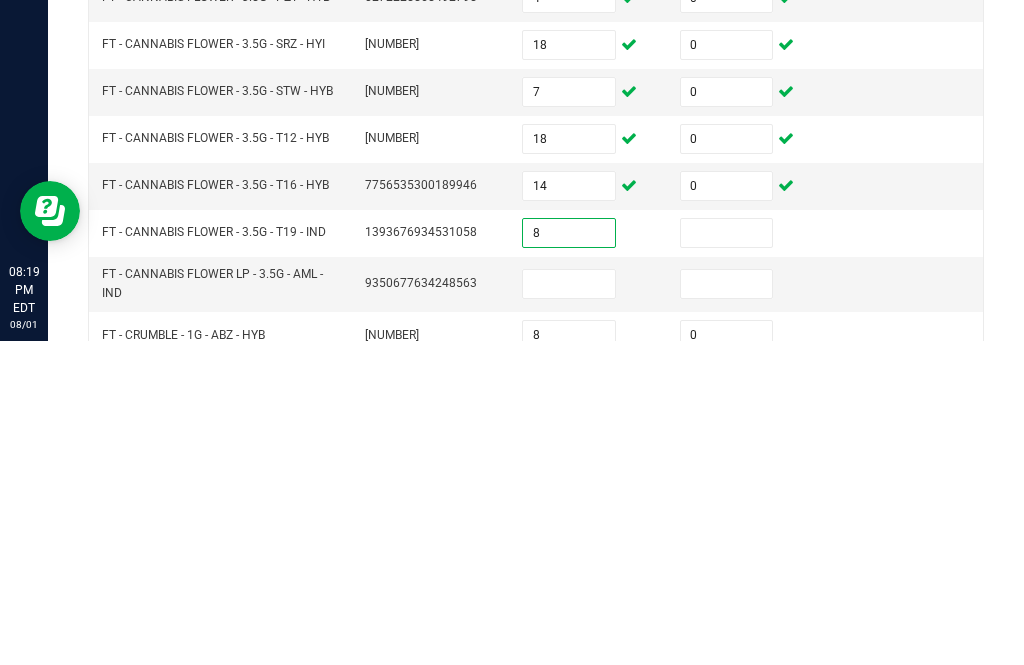 click at bounding box center (727, 557) 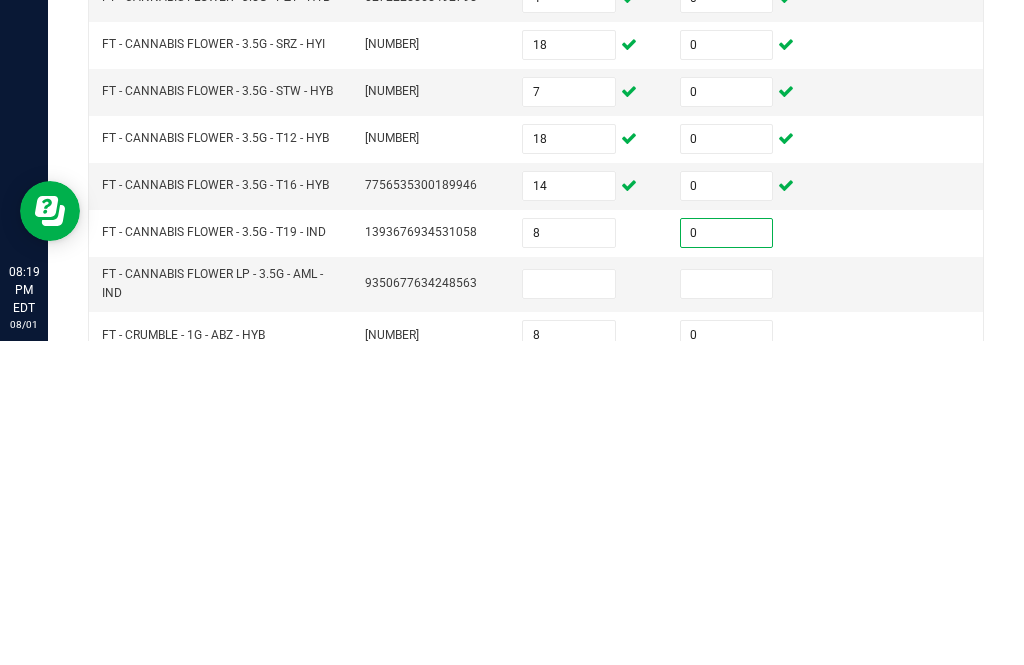 scroll, scrollTop: 462, scrollLeft: 0, axis: vertical 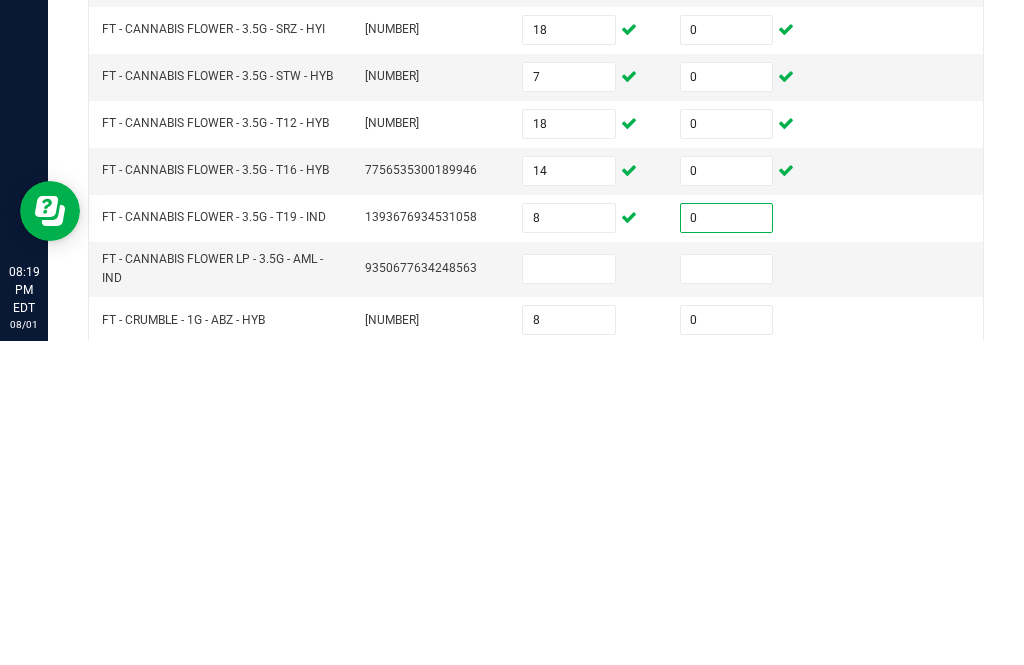 click at bounding box center (569, 593) 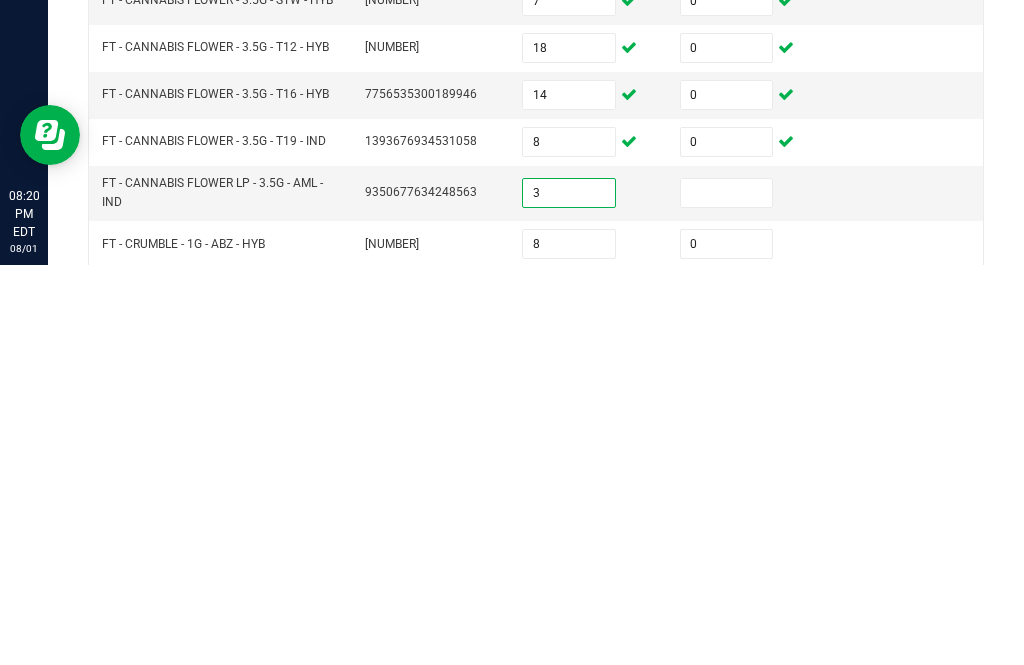 click at bounding box center [727, 593] 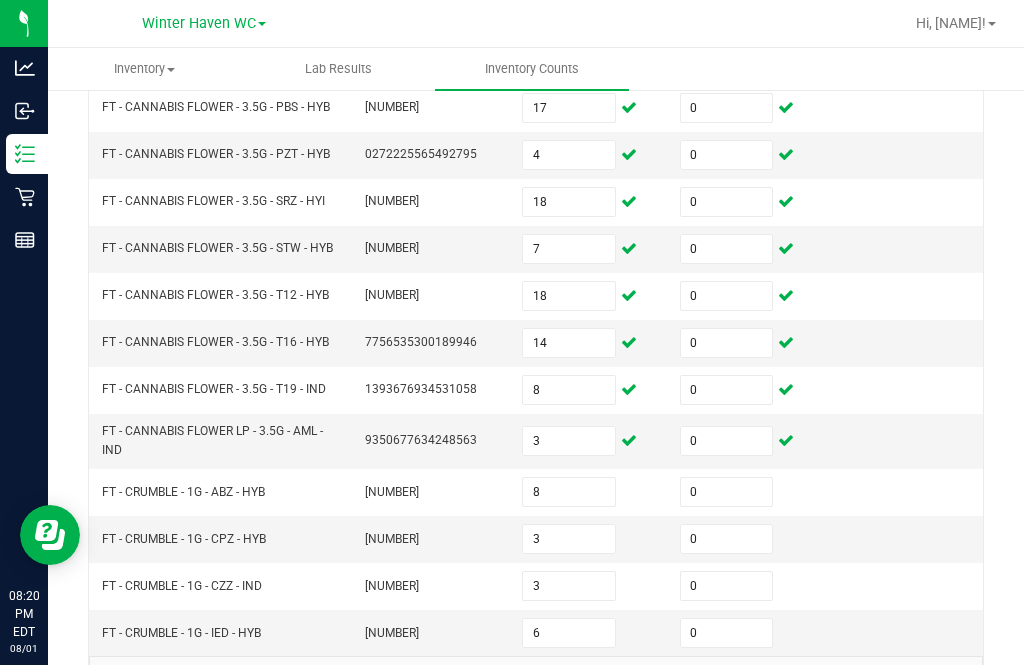 scroll, scrollTop: 613, scrollLeft: 0, axis: vertical 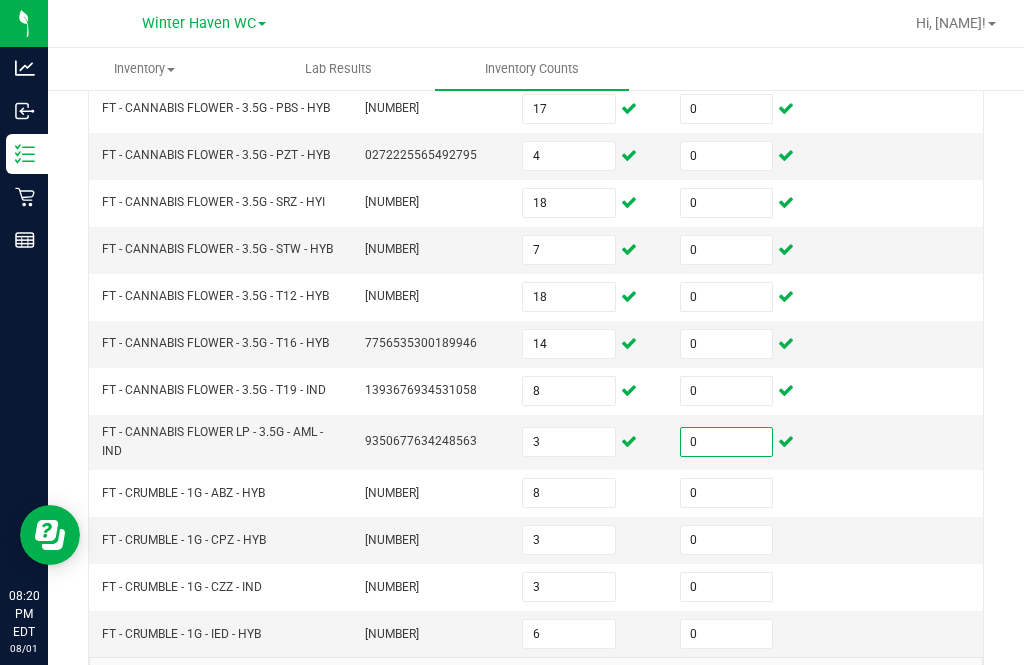 click on "3" 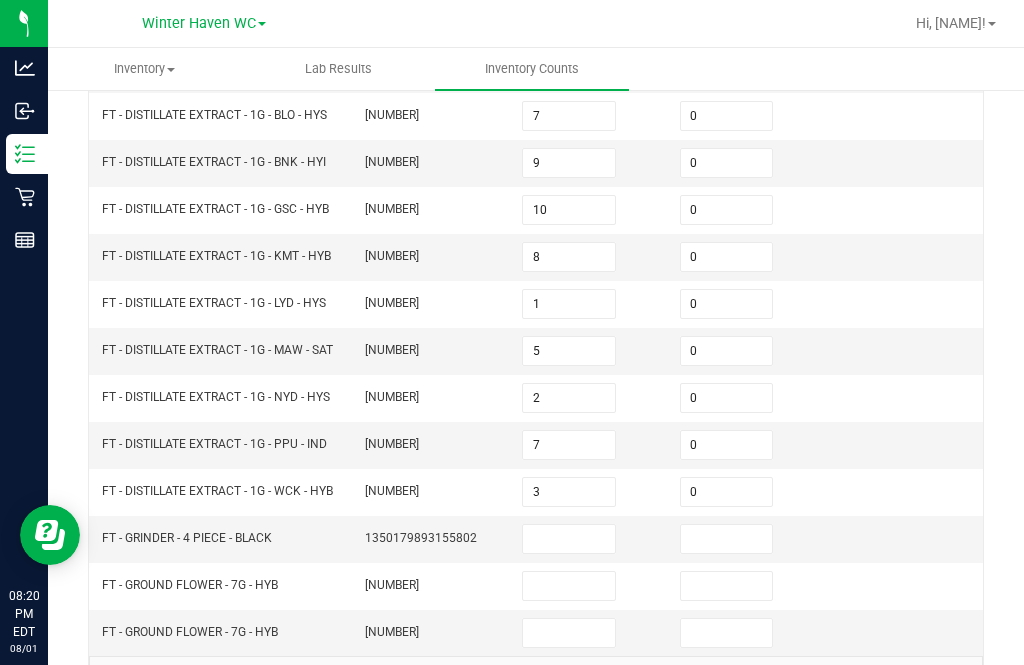 scroll, scrollTop: 605, scrollLeft: 0, axis: vertical 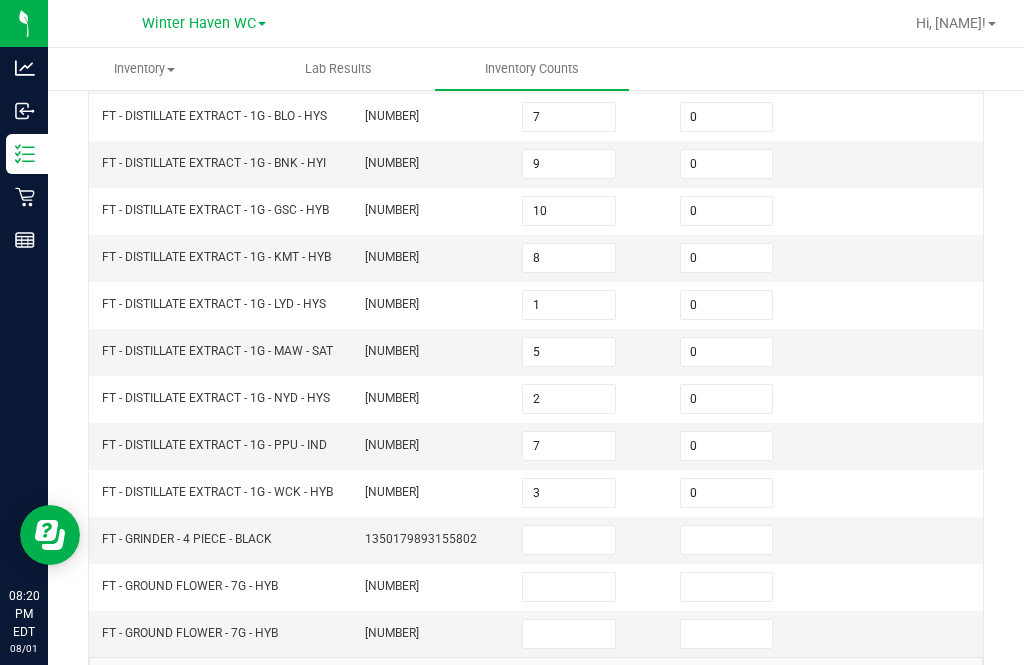 click at bounding box center (569, 587) 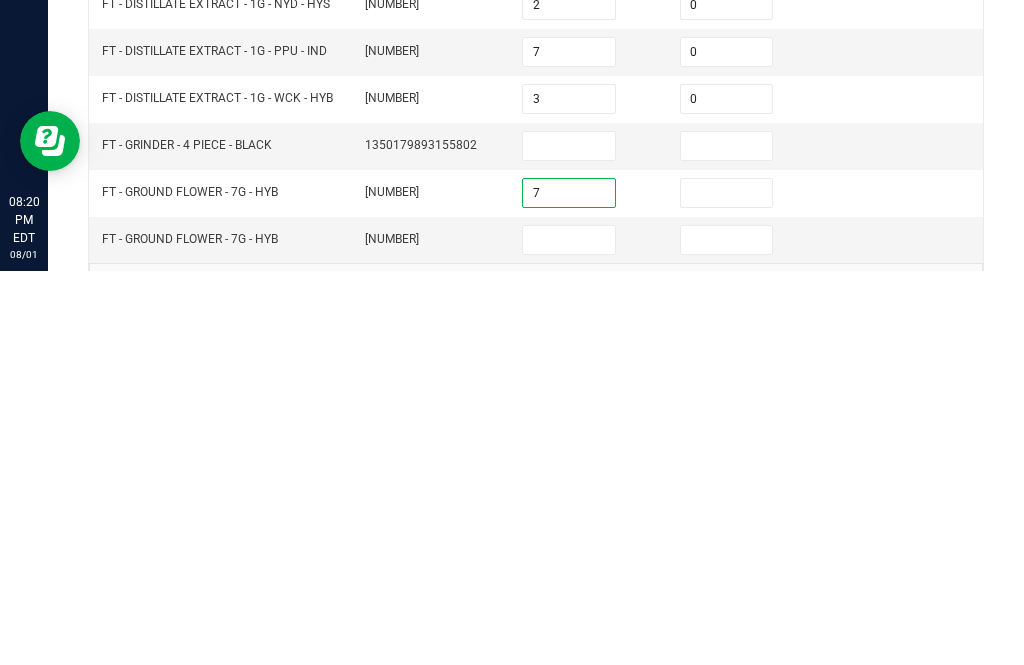 click at bounding box center (727, 587) 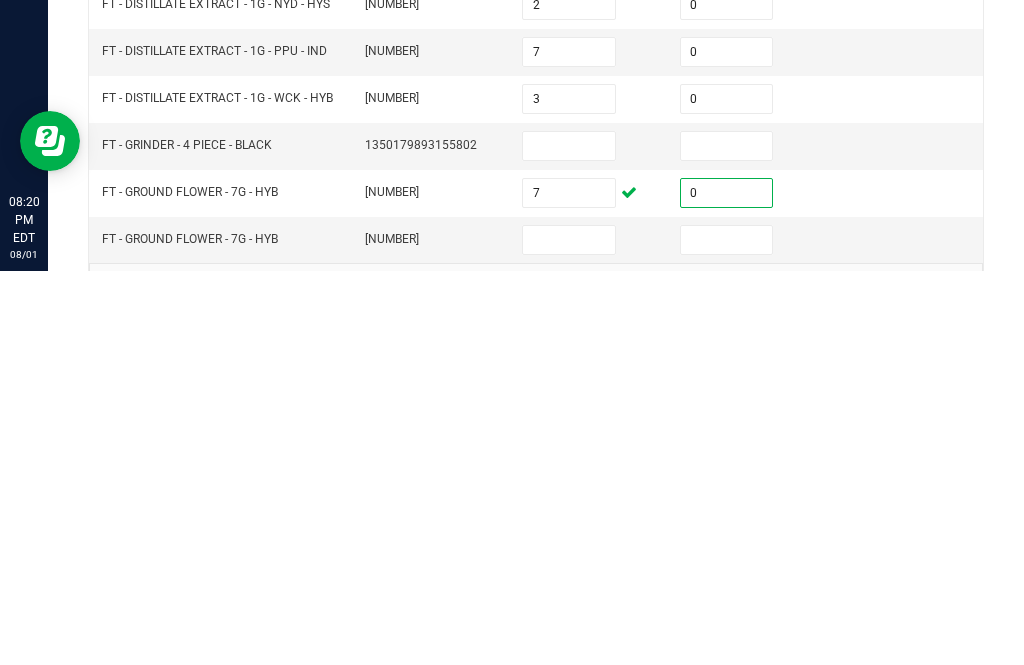 click at bounding box center (569, 634) 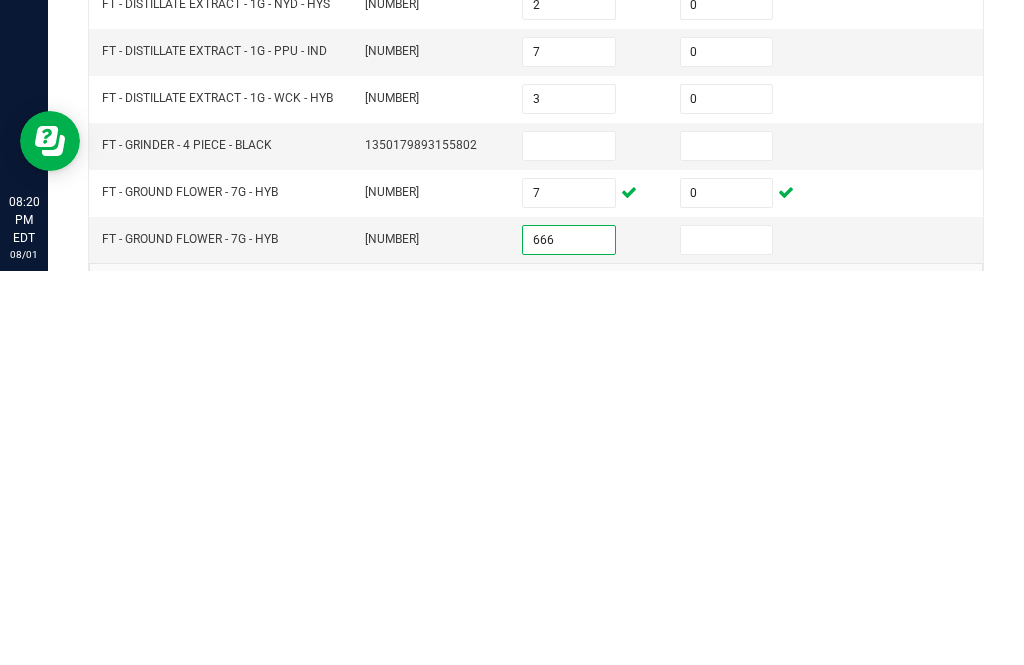 click at bounding box center (727, 634) 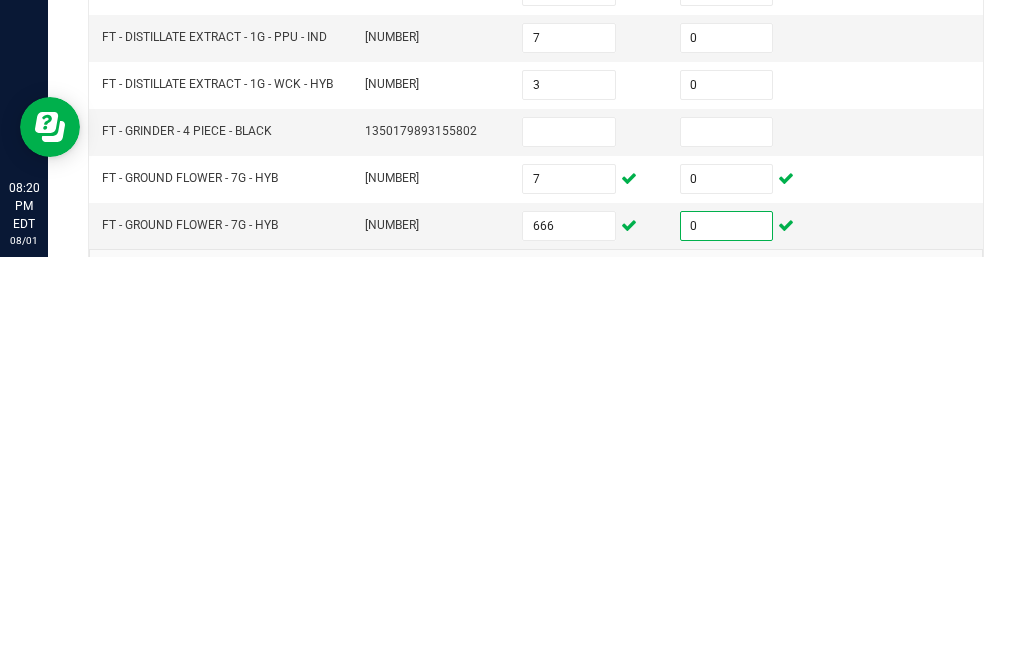 click on "4" 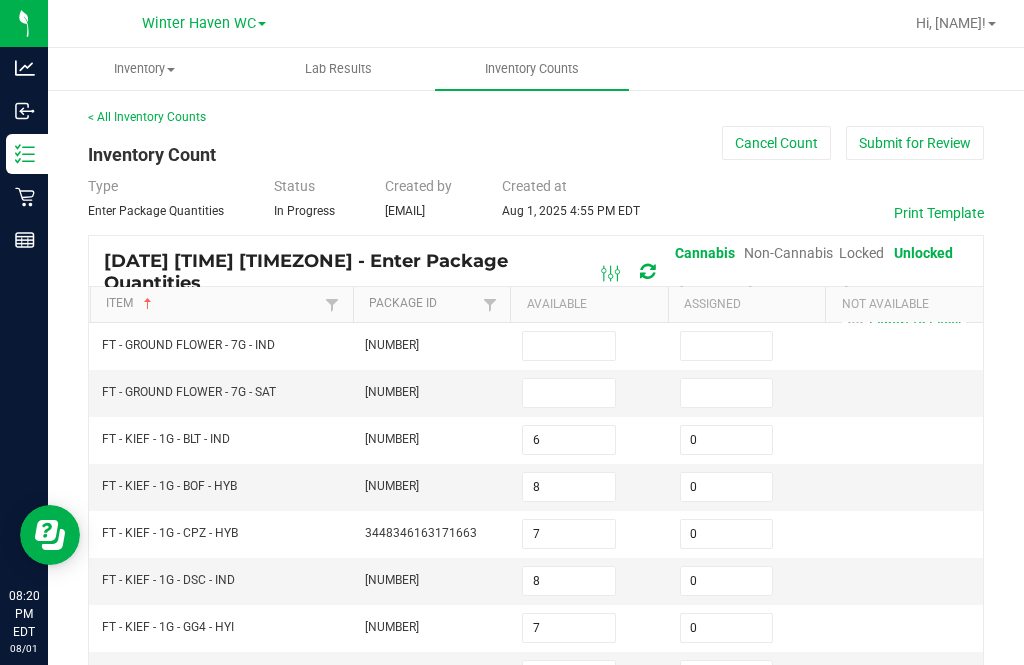 scroll, scrollTop: 0, scrollLeft: 0, axis: both 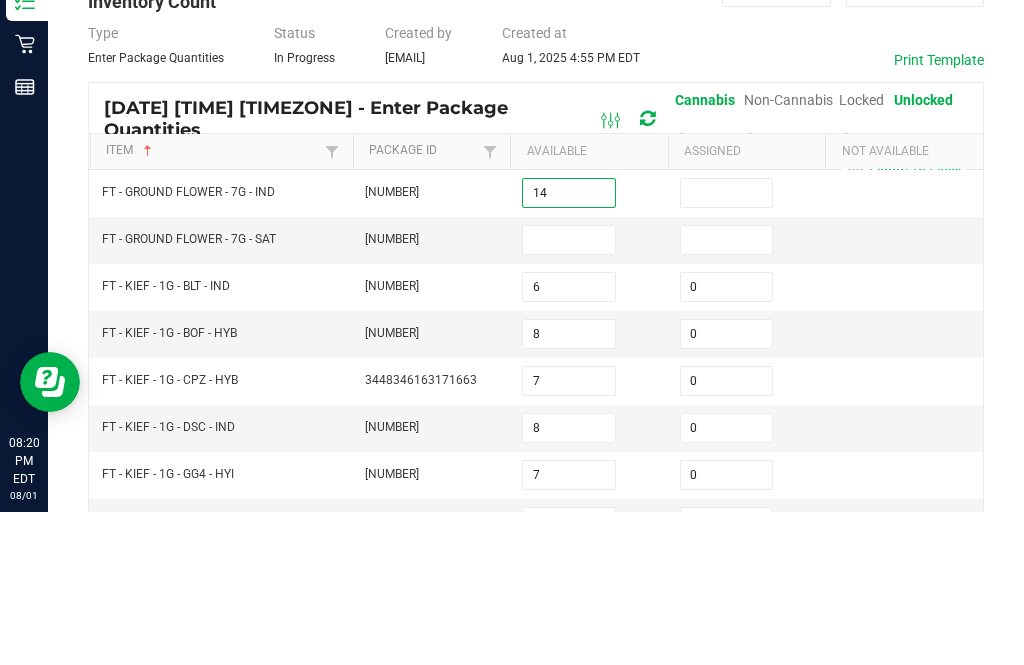 click at bounding box center [727, 346] 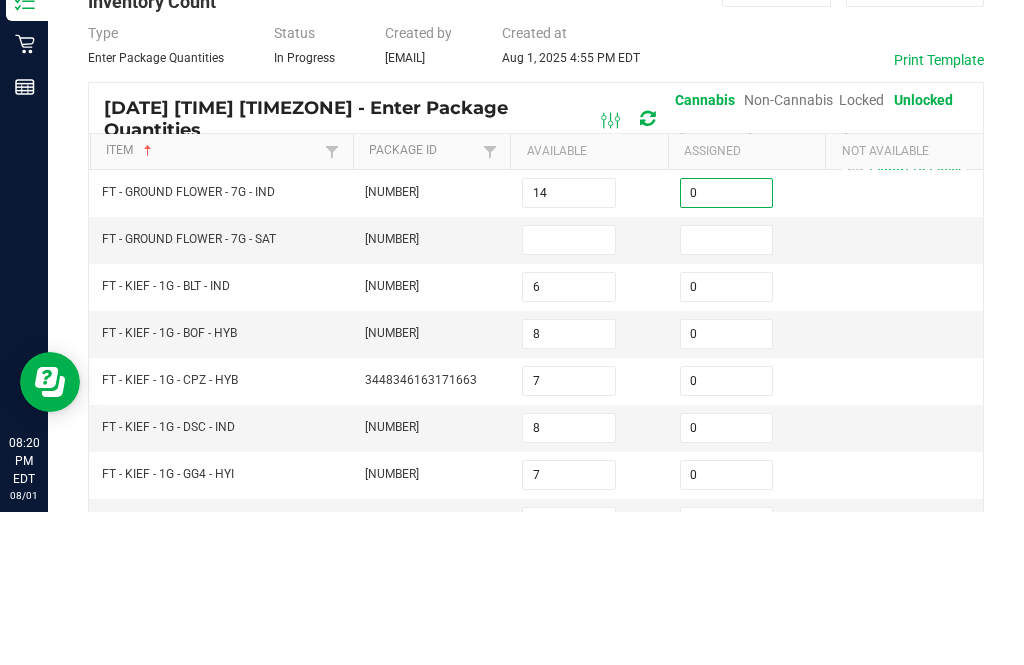 click at bounding box center [569, 393] 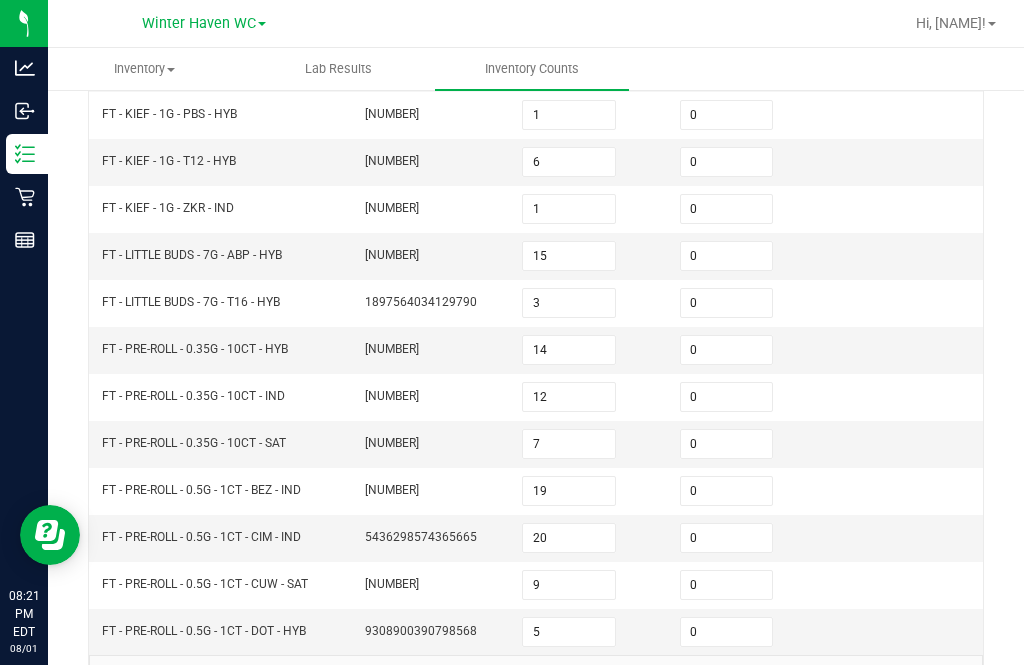 scroll, scrollTop: 605, scrollLeft: 0, axis: vertical 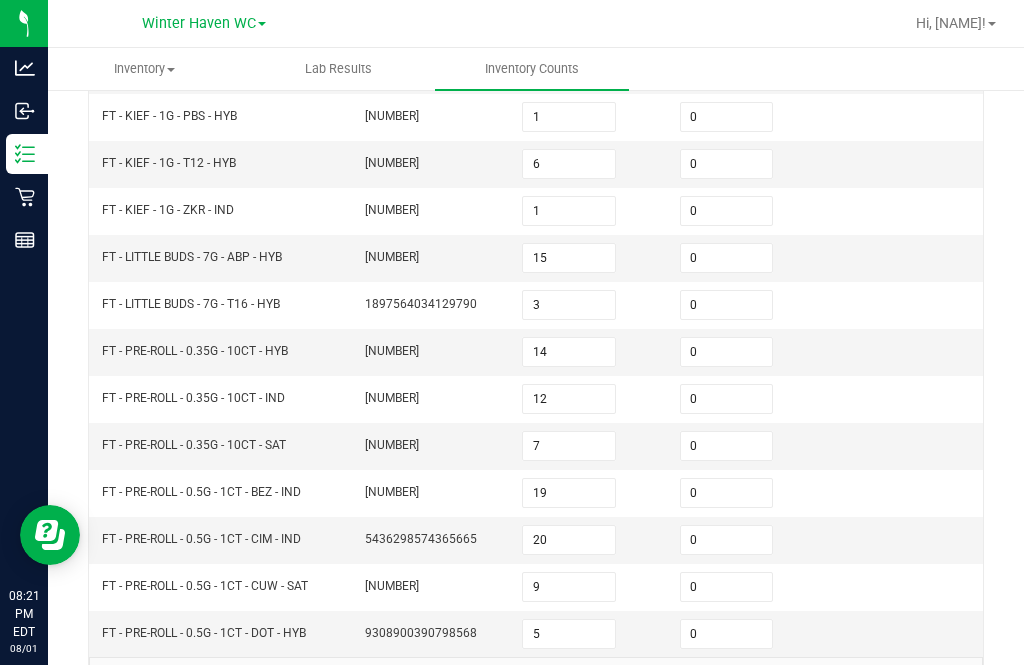 click on "3" 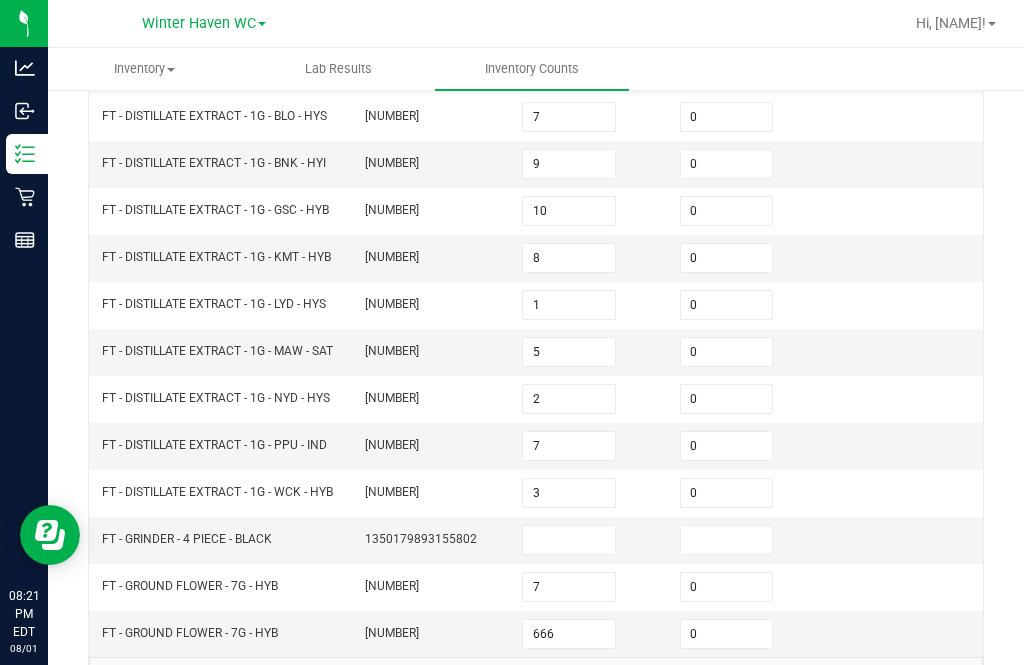 click on "7" at bounding box center [569, 587] 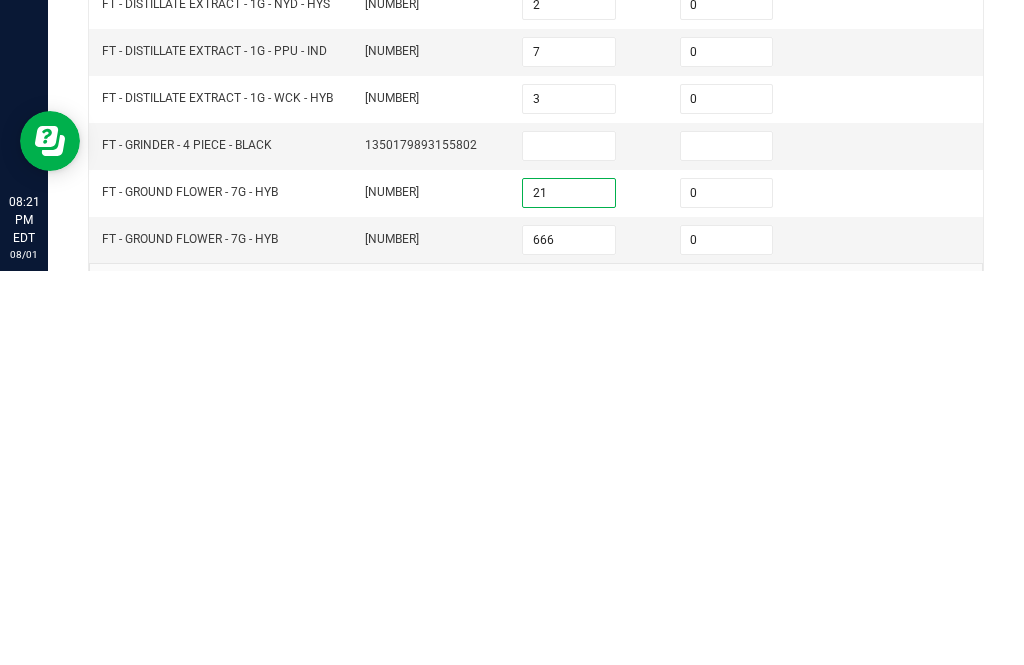 click on "666" at bounding box center (569, 634) 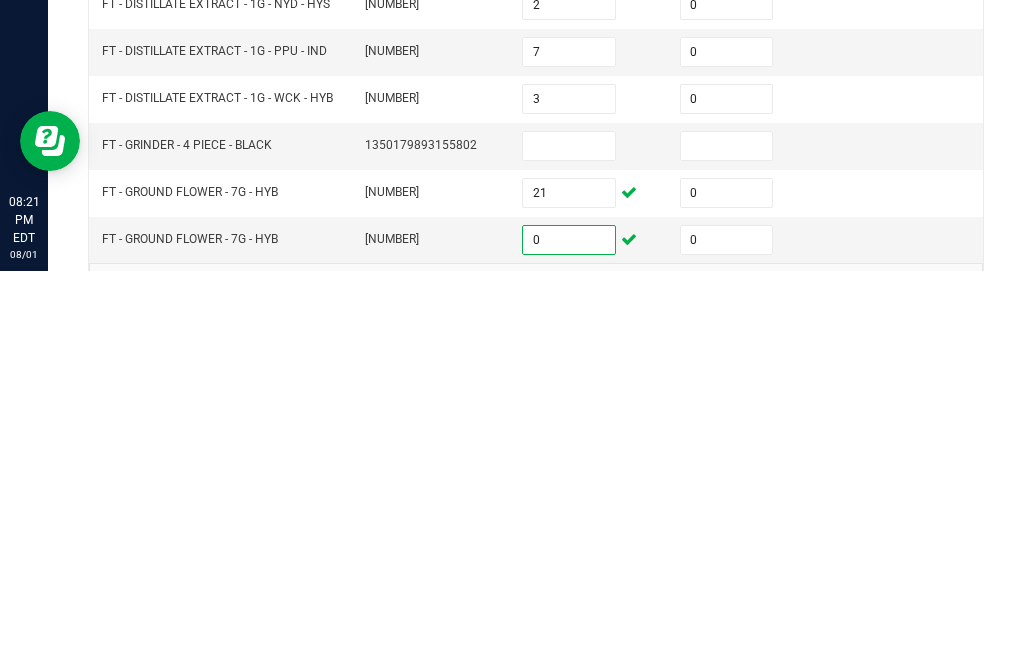click on "4" 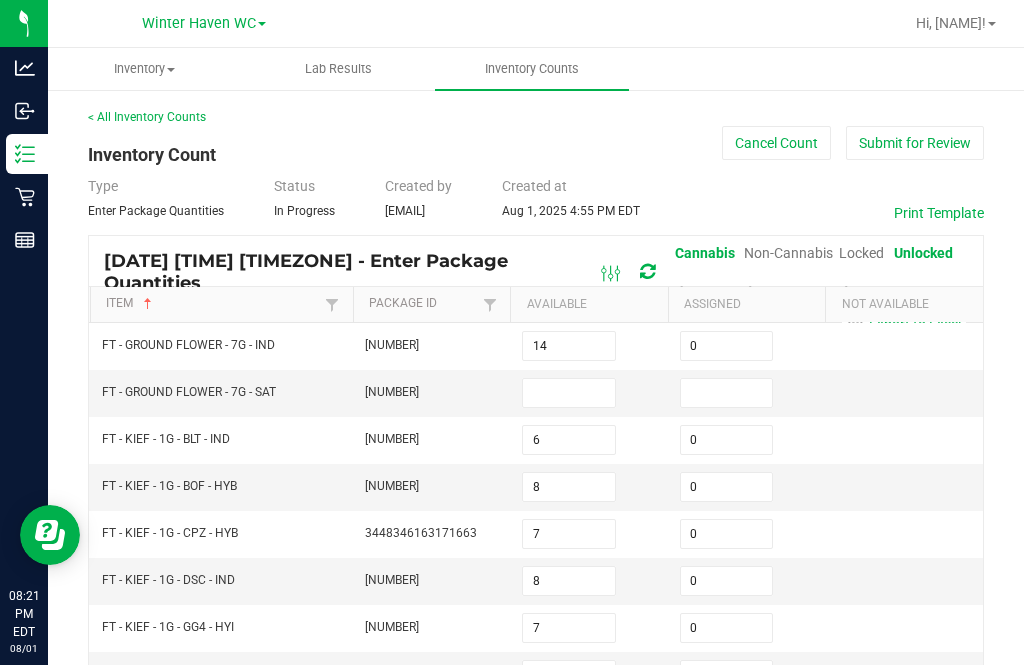 scroll, scrollTop: 0, scrollLeft: 0, axis: both 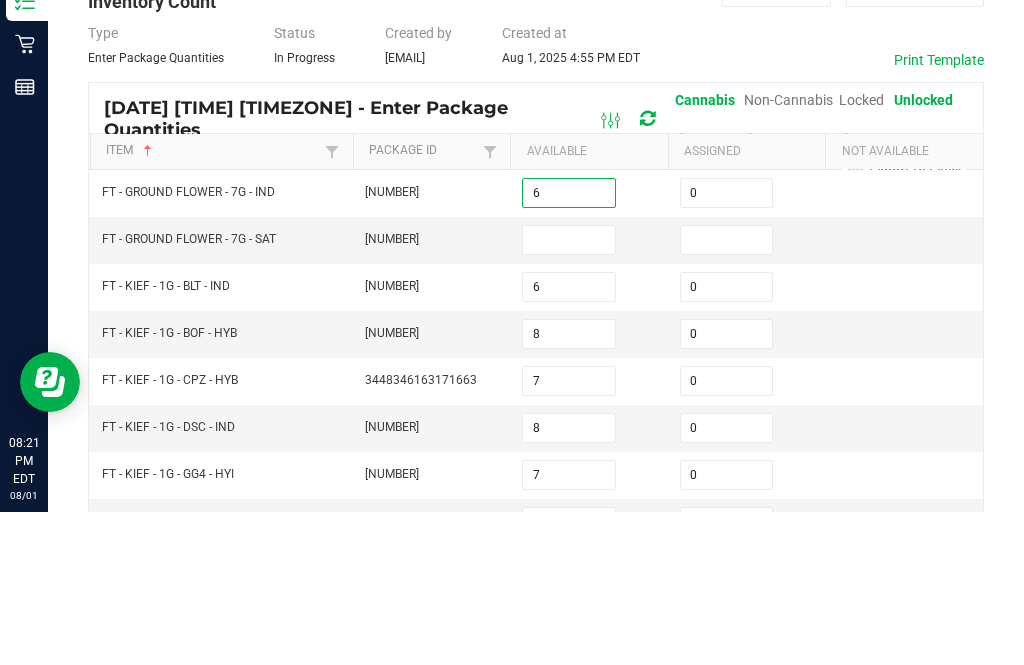 click at bounding box center (569, 393) 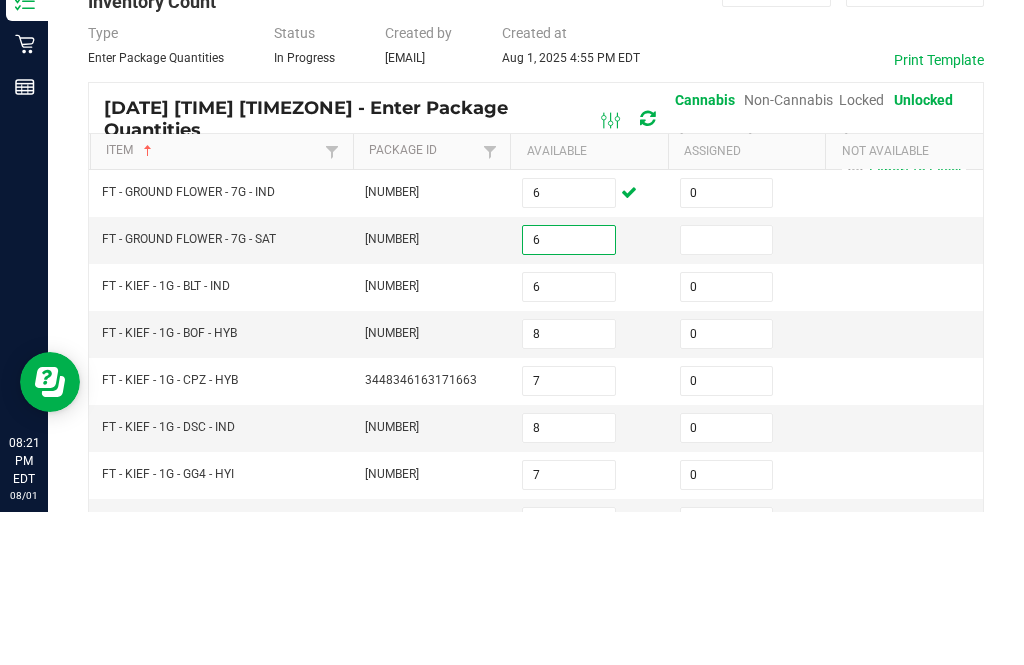 click at bounding box center (727, 393) 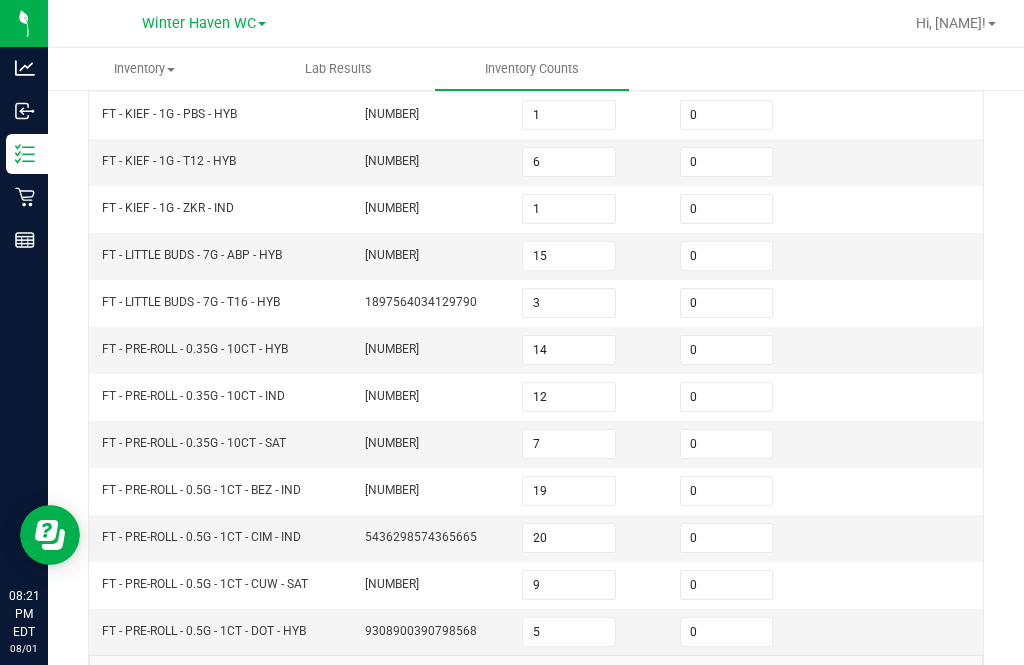 scroll, scrollTop: 605, scrollLeft: 0, axis: vertical 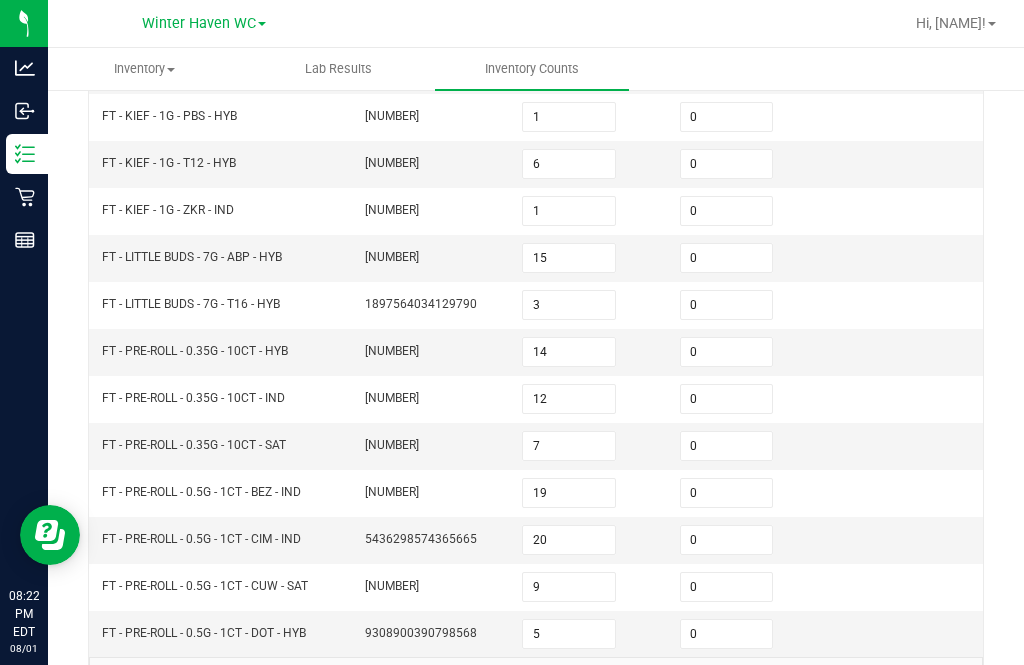 click on "5" 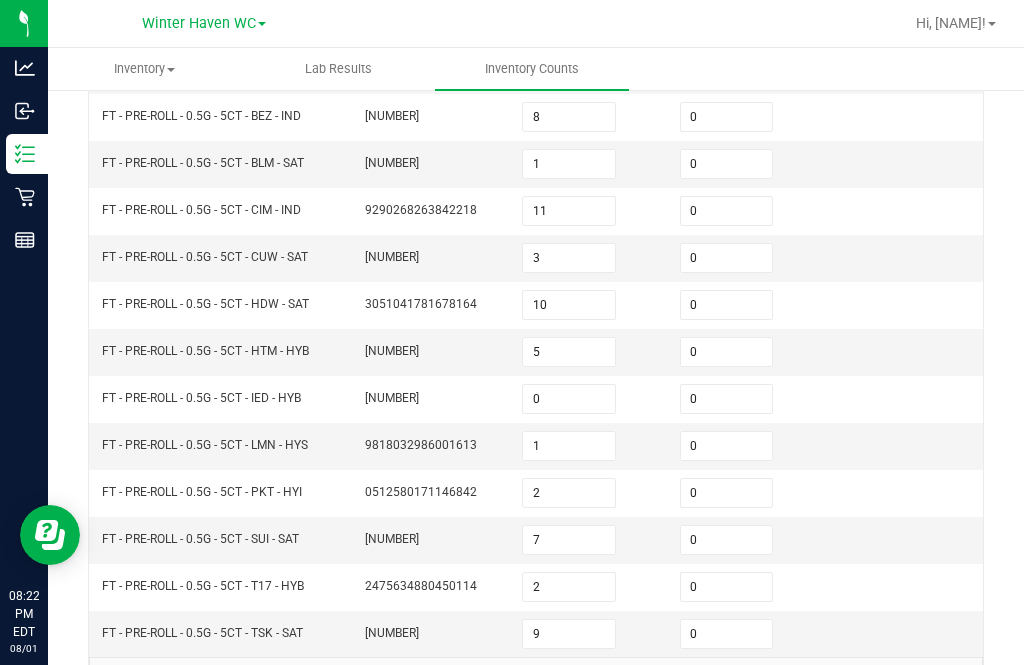 click on "1" 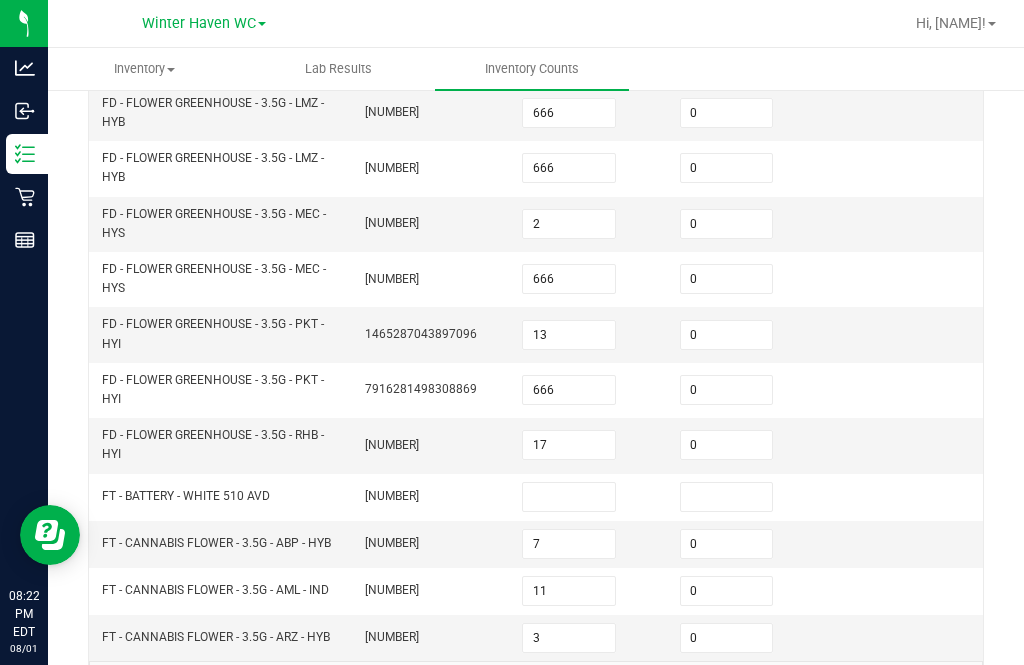 scroll, scrollTop: 717, scrollLeft: 0, axis: vertical 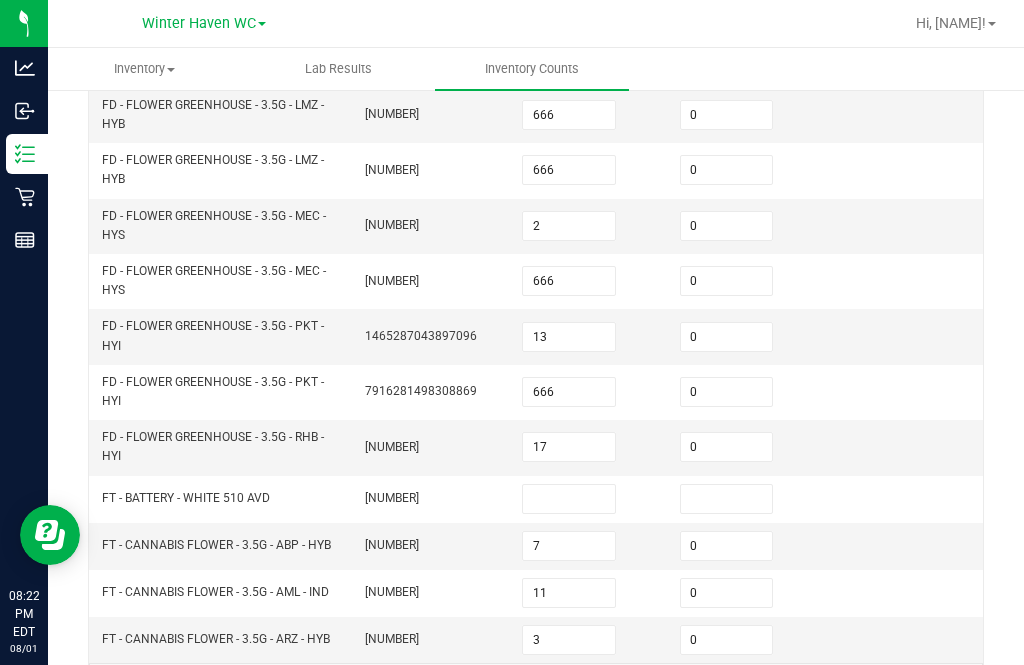 click on "2" 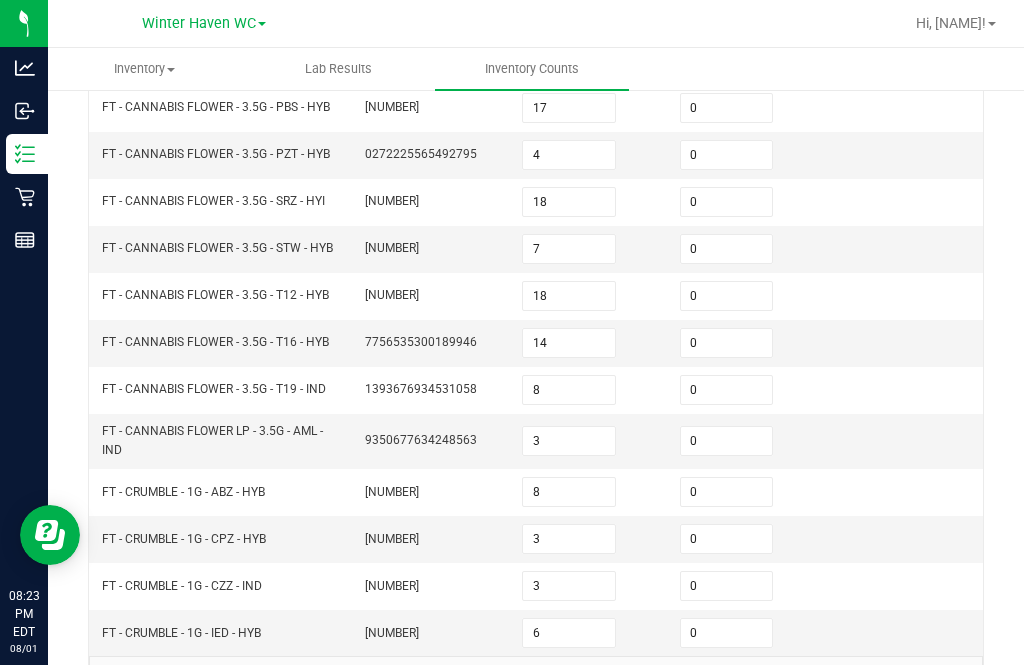 scroll, scrollTop: 613, scrollLeft: 0, axis: vertical 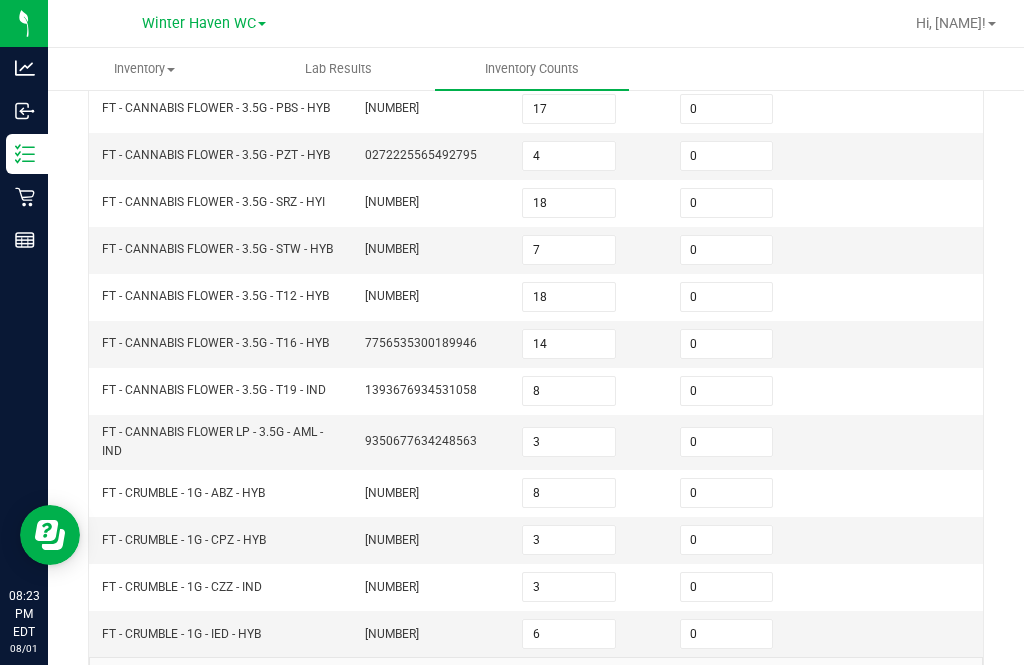 click on "1" 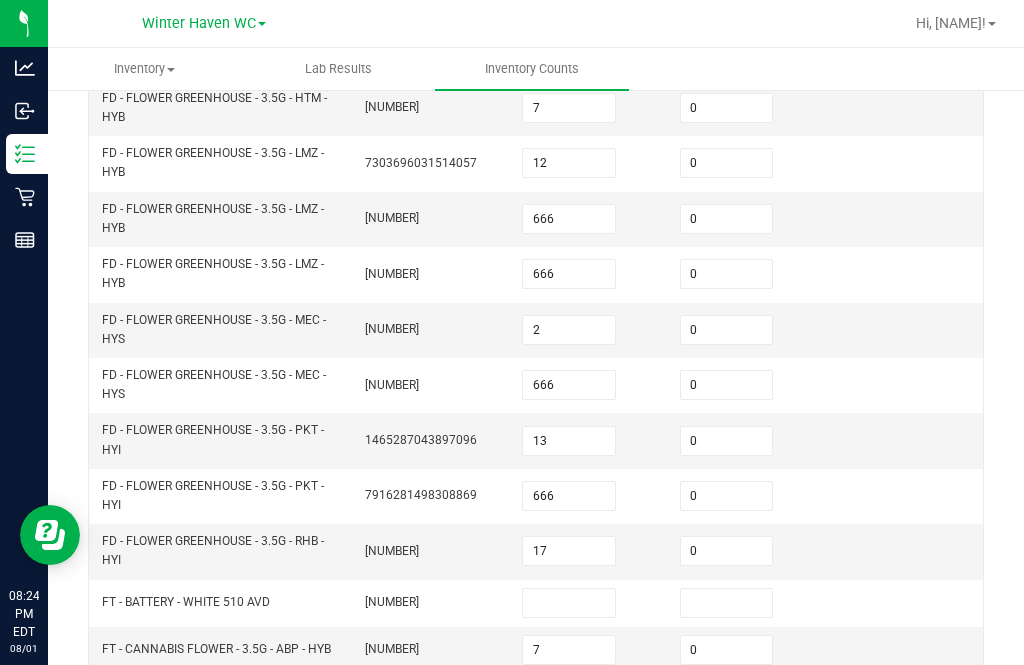 click on "0" at bounding box center [727, 385] 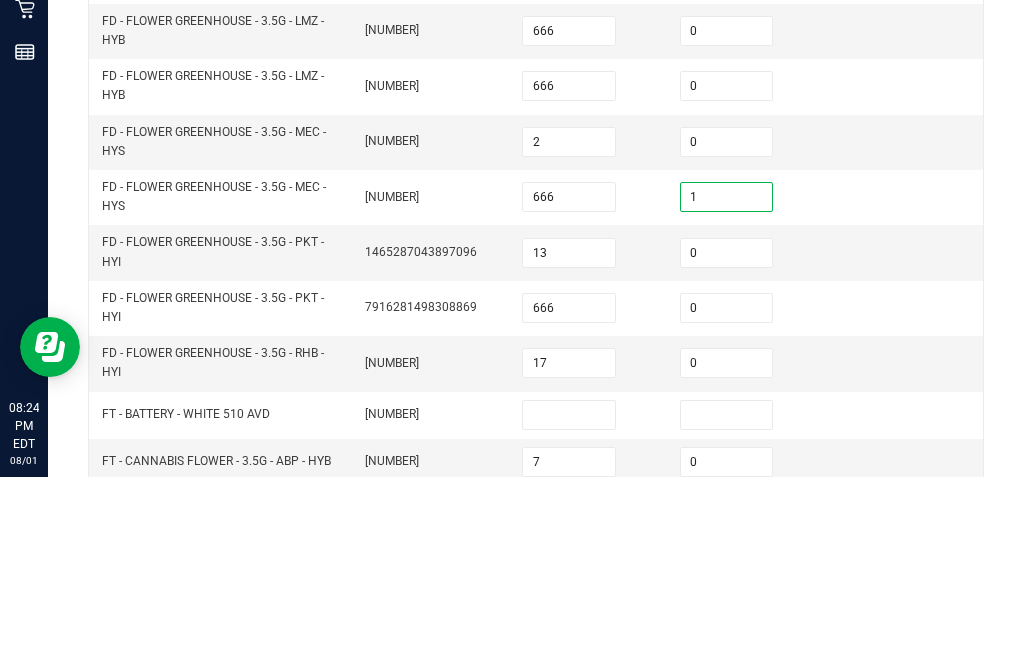 click on "666" at bounding box center (569, 385) 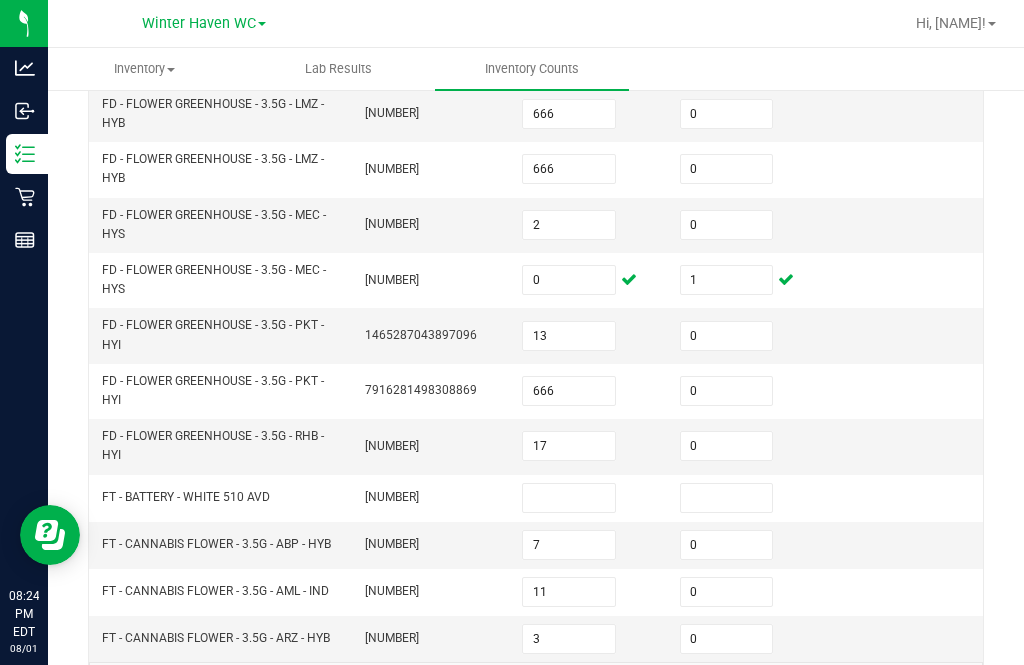 scroll, scrollTop: 717, scrollLeft: 0, axis: vertical 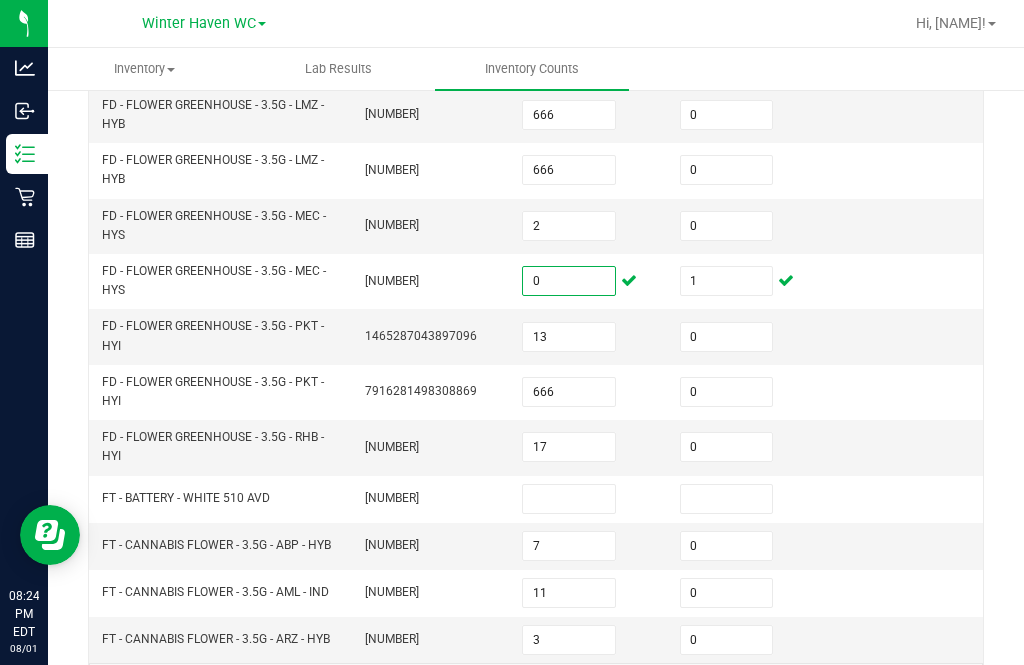 click on "10" 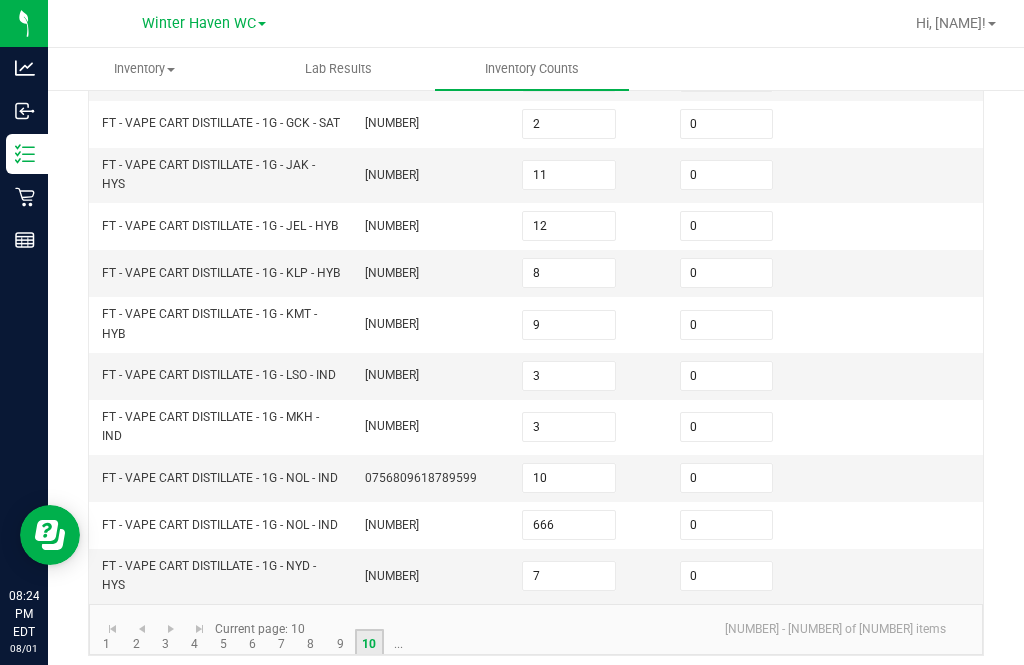 scroll, scrollTop: 653, scrollLeft: 0, axis: vertical 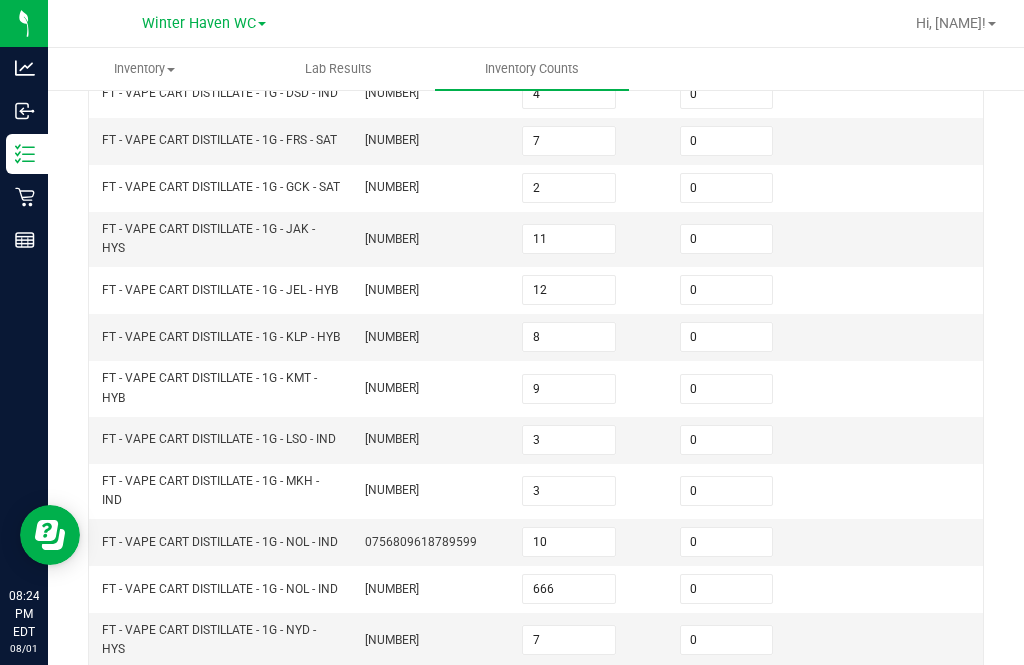 click on "..." 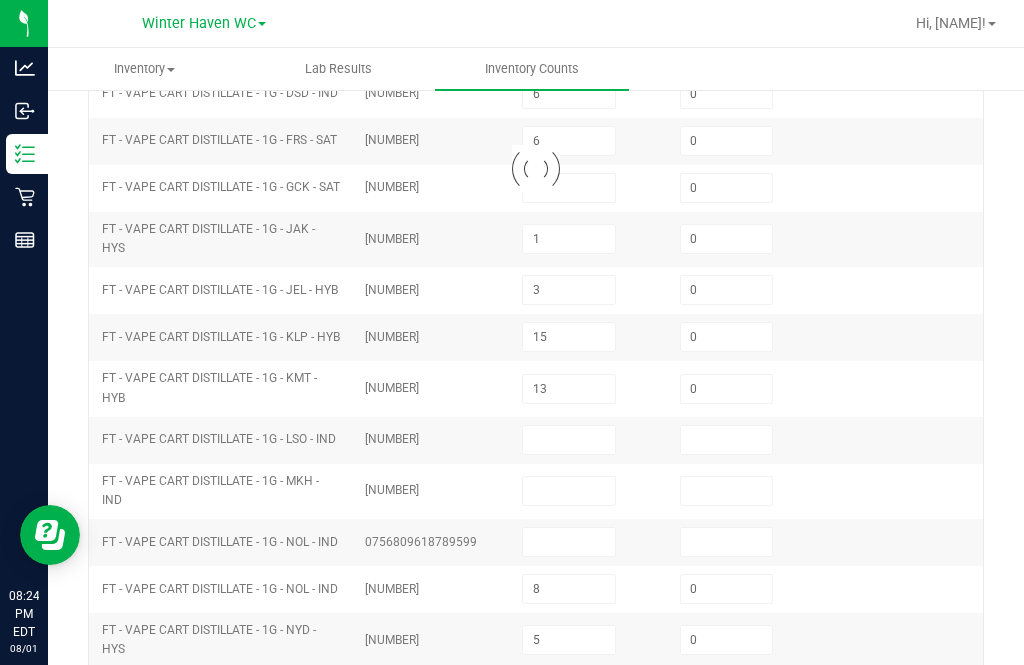 scroll, scrollTop: 645, scrollLeft: 0, axis: vertical 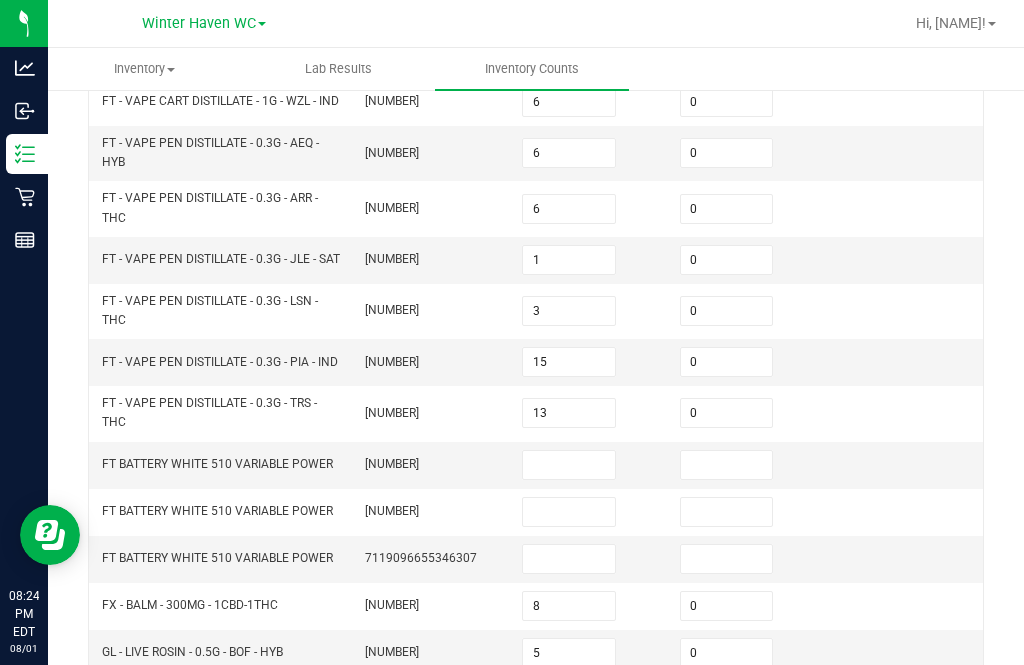 click on "13" 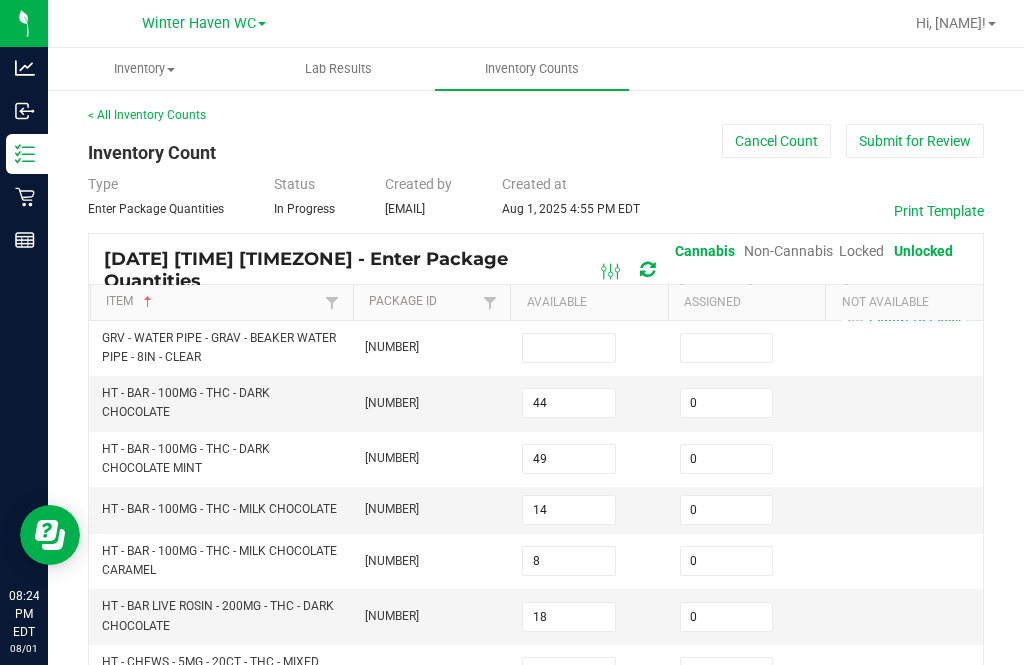 scroll, scrollTop: 0, scrollLeft: 0, axis: both 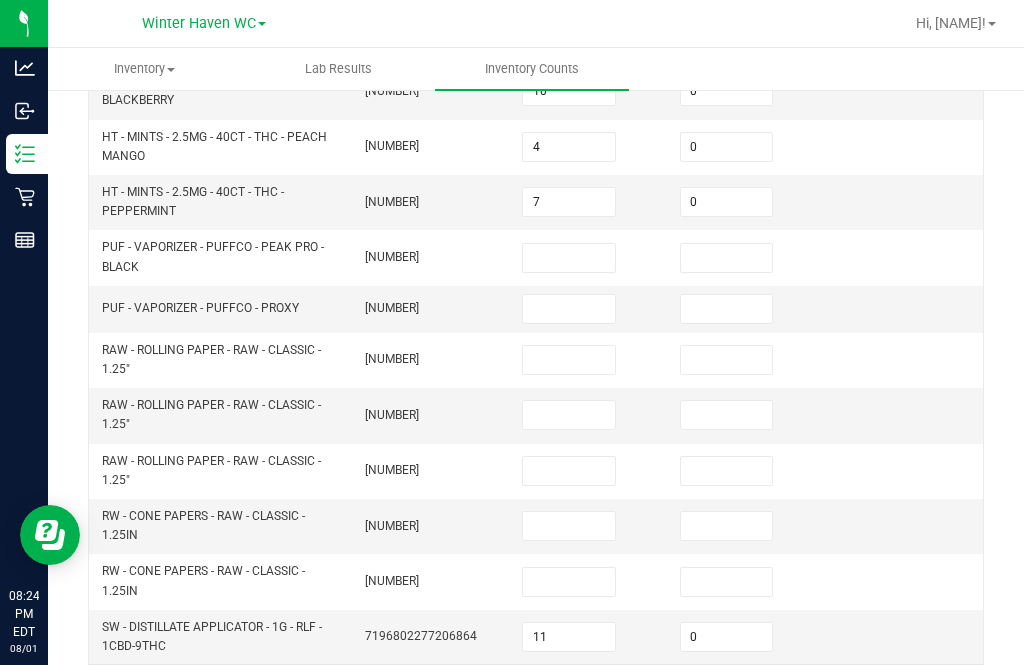 click on "12" 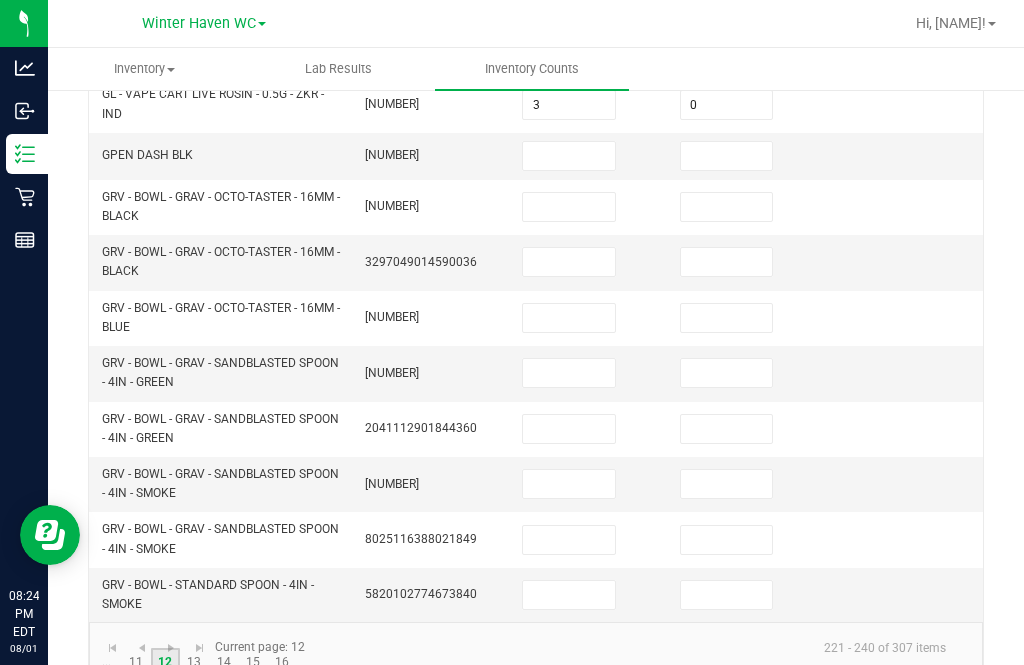 scroll, scrollTop: 709, scrollLeft: 0, axis: vertical 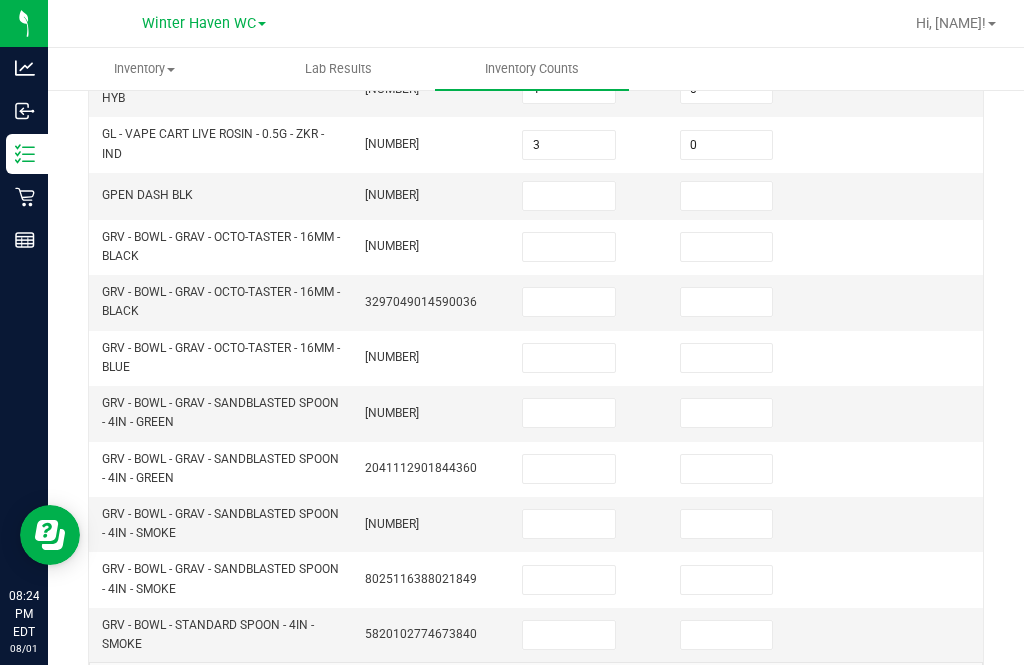 click on "11" 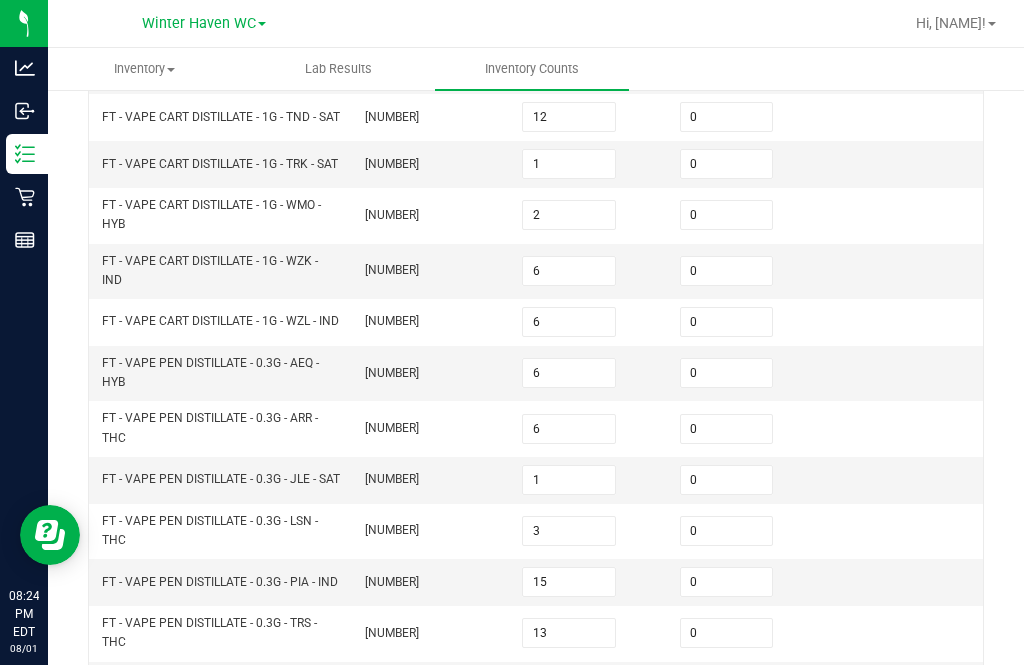 scroll, scrollTop: 427, scrollLeft: 0, axis: vertical 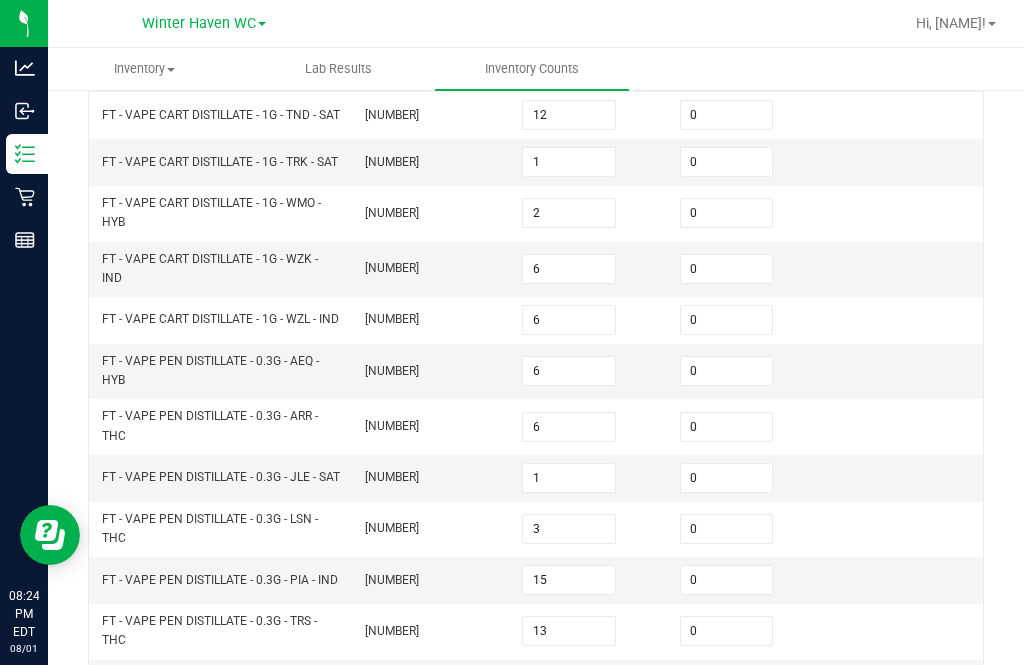 click on "0" at bounding box center [727, 580] 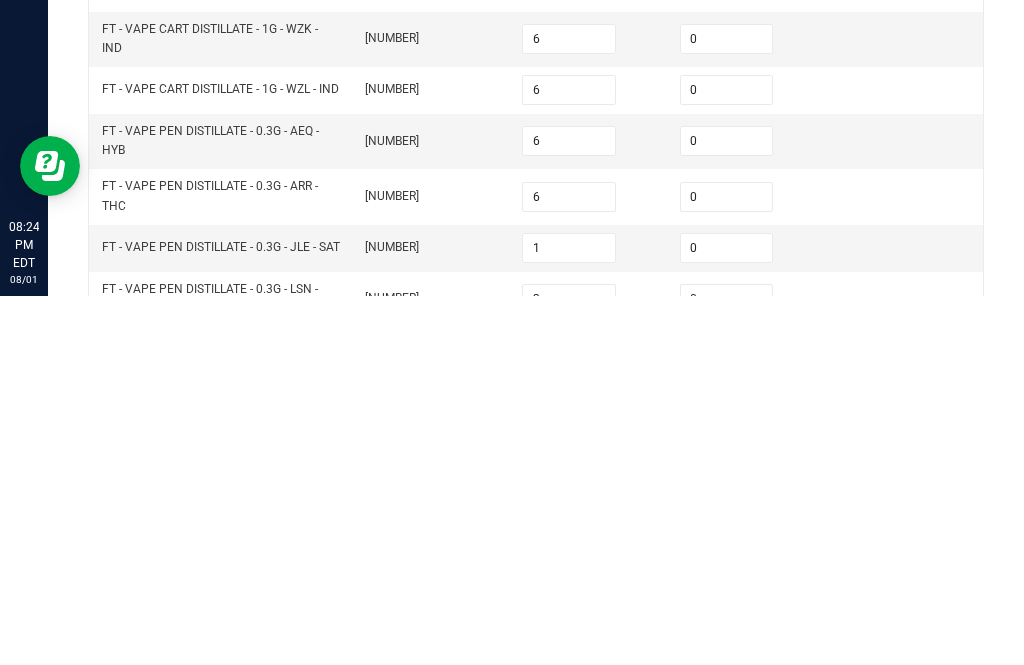 scroll, scrollTop: 287, scrollLeft: 0, axis: vertical 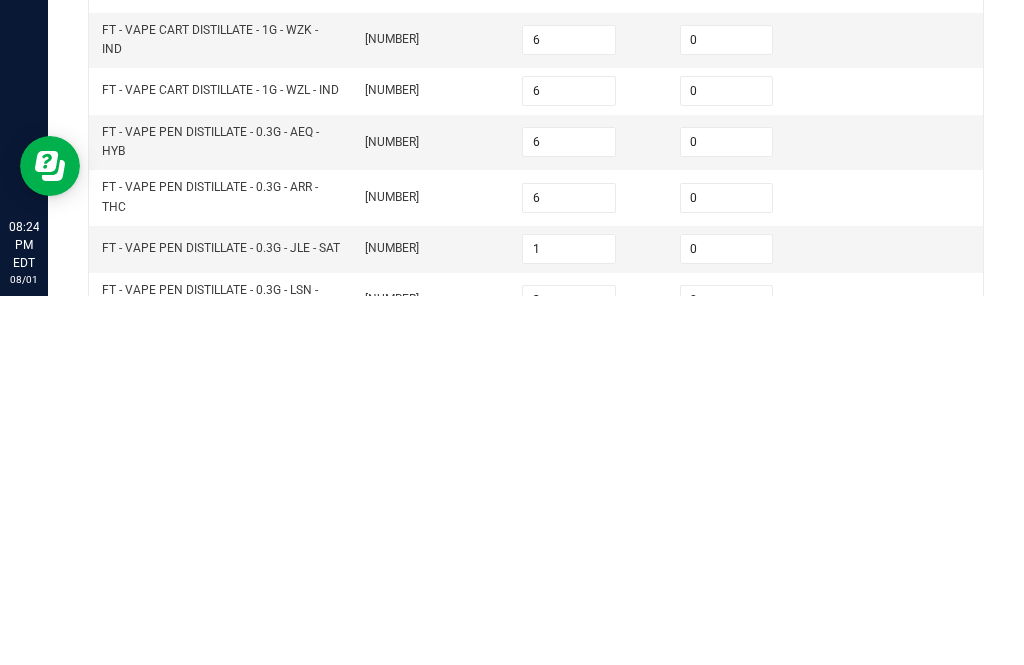 click on "0" at bounding box center [727, 567] 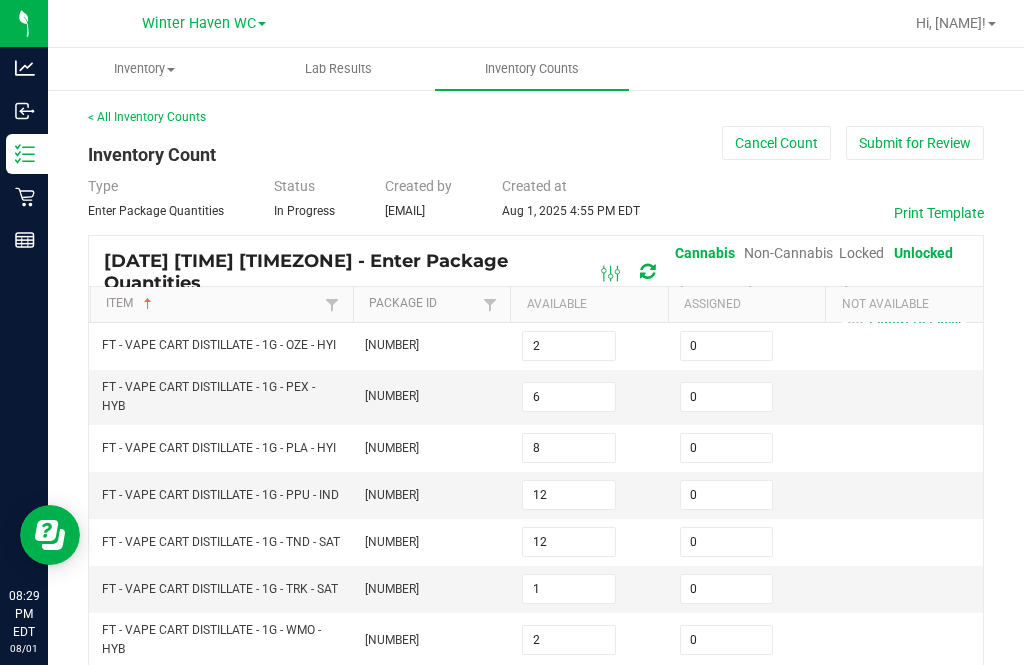scroll, scrollTop: 0, scrollLeft: 0, axis: both 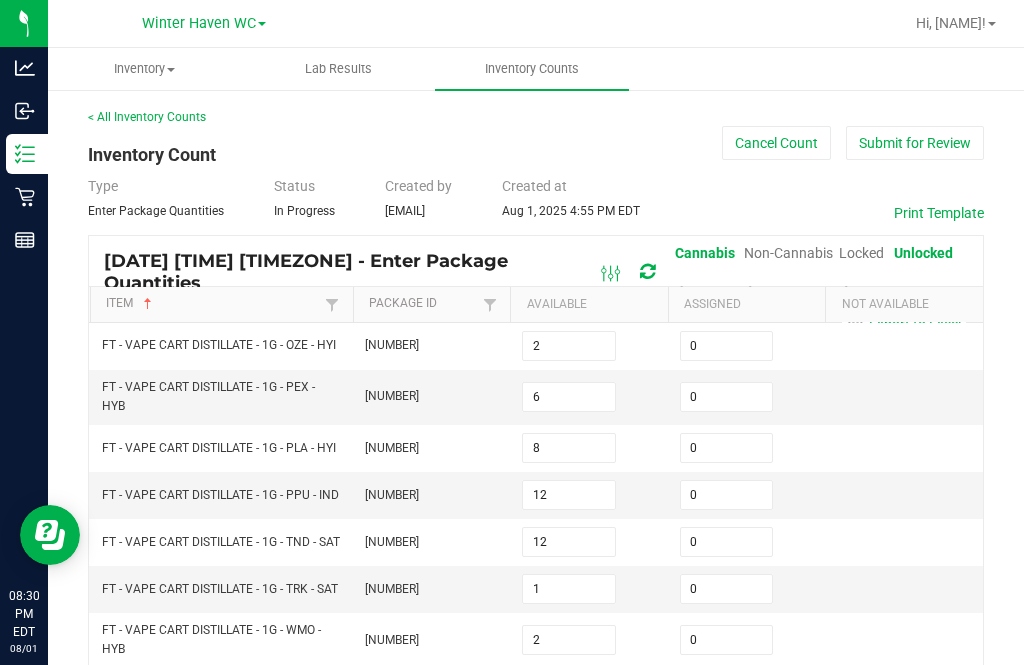 click on "Submit for Review" at bounding box center (915, 143) 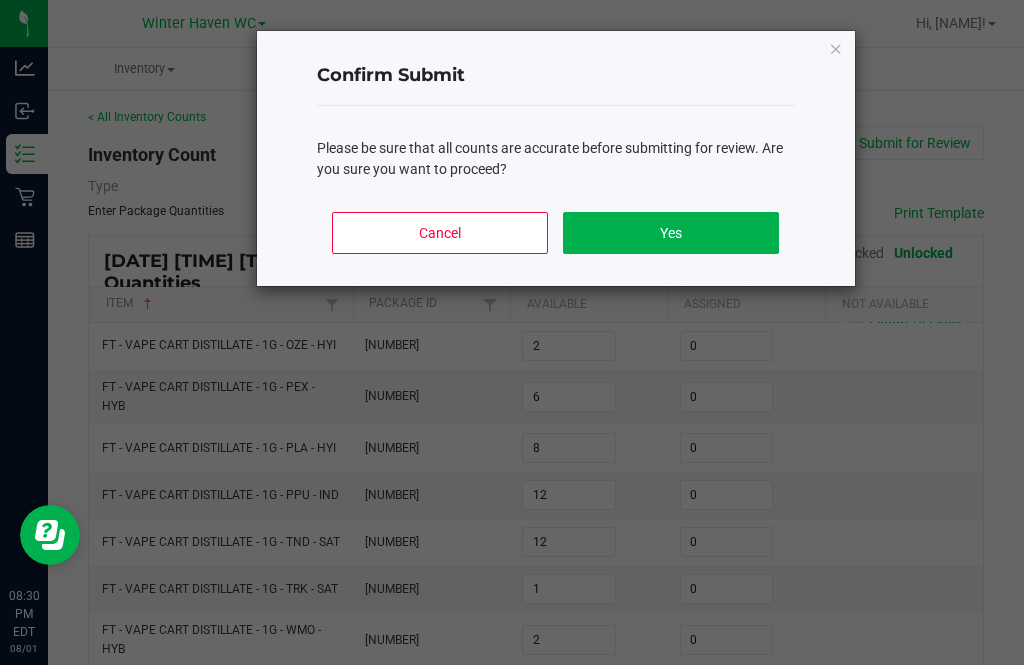 click on "Yes" 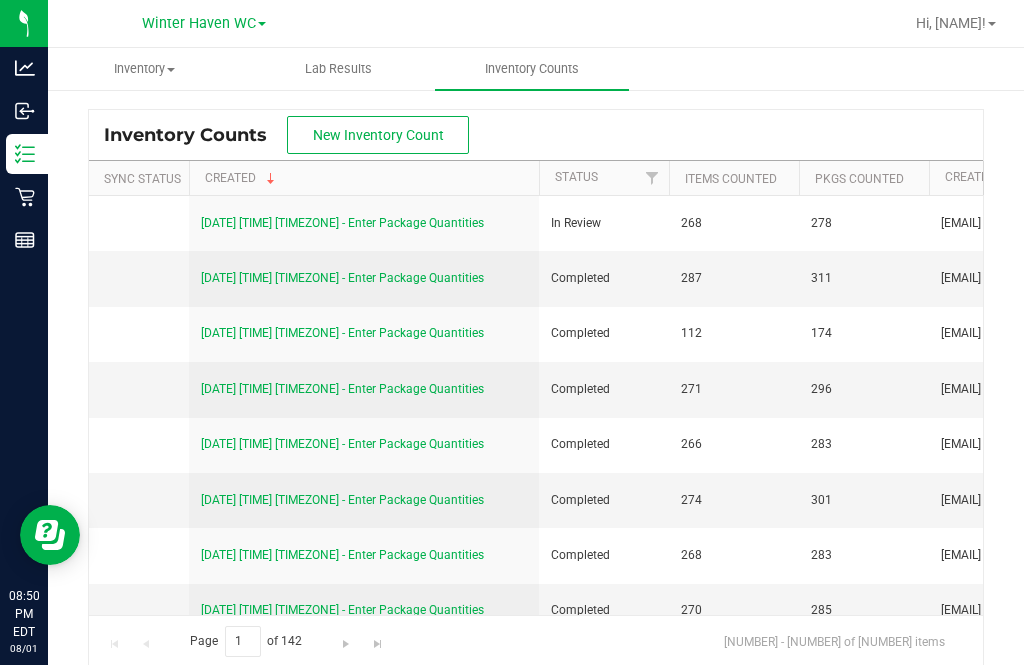 click on "Hi, [NAME]!" at bounding box center [951, 23] 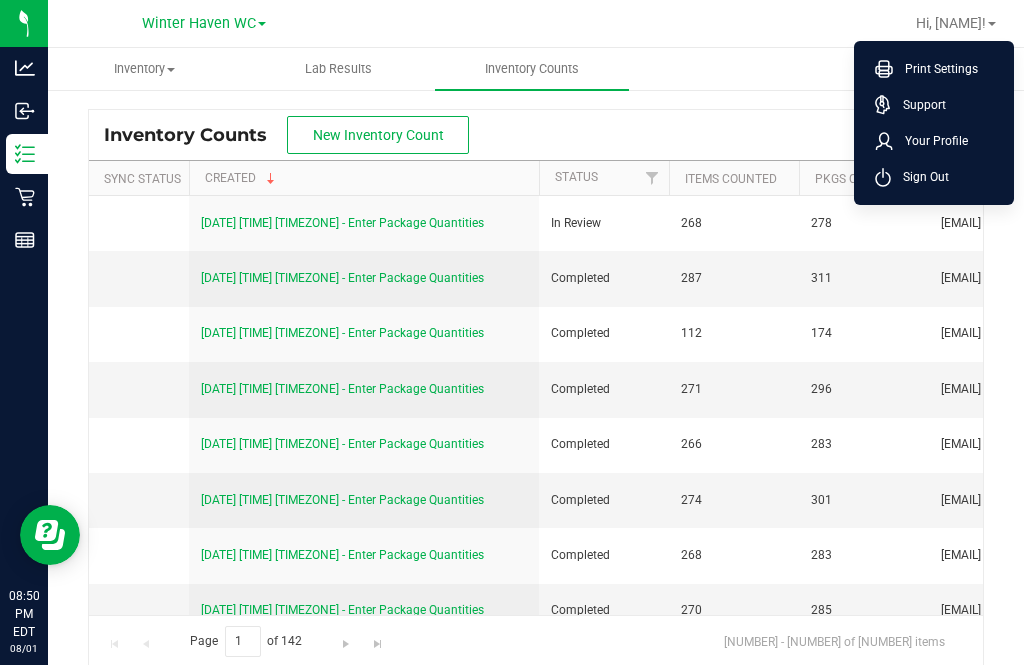 click on "Sign Out" at bounding box center [934, 177] 